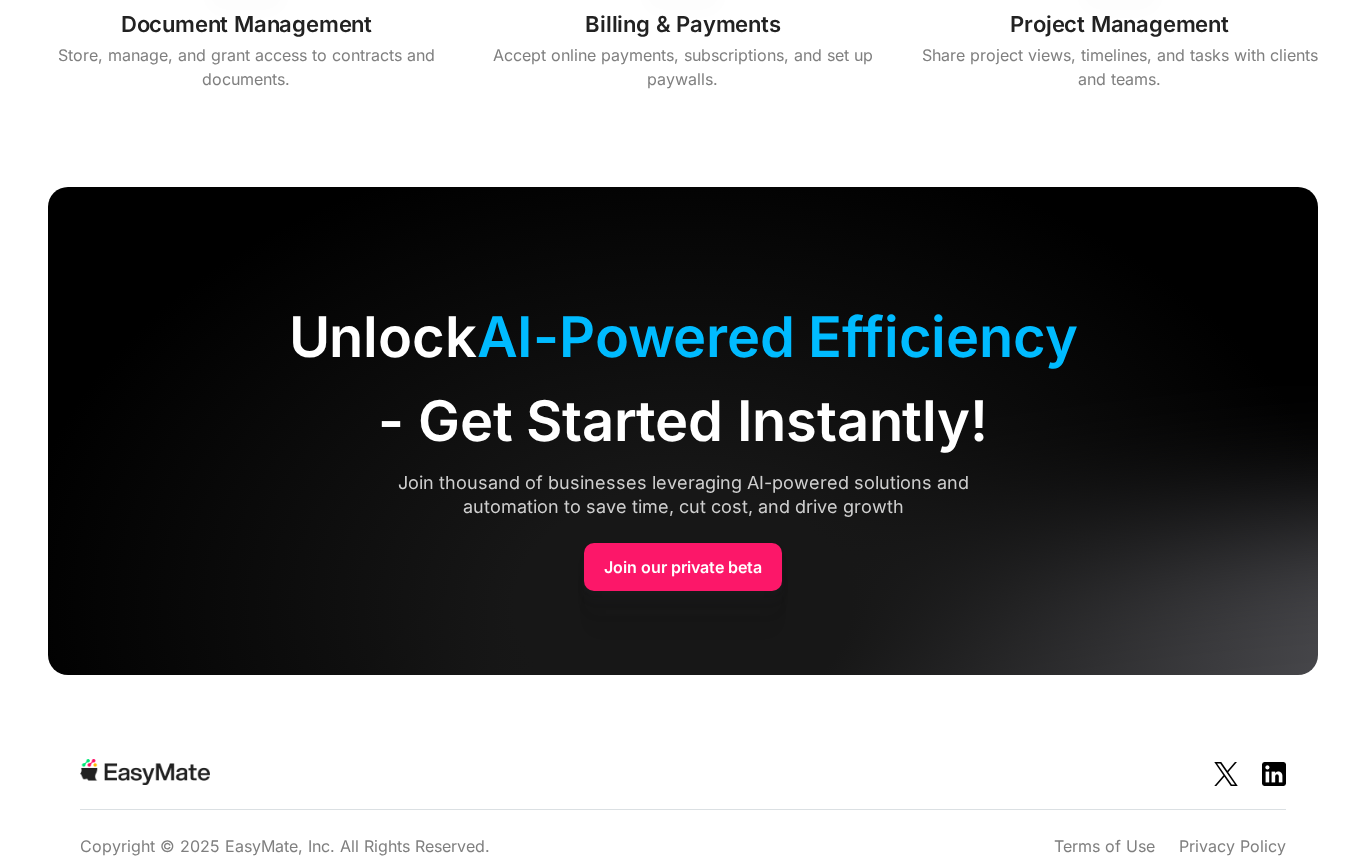 scroll, scrollTop: 6389, scrollLeft: 0, axis: vertical 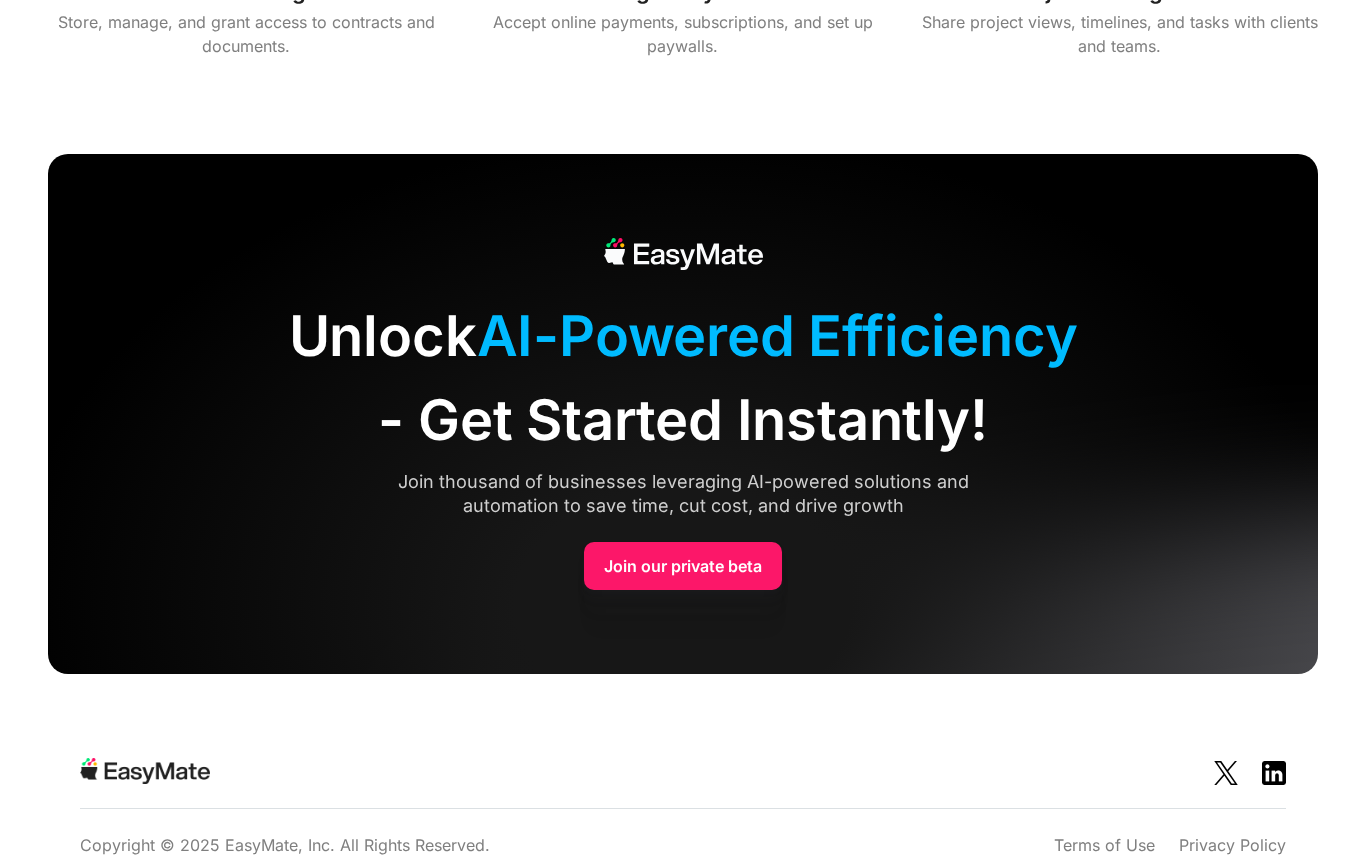 click on "Join our private beta" at bounding box center [683, 566] 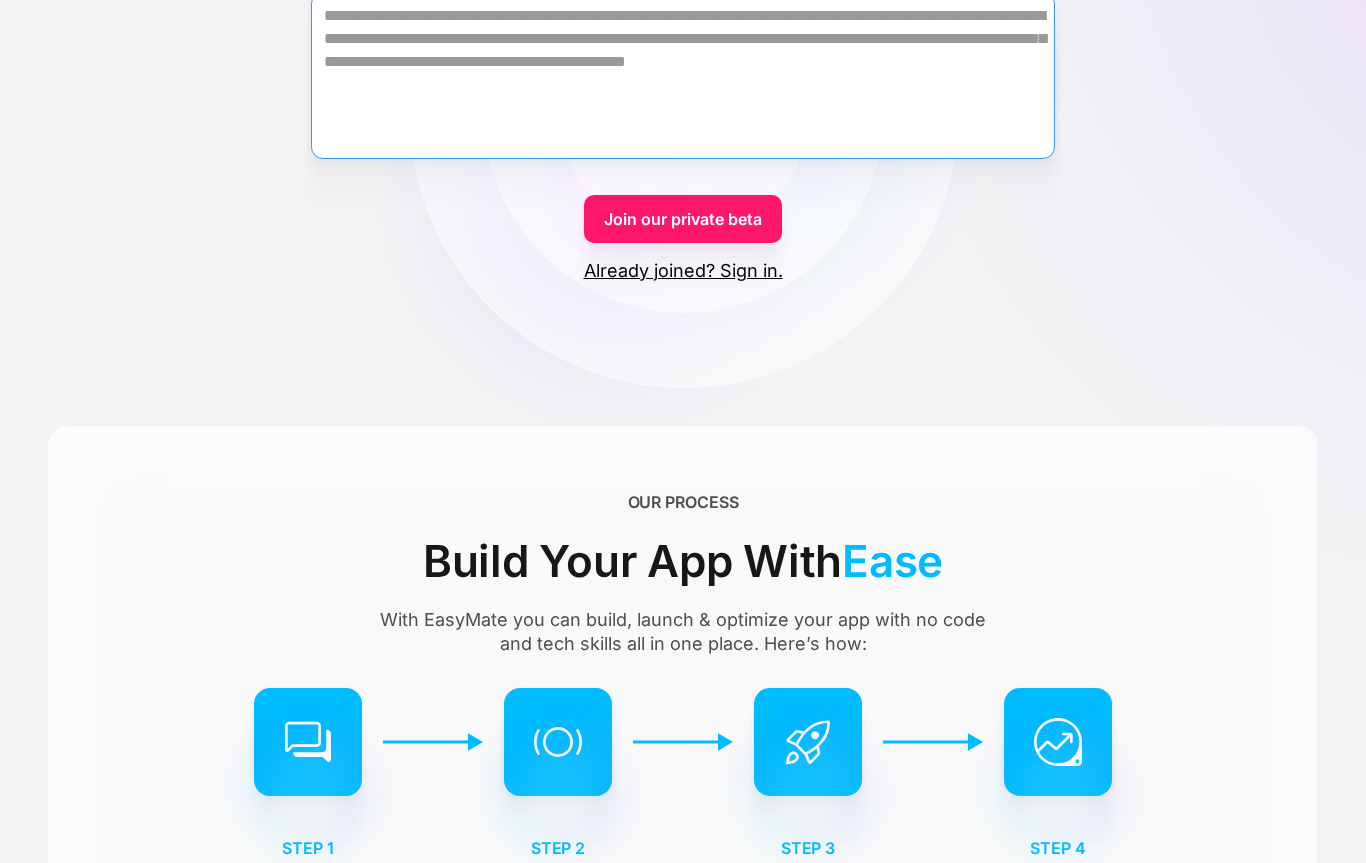 scroll, scrollTop: 454, scrollLeft: 0, axis: vertical 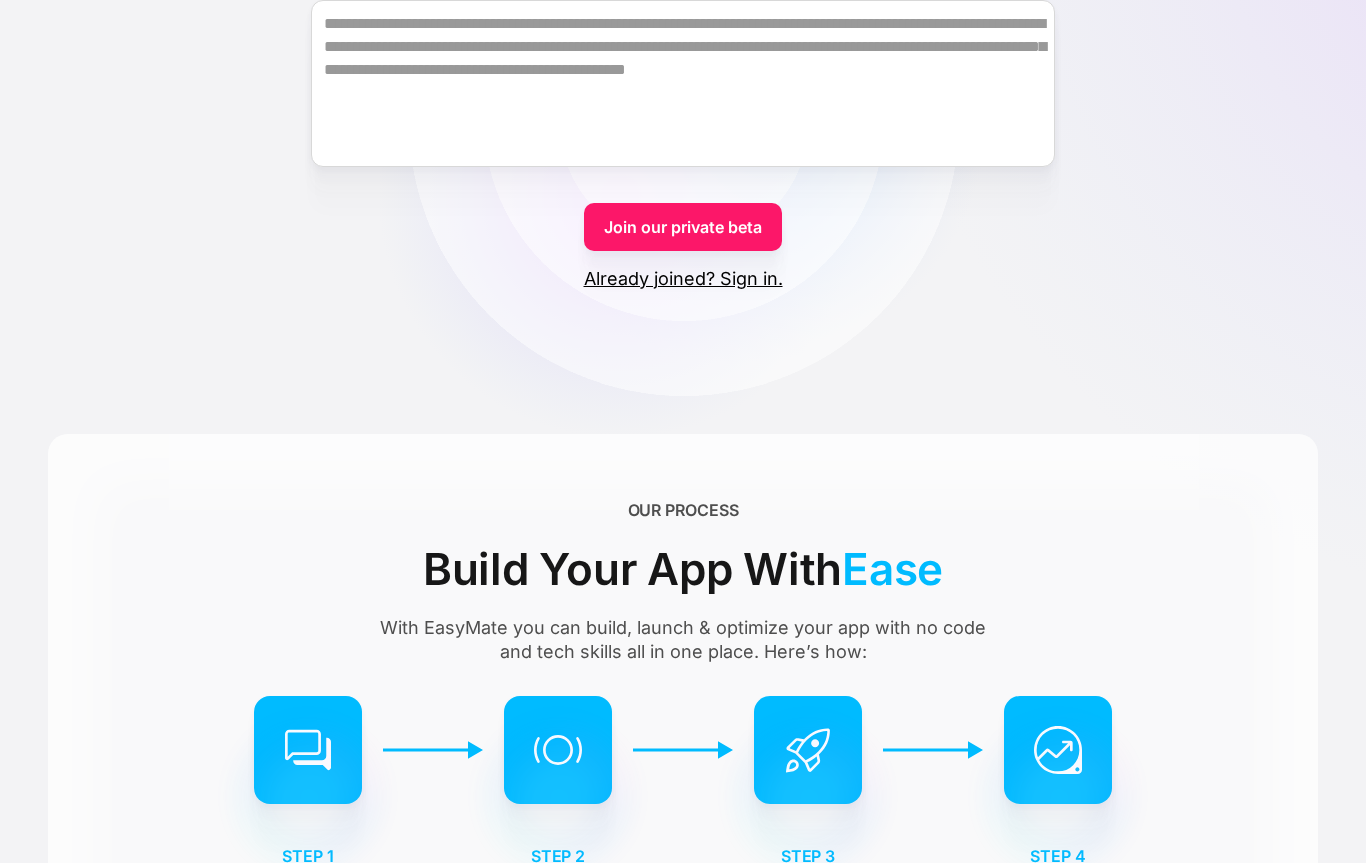 click on "Join our private beta" at bounding box center [683, 227] 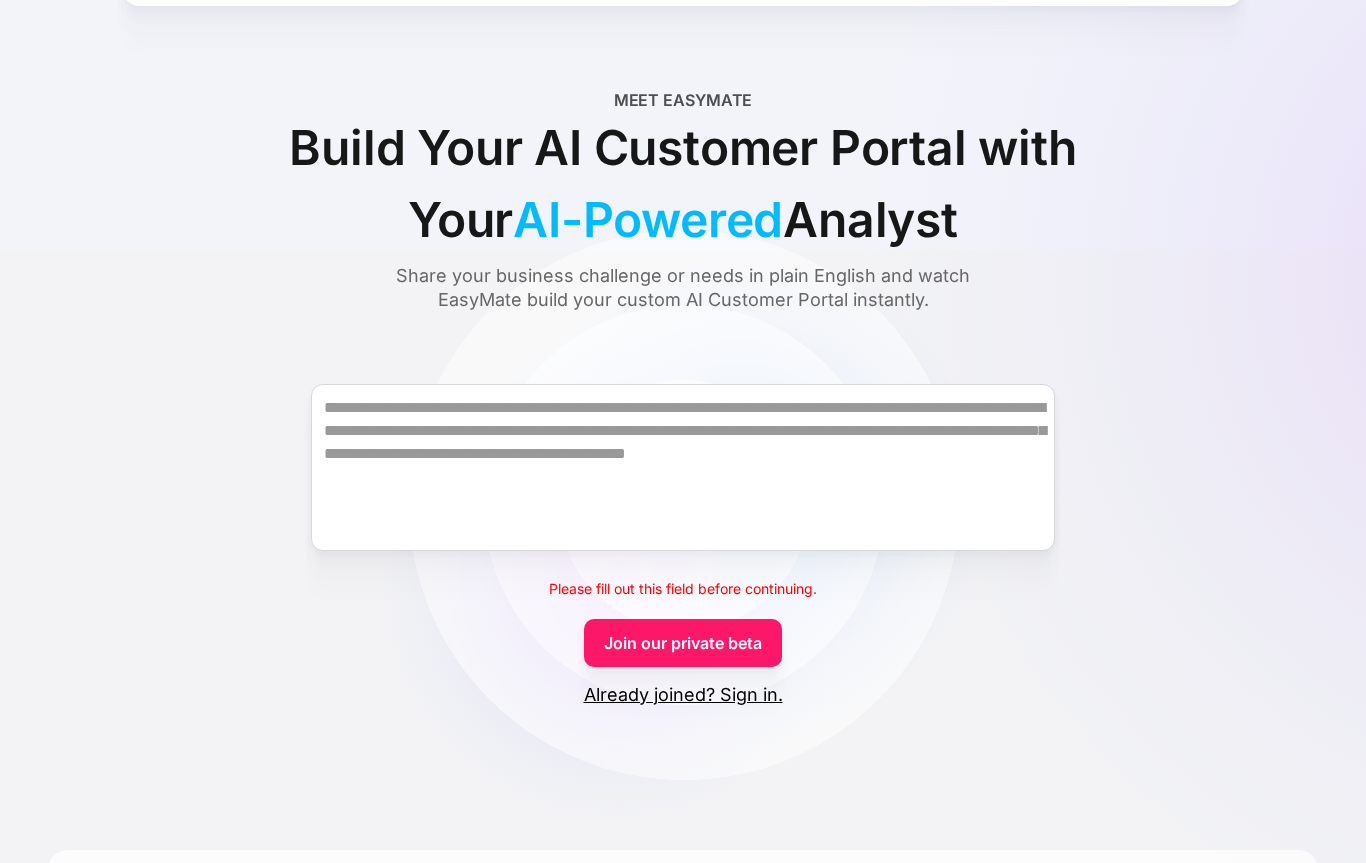scroll, scrollTop: 71, scrollLeft: 0, axis: vertical 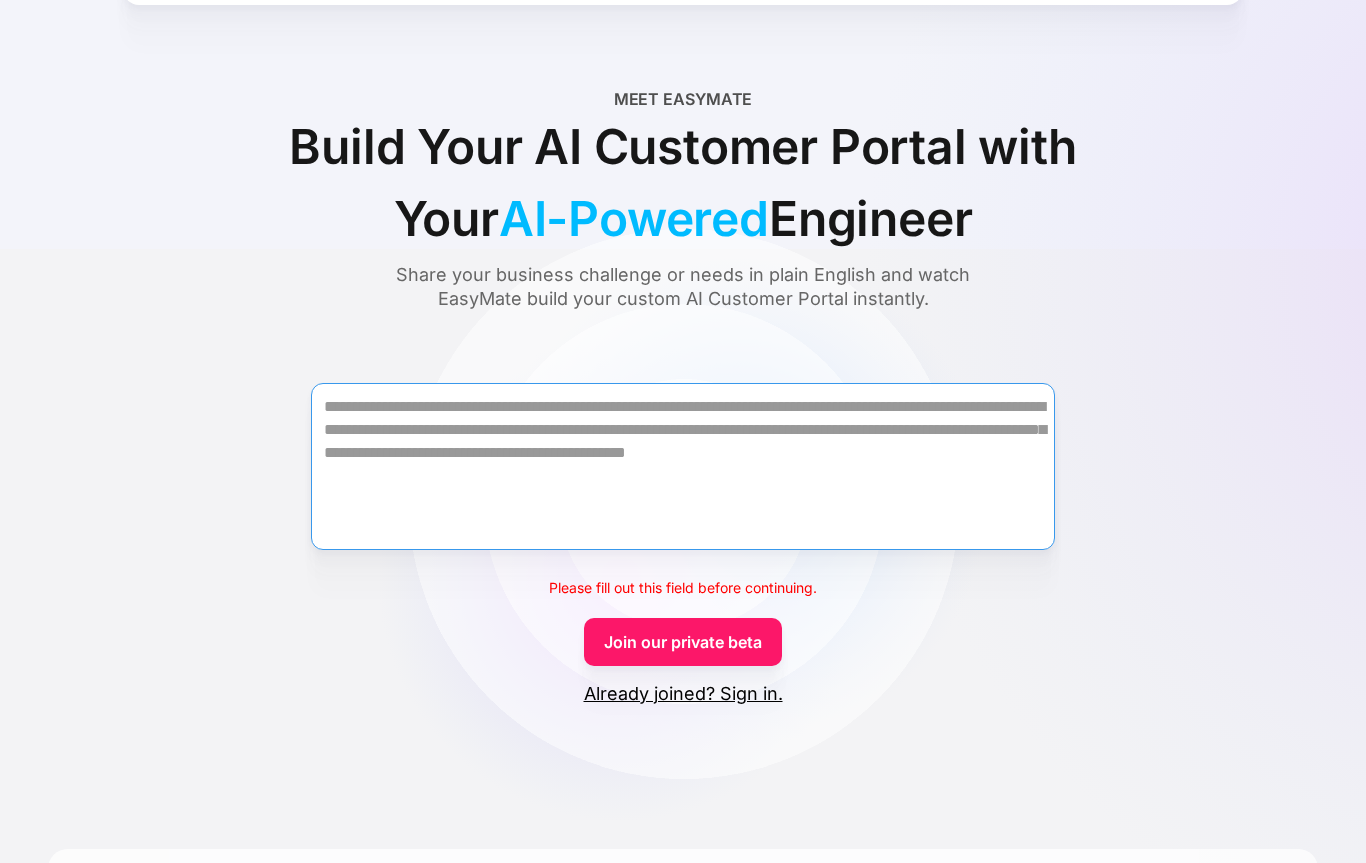 click at bounding box center (683, 466) 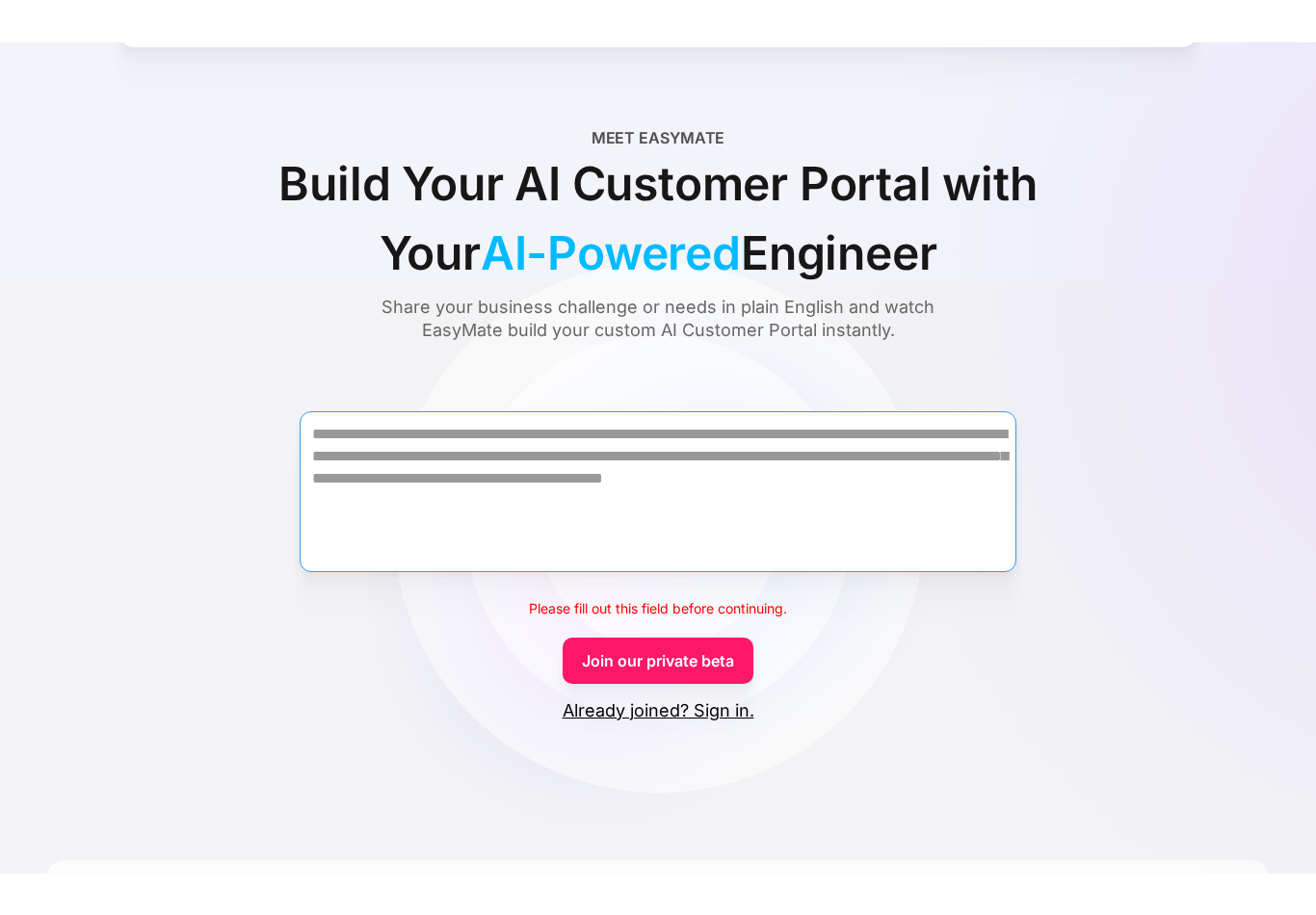 scroll, scrollTop: 67, scrollLeft: 0, axis: vertical 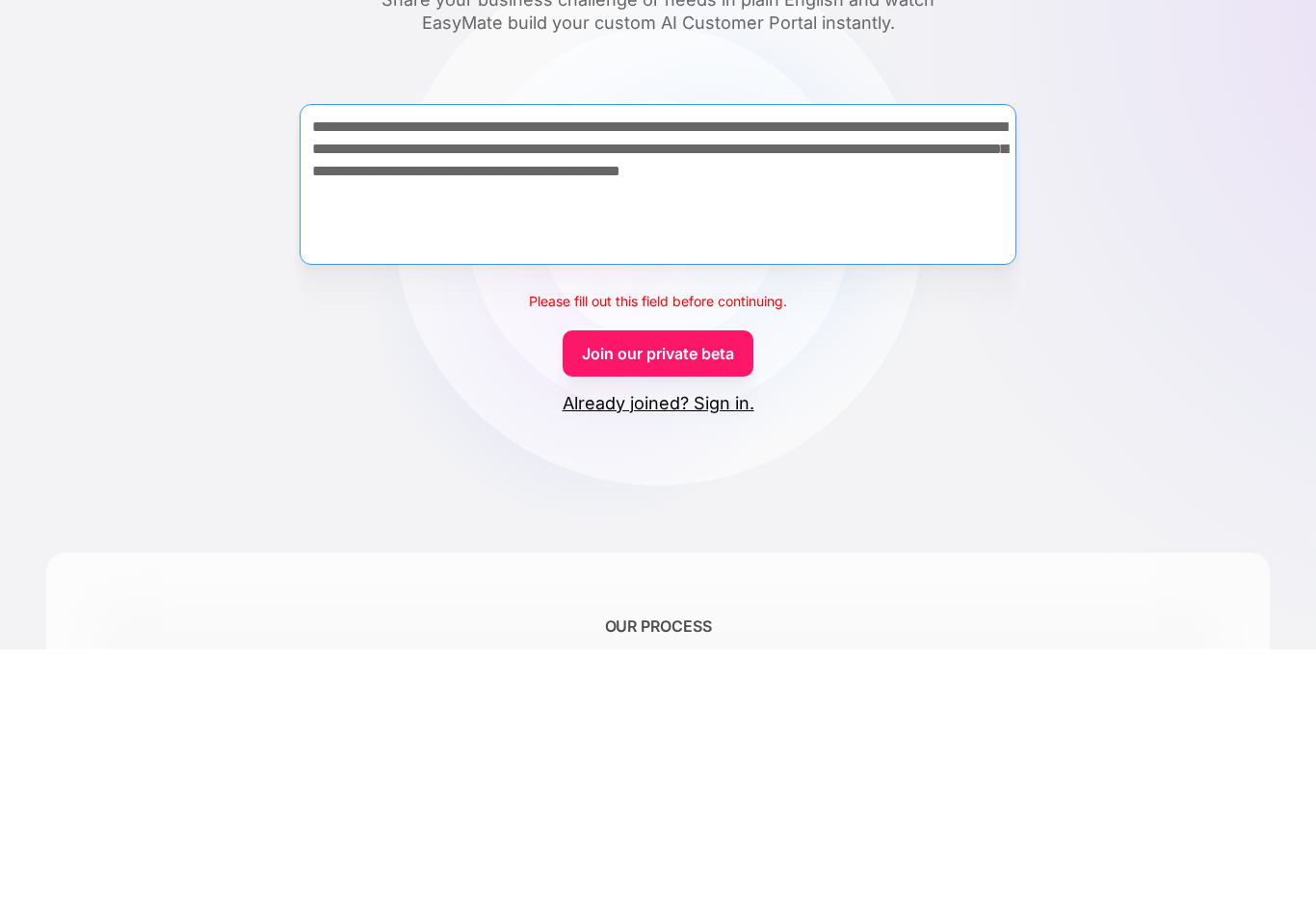 type on "**********" 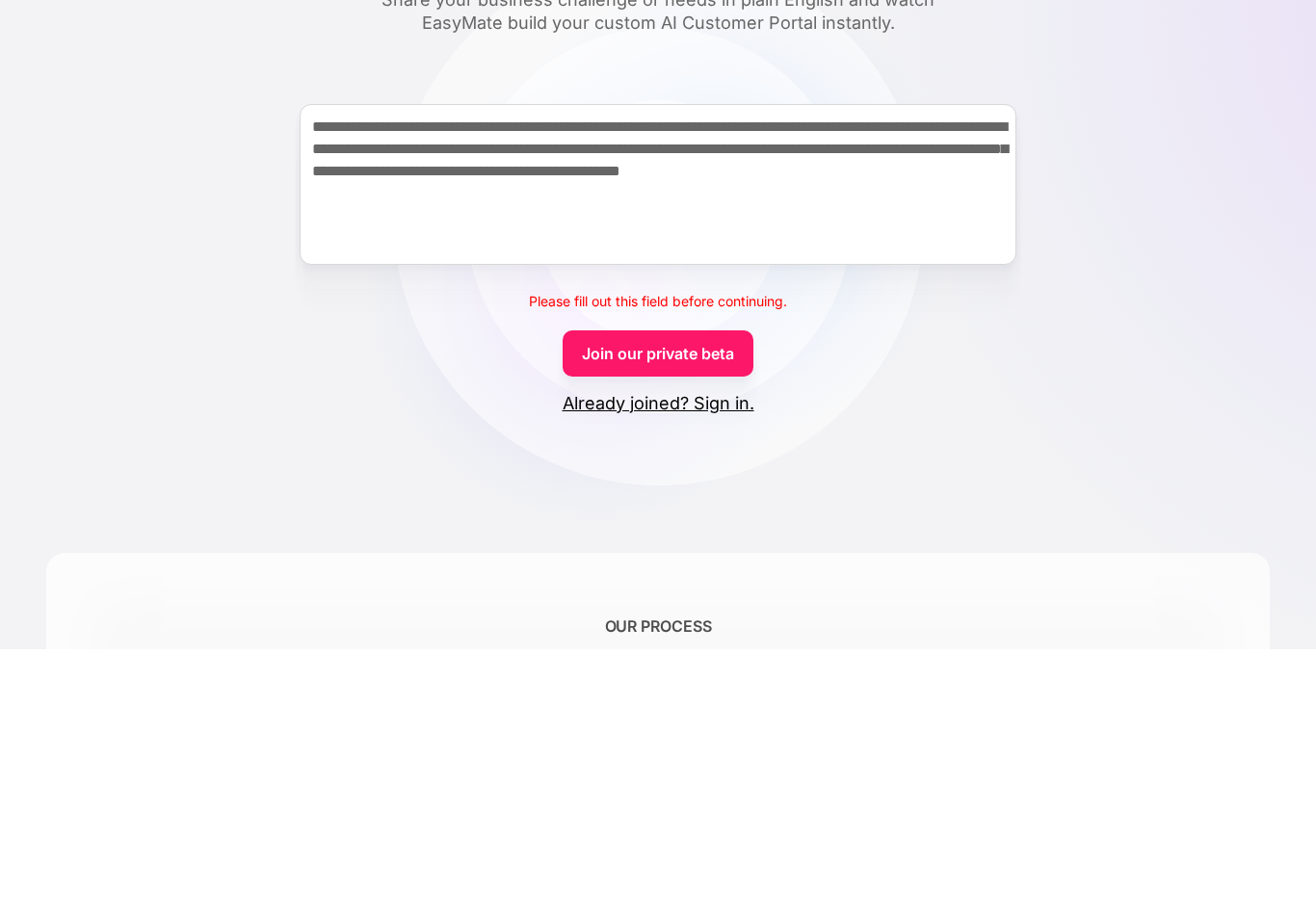 click on "Join our private beta" at bounding box center [658, 619] 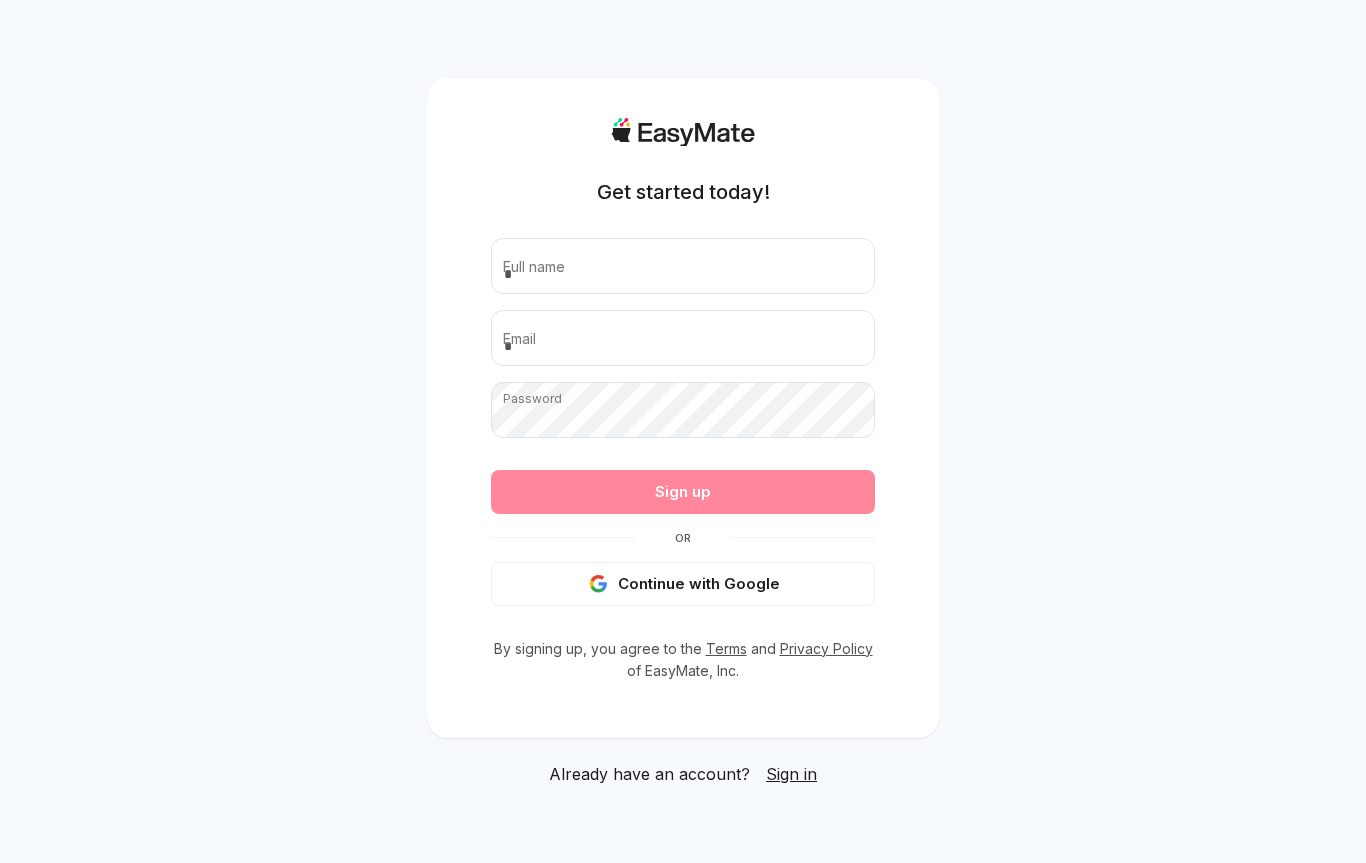 scroll, scrollTop: 0, scrollLeft: 0, axis: both 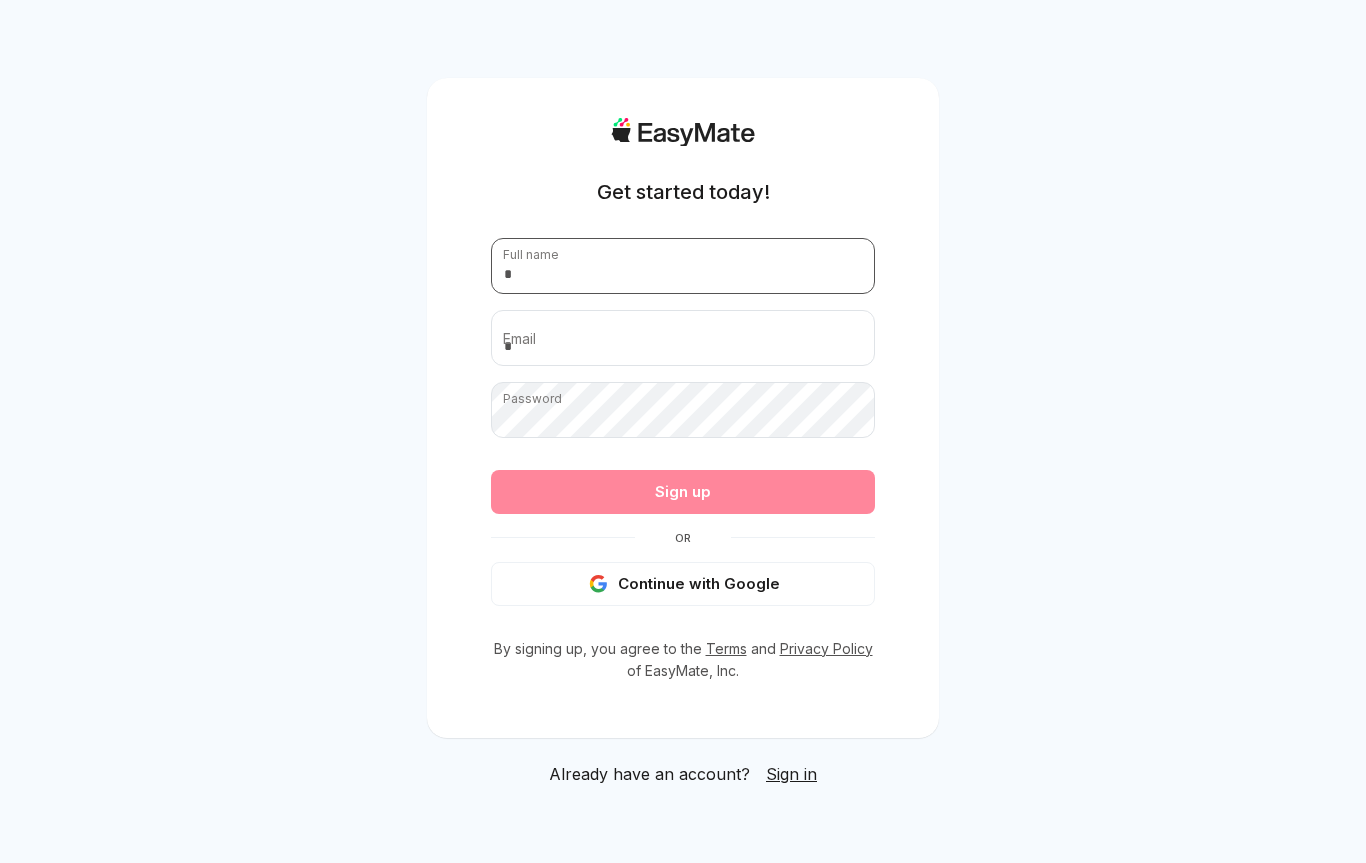 click at bounding box center [683, 266] 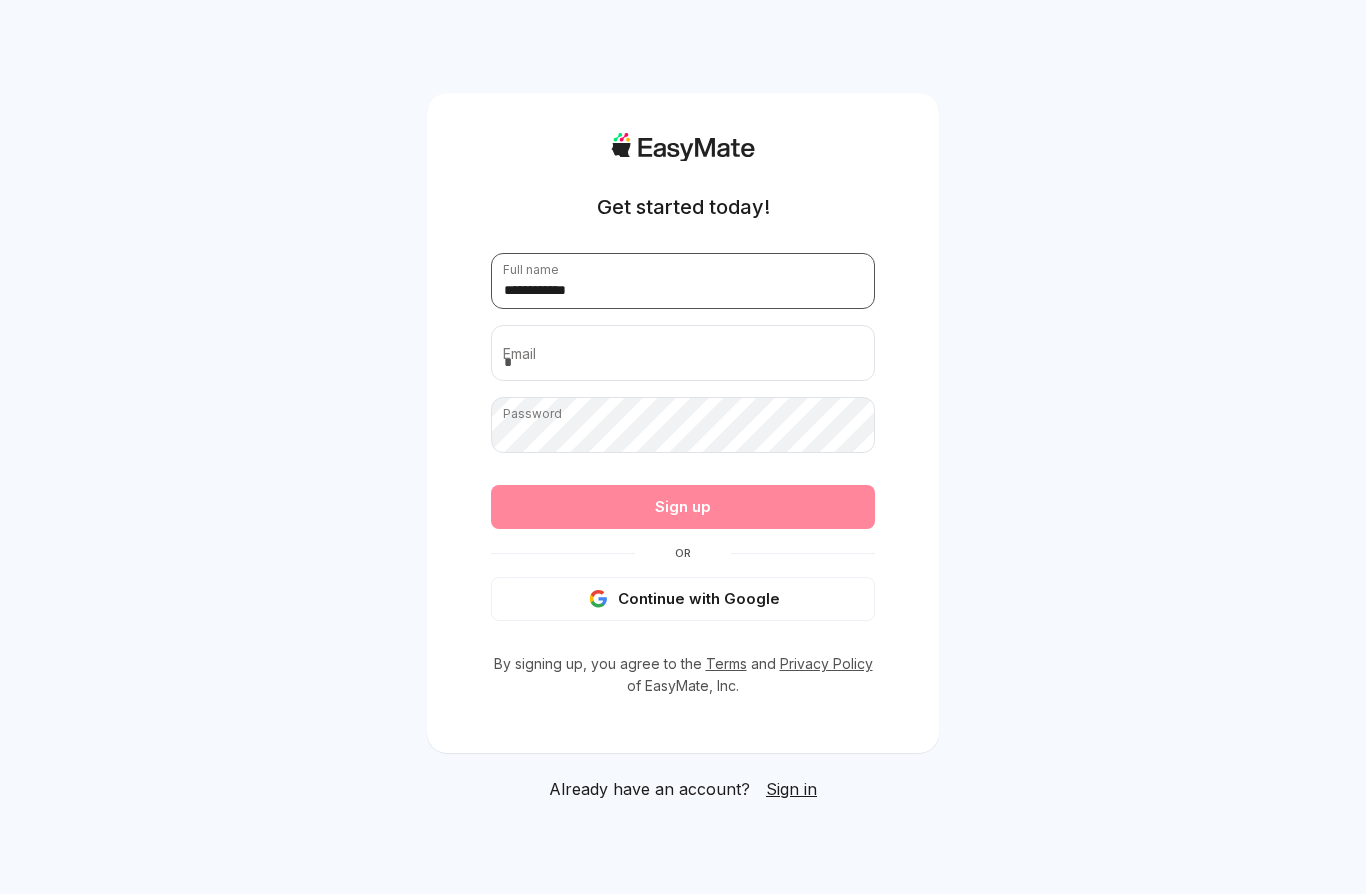type on "**********" 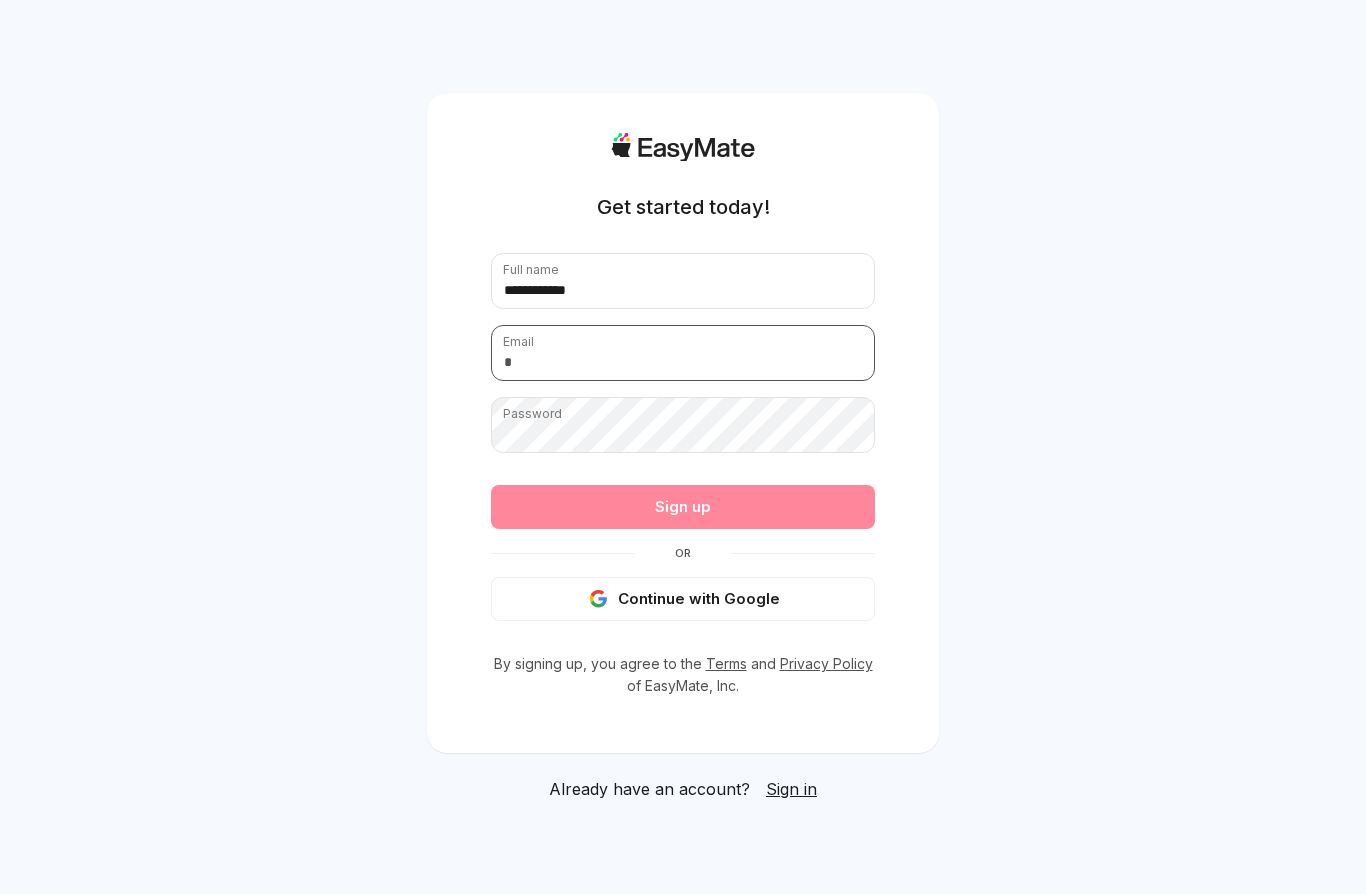 click at bounding box center [683, 353] 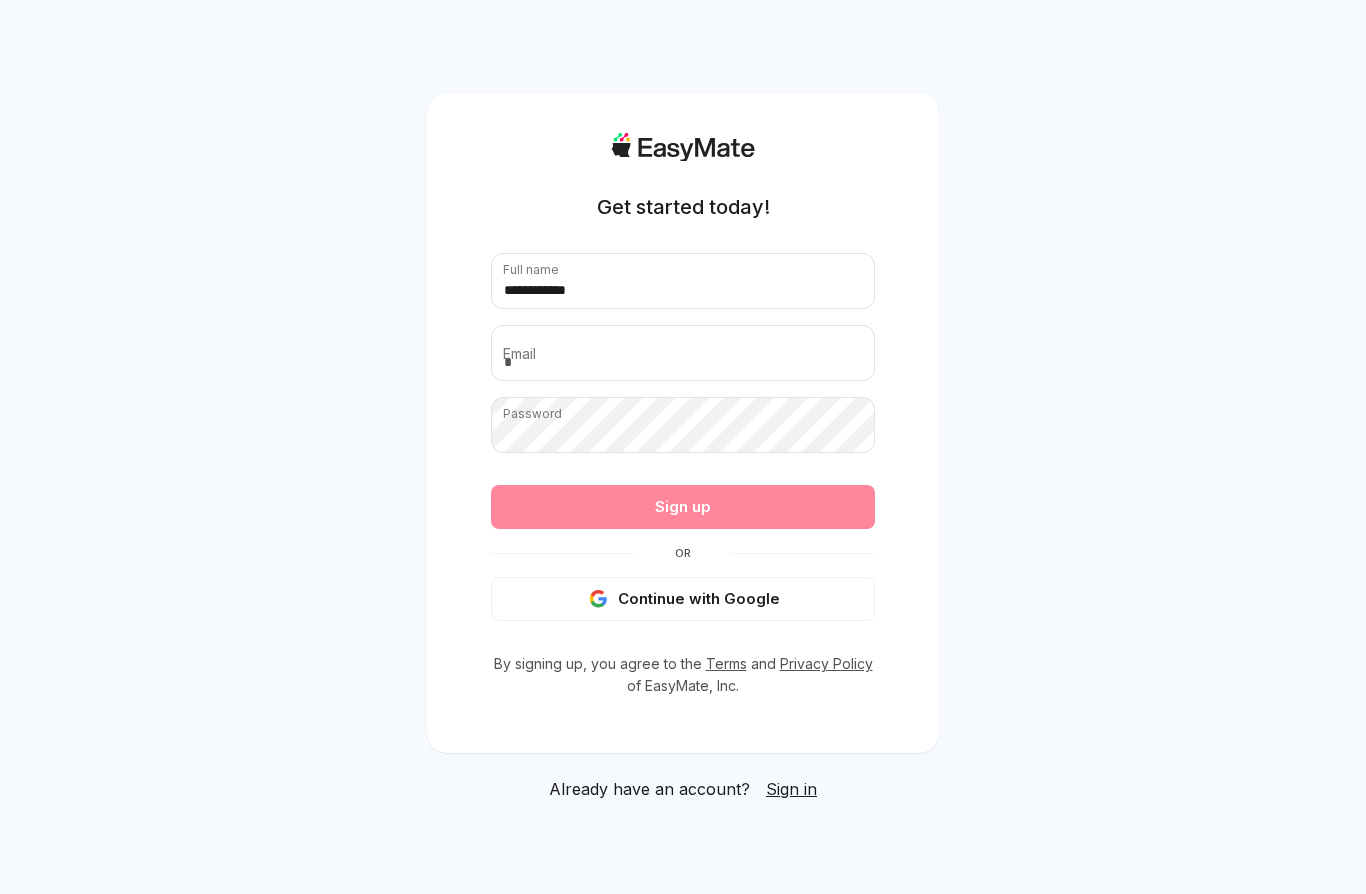 type on "**********" 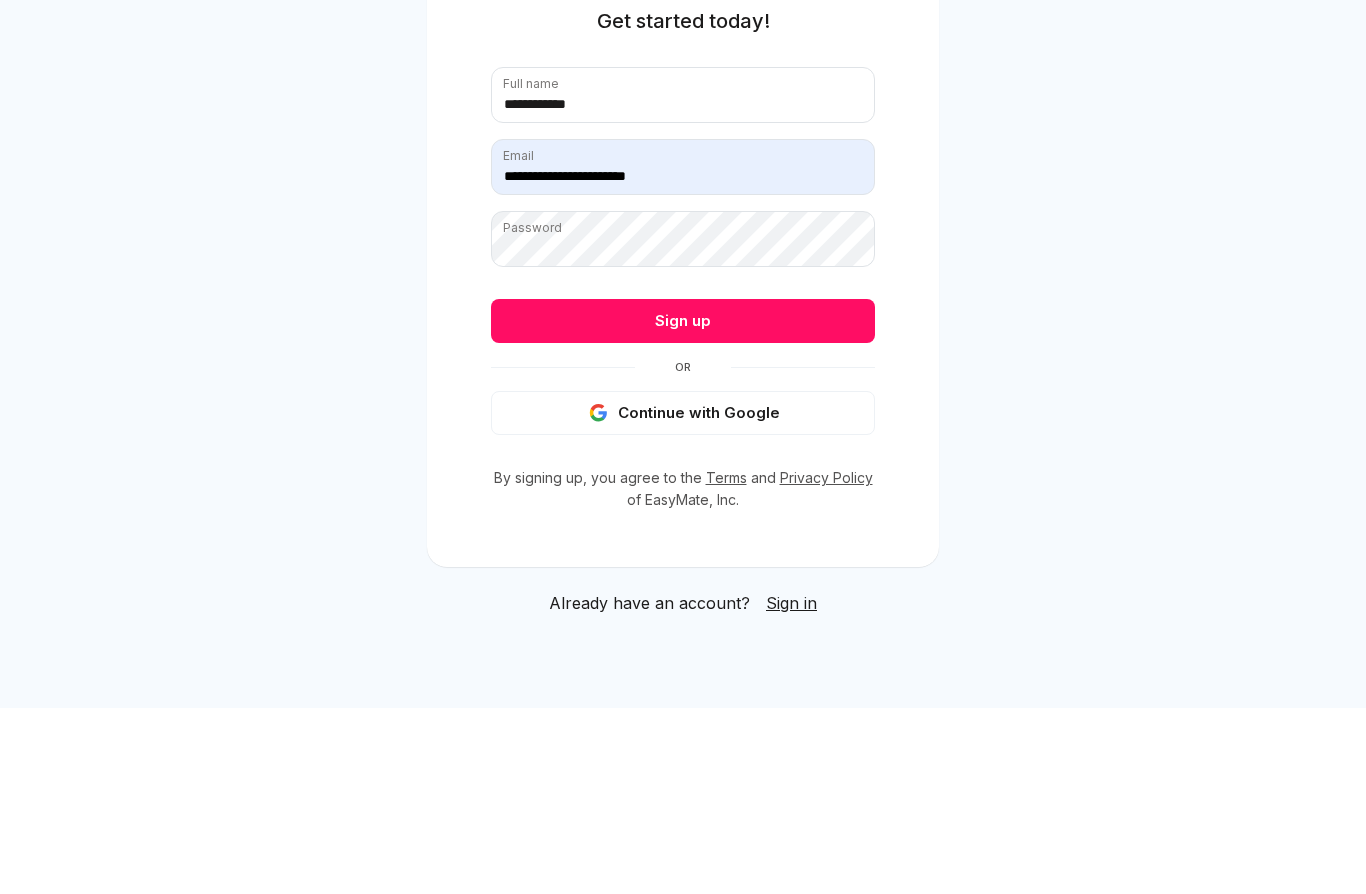 click on "Sign up" at bounding box center (683, 507) 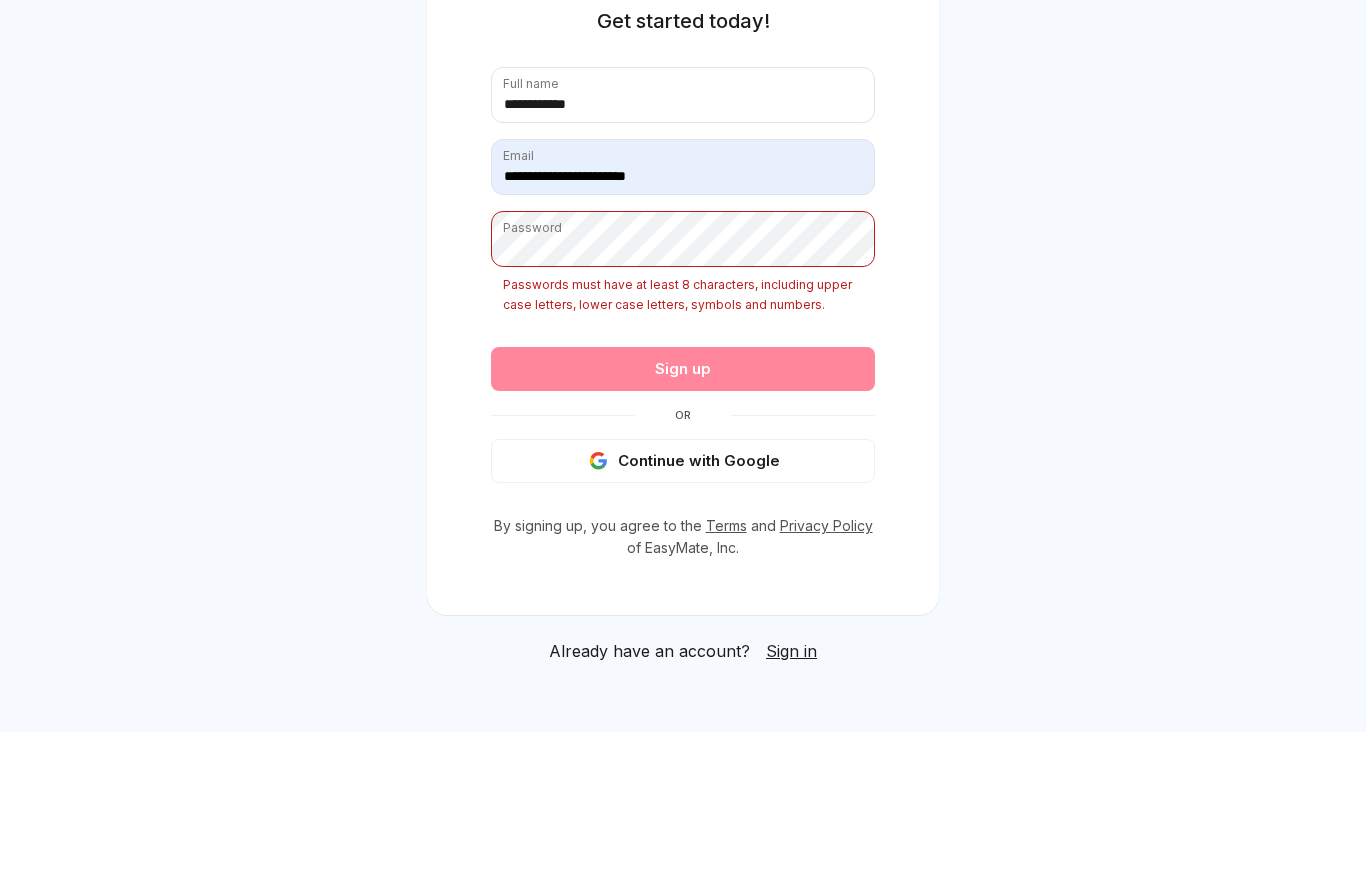 click on "**********" at bounding box center [683, 437] 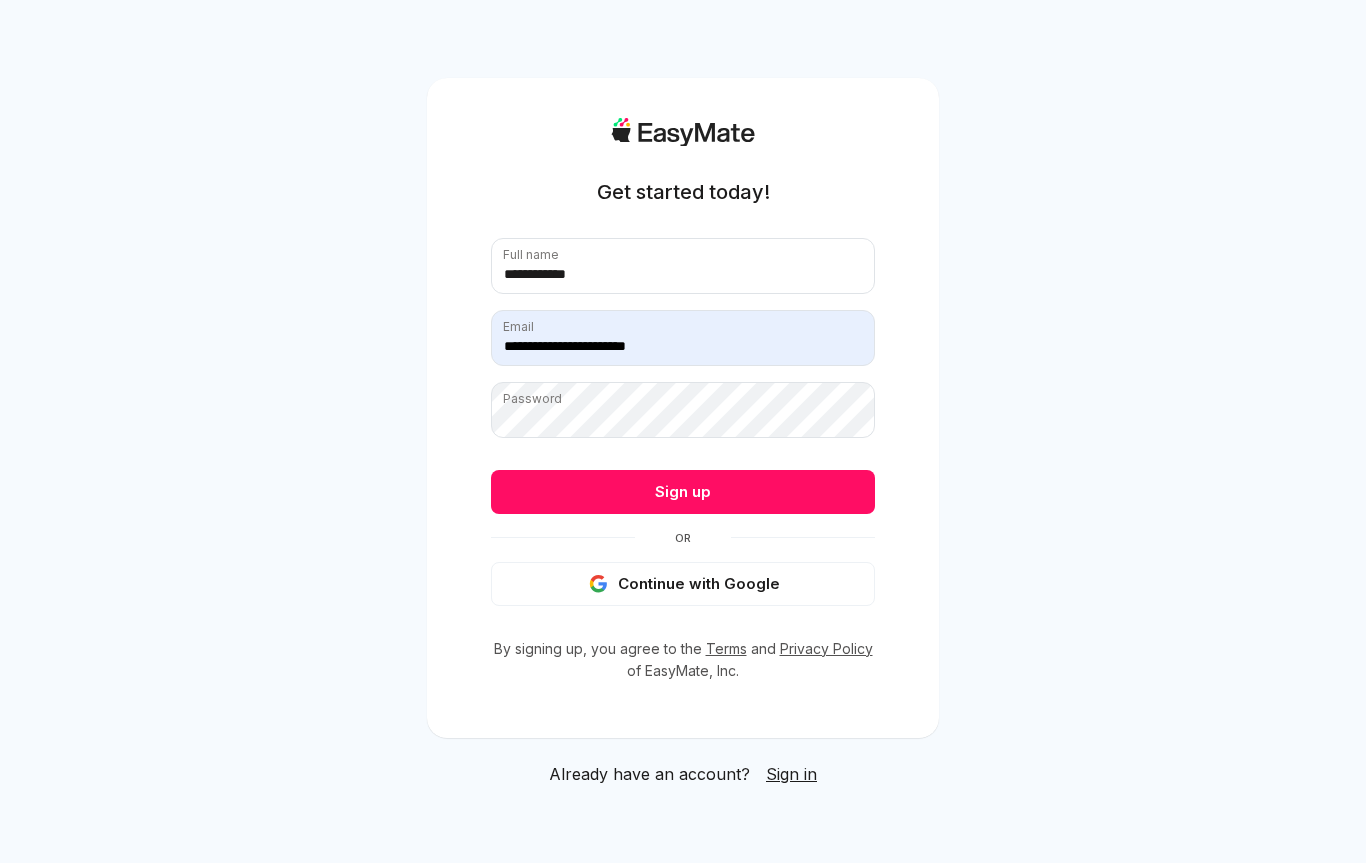 click on "Continue with Google" at bounding box center [683, 584] 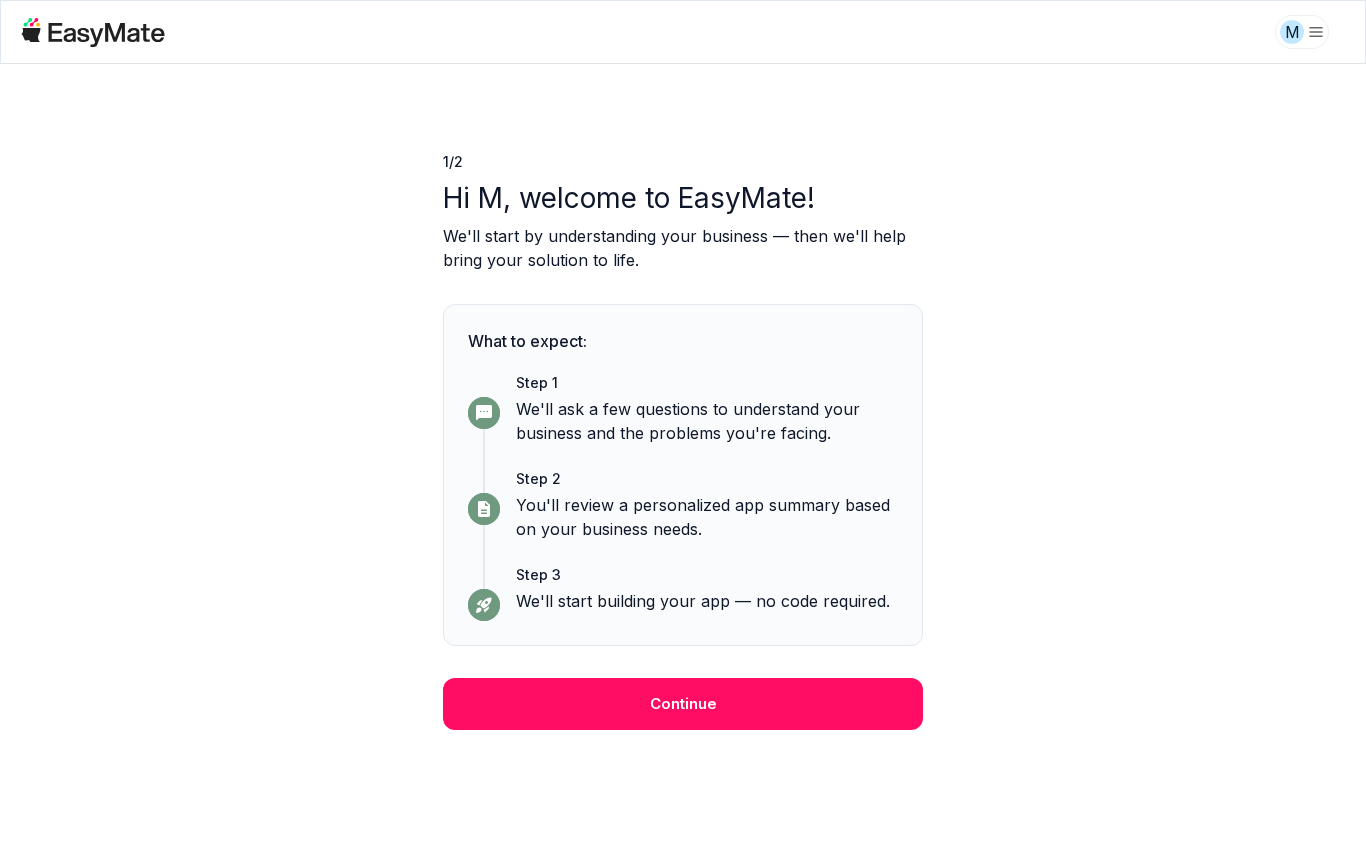 scroll, scrollTop: 0, scrollLeft: 0, axis: both 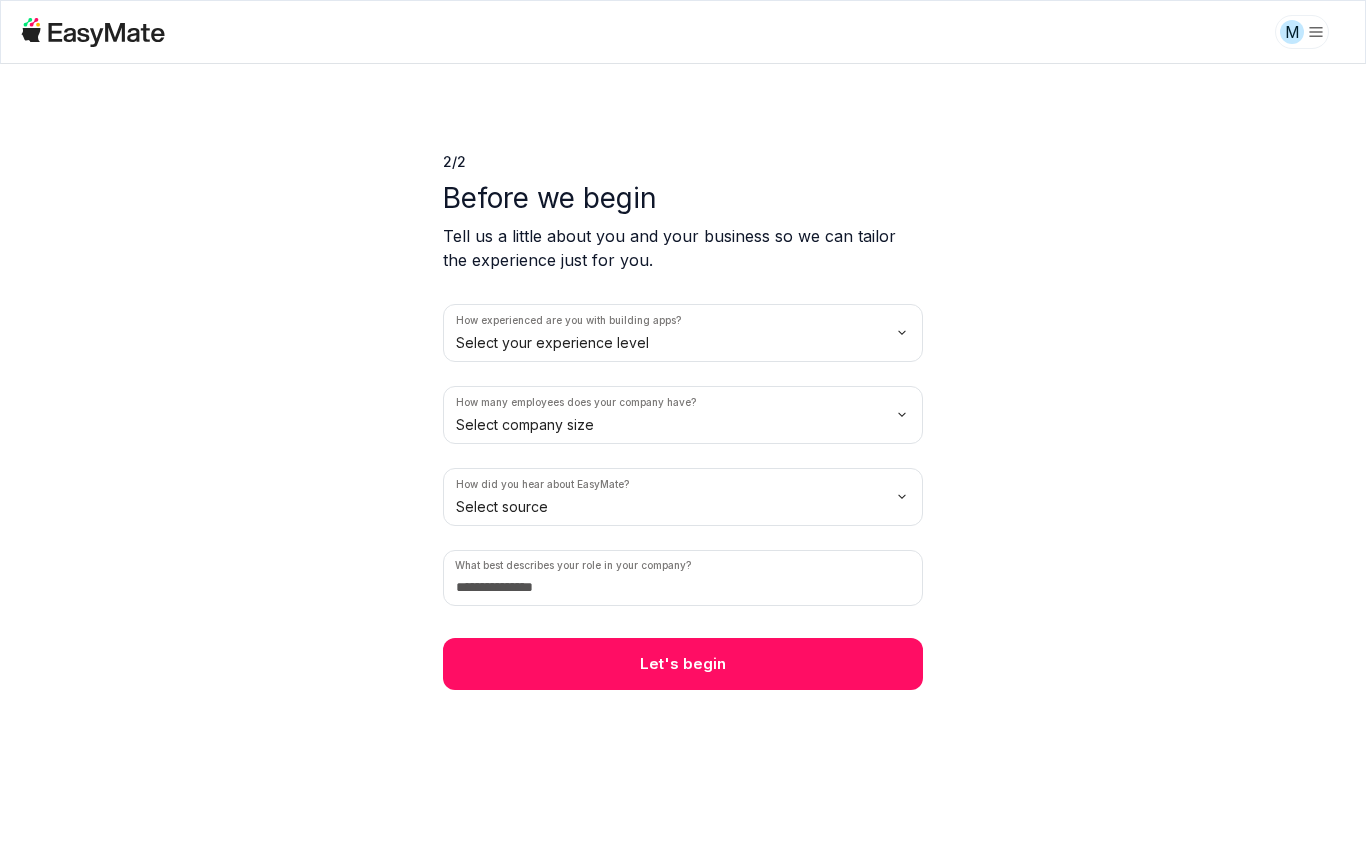 click on "M 2 / 2 Before we begin Tell us a little about you and your business so we can tailor the experience just for you. How experienced are you with building apps? Select your experience level How many employees does your company have? Select company size How did you hear about EasyMate? Select source What best describes your role in your company? Let's begin" at bounding box center [683, 431] 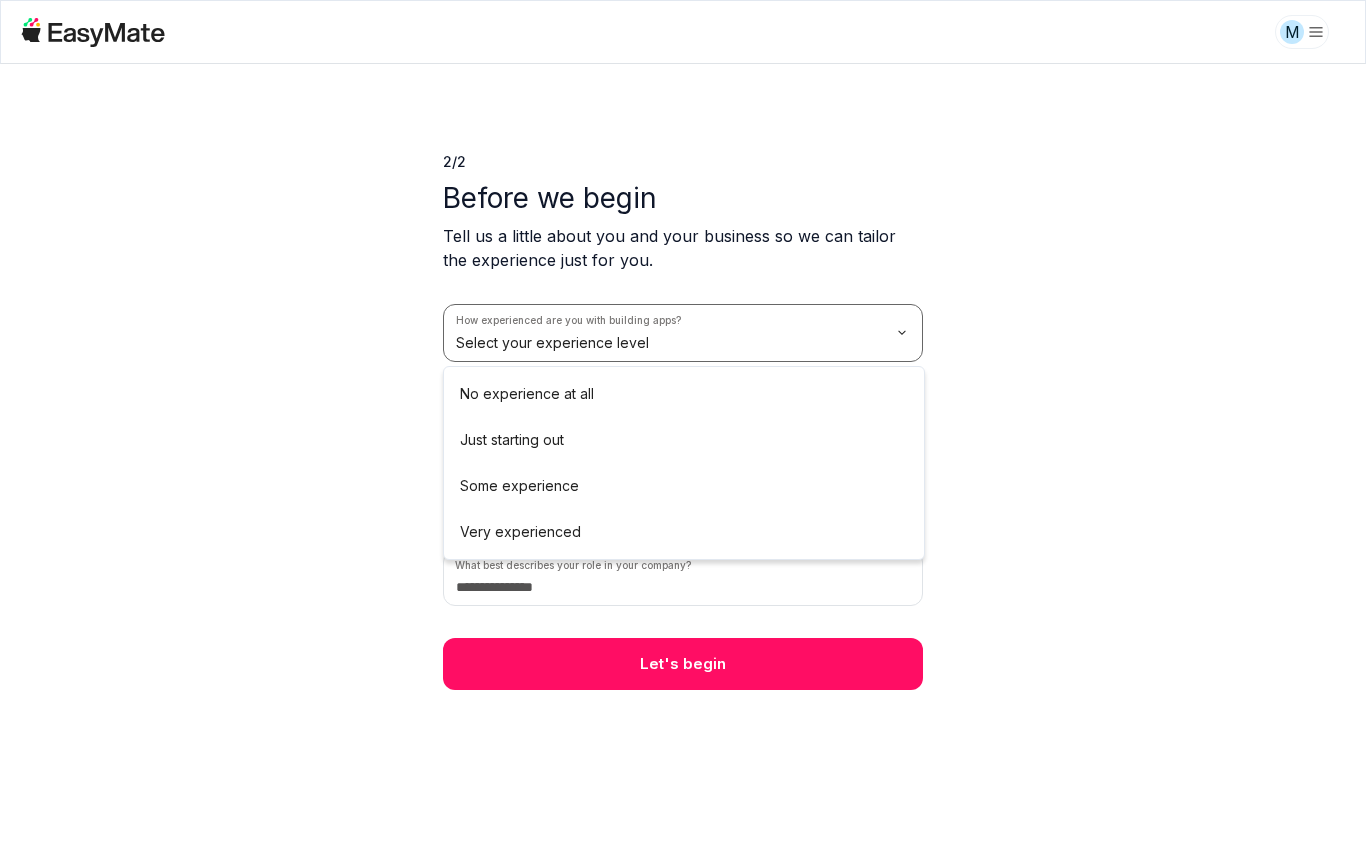 click on "How many employees does your company have?" at bounding box center [576, 402] 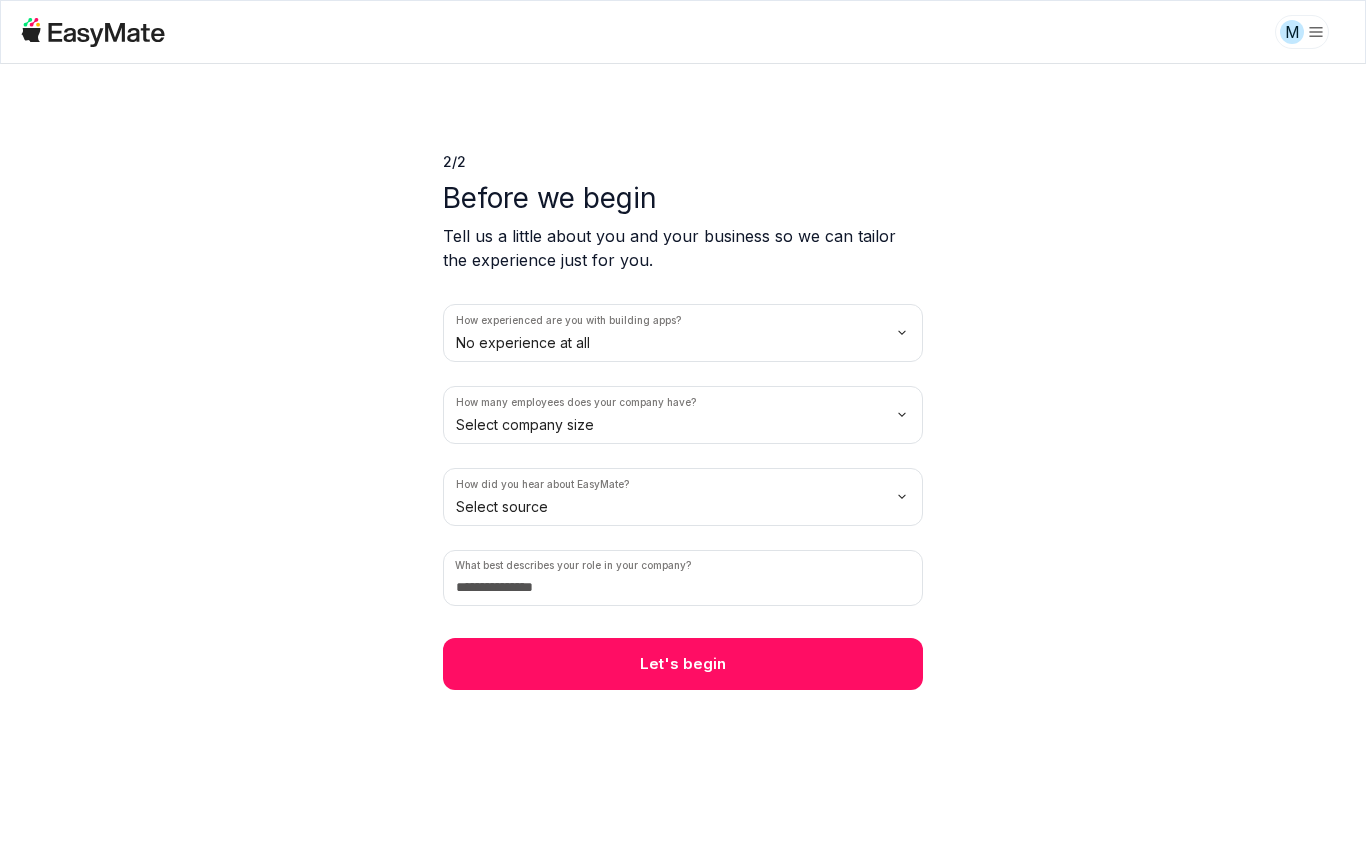 click on "M 2 / 2 Before we begin Tell us a little about you and your business so we can tailor the experience just for you. How experienced are you with building apps? No experience at all How many employees does your company have? Select company size How did you hear about EasyMate? Select source What best describes your role in your company? Let's begin" at bounding box center (683, 431) 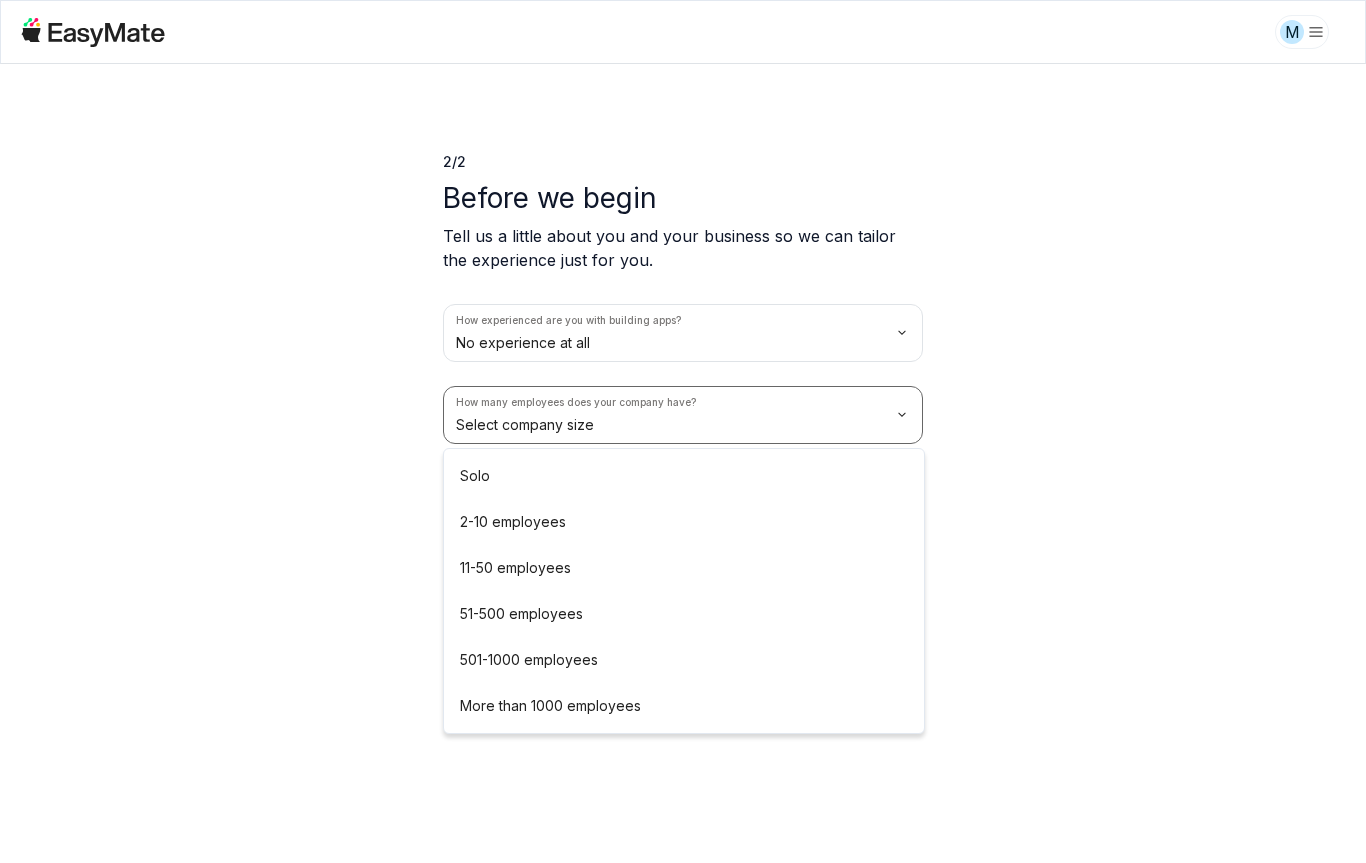 click on "Select source" at bounding box center (502, 497) 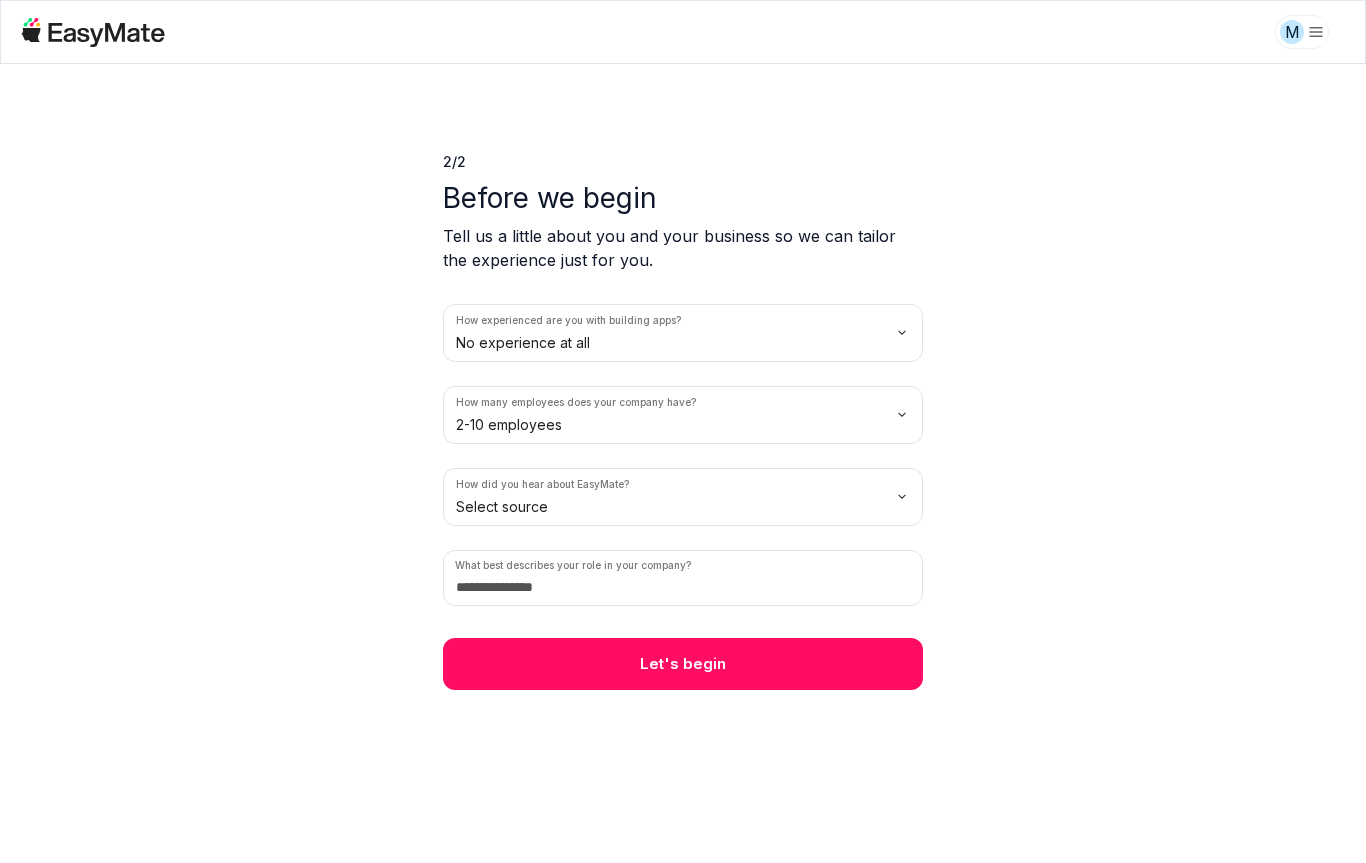 click on "M 2 / 2 Before we begin Tell us a little about you and your business so we can tailor the experience just for you. How experienced are you with building apps? No experience at all How many employees does your company have? 2-10 employees How did you hear about EasyMate? Select source What best describes your role in your company? Let's begin" at bounding box center [683, 431] 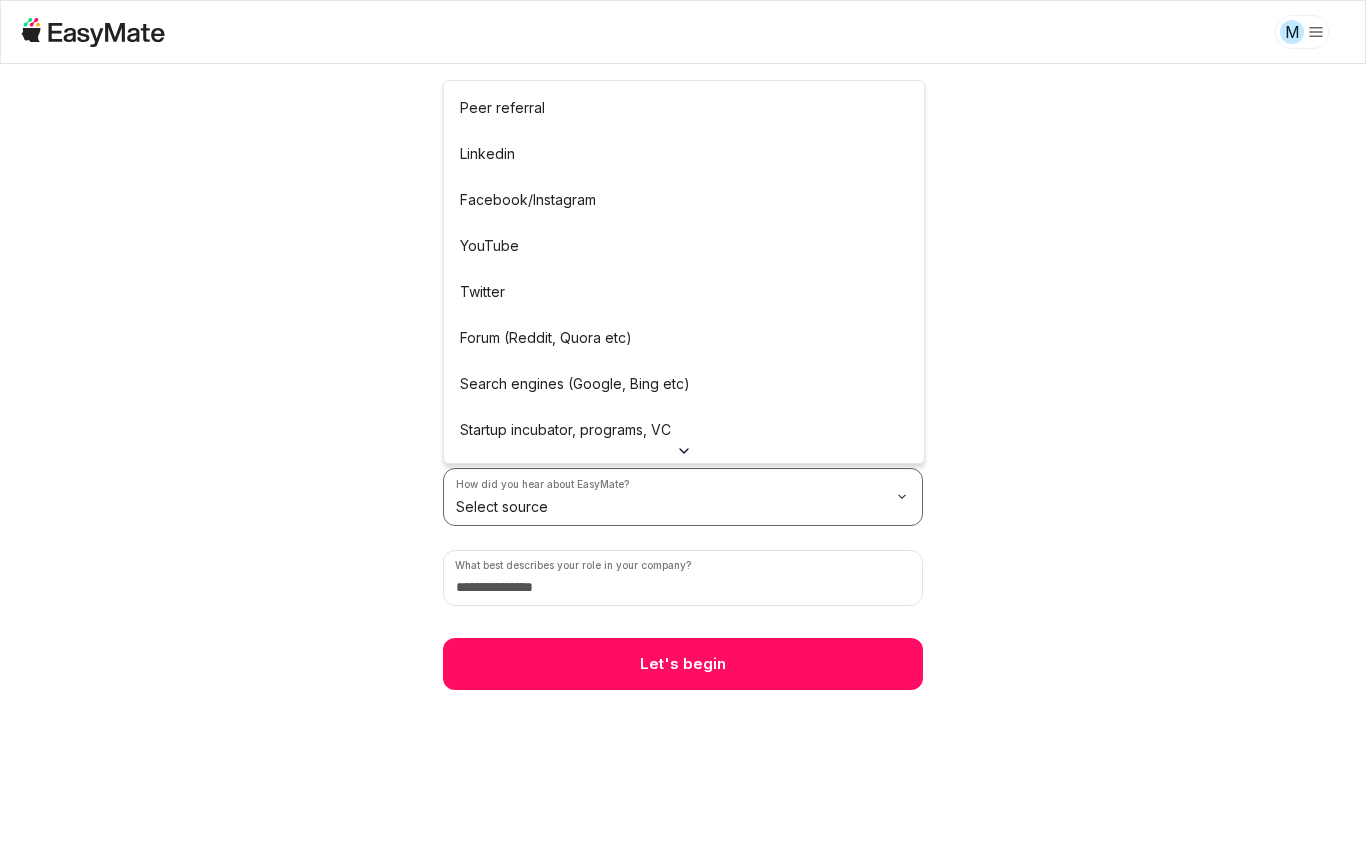 click on "How many employees does your company have? 2-10 employees" at bounding box center [683, 415] 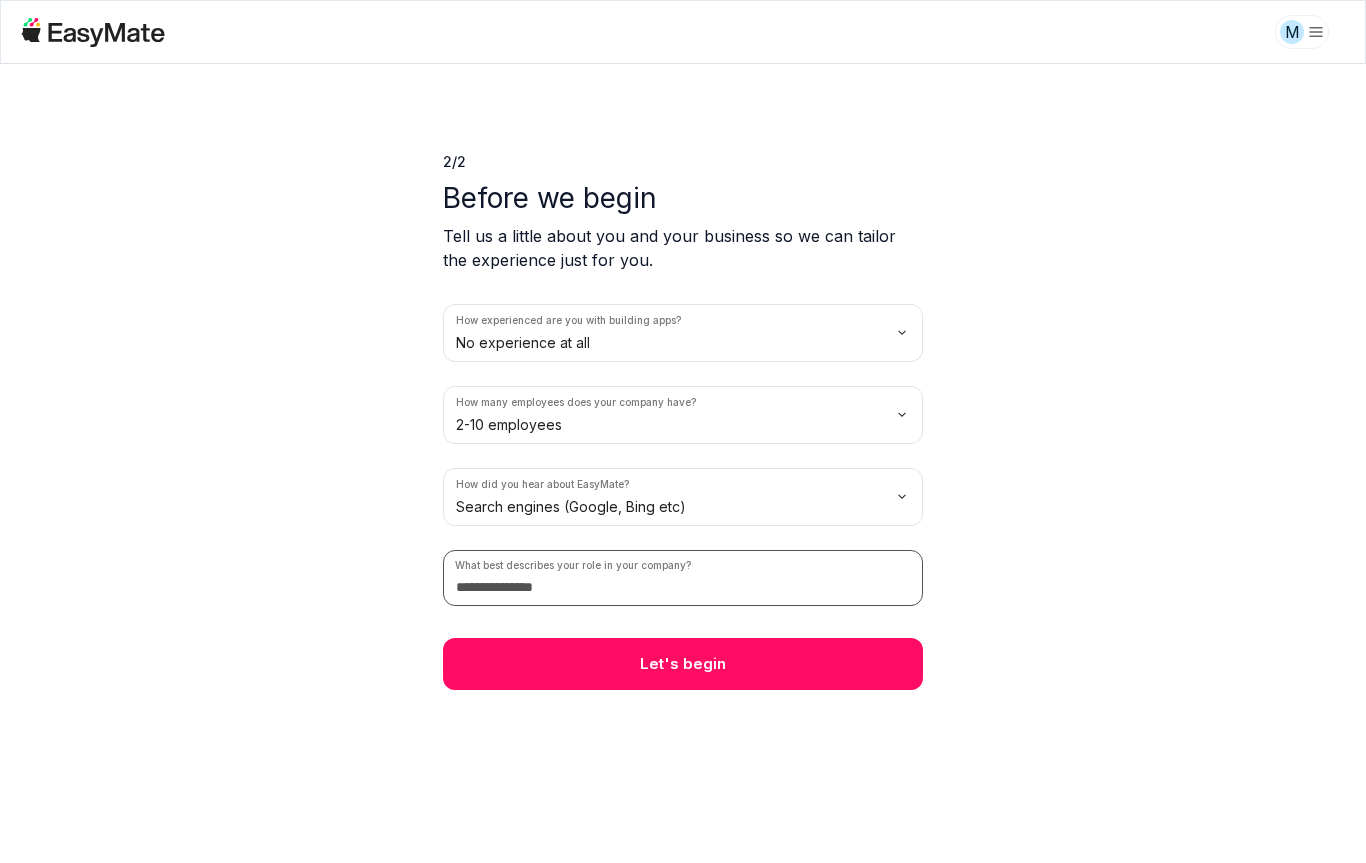 click at bounding box center [683, 578] 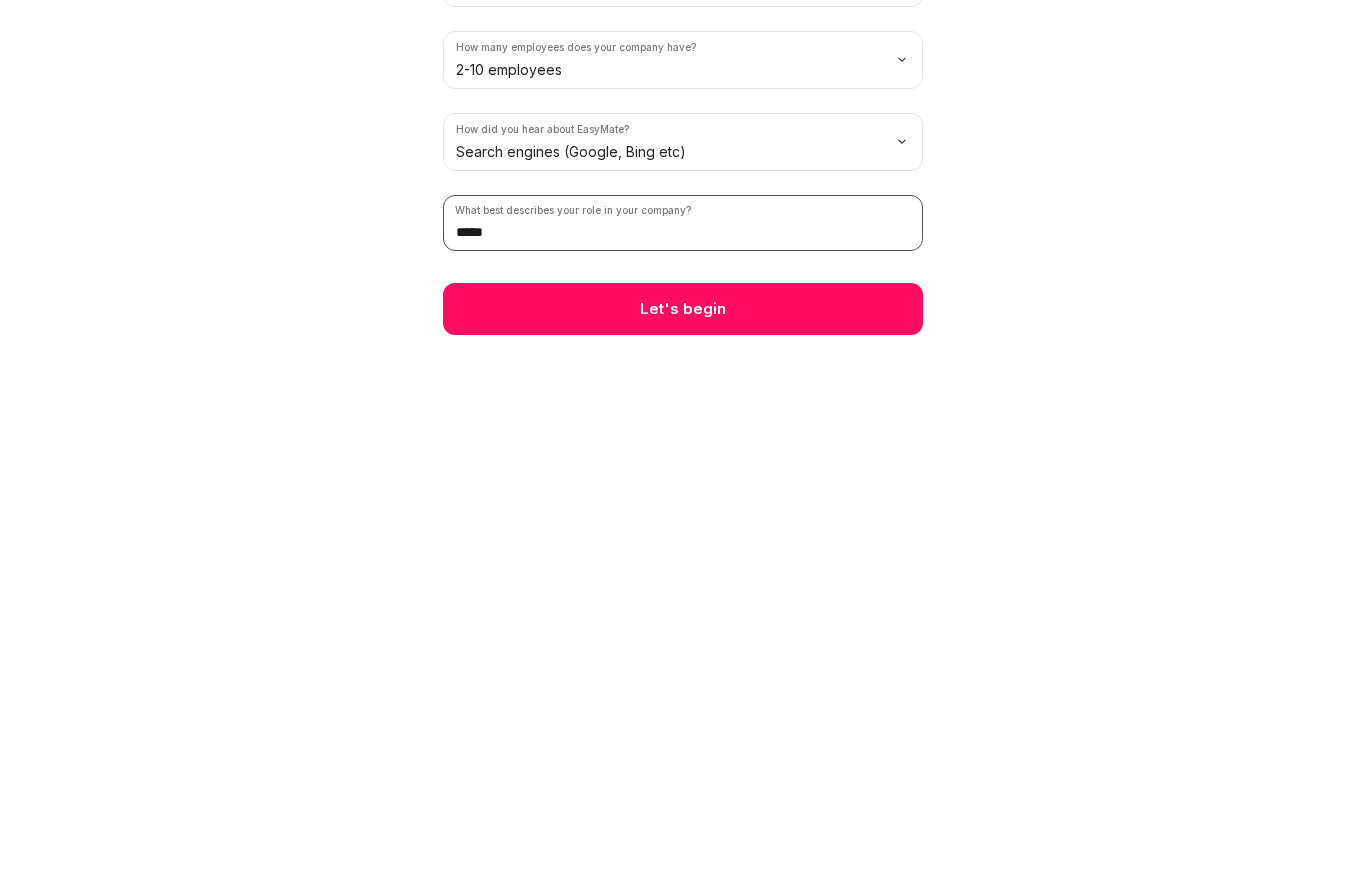 type on "*****" 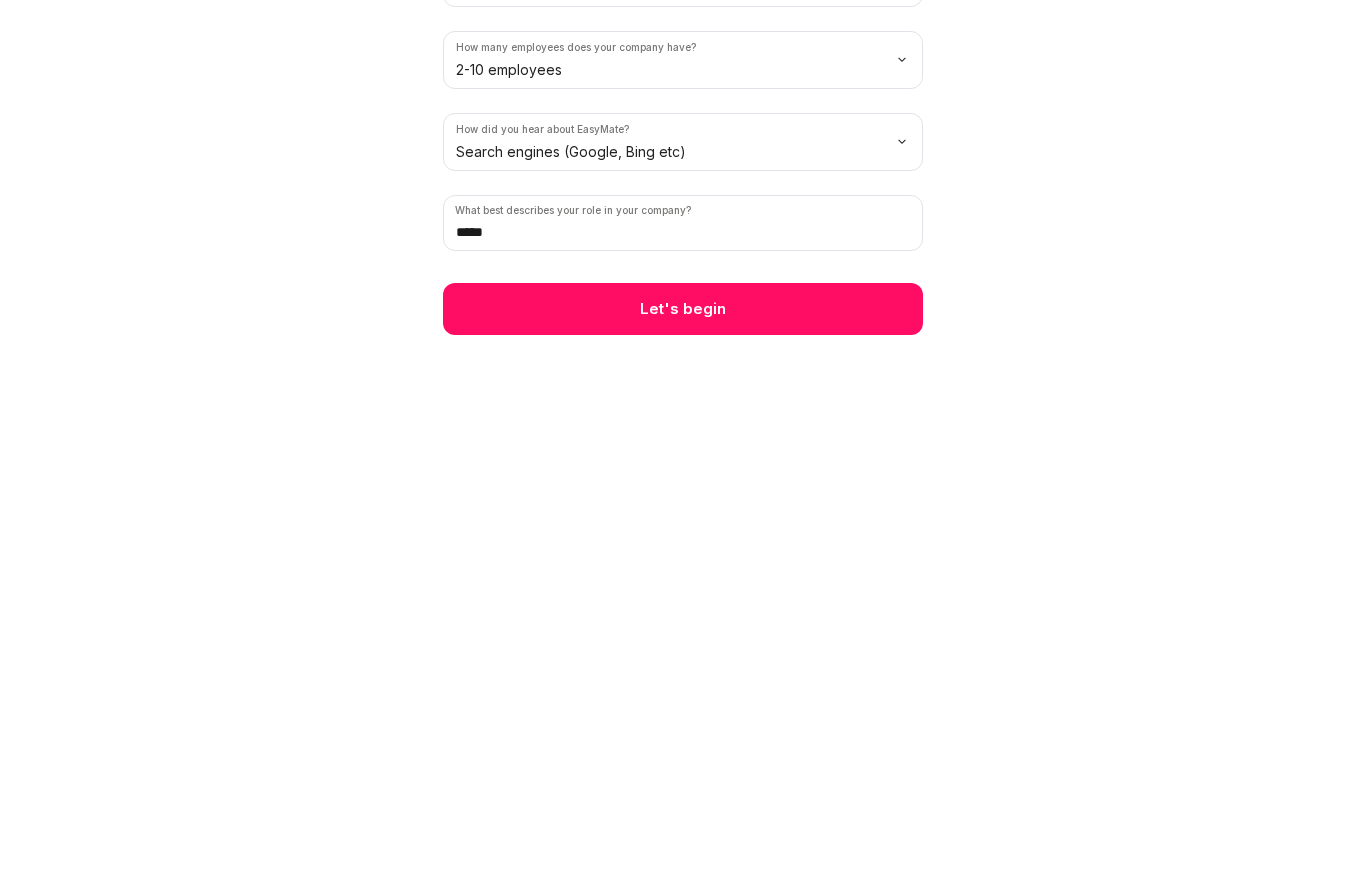 click on "Let's begin" at bounding box center (683, 664) 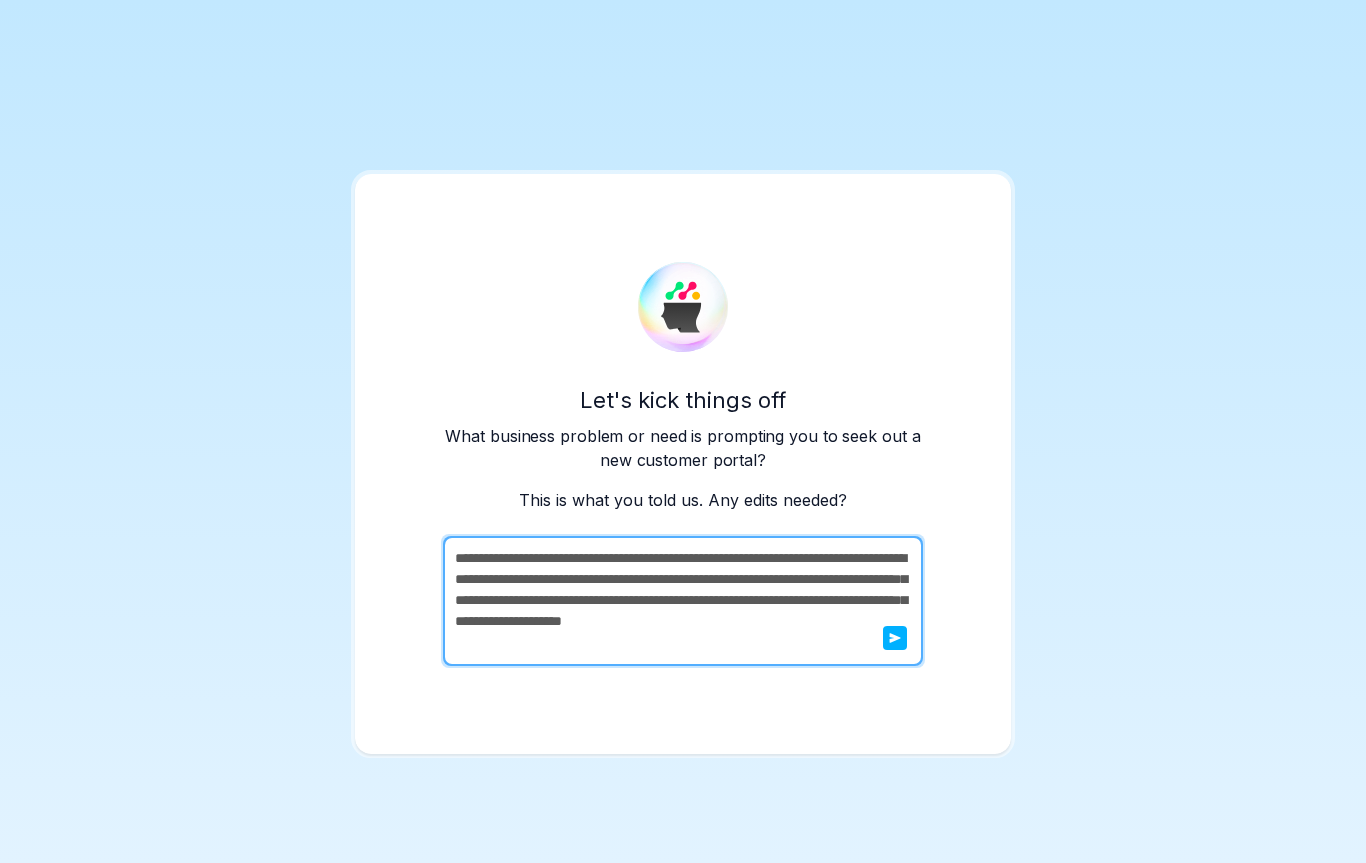 click 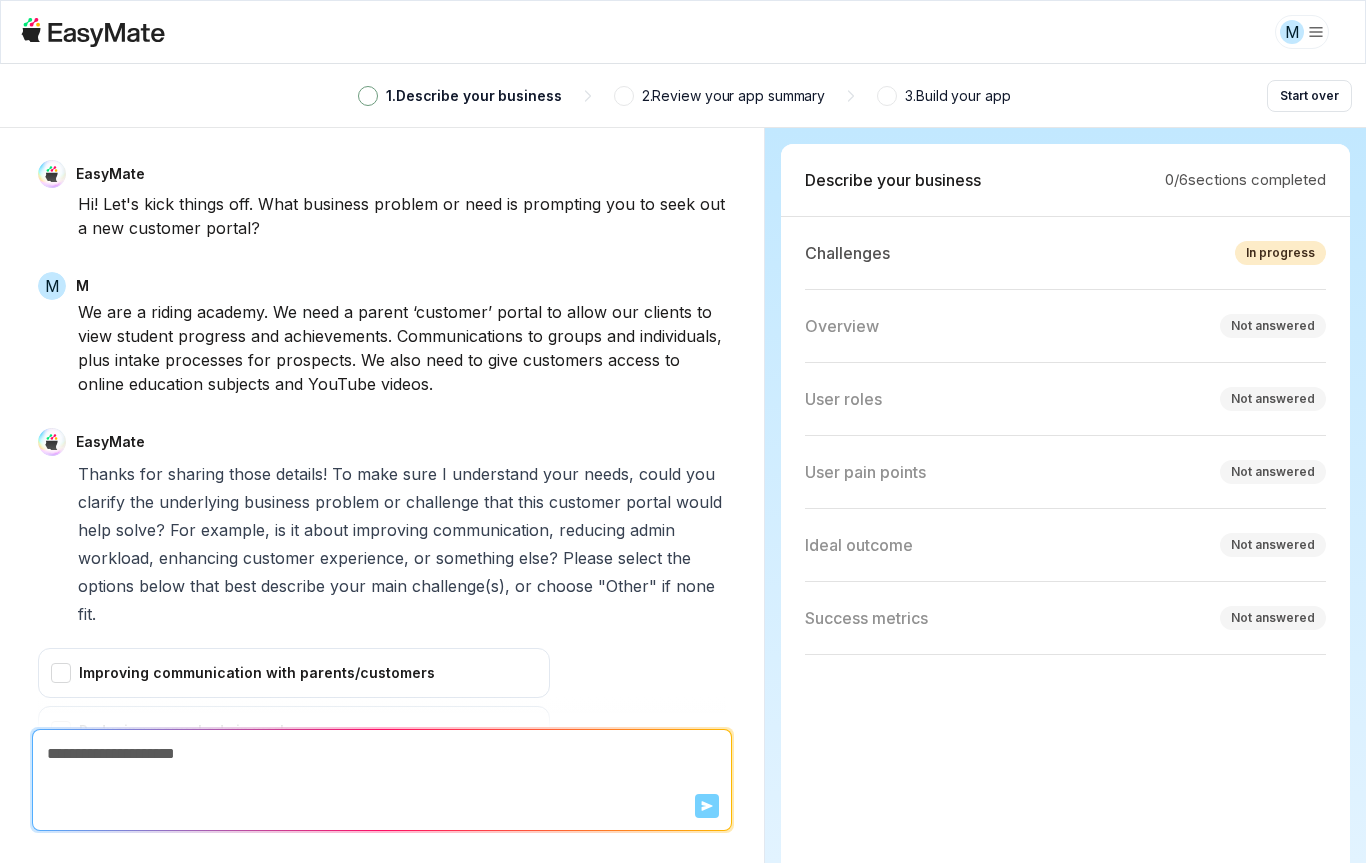 scroll, scrollTop: 379, scrollLeft: 0, axis: vertical 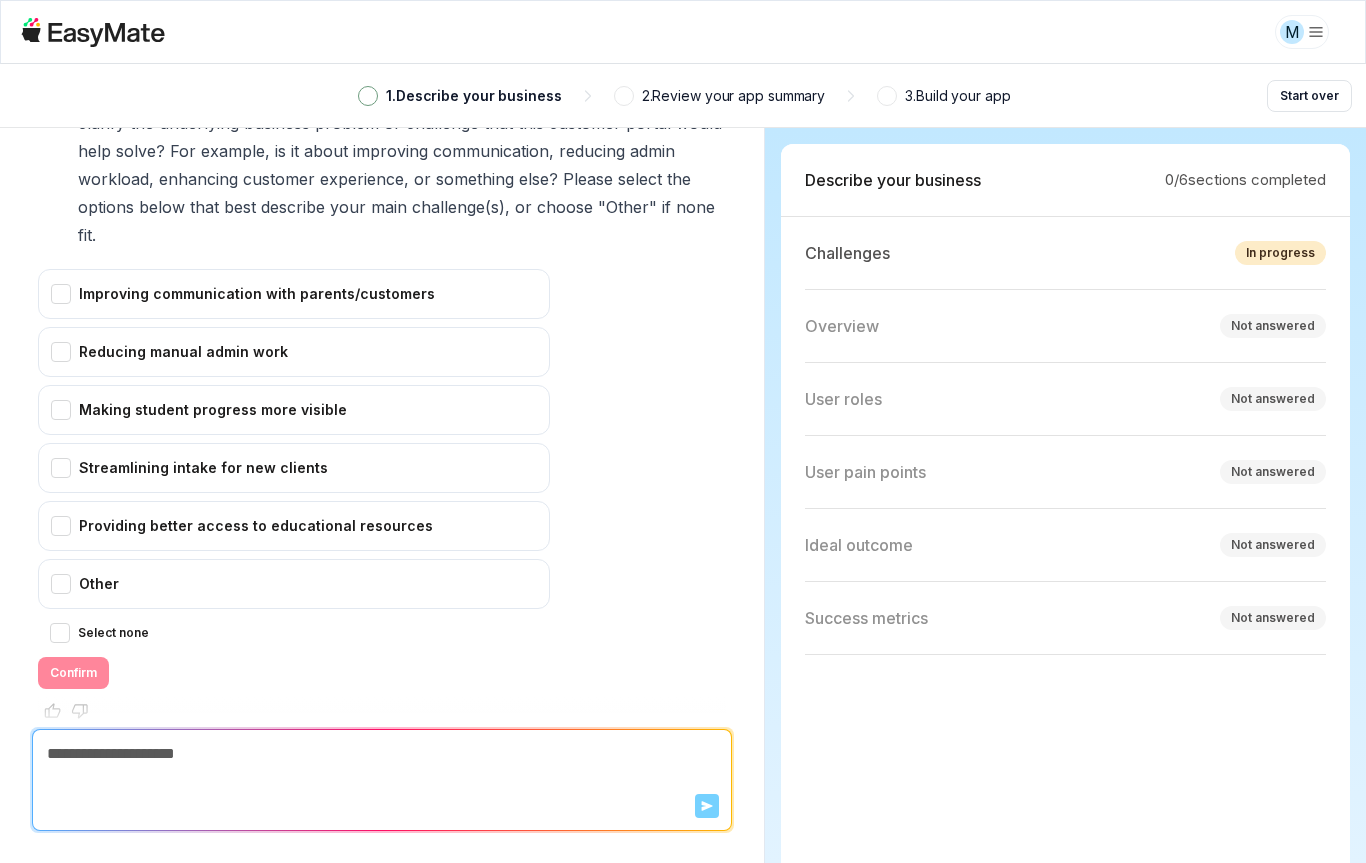 click on "Providing better access to educational resources" at bounding box center (294, 526) 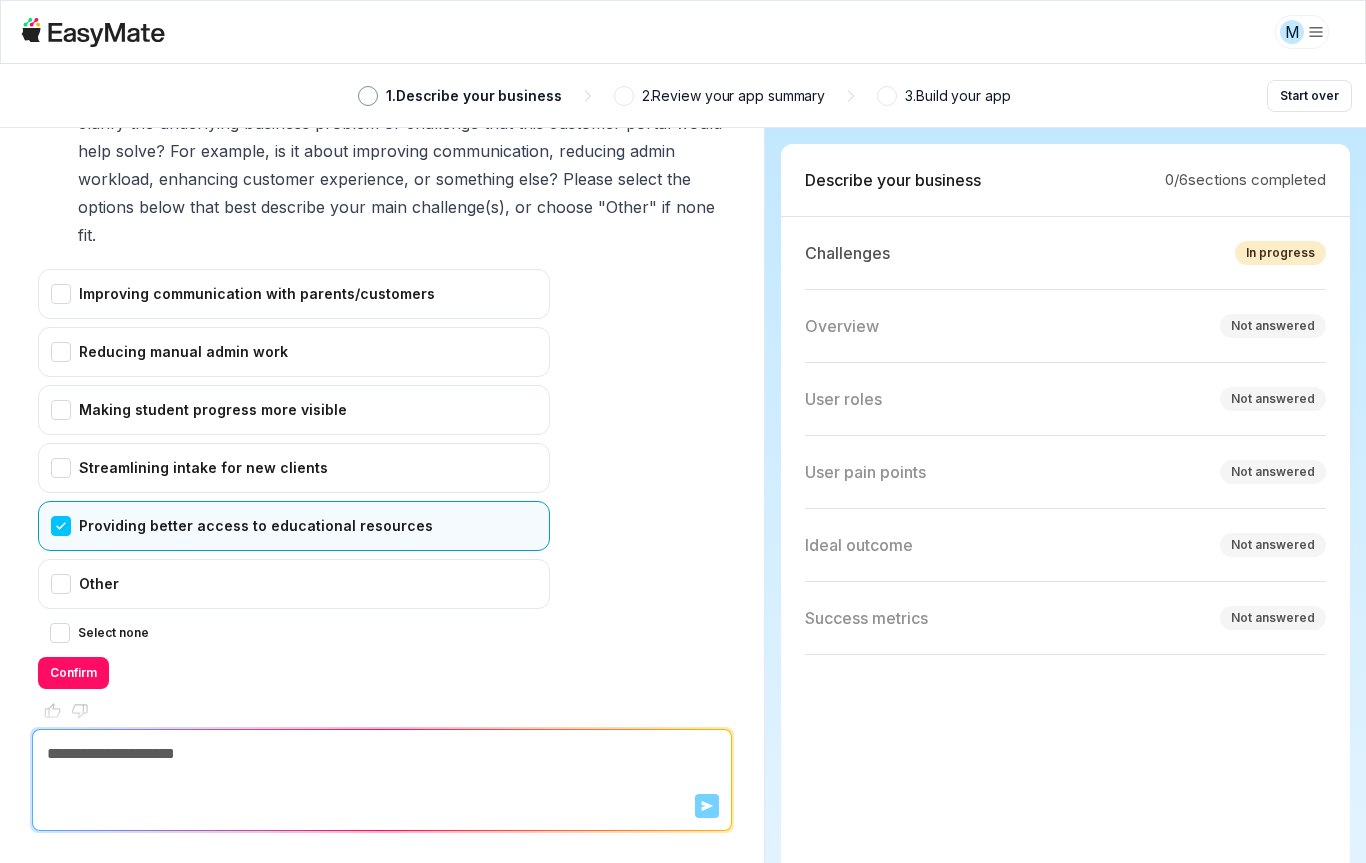 click on "Streamlining intake for new clients" at bounding box center (294, 468) 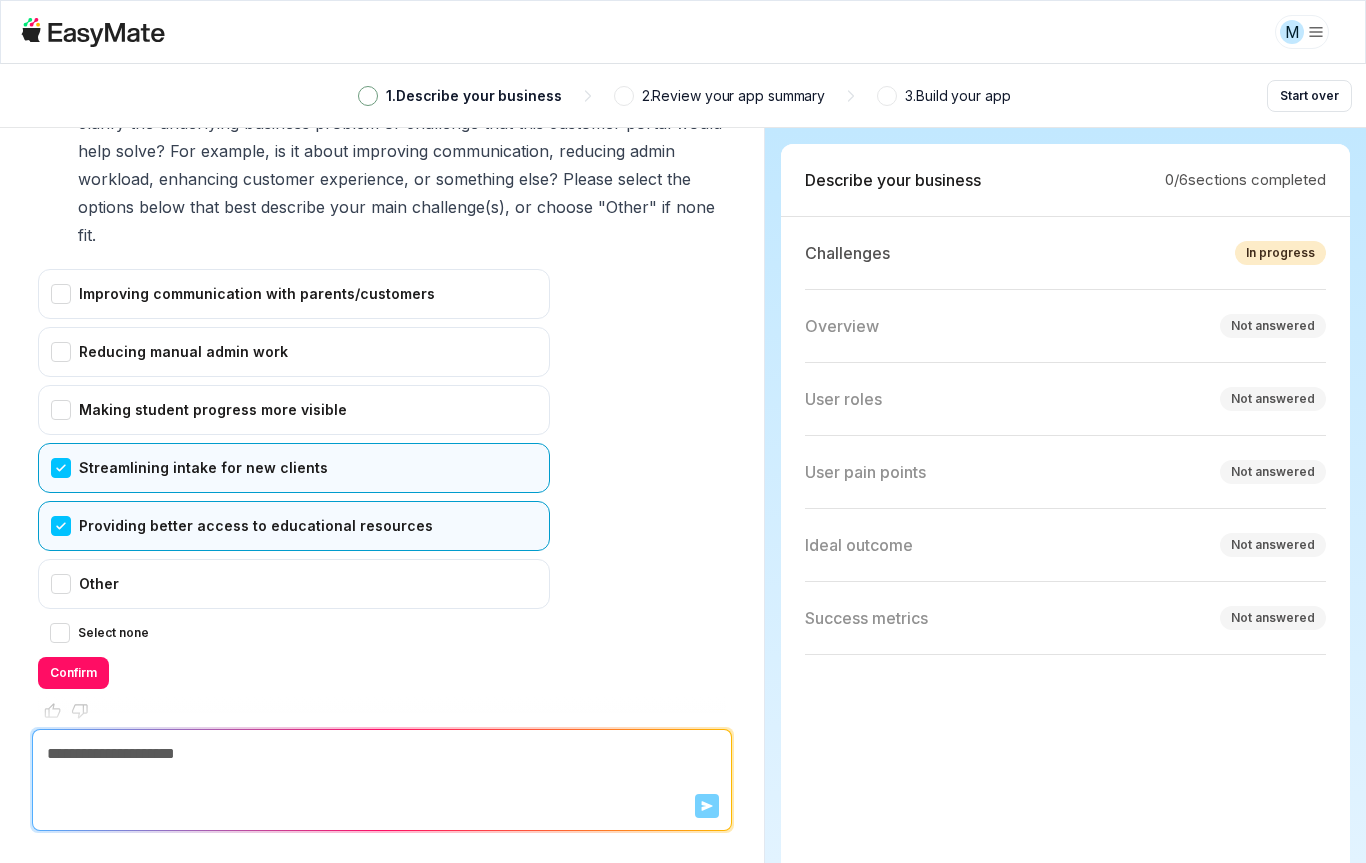 click on "Making student progress more visible" at bounding box center (294, 410) 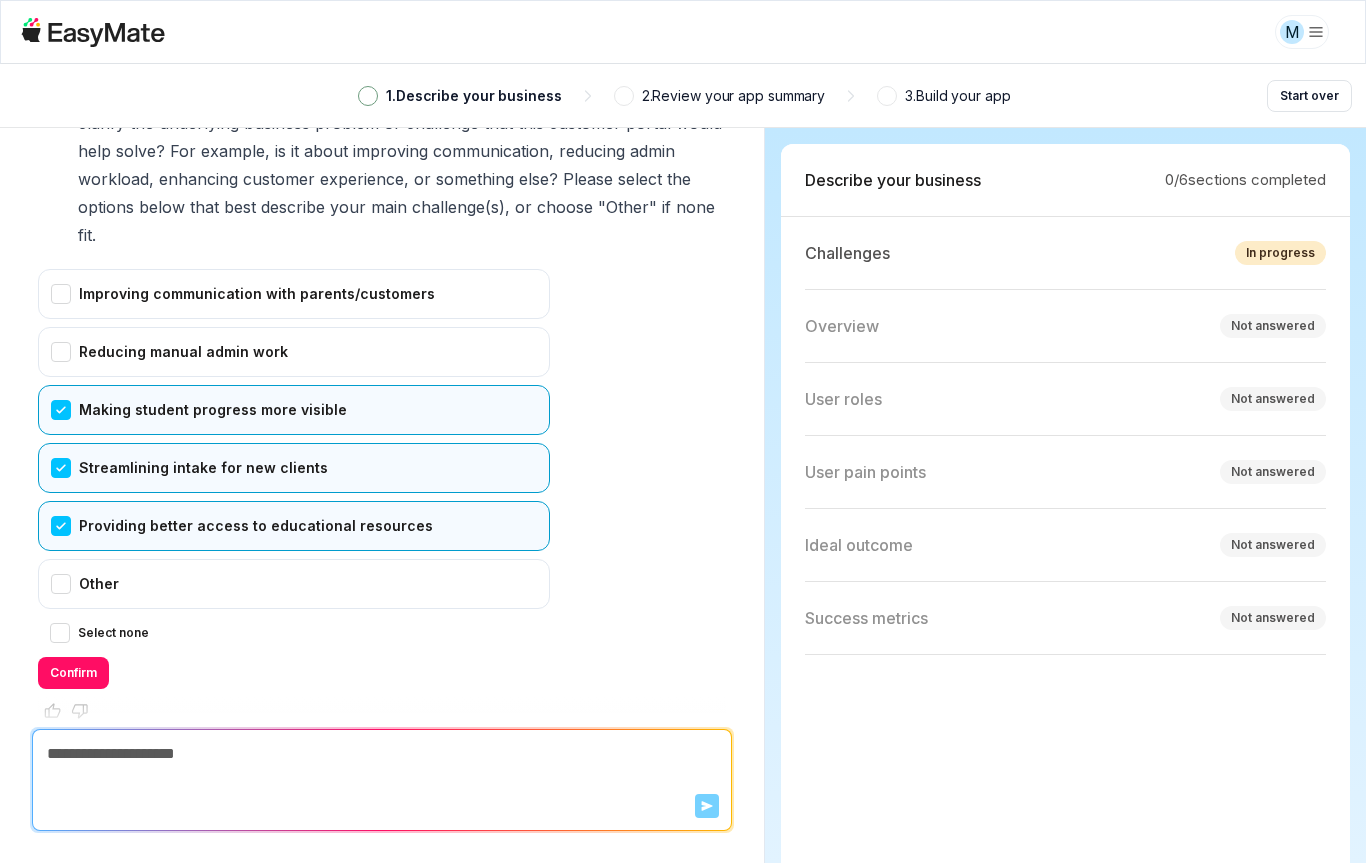 click on "Reducing manual admin work" at bounding box center (294, 352) 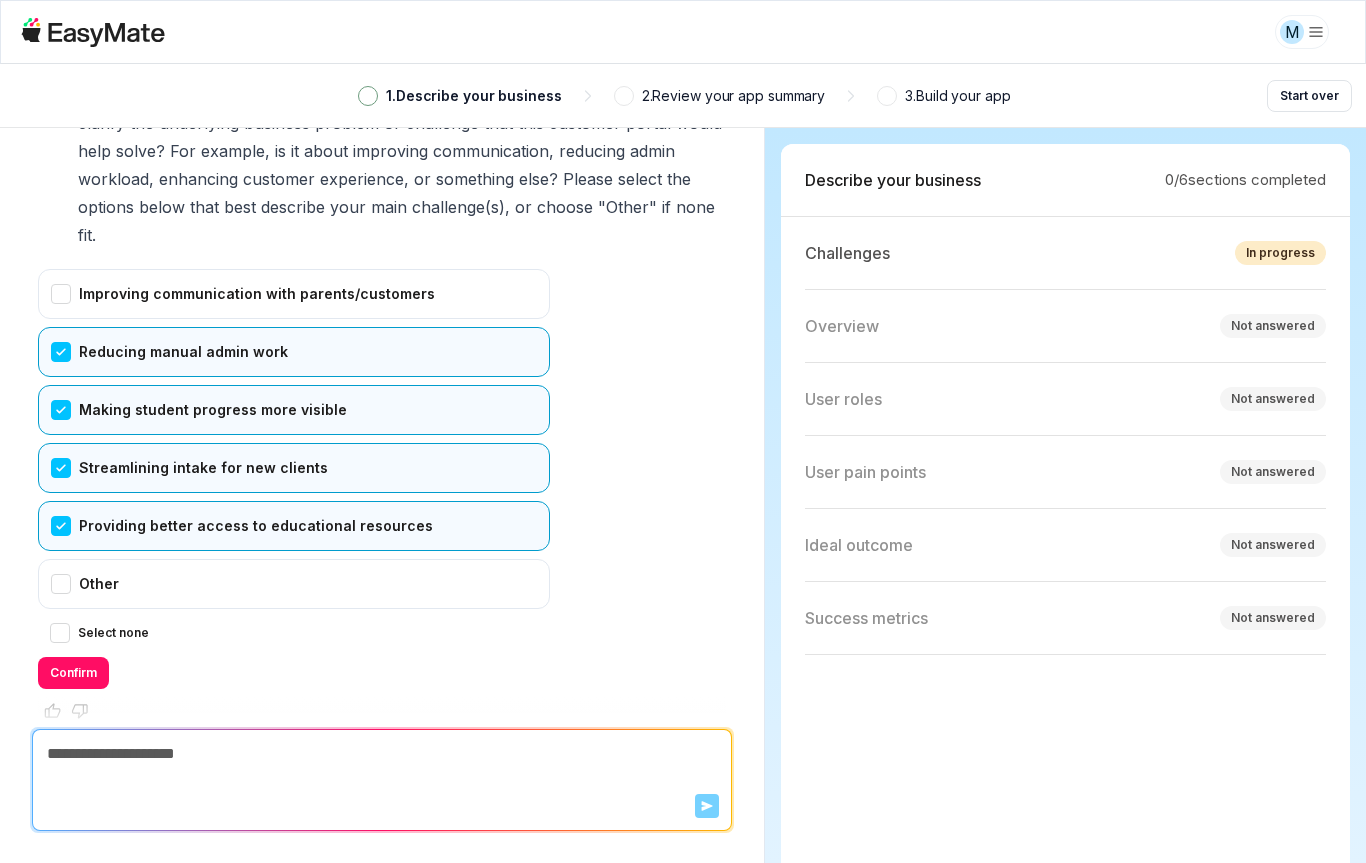 click on "Improving communication with parents/customers" at bounding box center (294, 294) 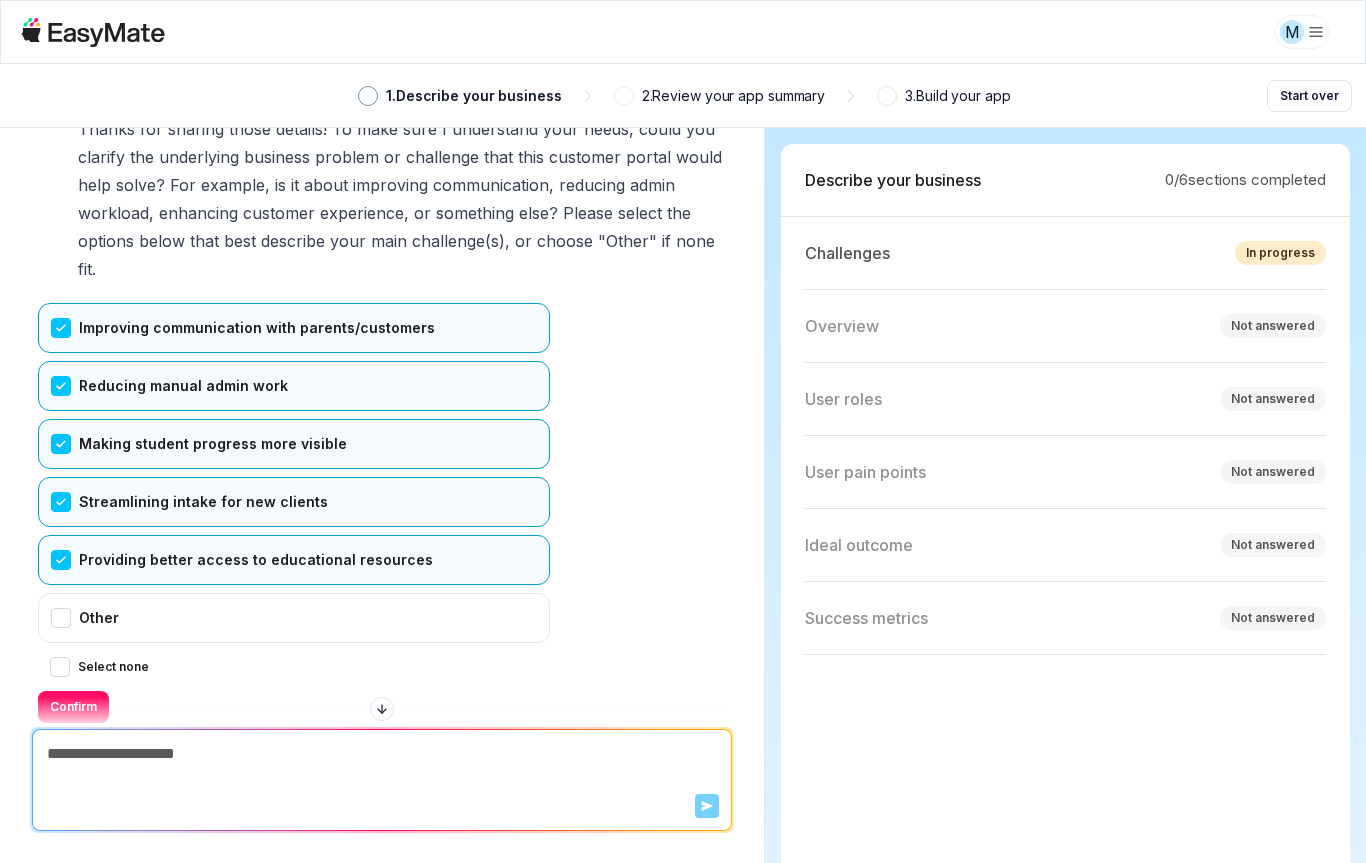 scroll, scrollTop: 343, scrollLeft: 0, axis: vertical 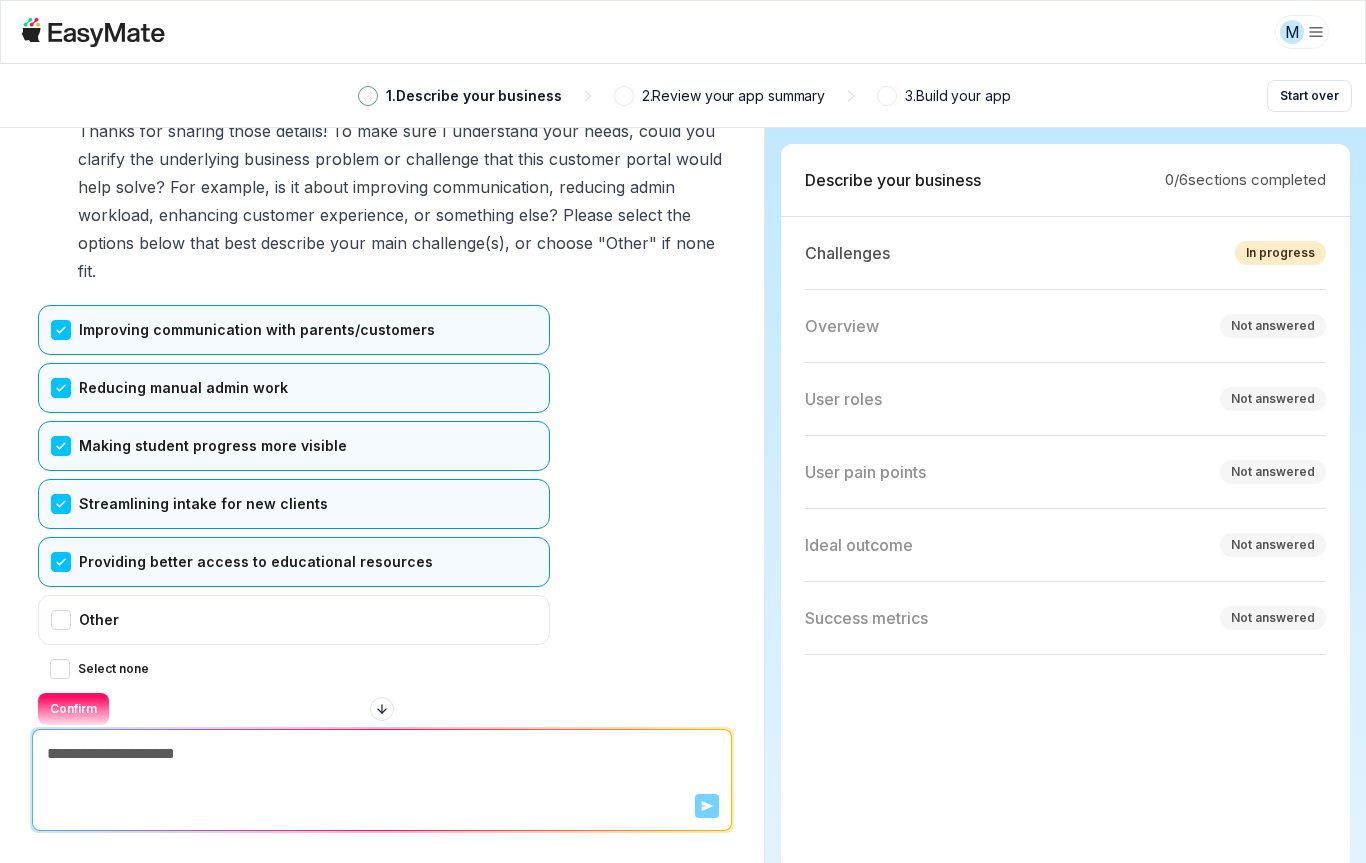 click on "Confirm" at bounding box center (73, 709) 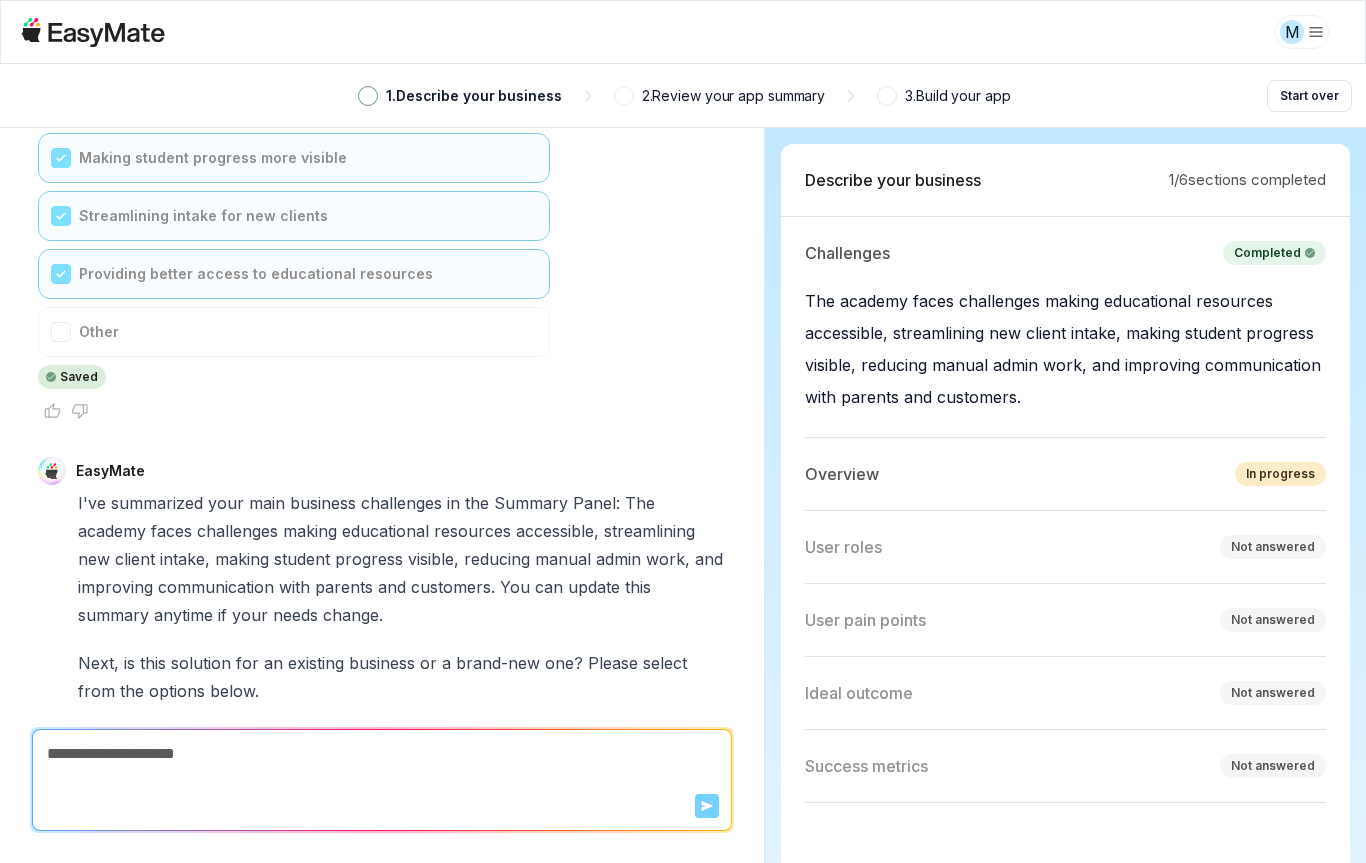 scroll, scrollTop: 775, scrollLeft: 0, axis: vertical 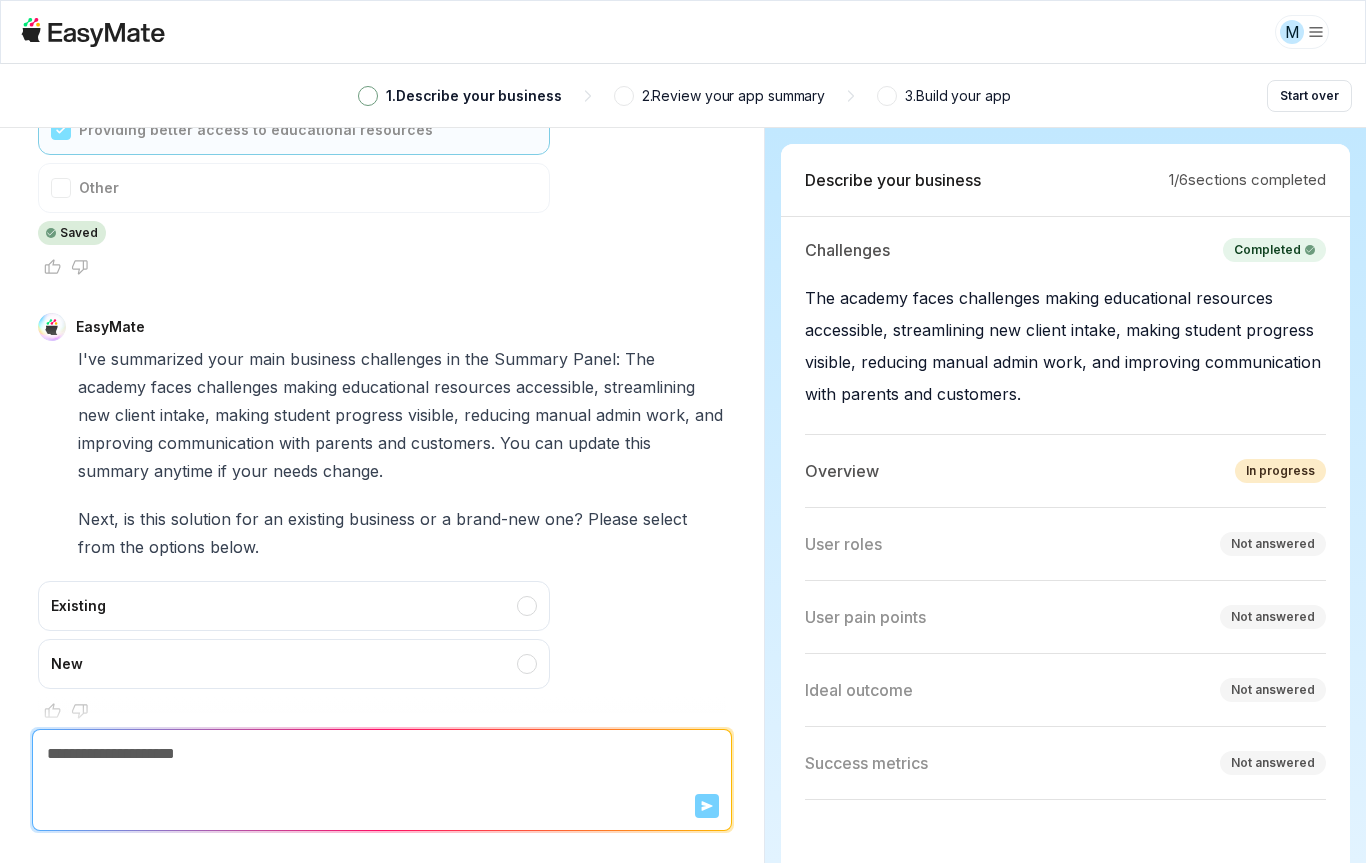 click on "Existing" at bounding box center (294, 606) 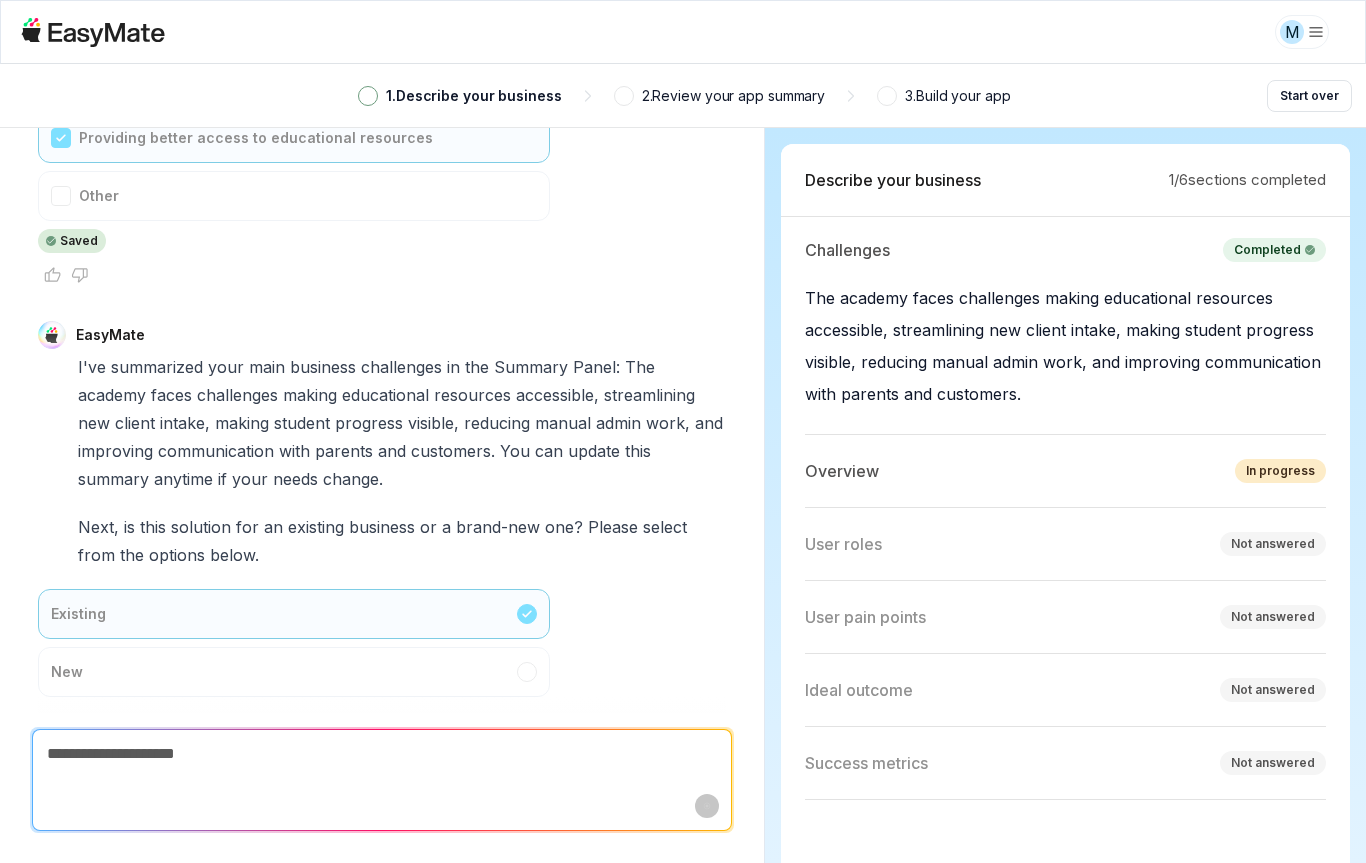 scroll, scrollTop: 879, scrollLeft: 0, axis: vertical 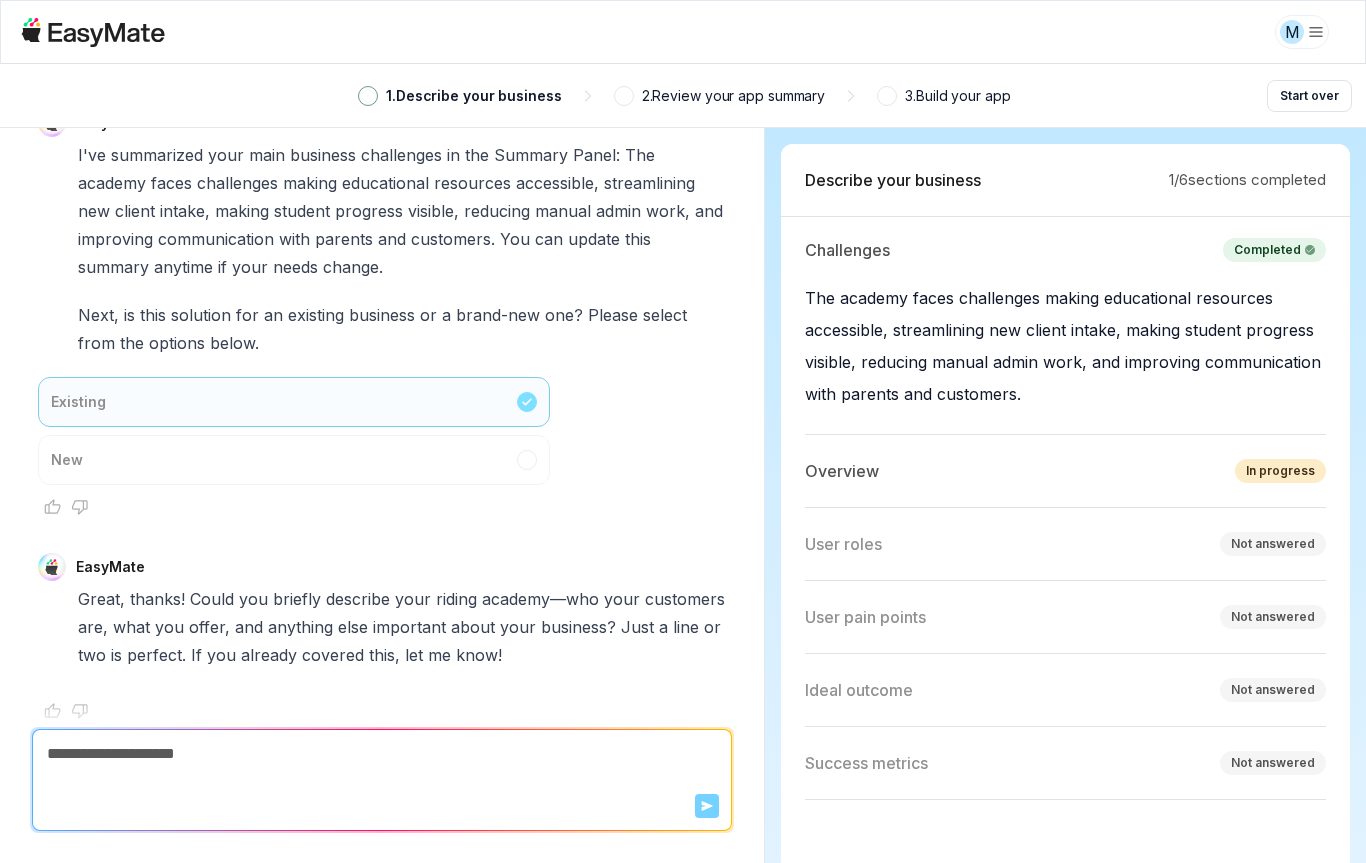 click at bounding box center (382, 754) 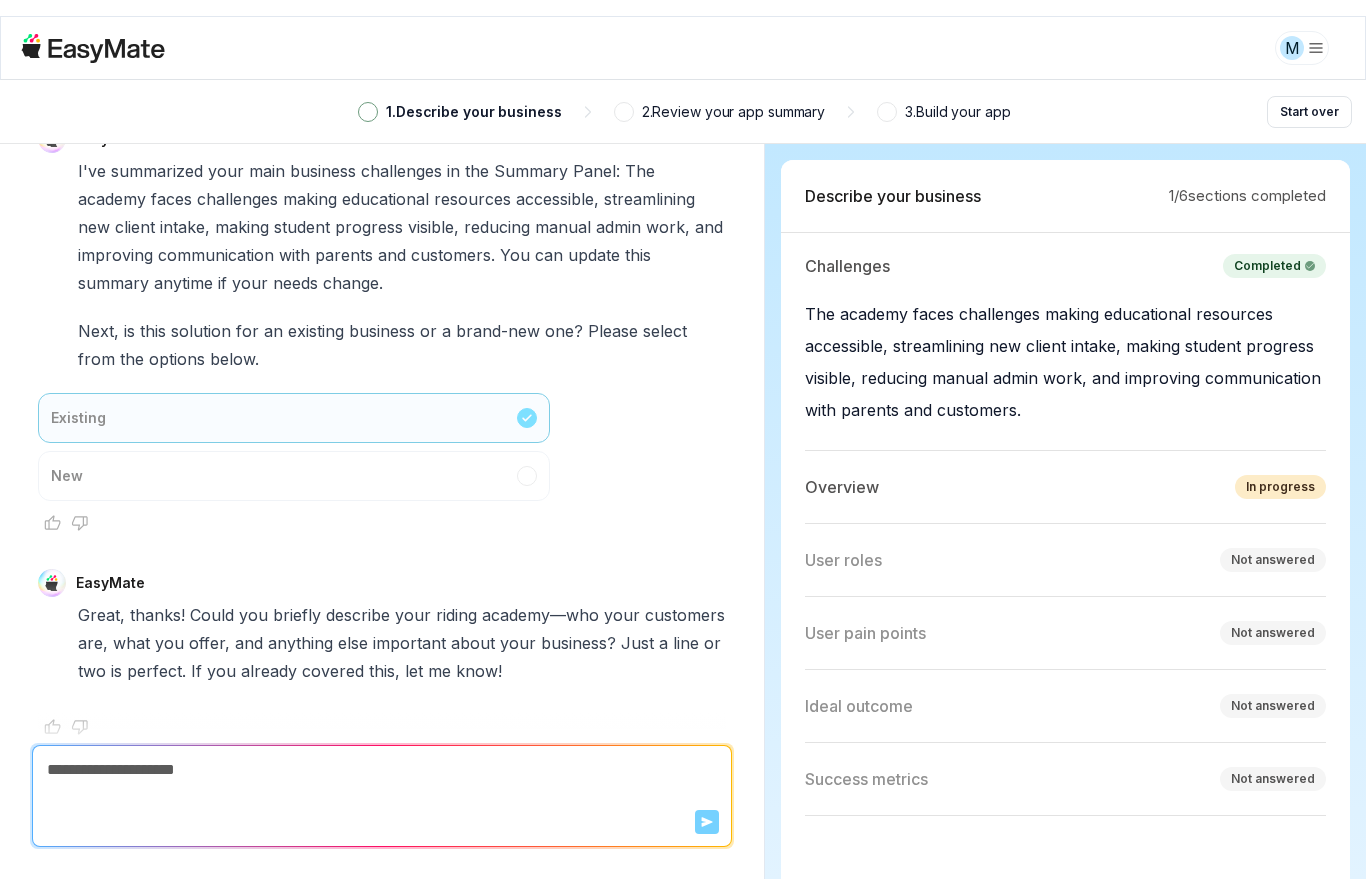 scroll, scrollTop: 948, scrollLeft: 0, axis: vertical 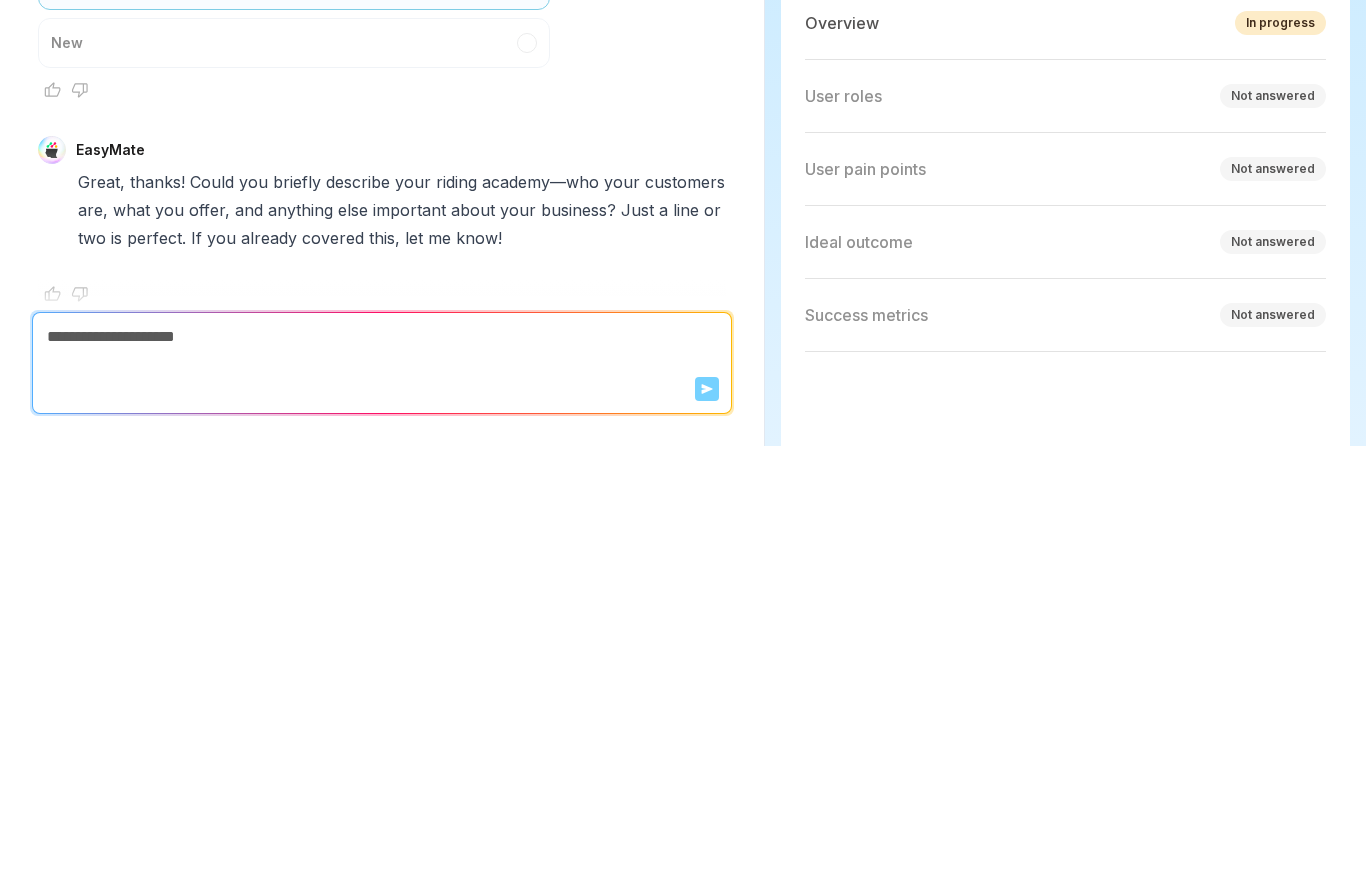 type on "*" 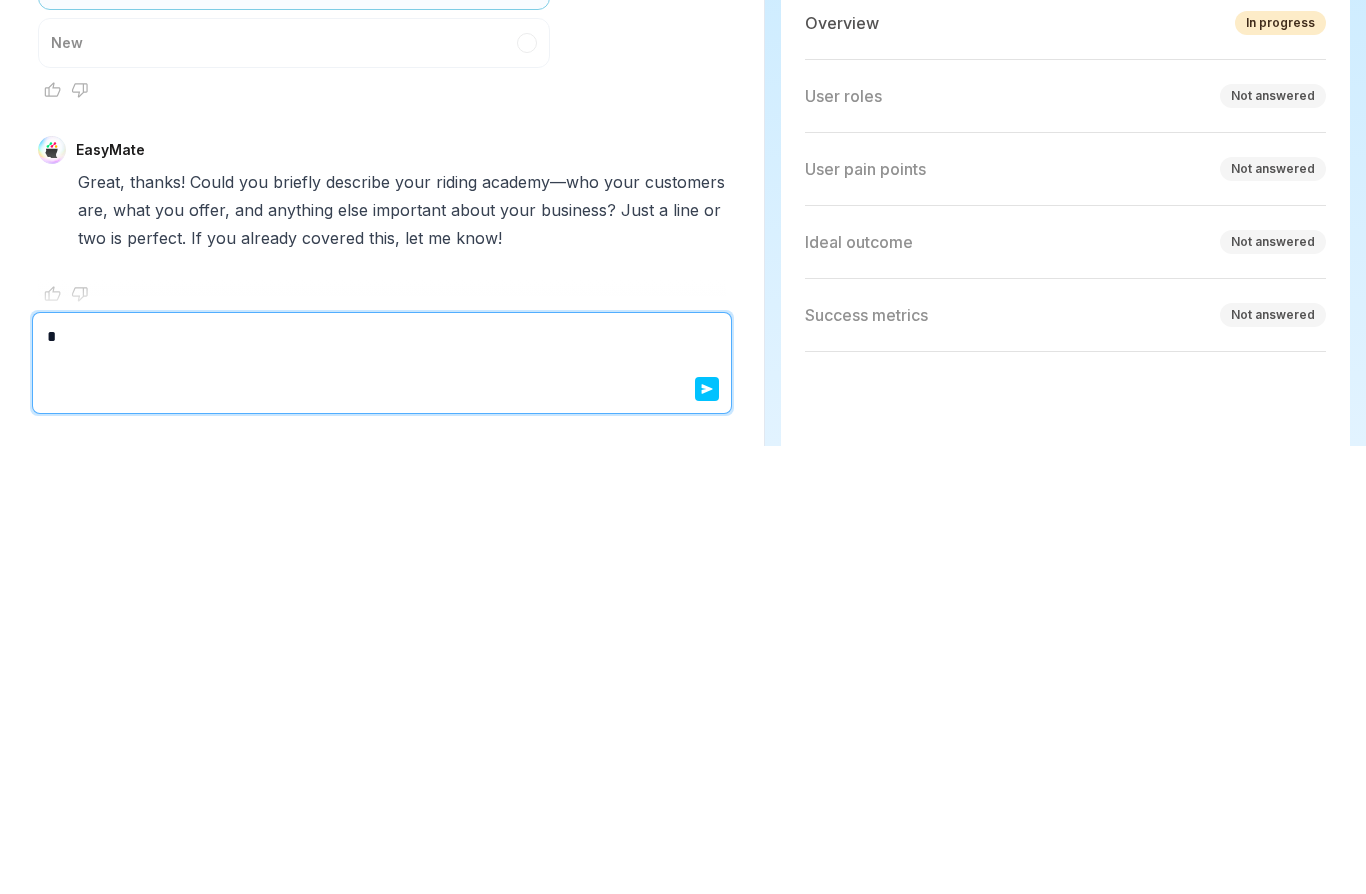 type on "*" 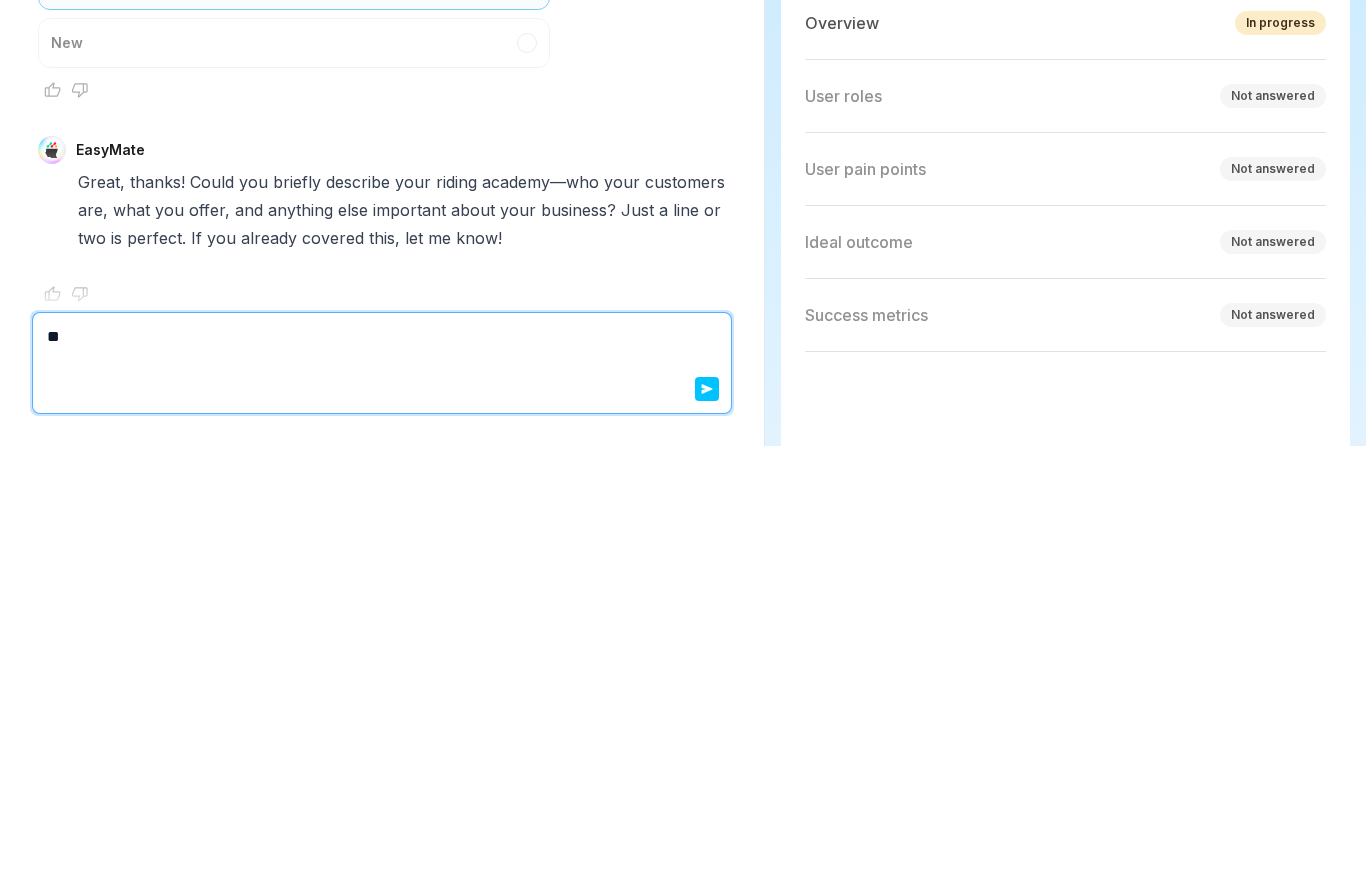 type on "**" 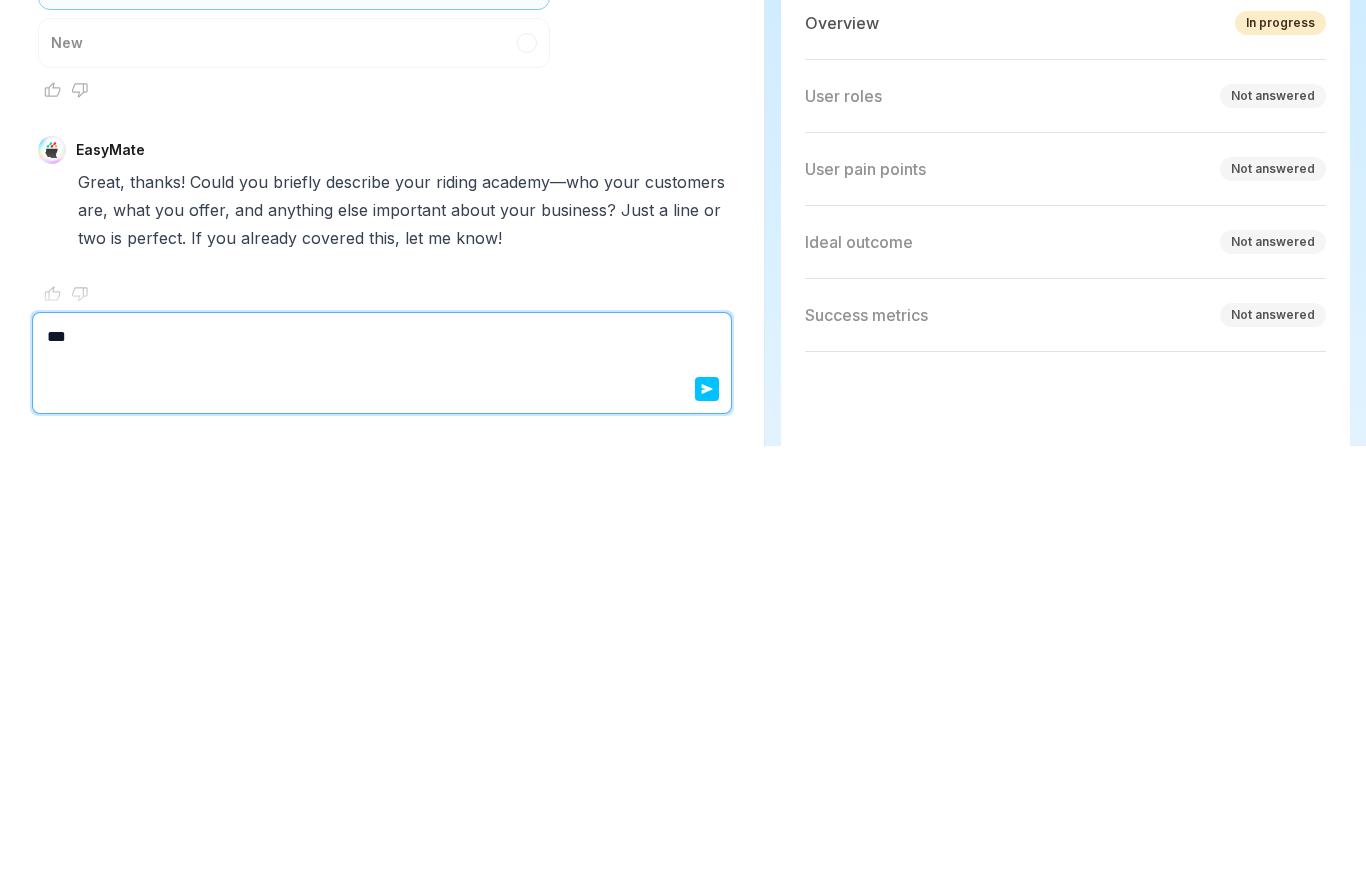type on "*" 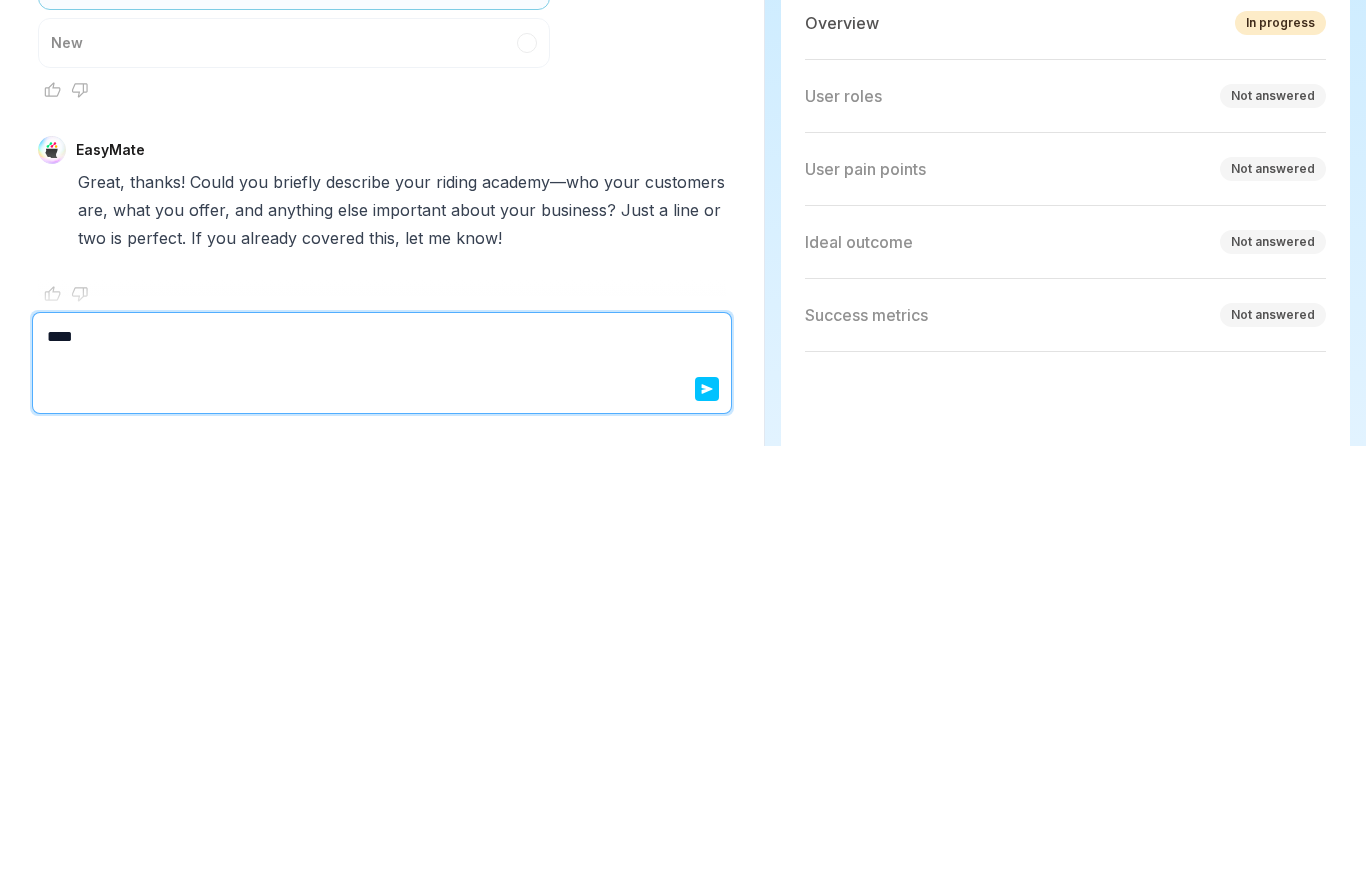 type on "*" 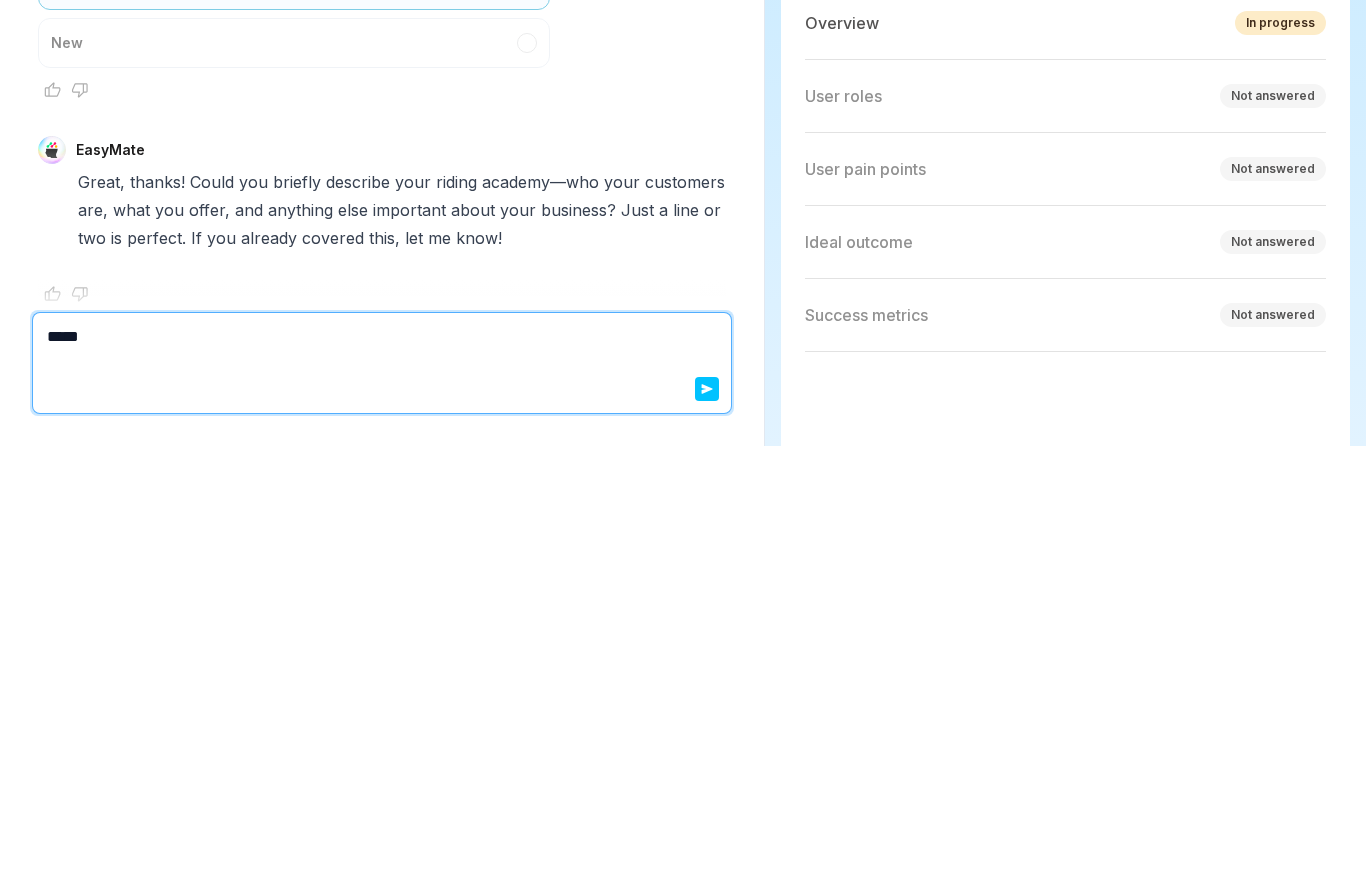 type on "******" 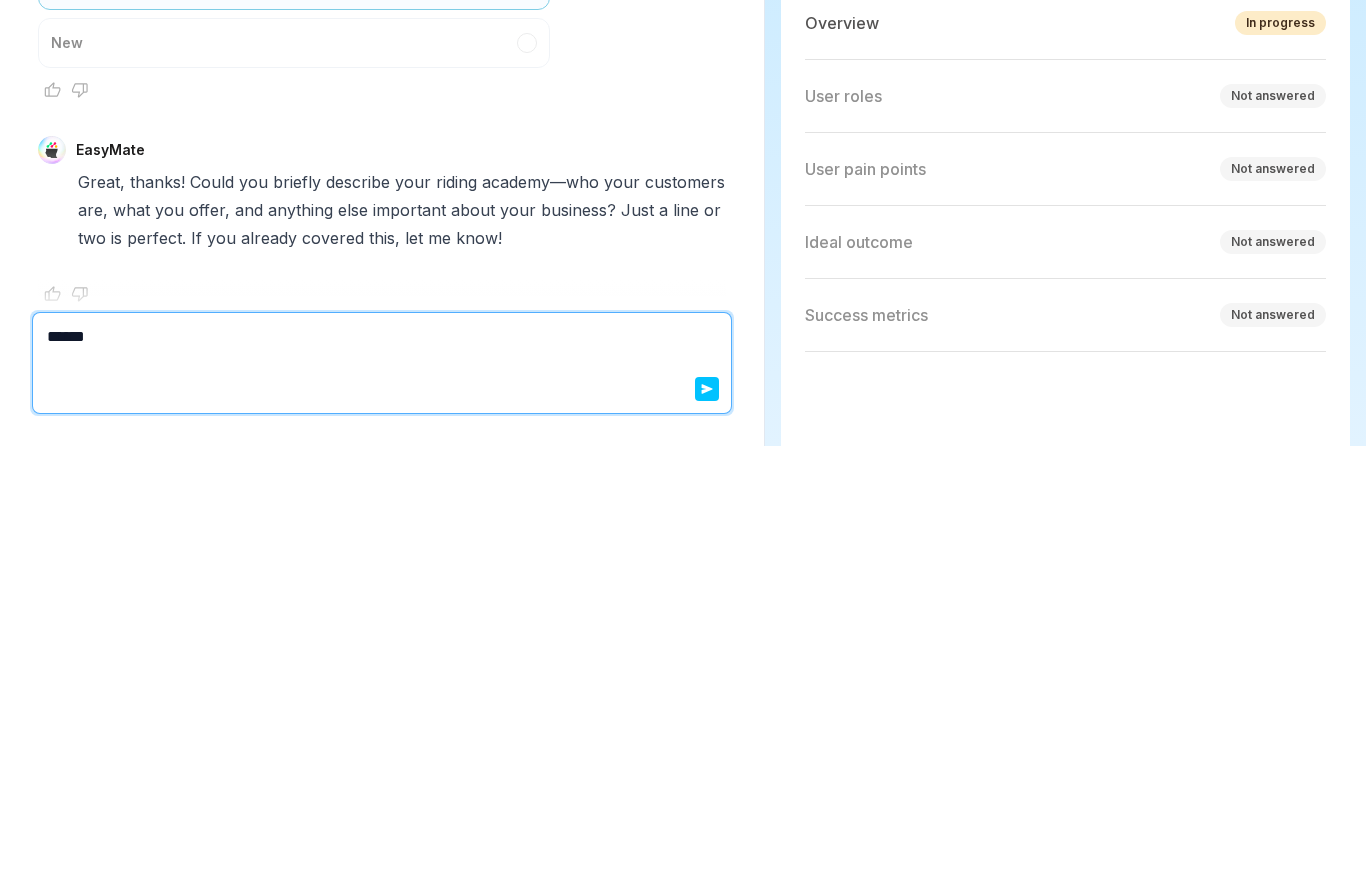 type on "*" 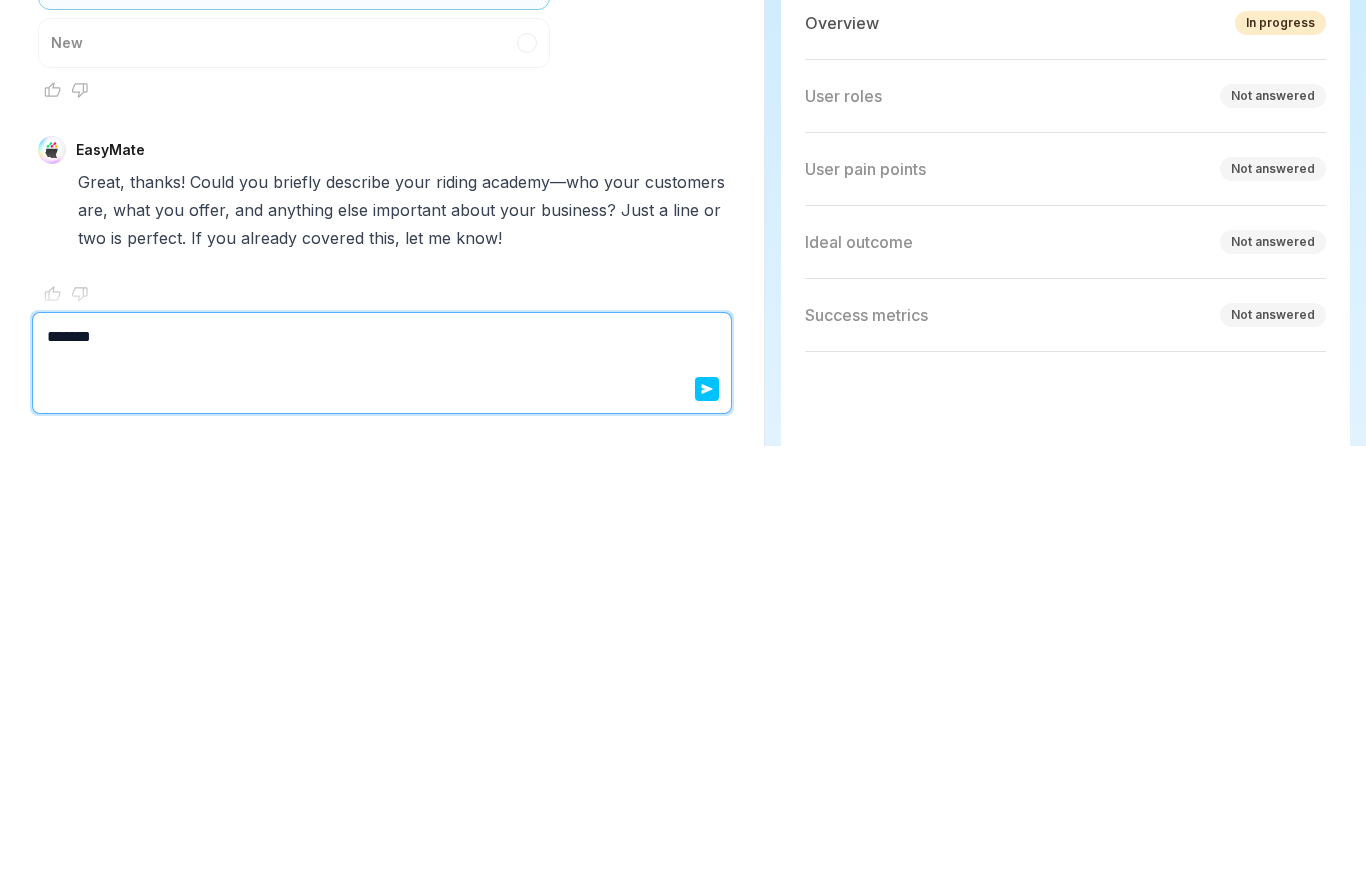 type on "*" 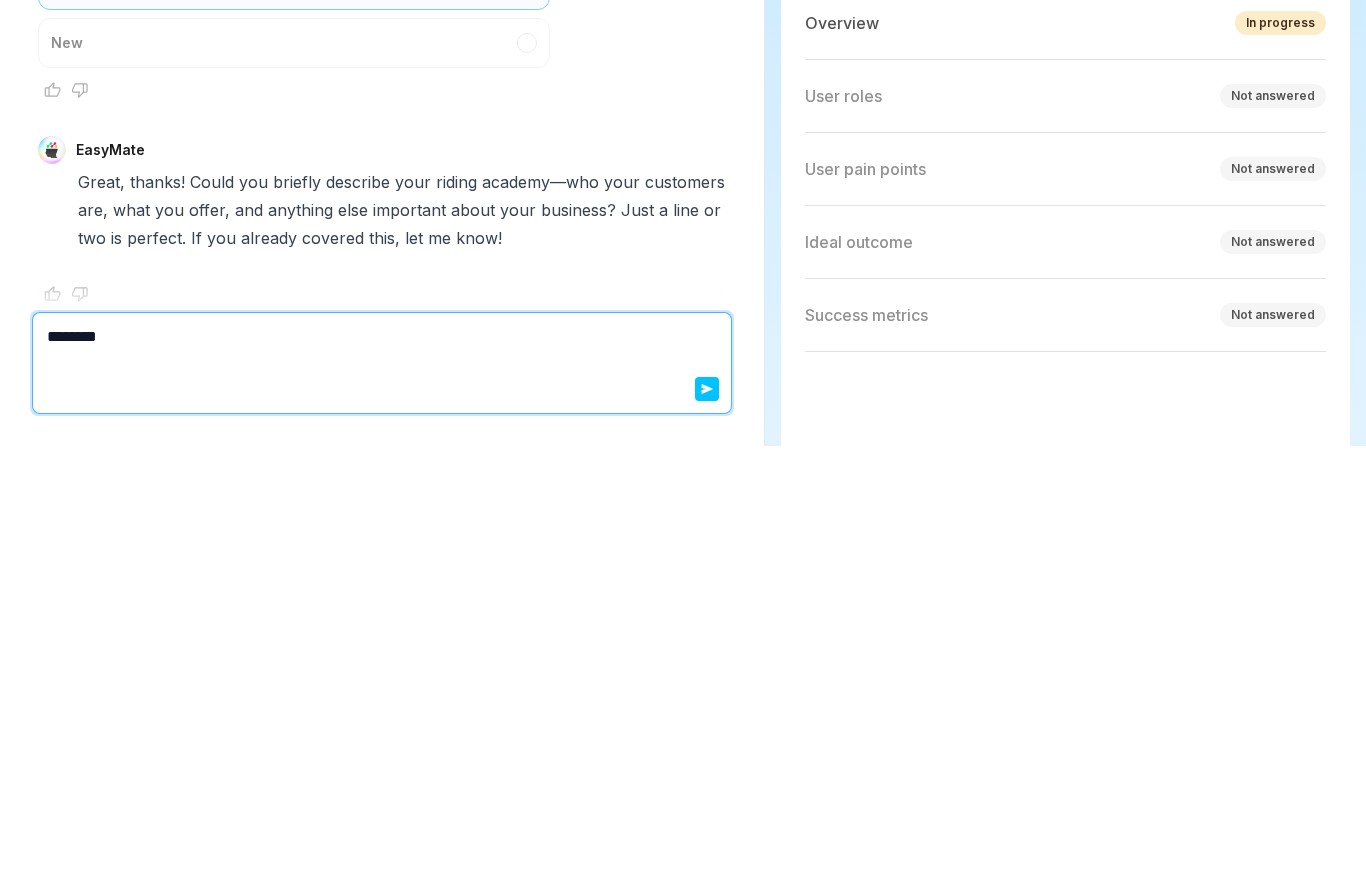 type on "*" 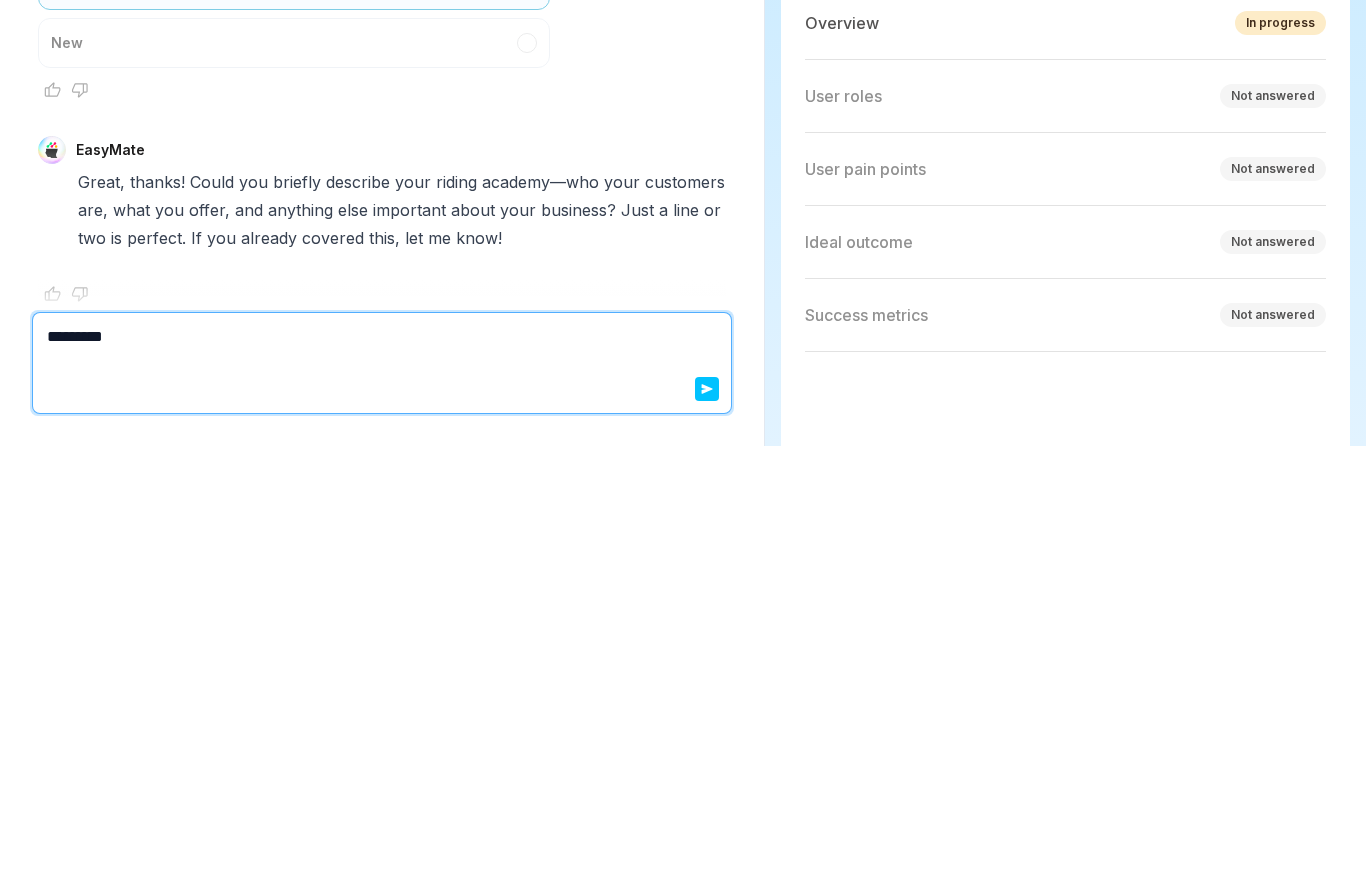 type on "**********" 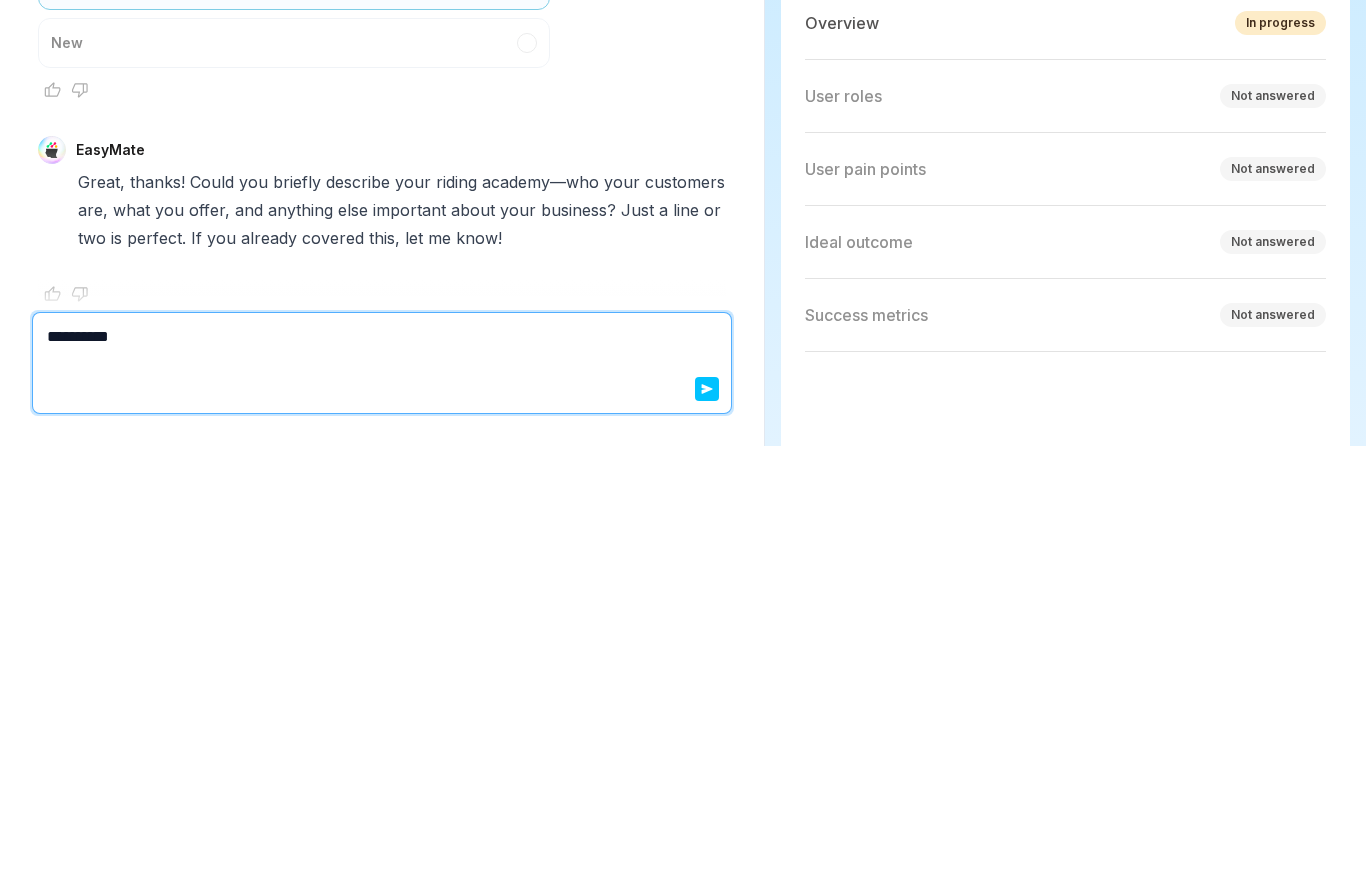 type on "*" 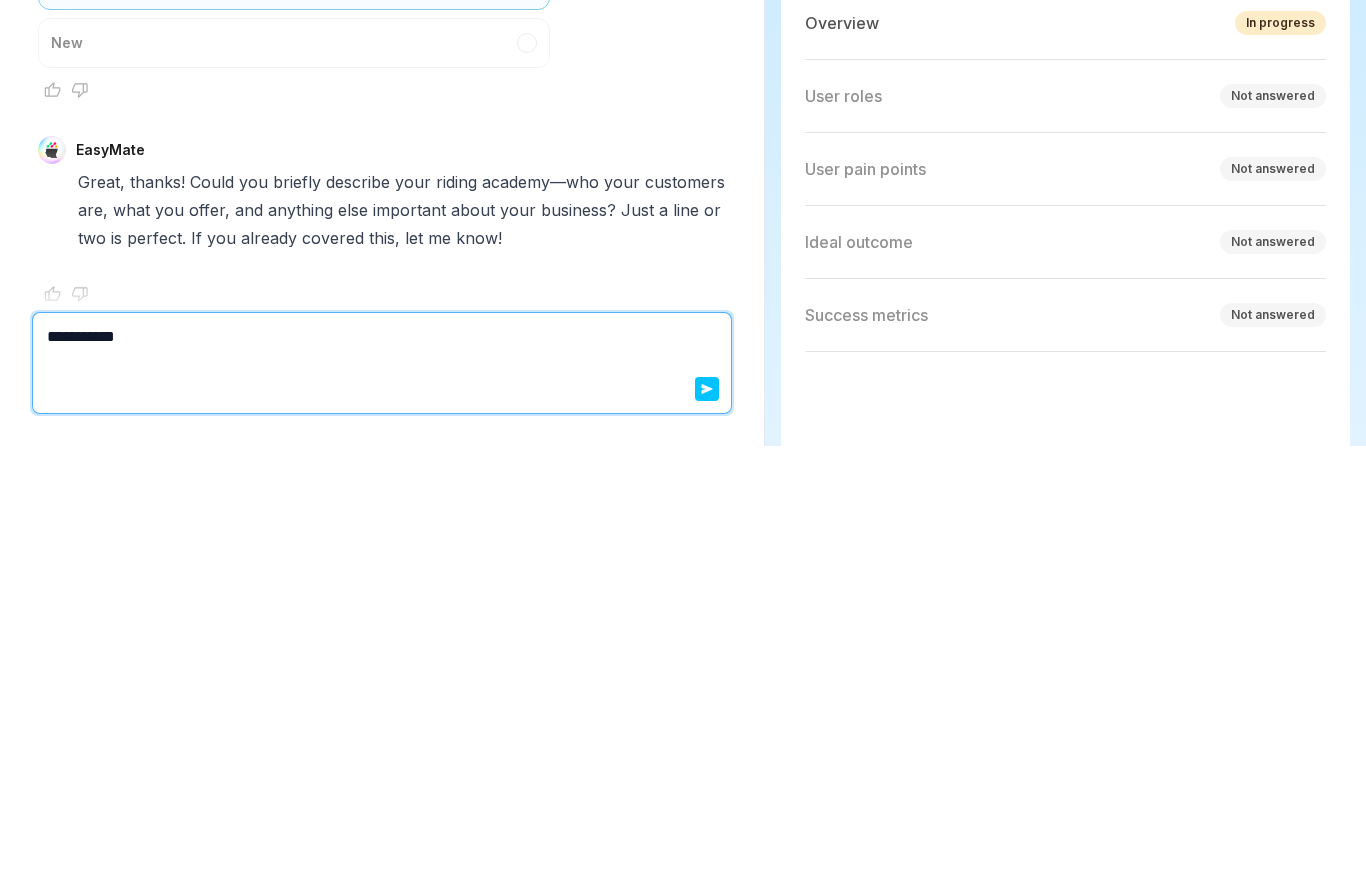 type on "*" 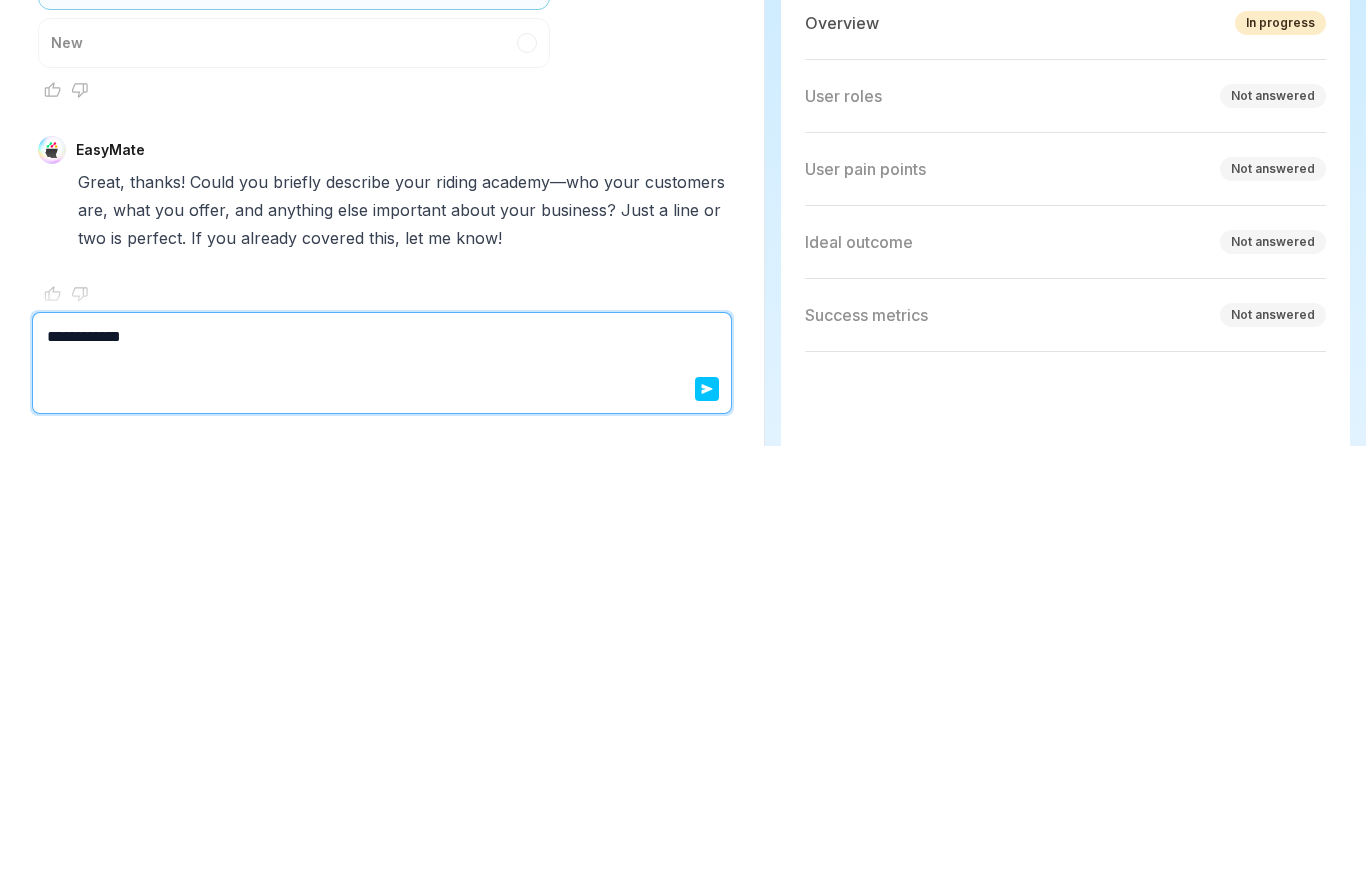 type on "*" 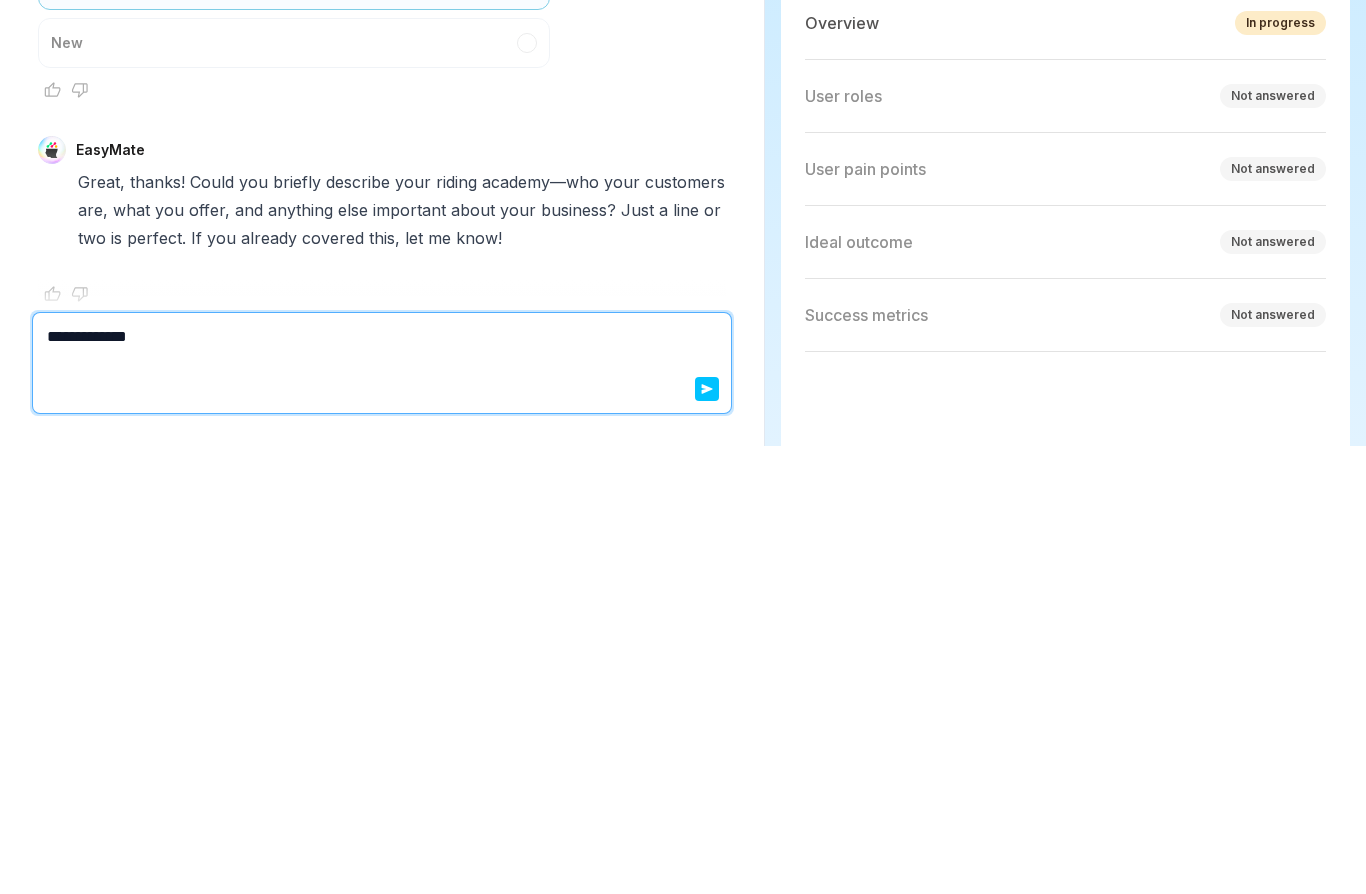 type on "*" 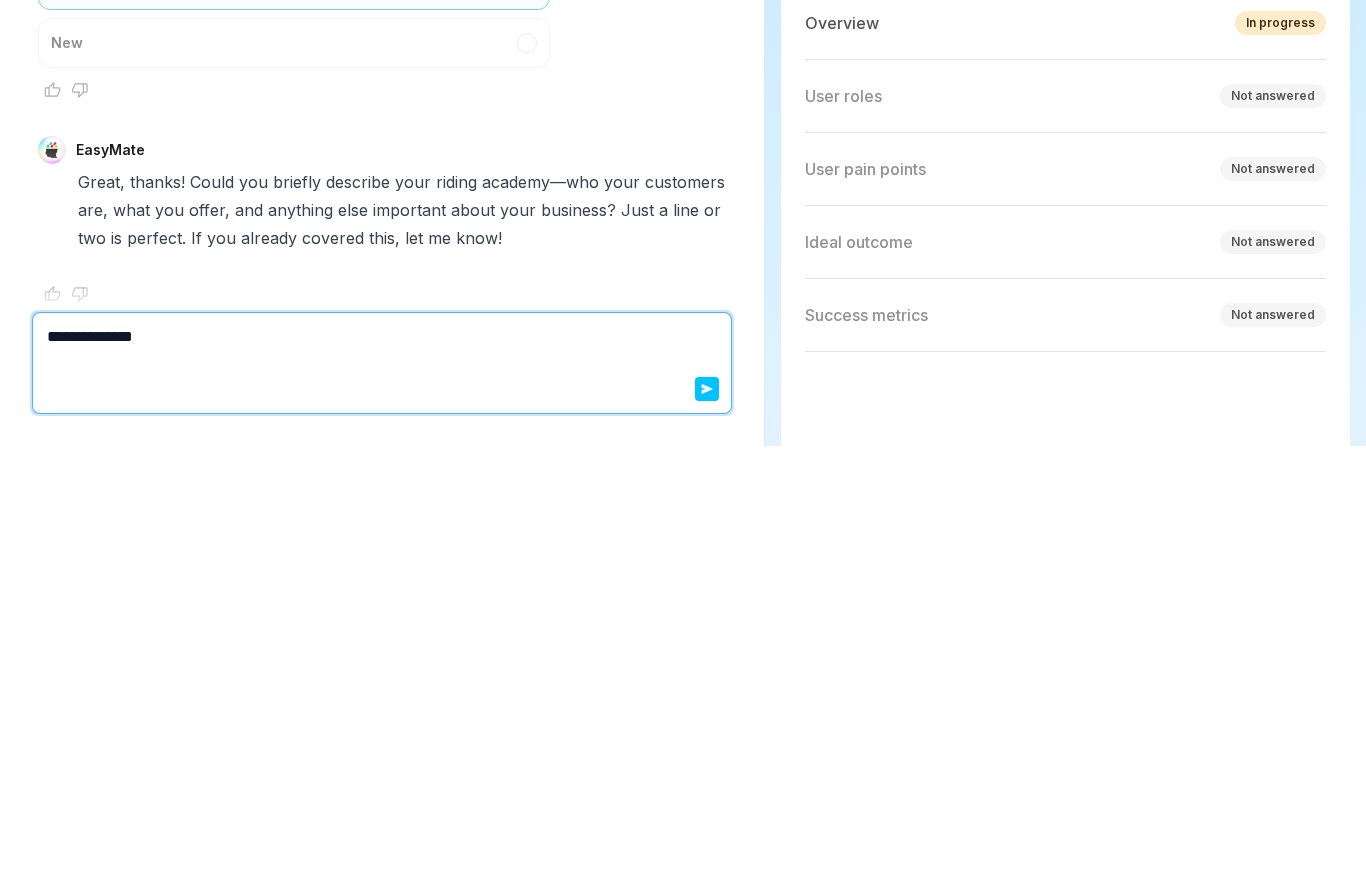 type on "*" 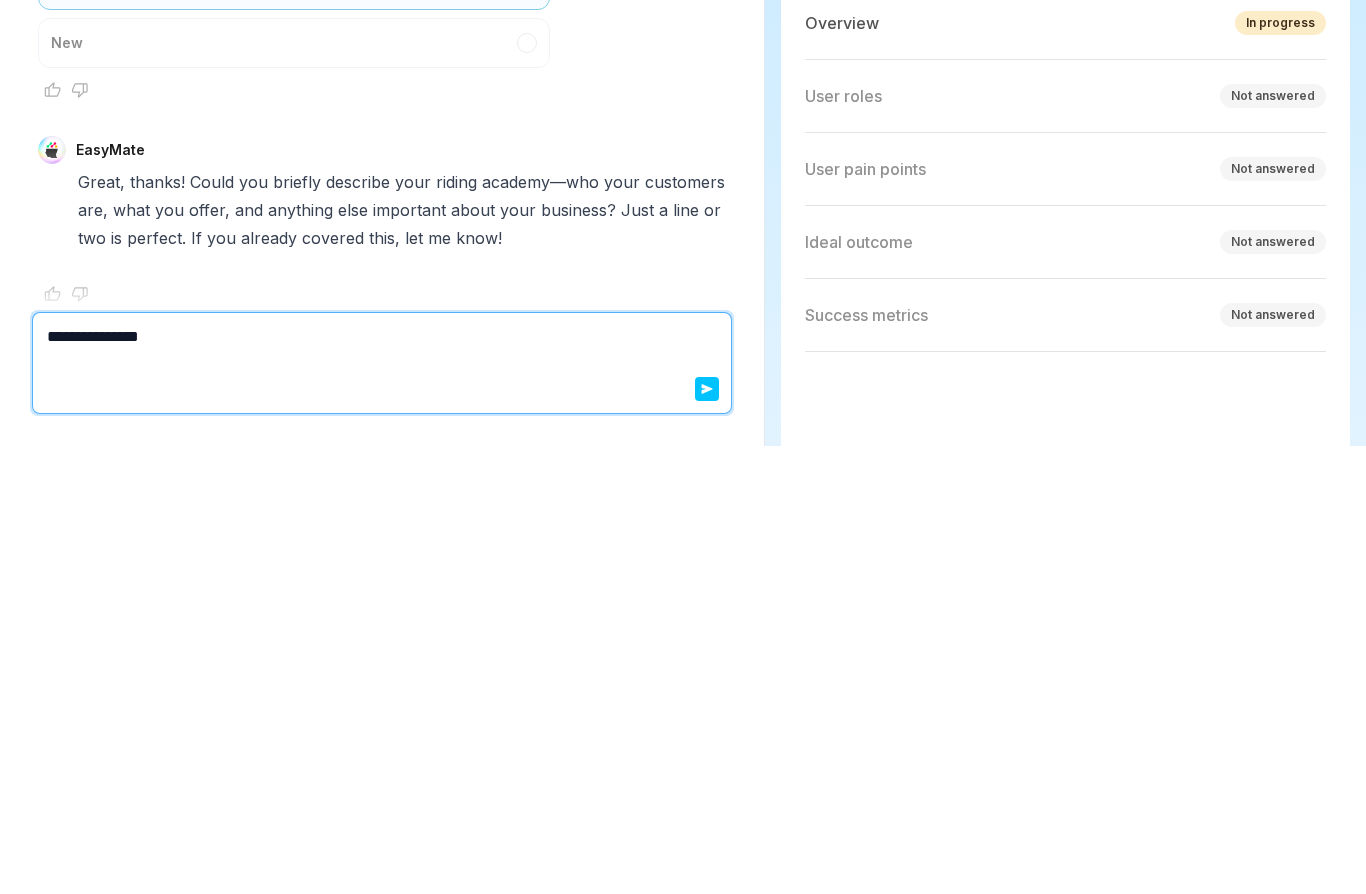 type on "*" 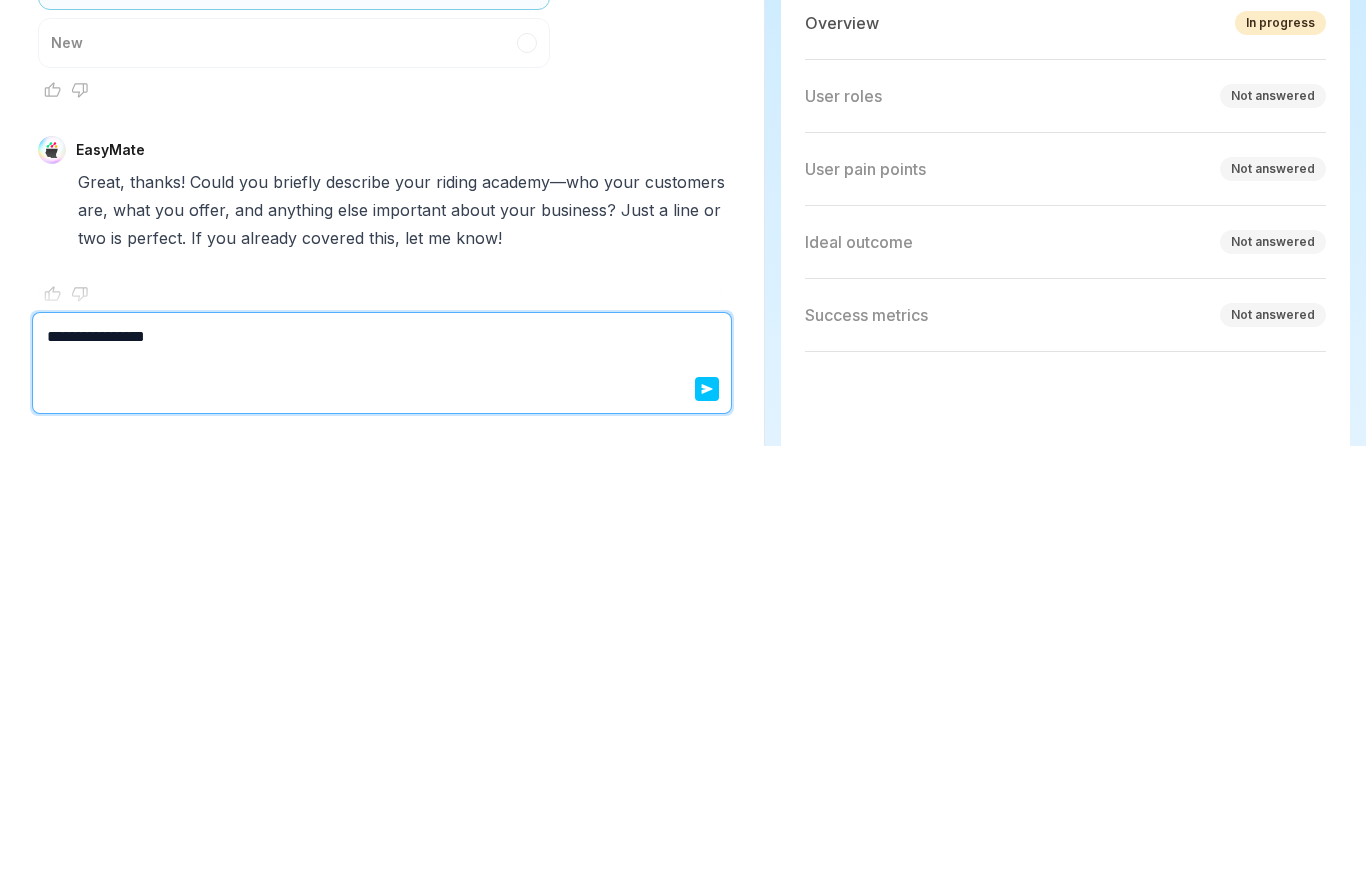 type on "**********" 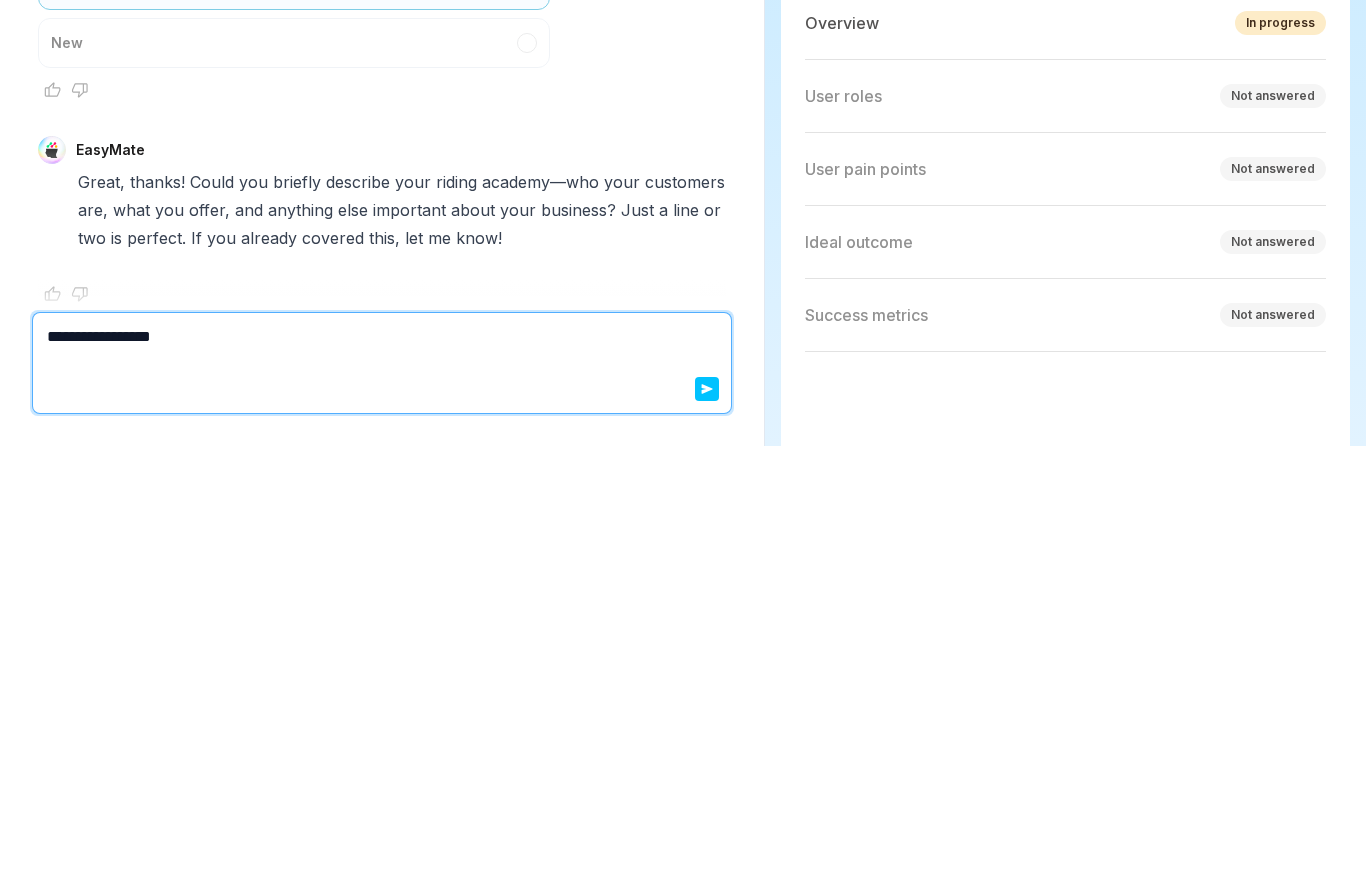 type on "*" 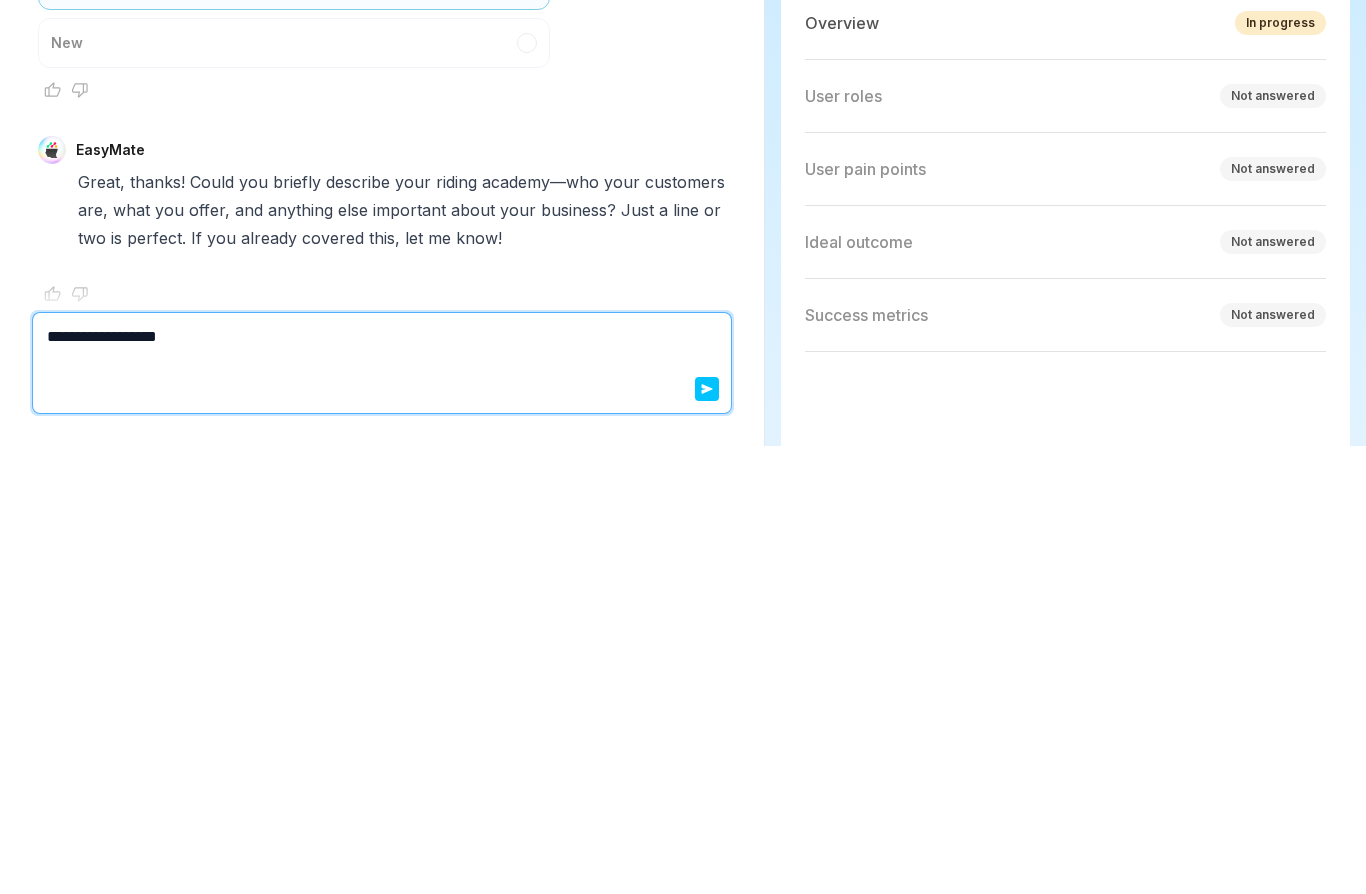 type on "**********" 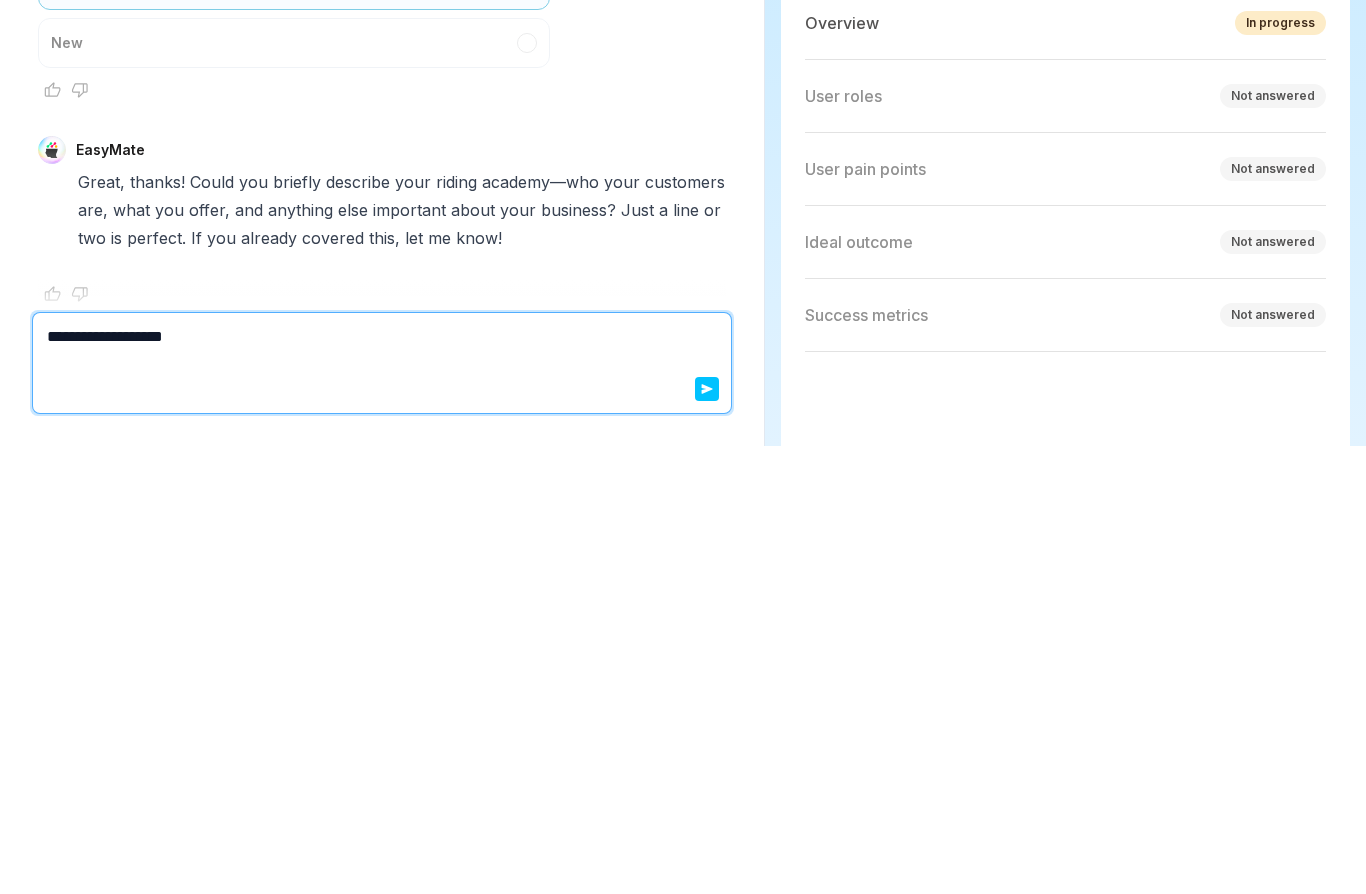 type on "*" 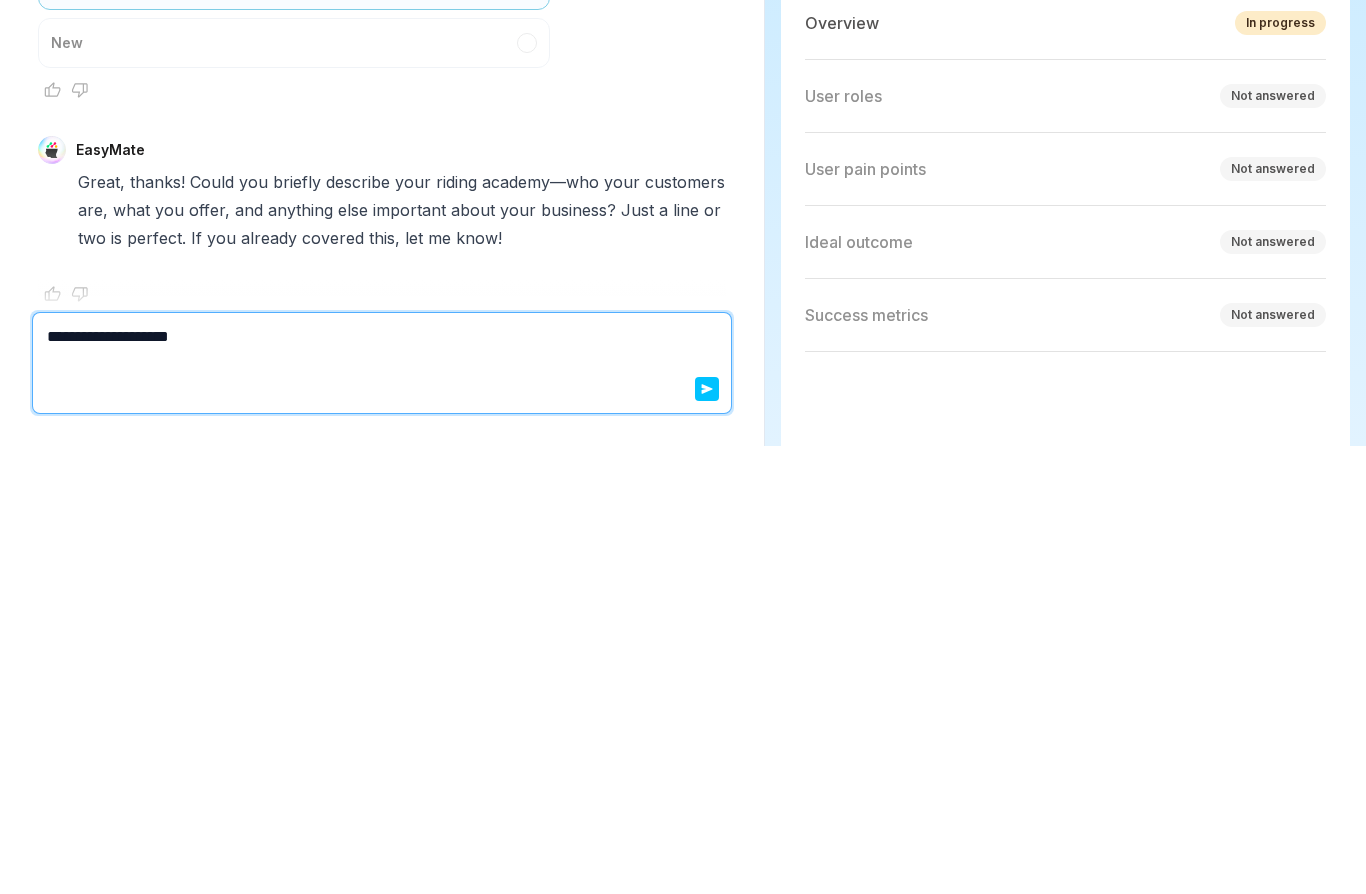 type on "**********" 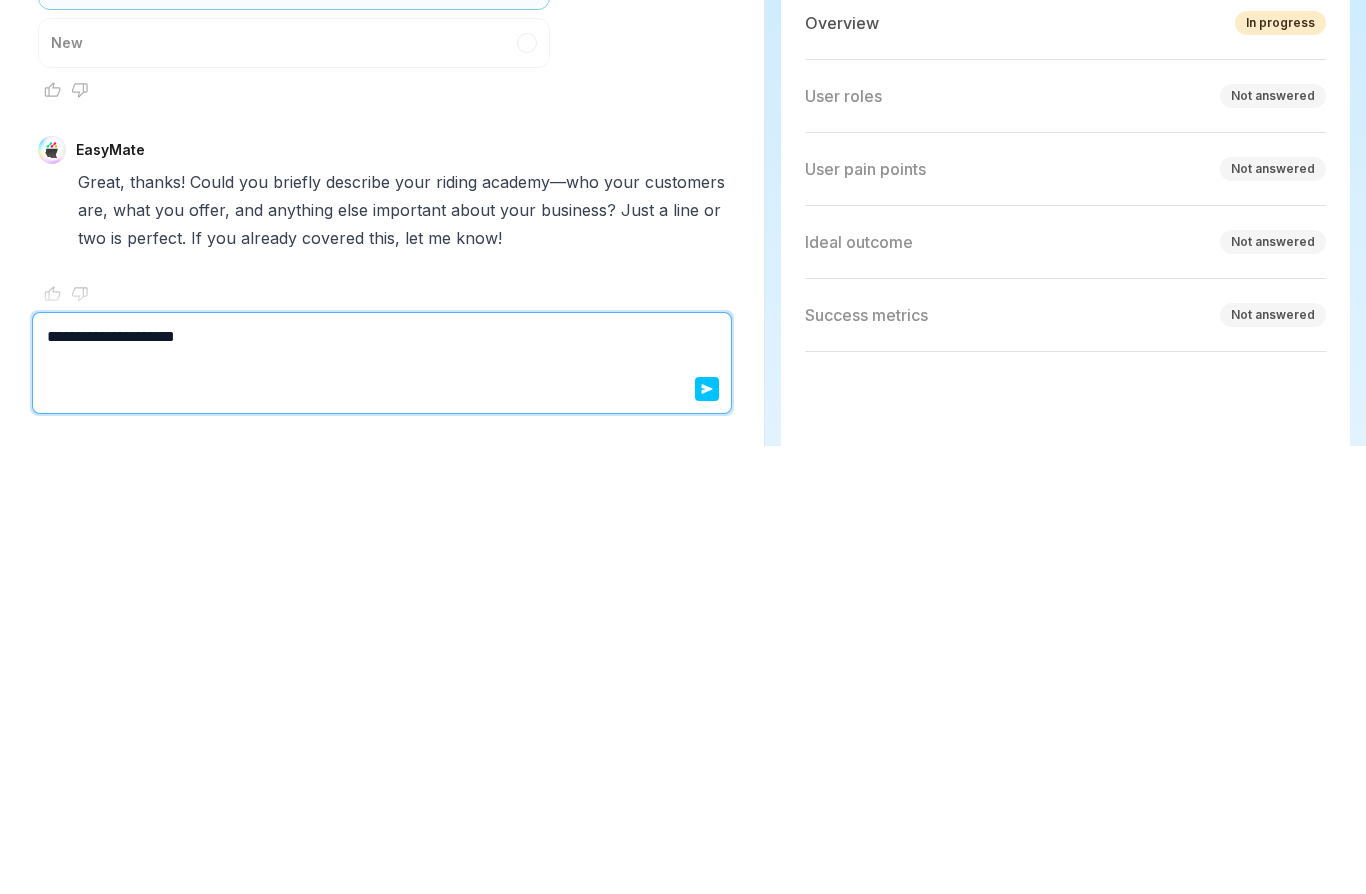 type on "*" 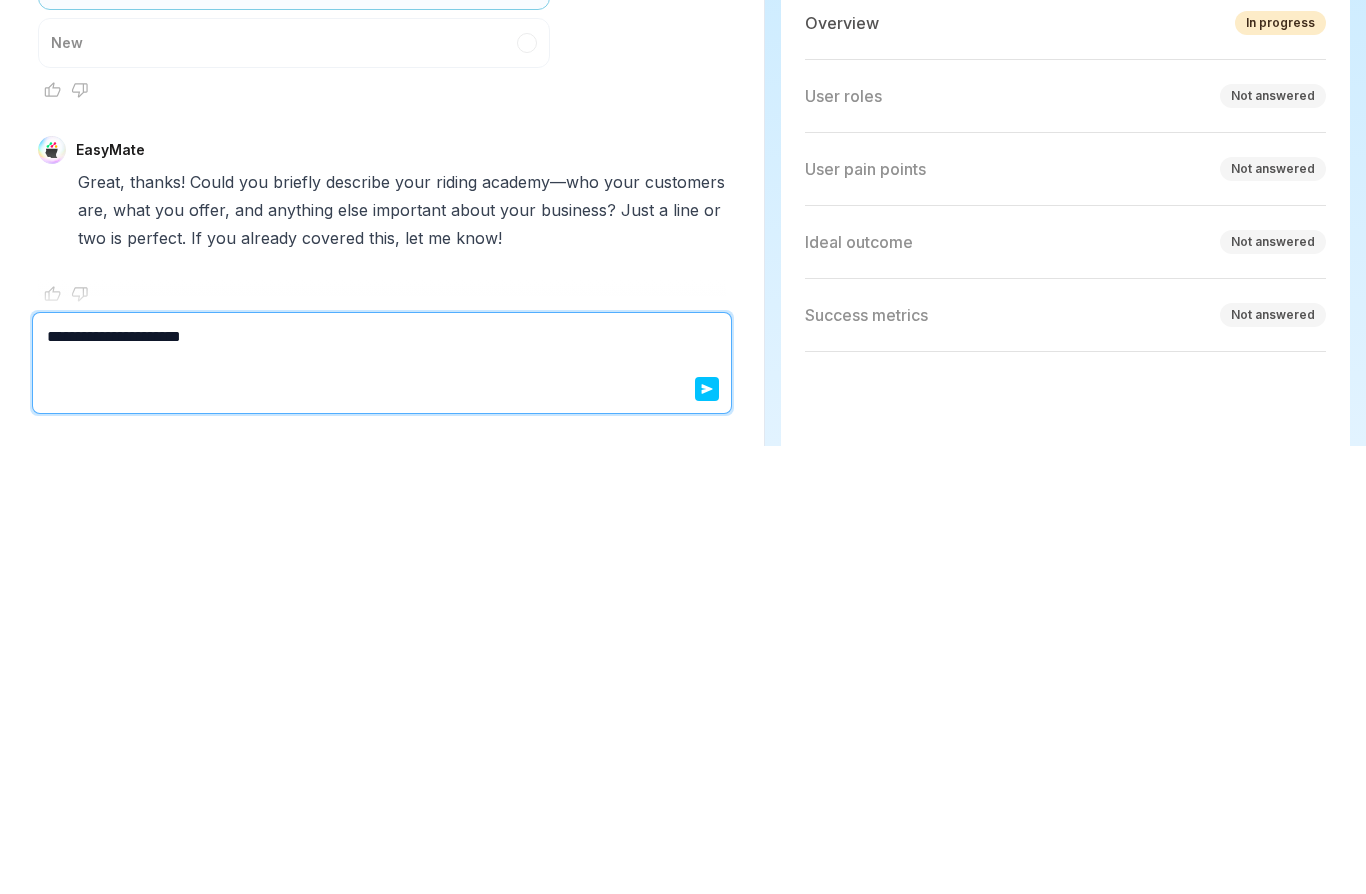 type on "*" 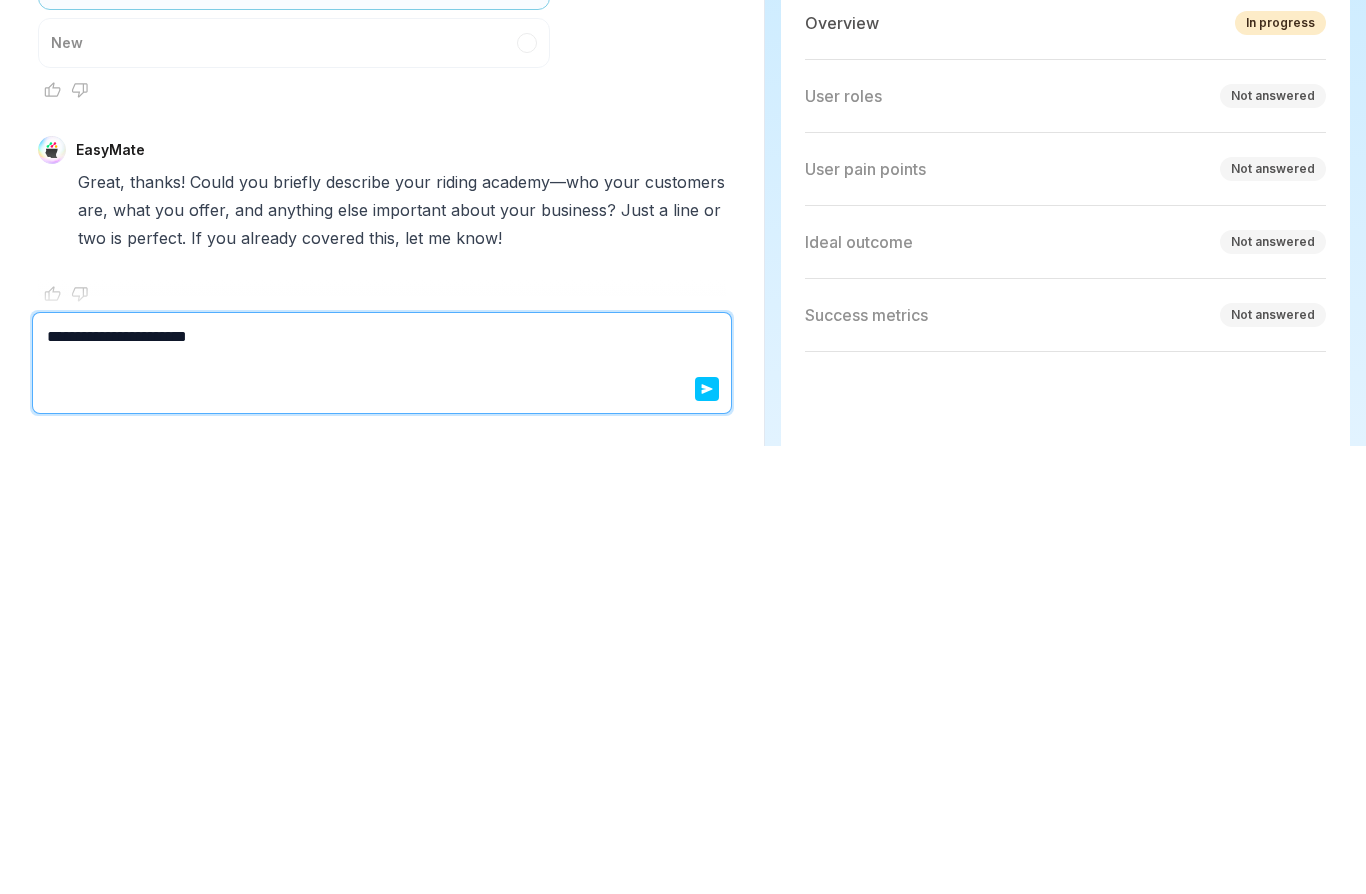 type on "**********" 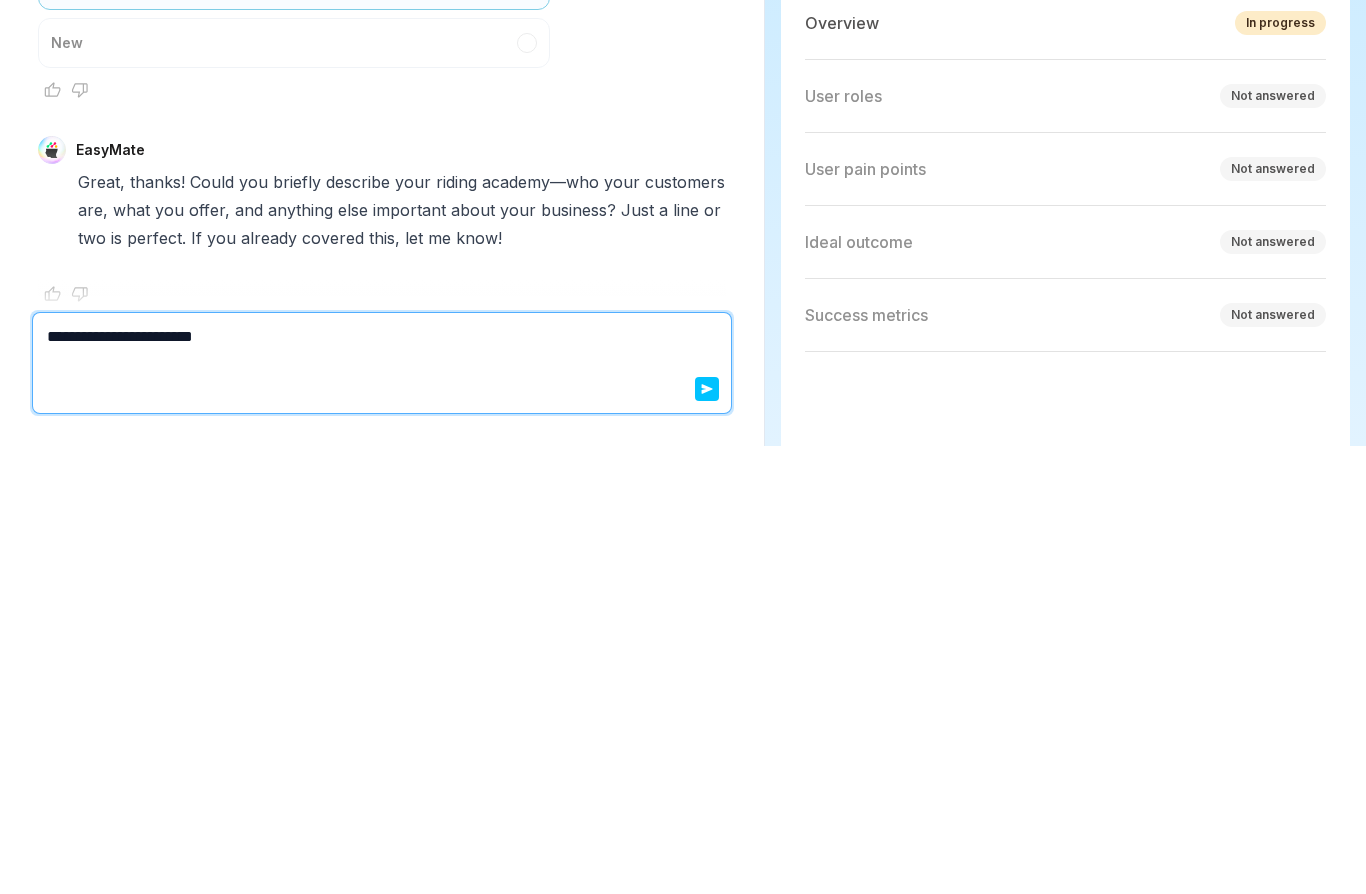 type on "*" 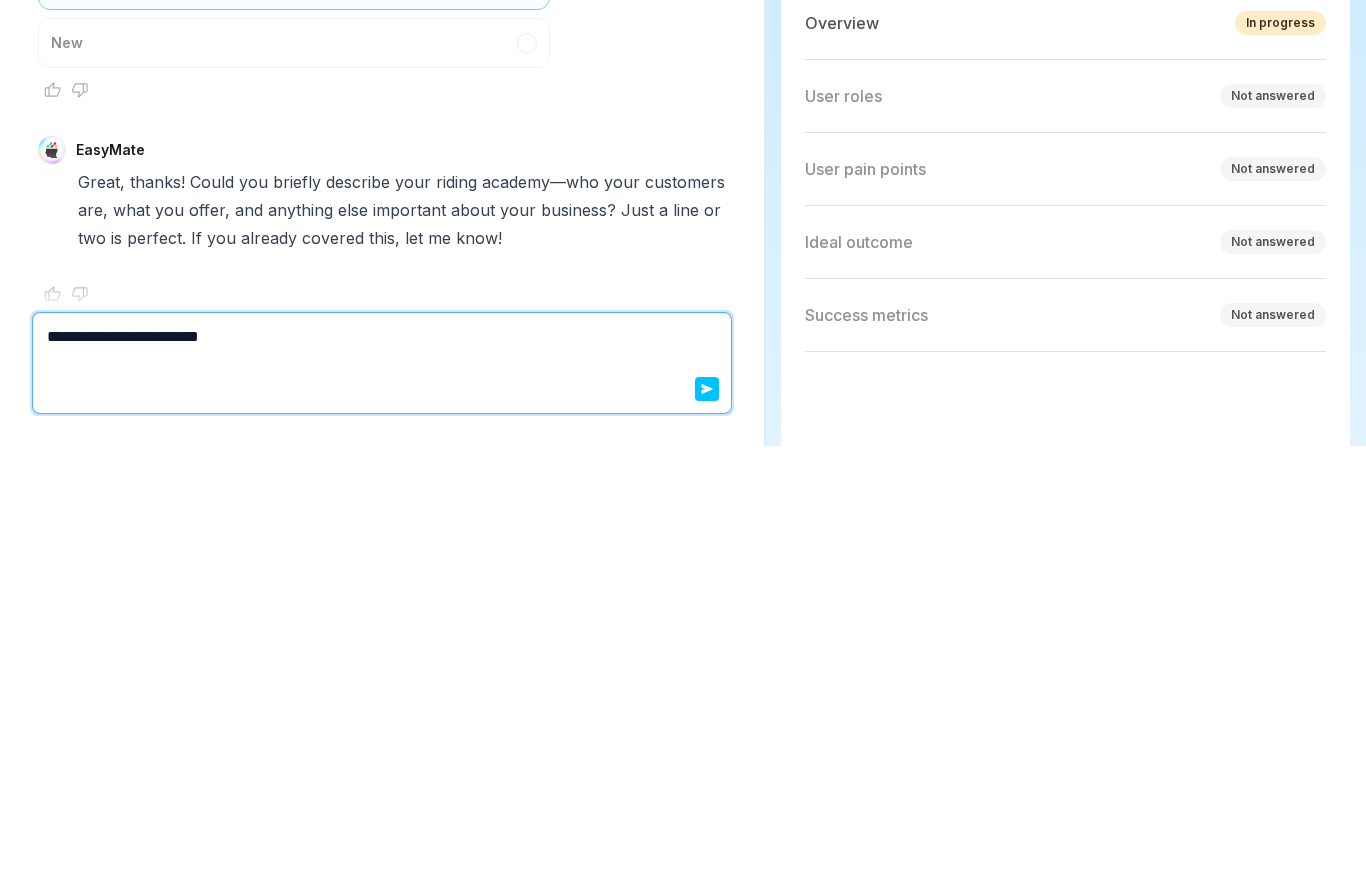 type on "*" 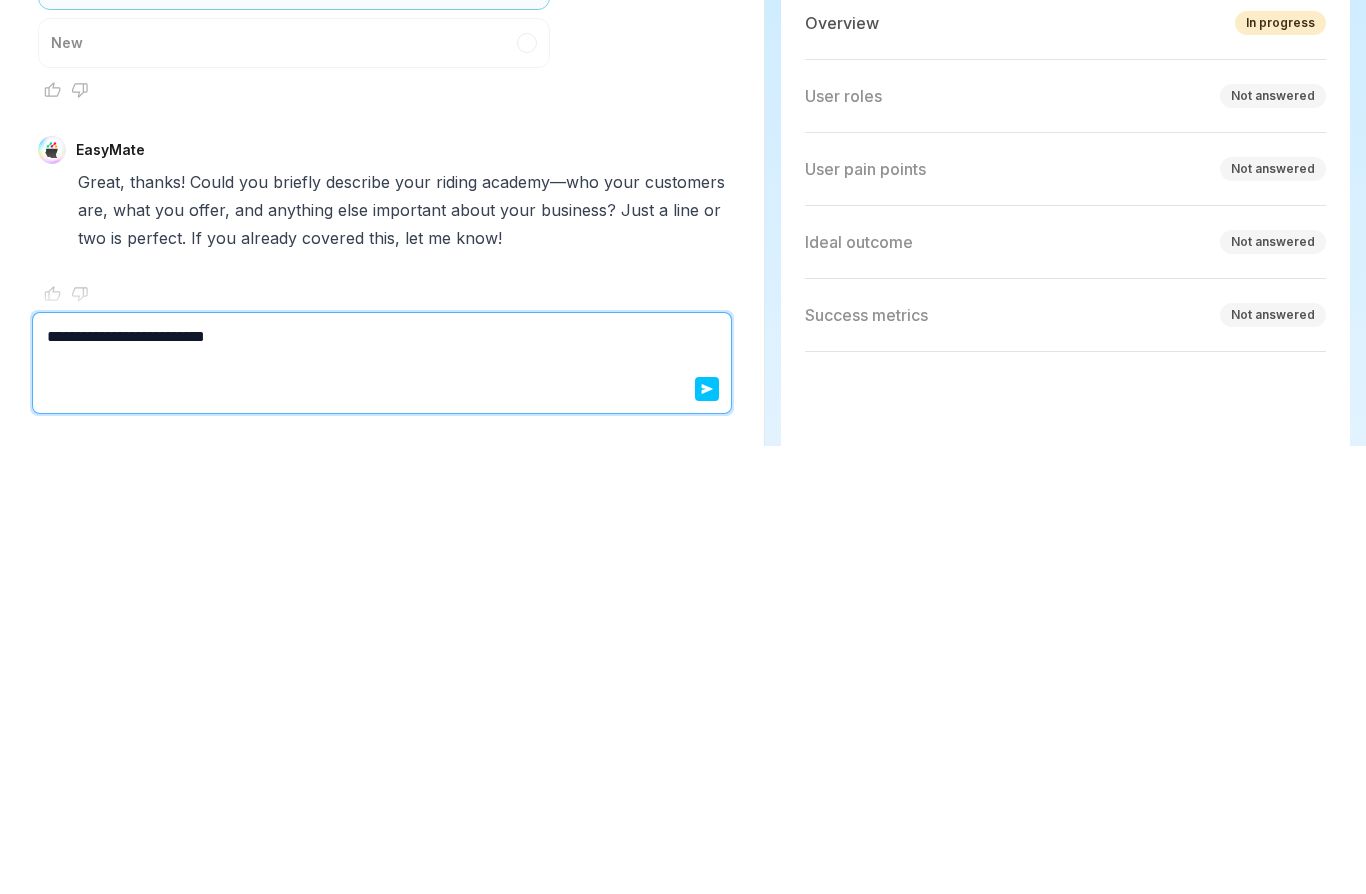 type on "*" 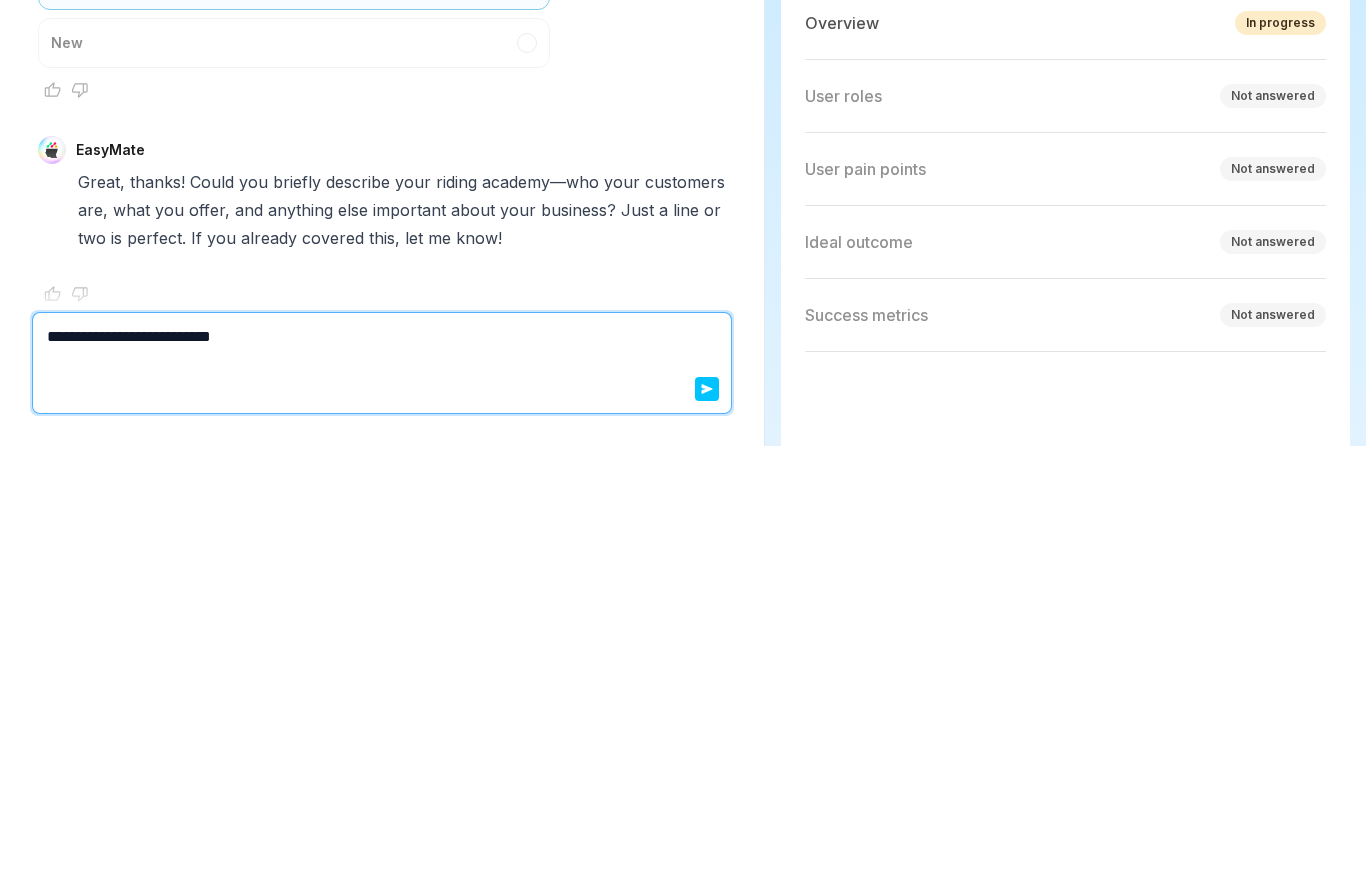 type on "**********" 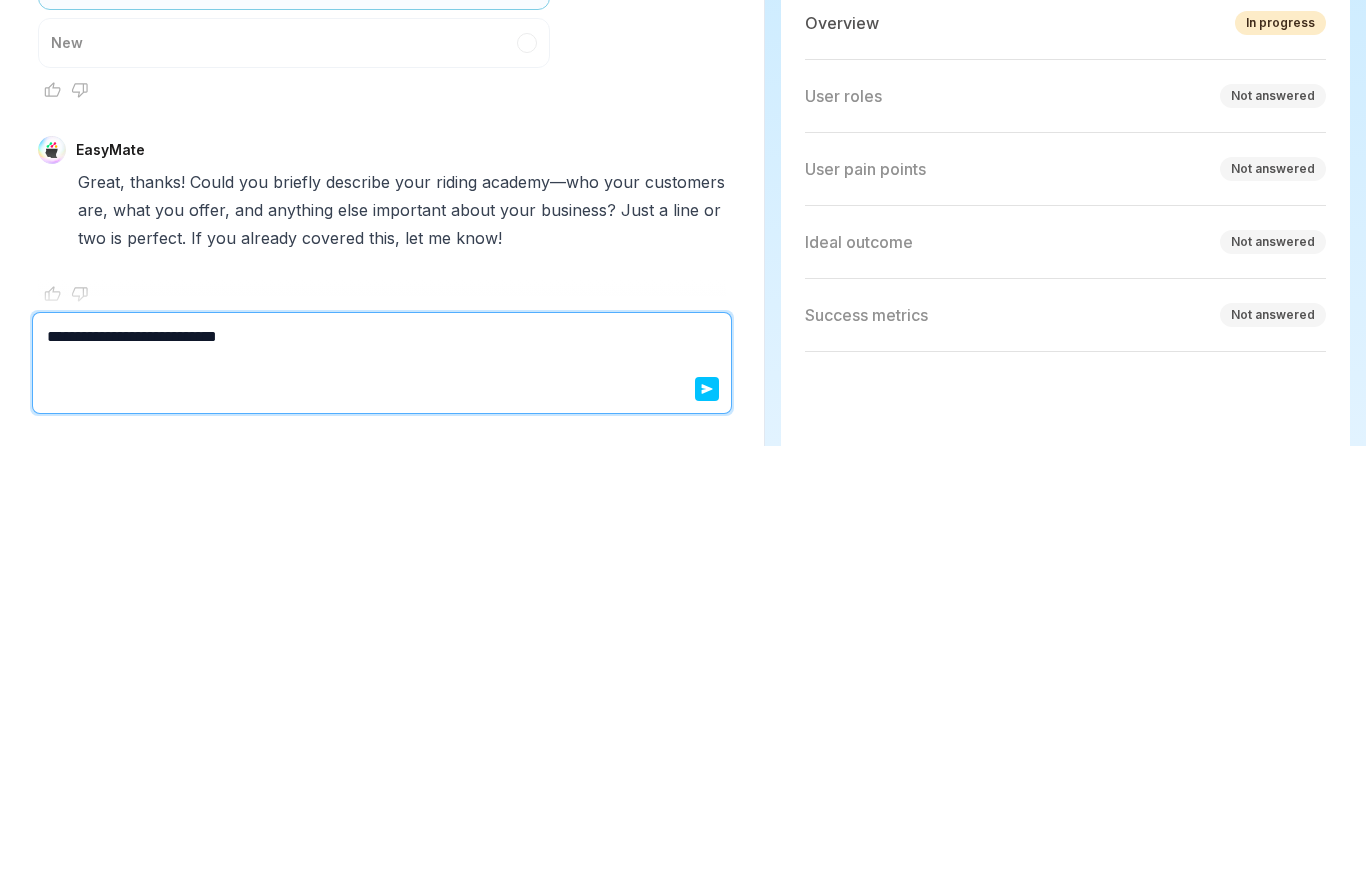 type on "*" 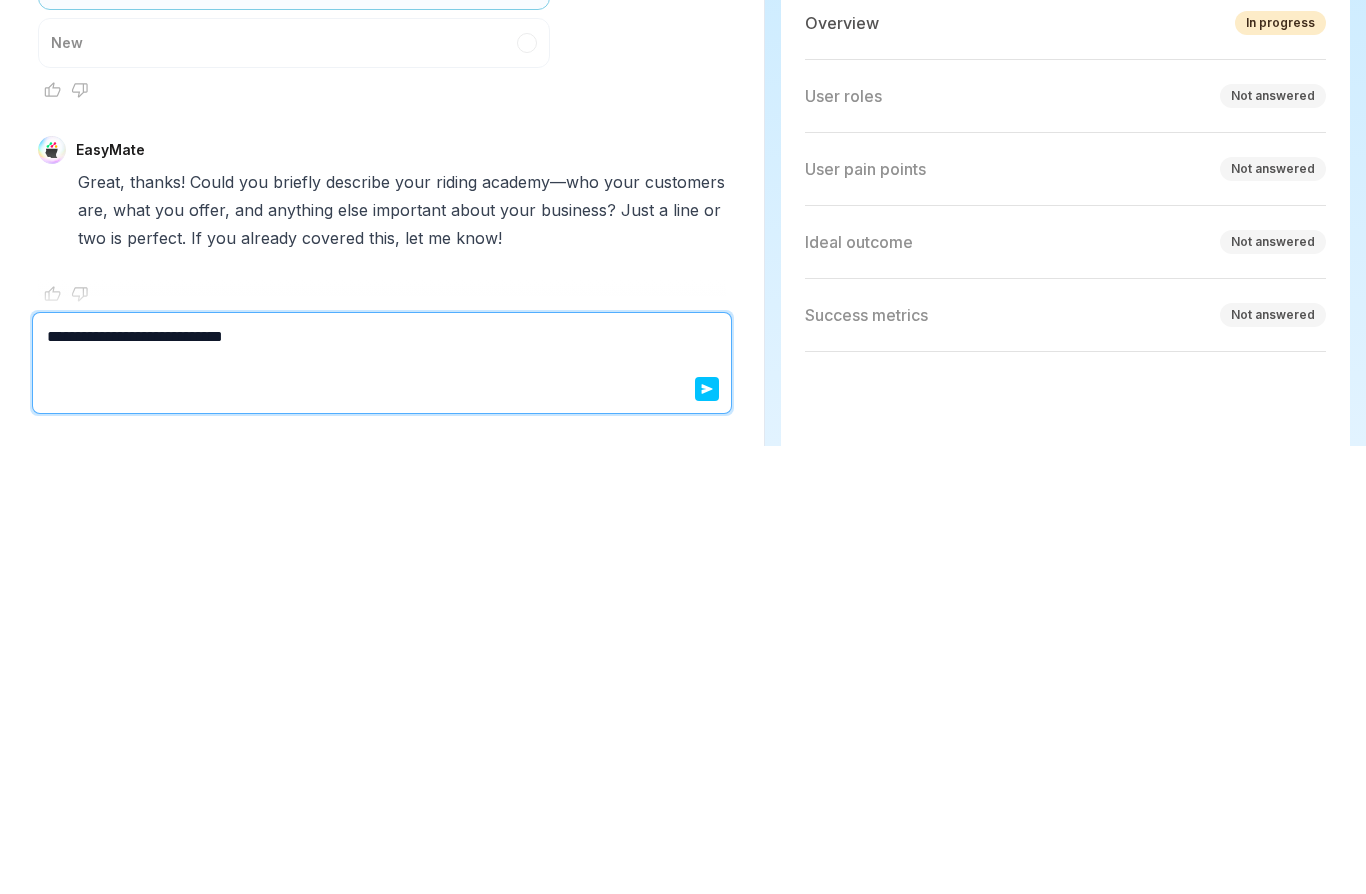 type on "*" 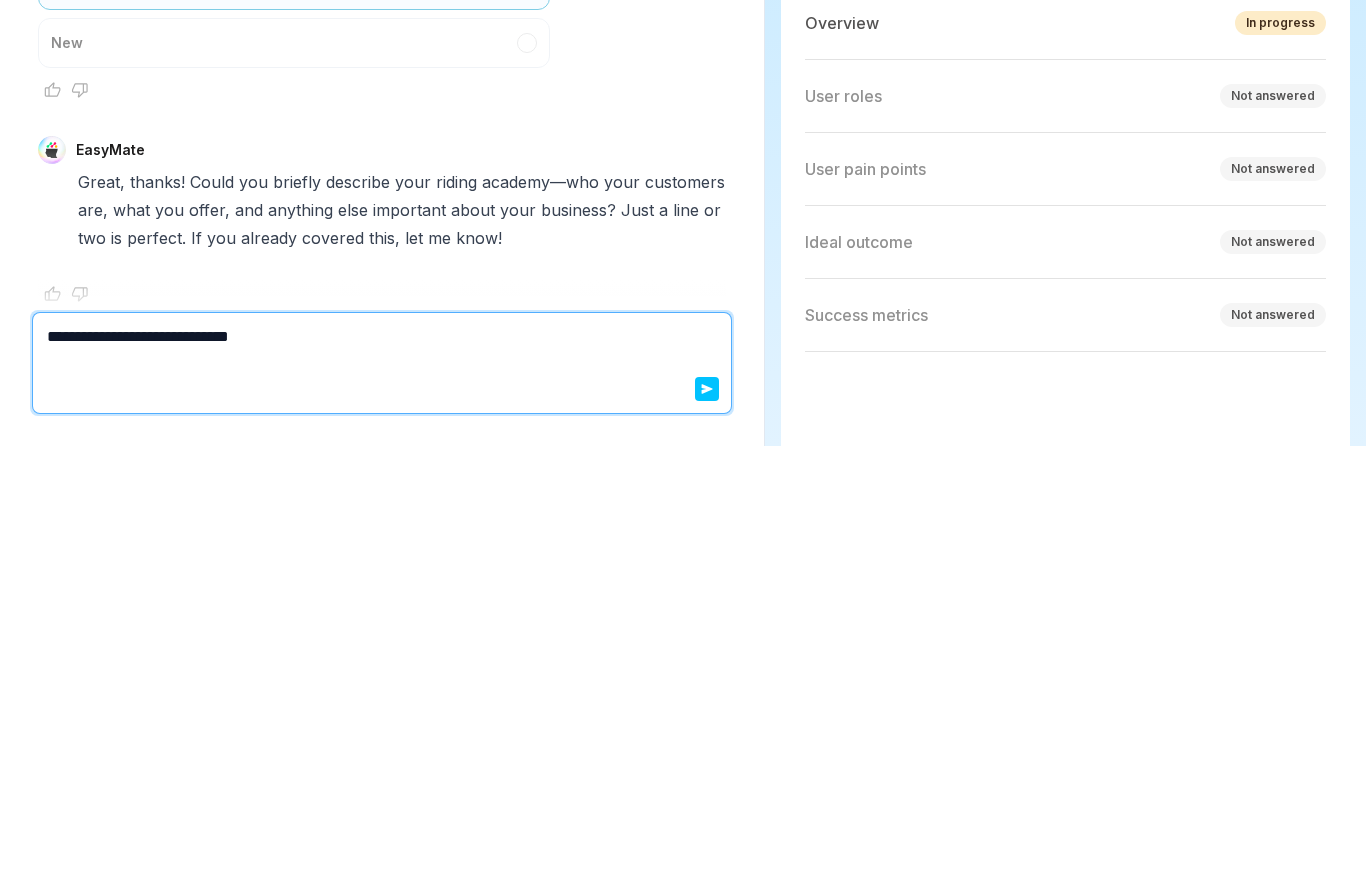 type on "*" 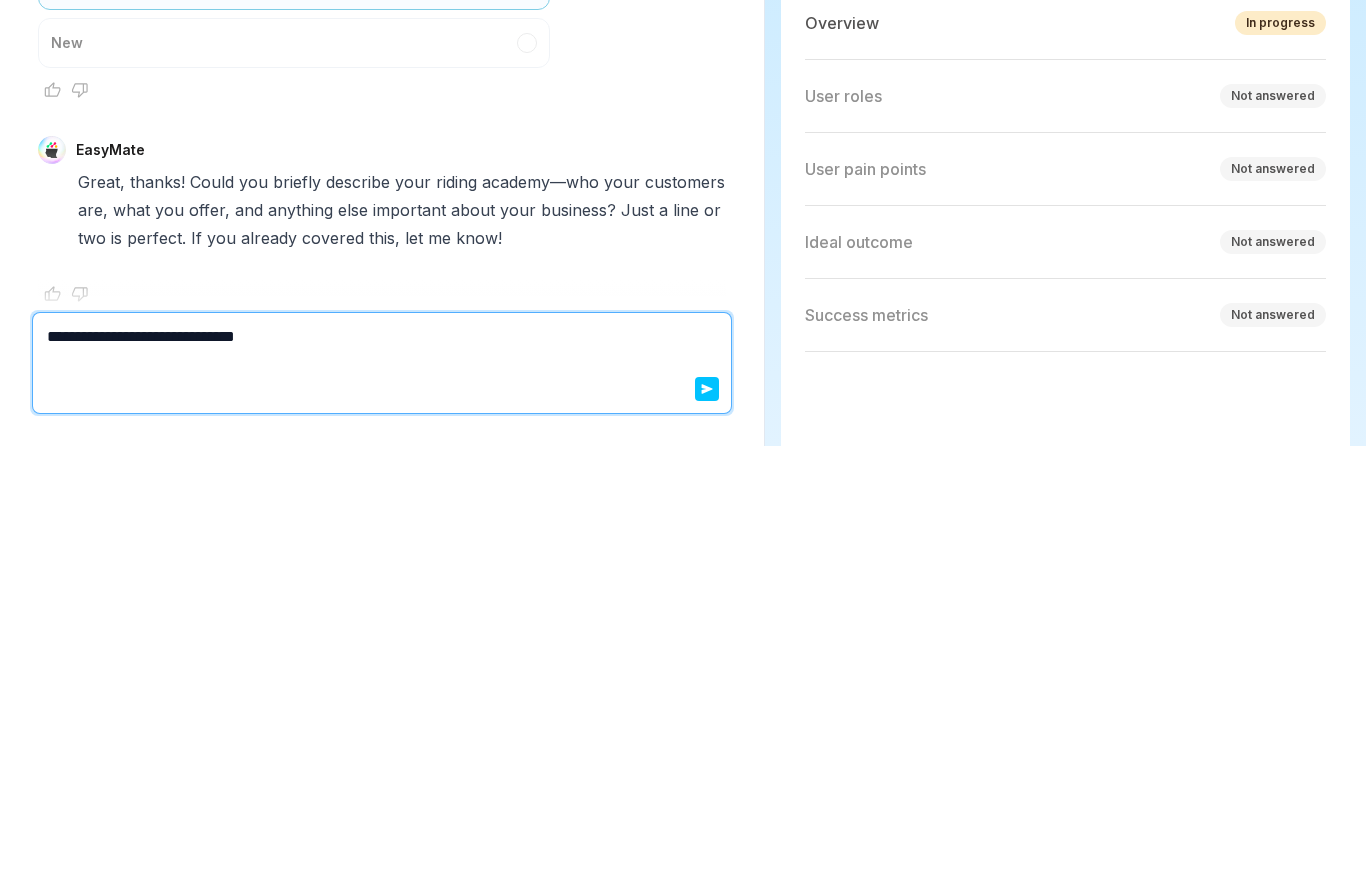 type on "*" 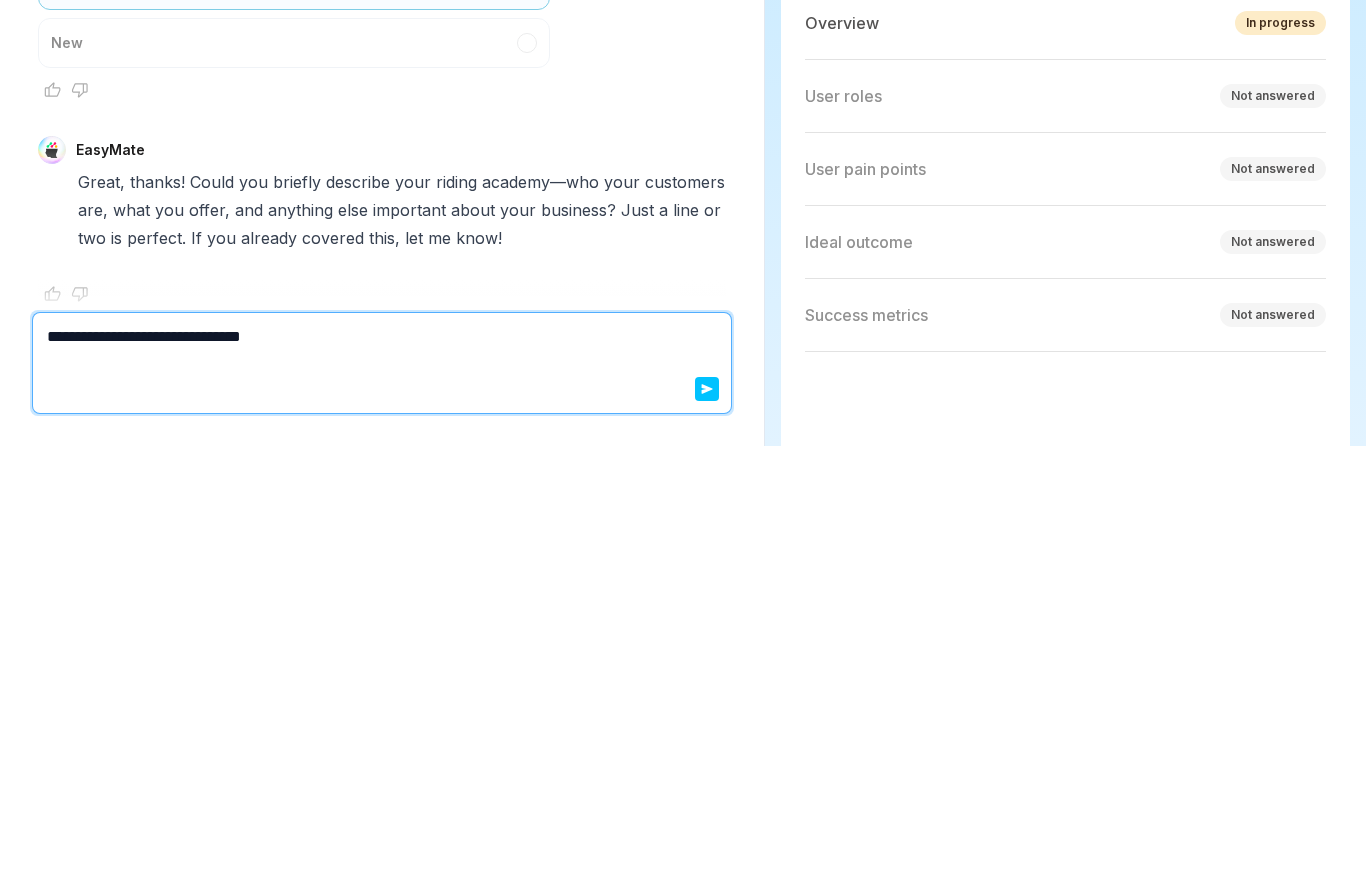 type on "**********" 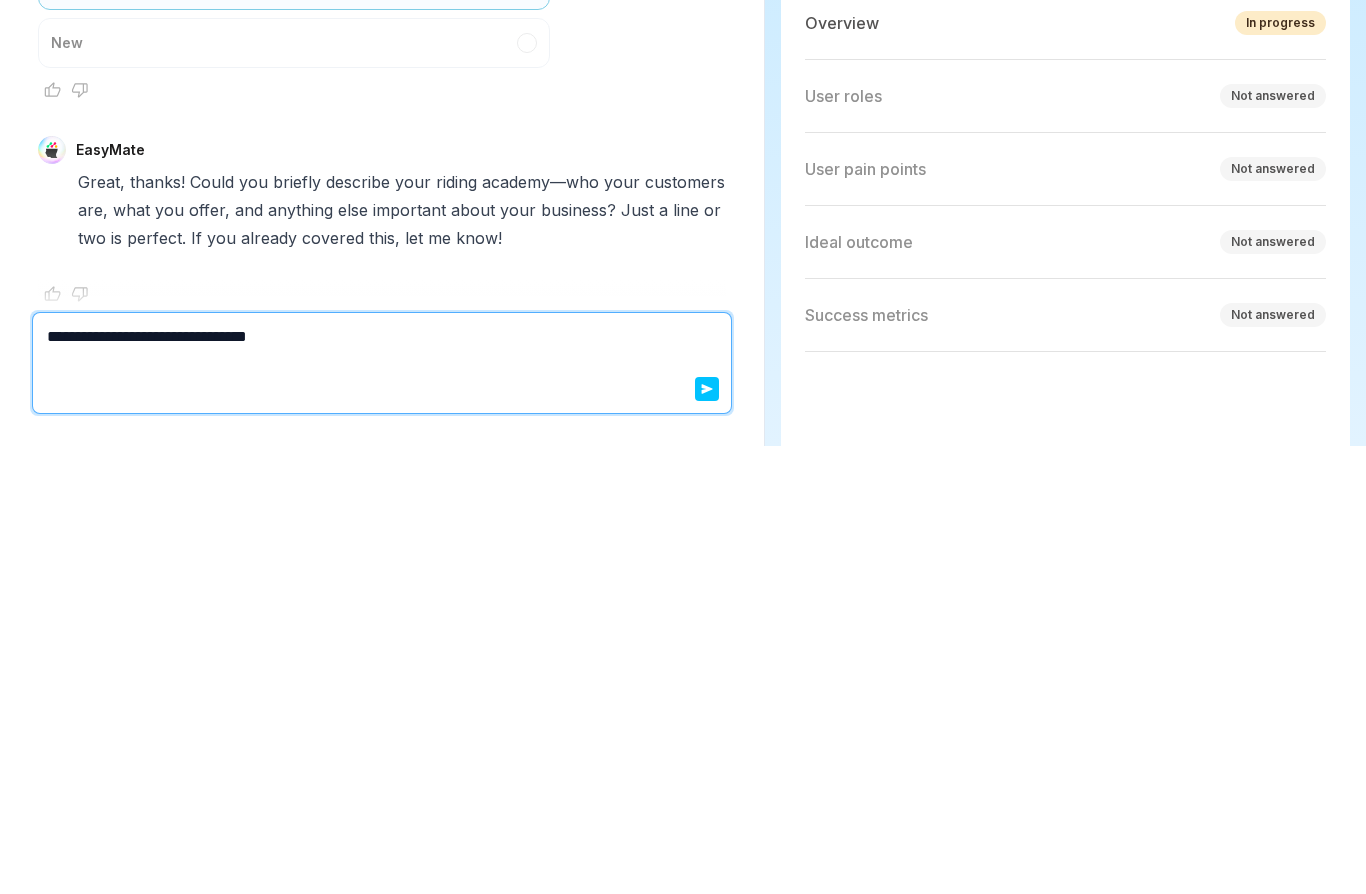 type on "*" 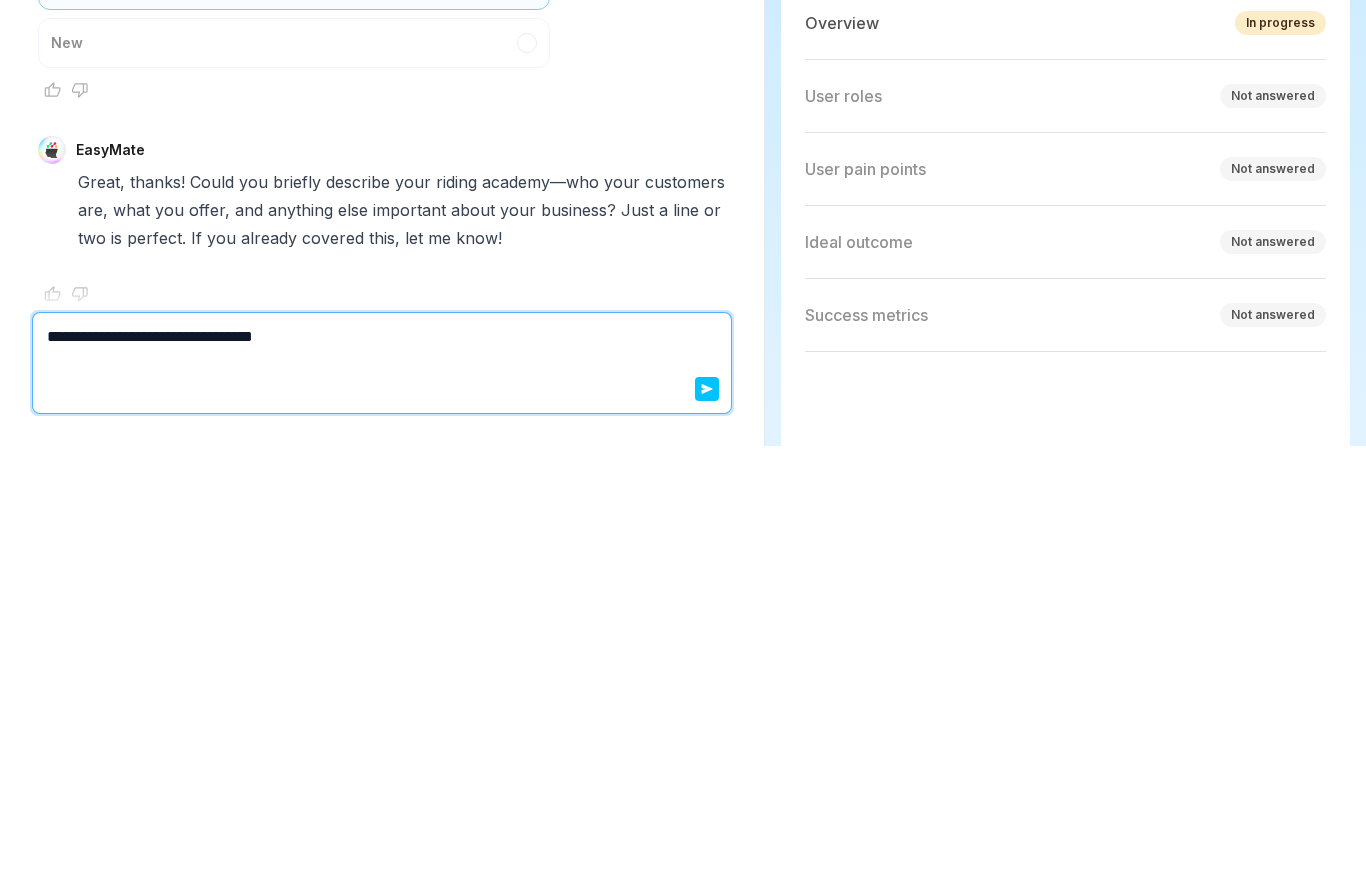 type on "*" 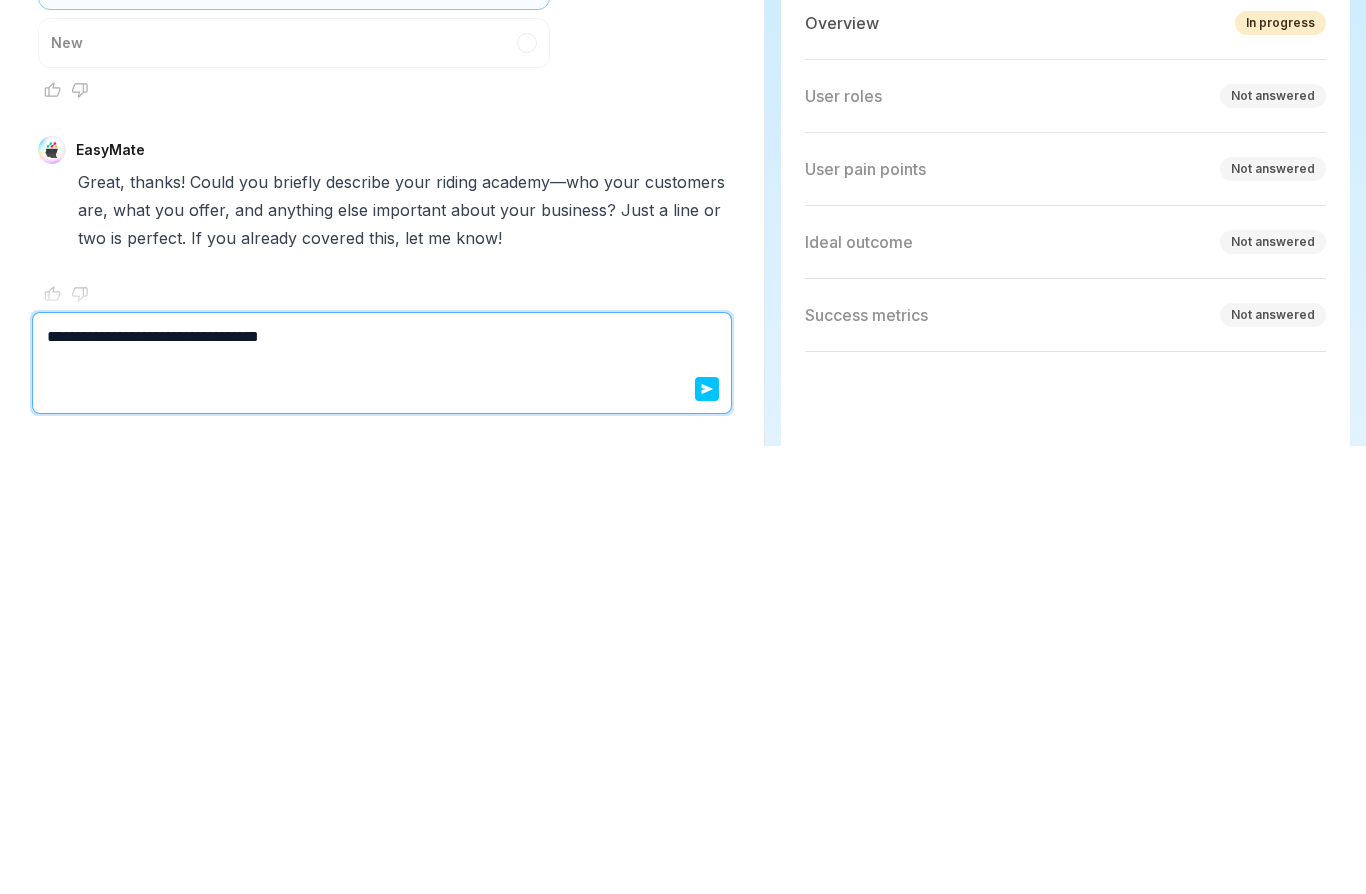 type on "*" 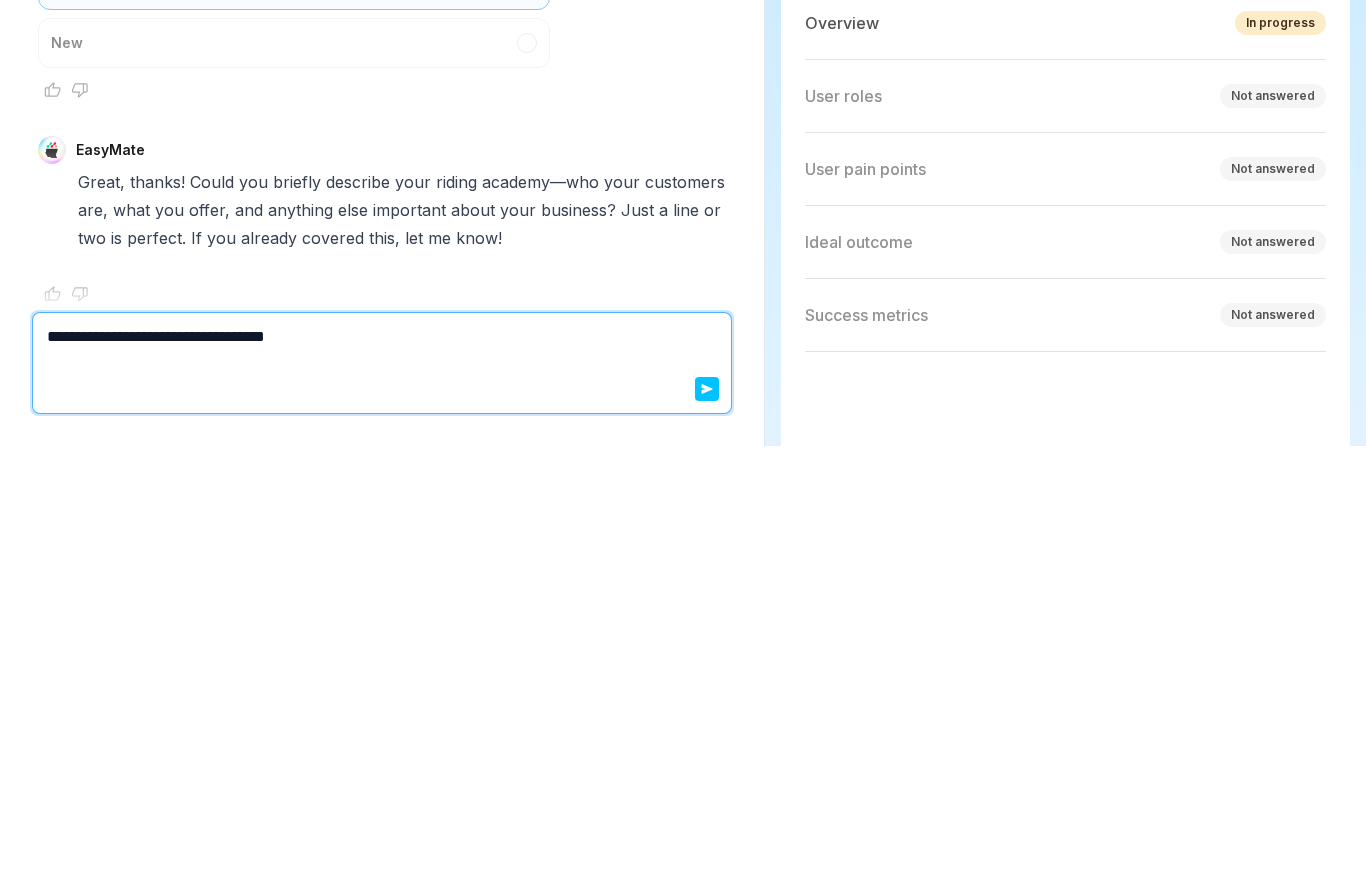 type on "**********" 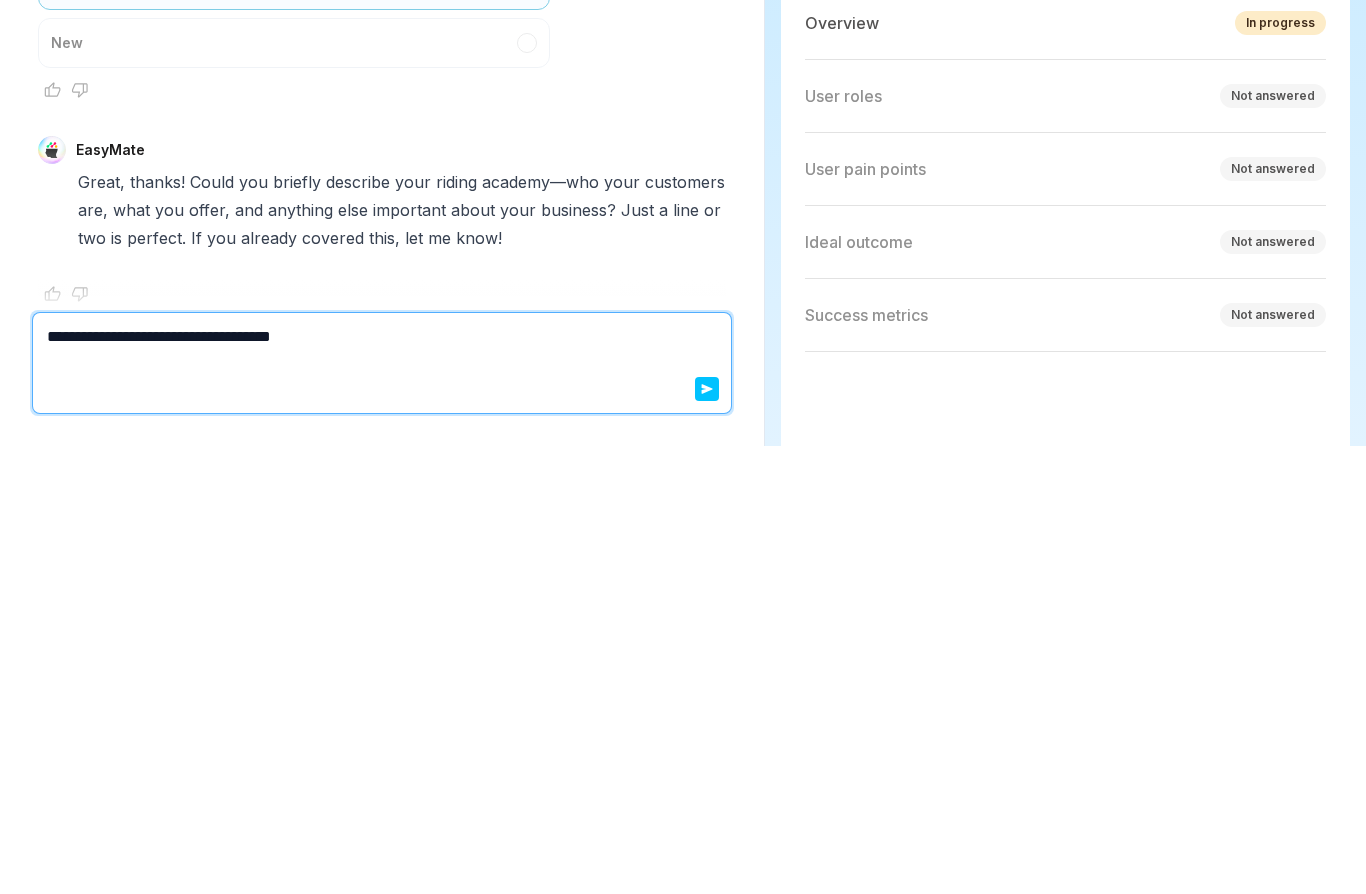 type on "*" 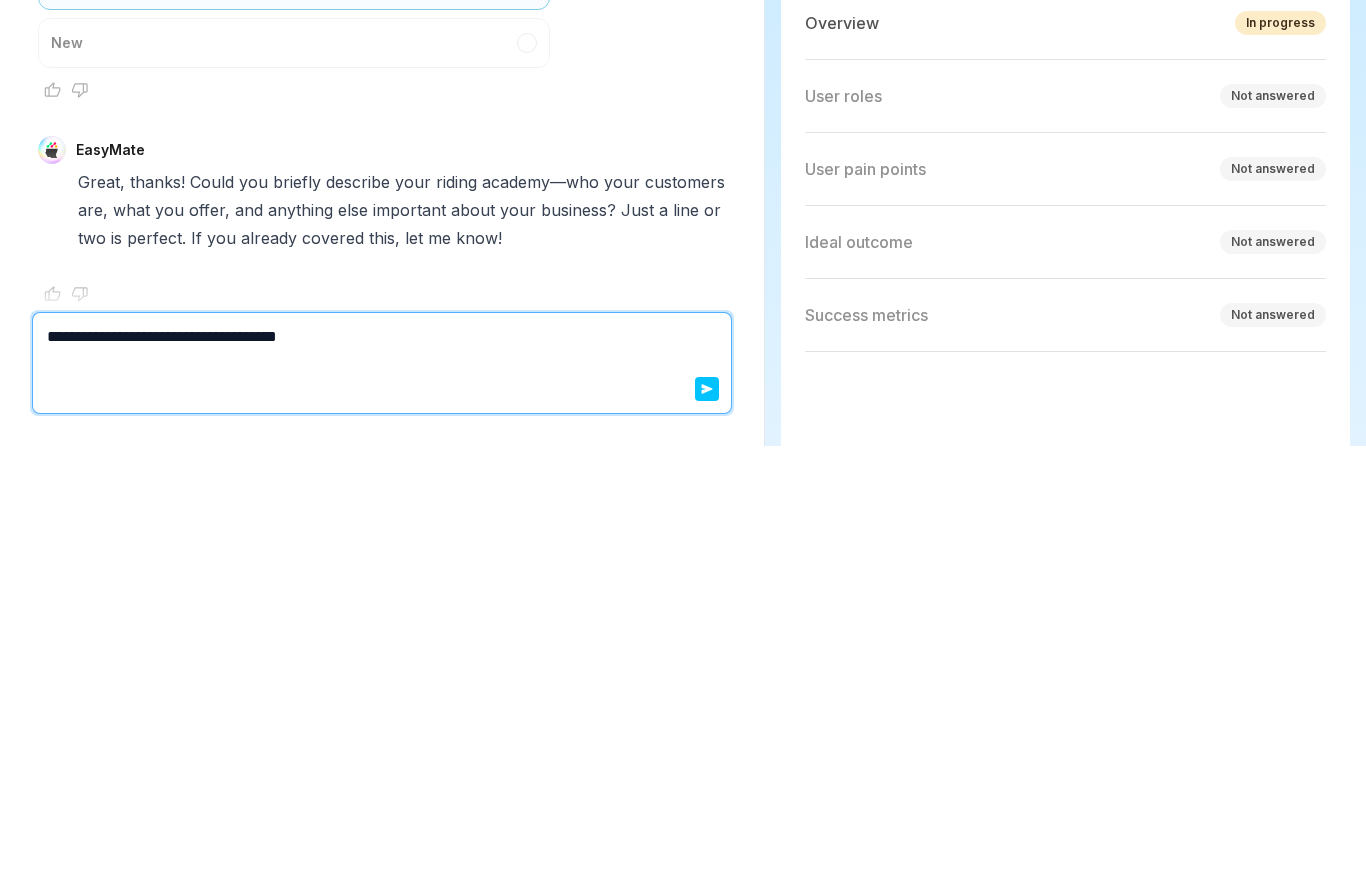 type on "*" 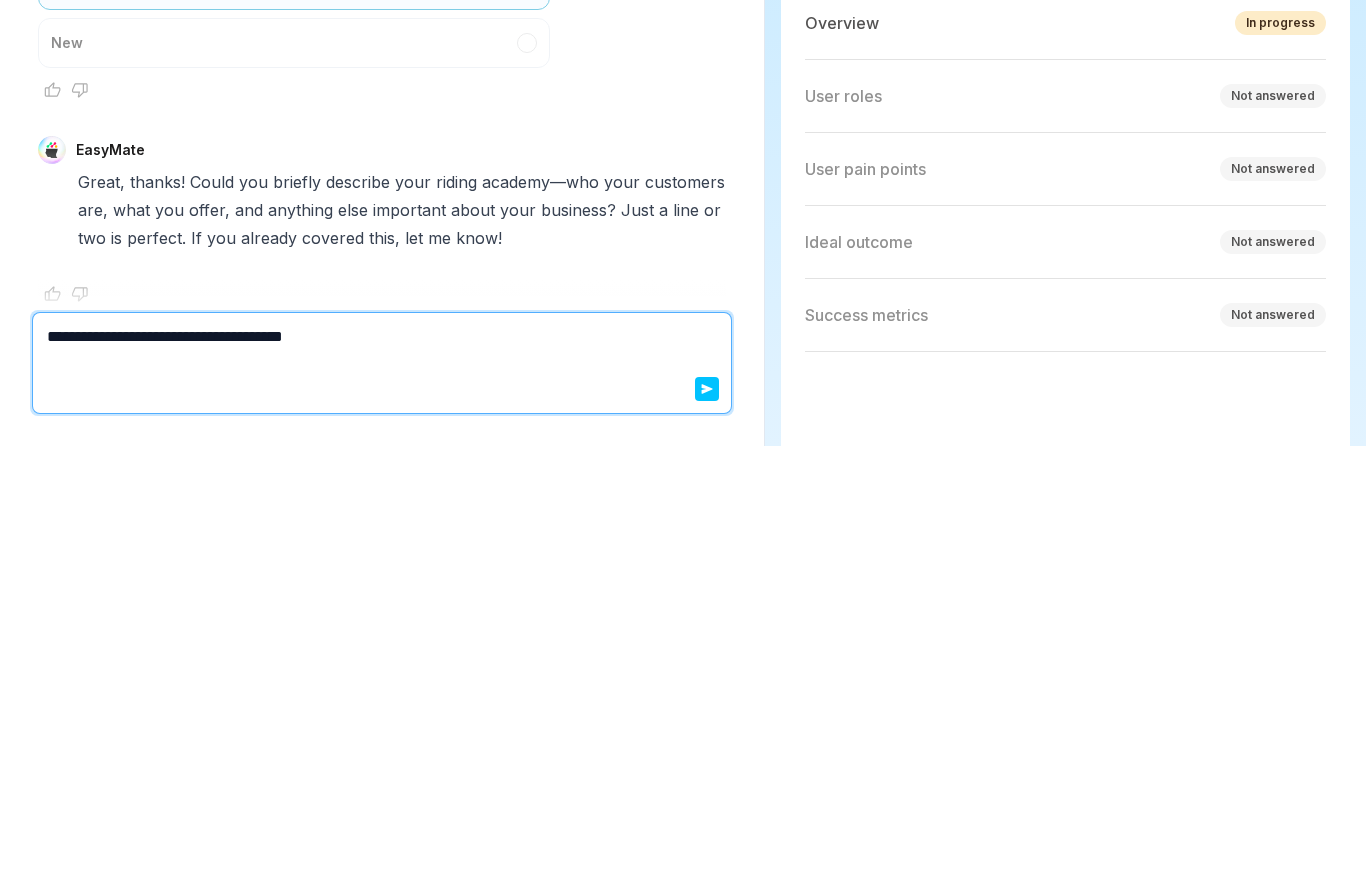 type on "*" 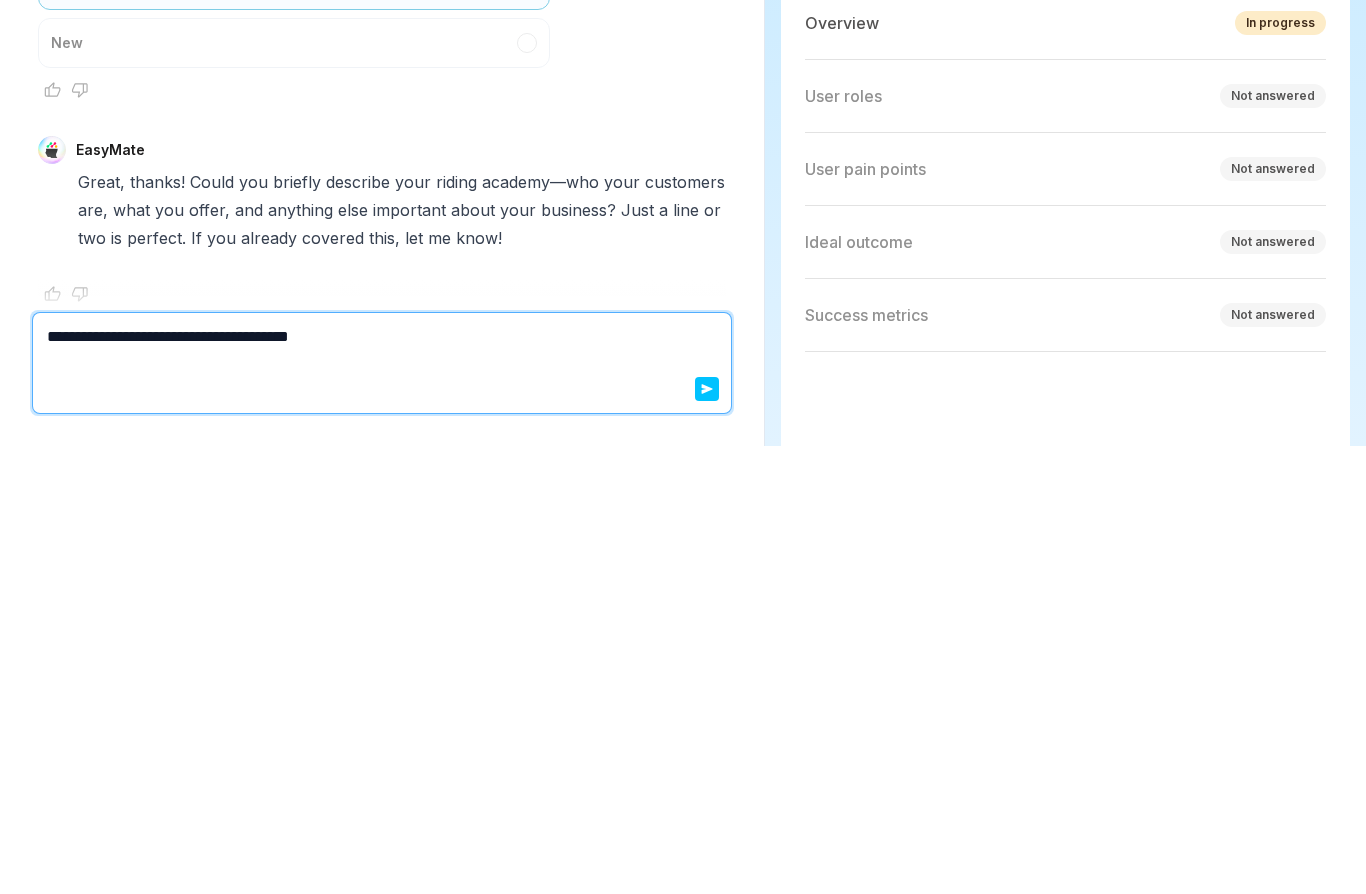 type on "*" 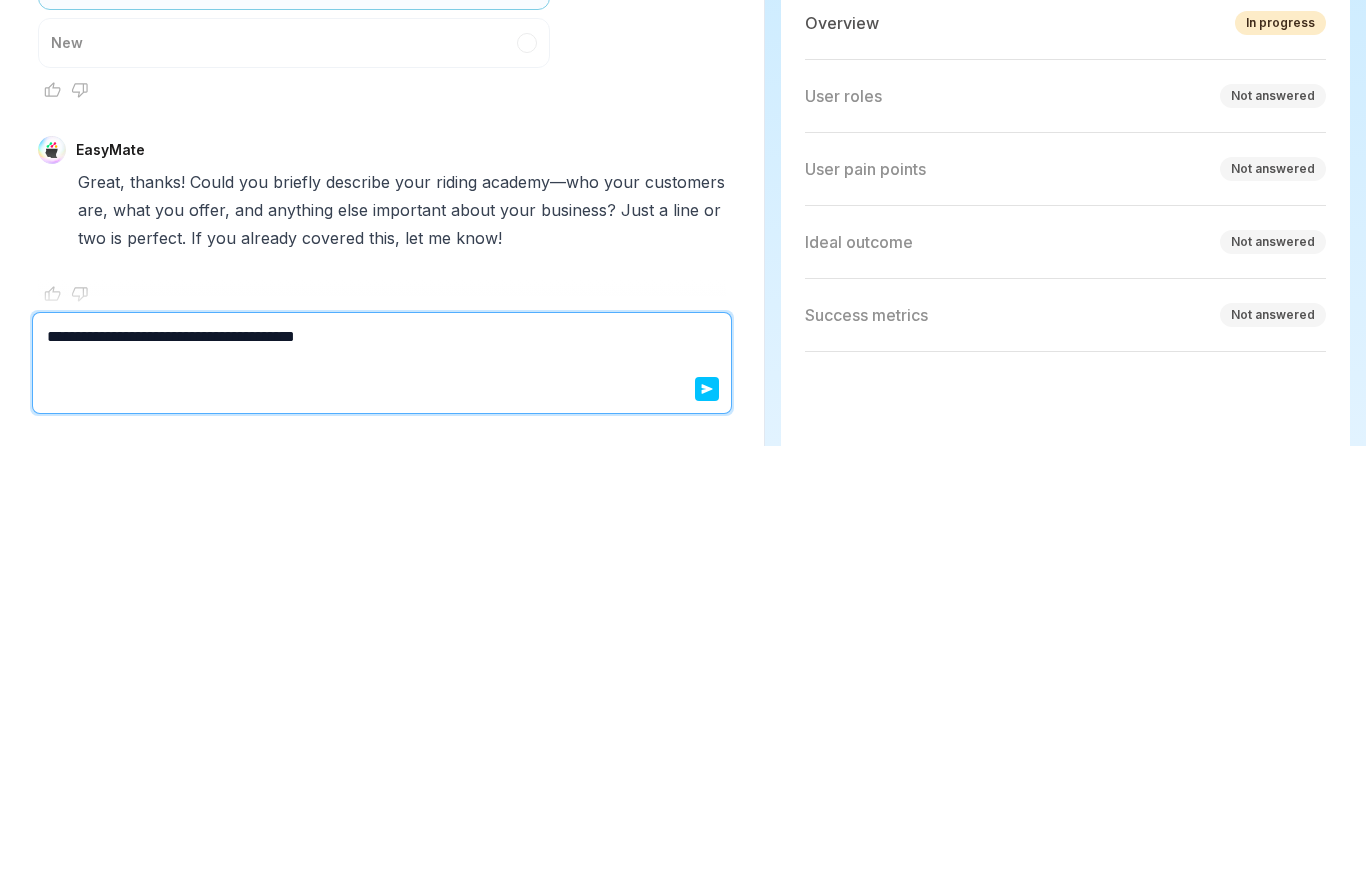 type on "*" 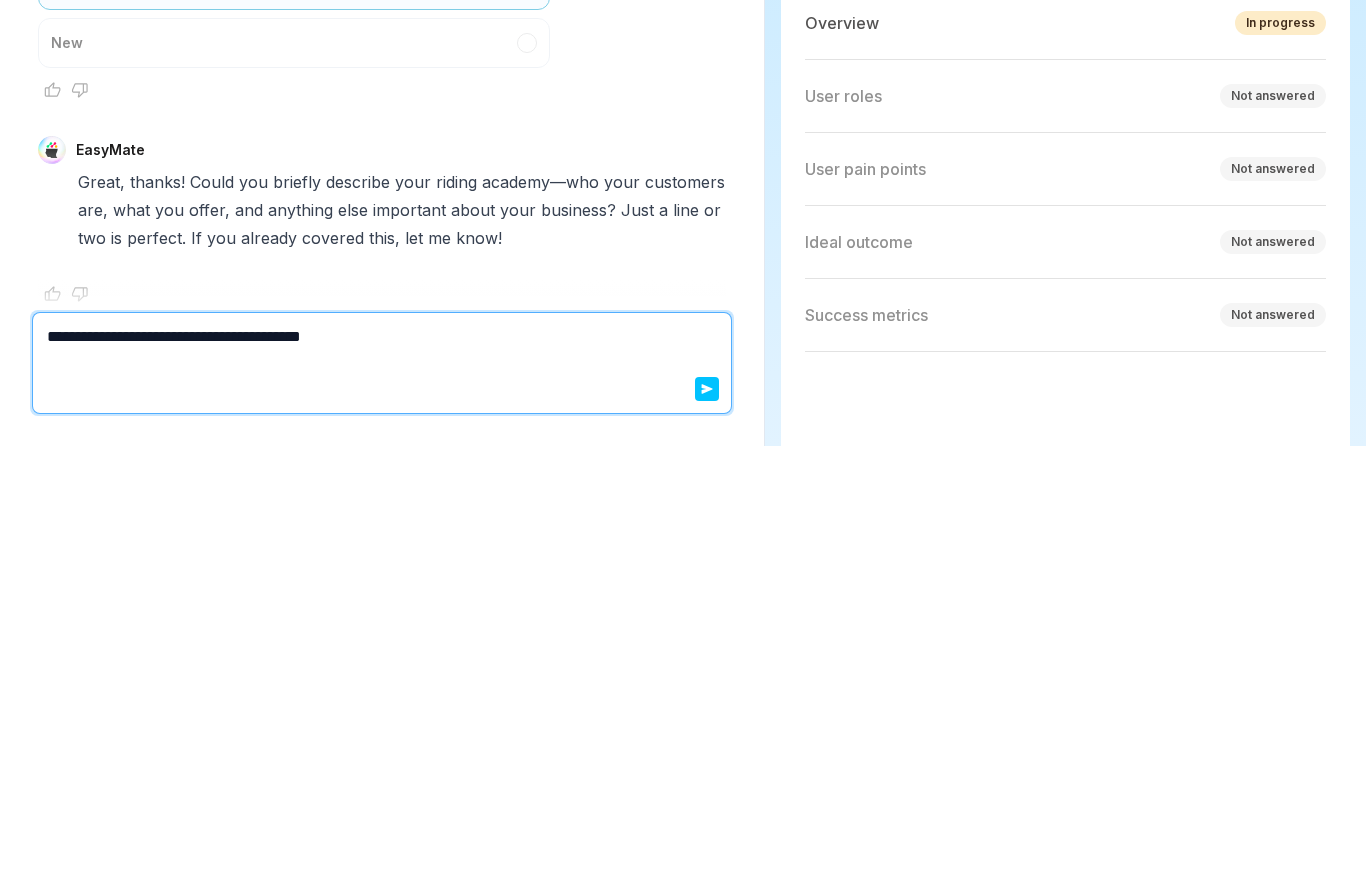 type on "*" 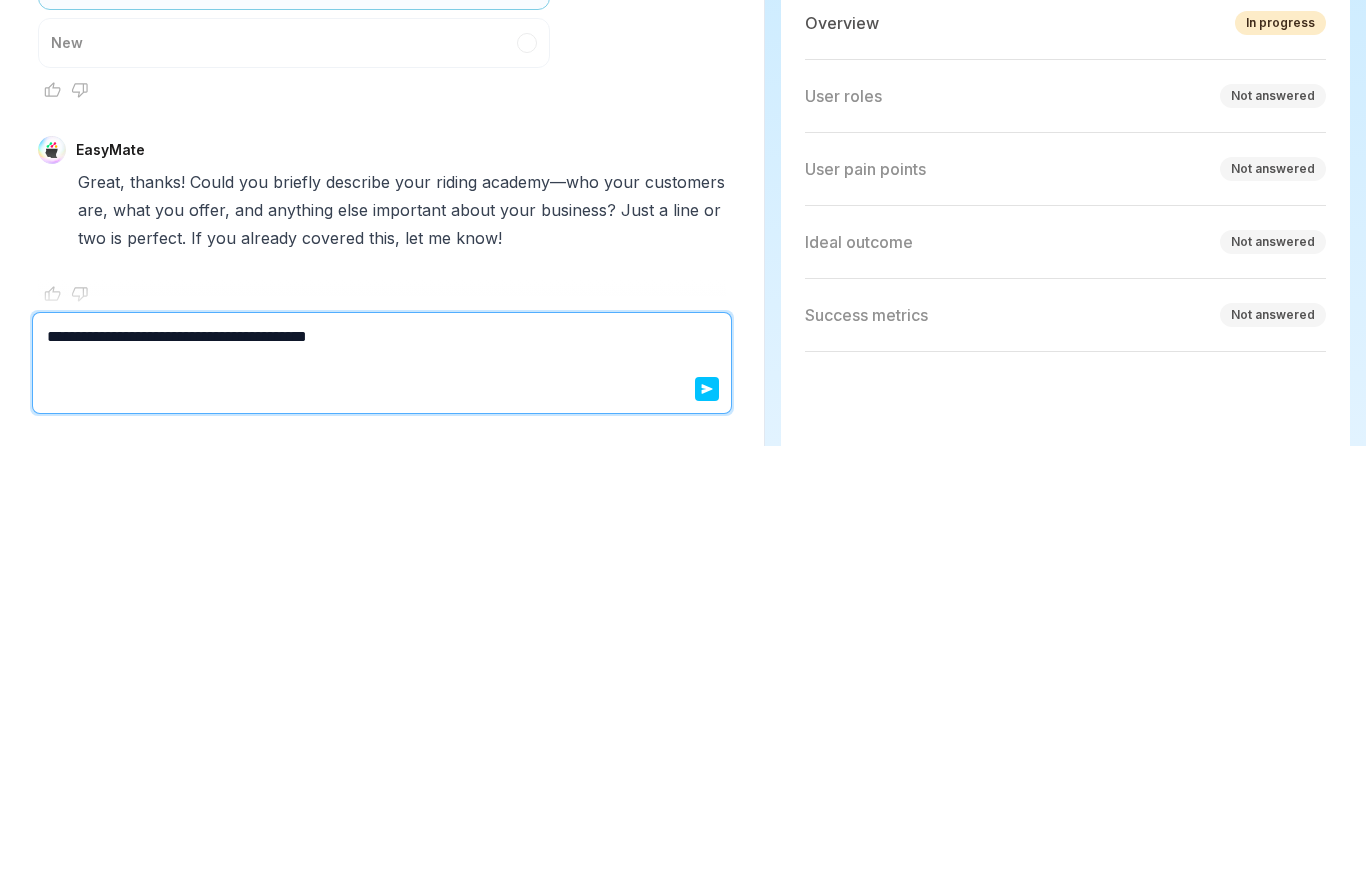 type on "*" 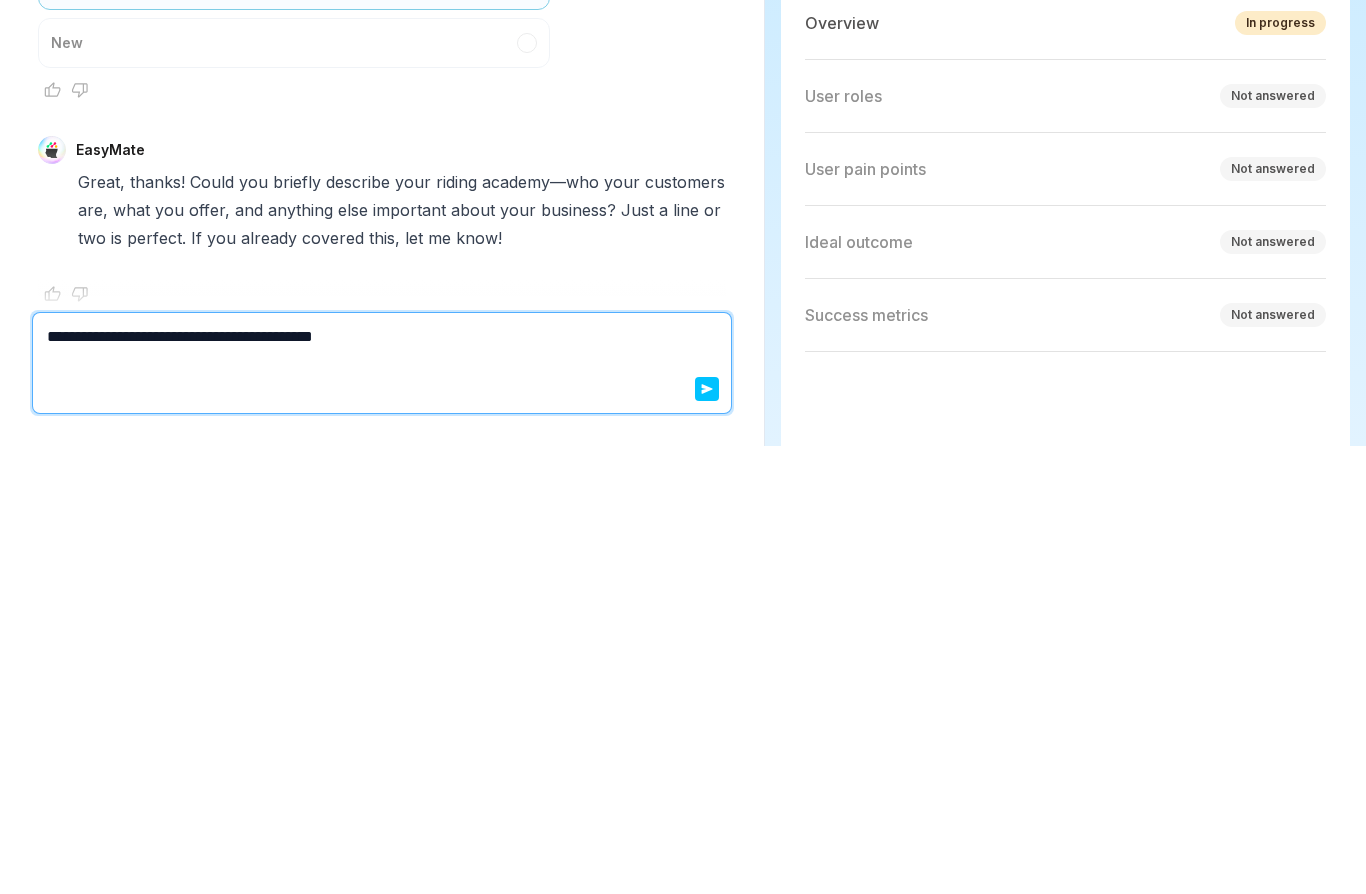 type on "*" 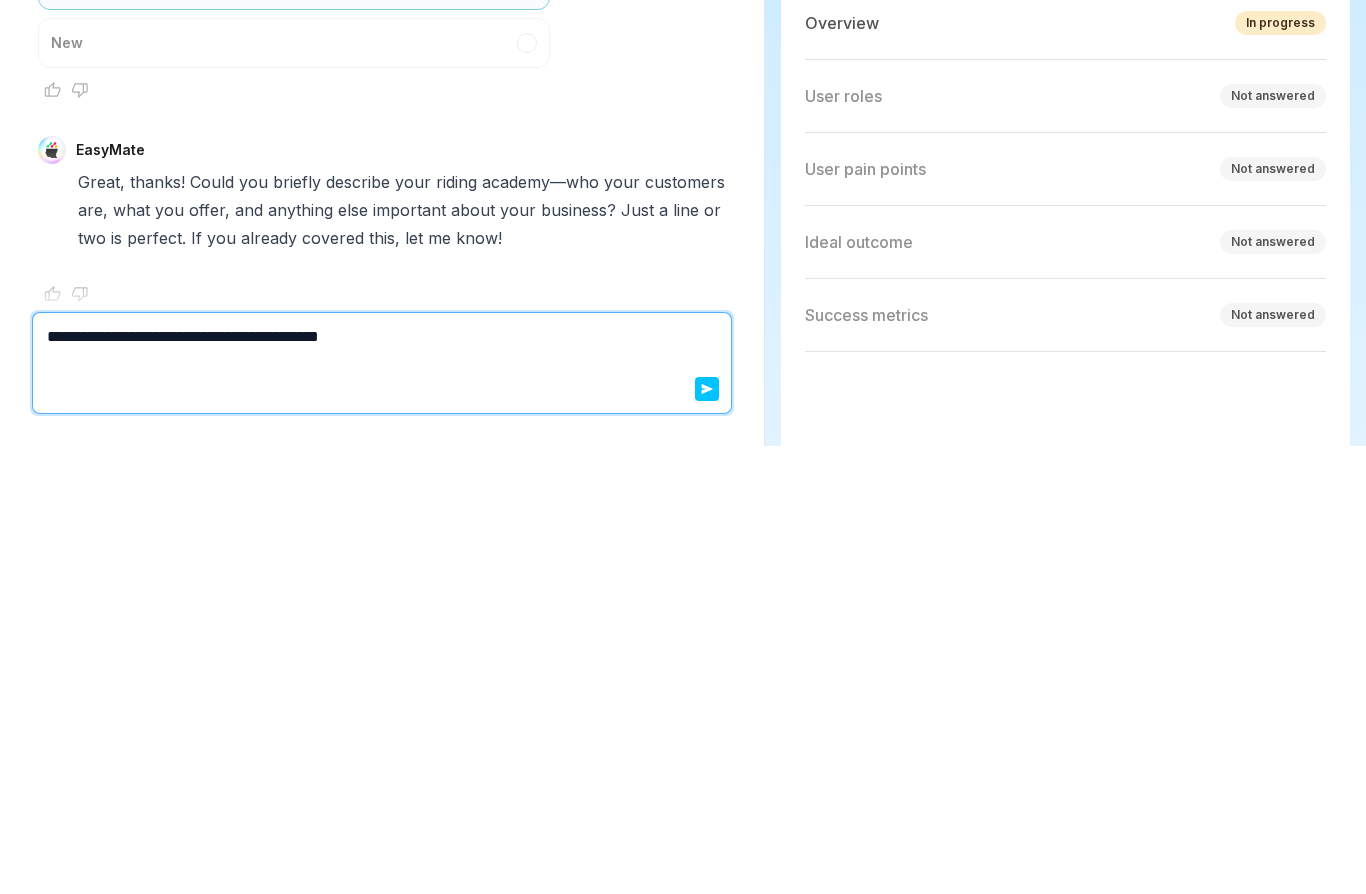 type on "*" 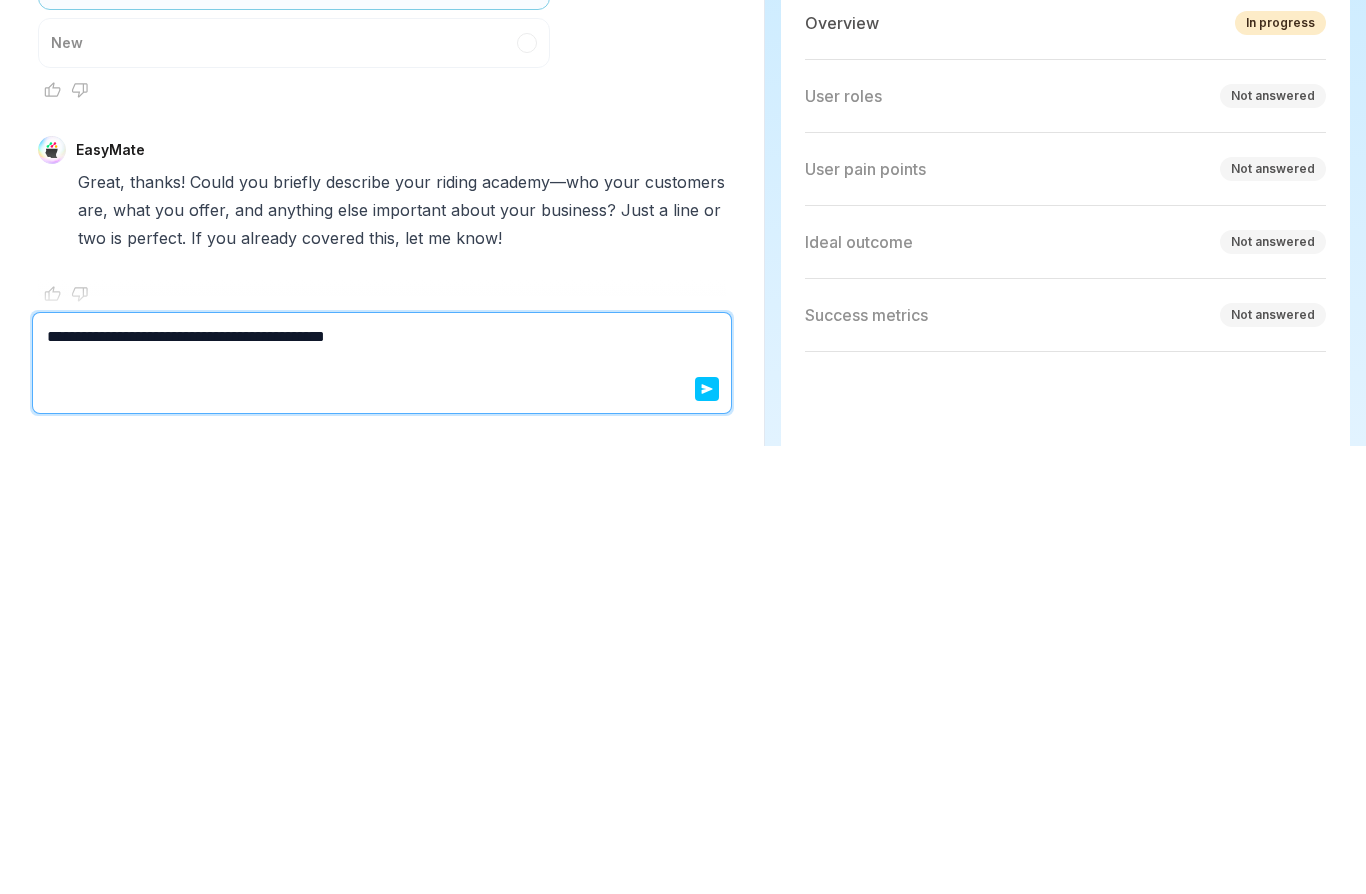type on "**********" 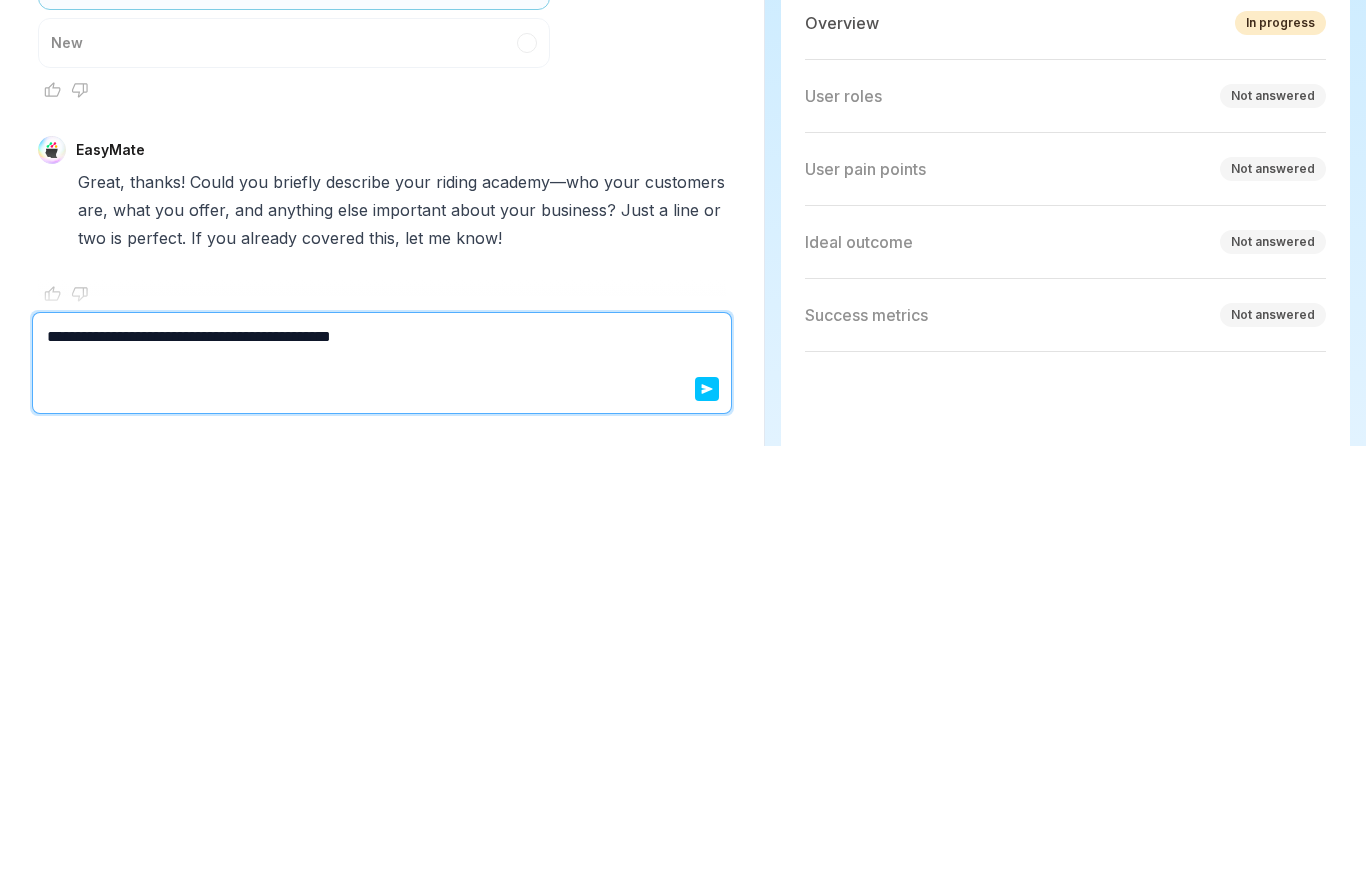 type on "*" 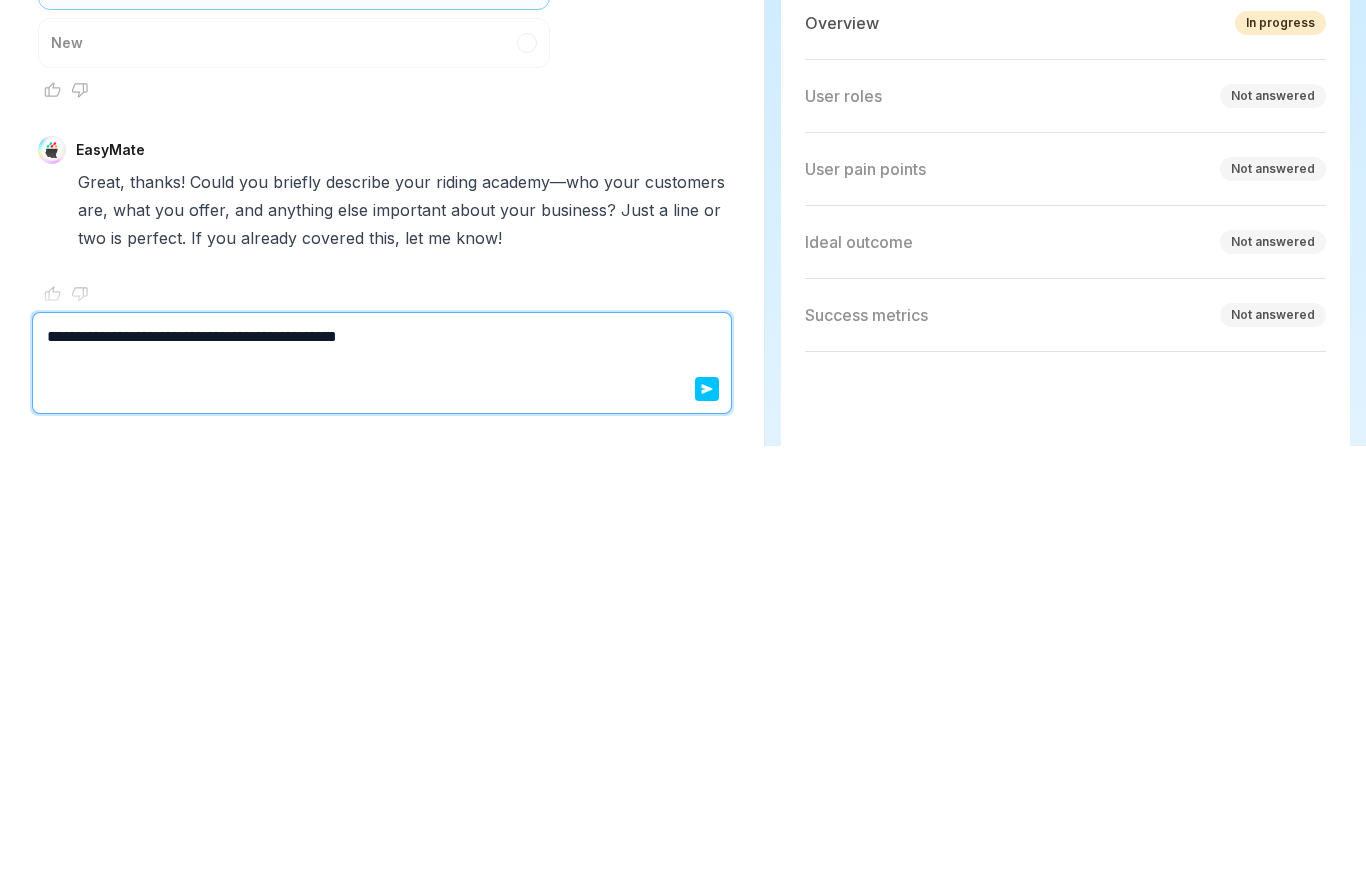 type on "*" 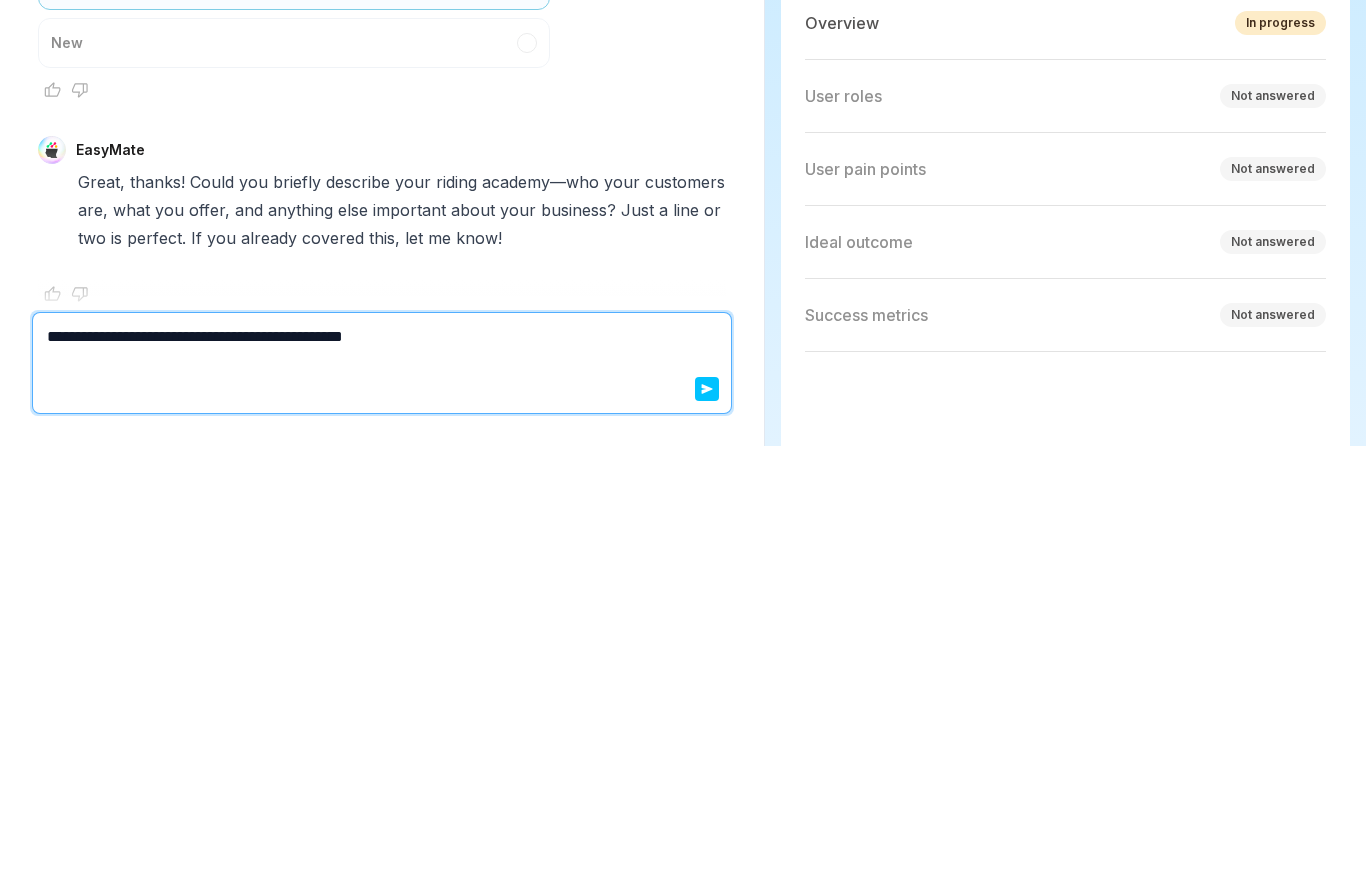 type on "*" 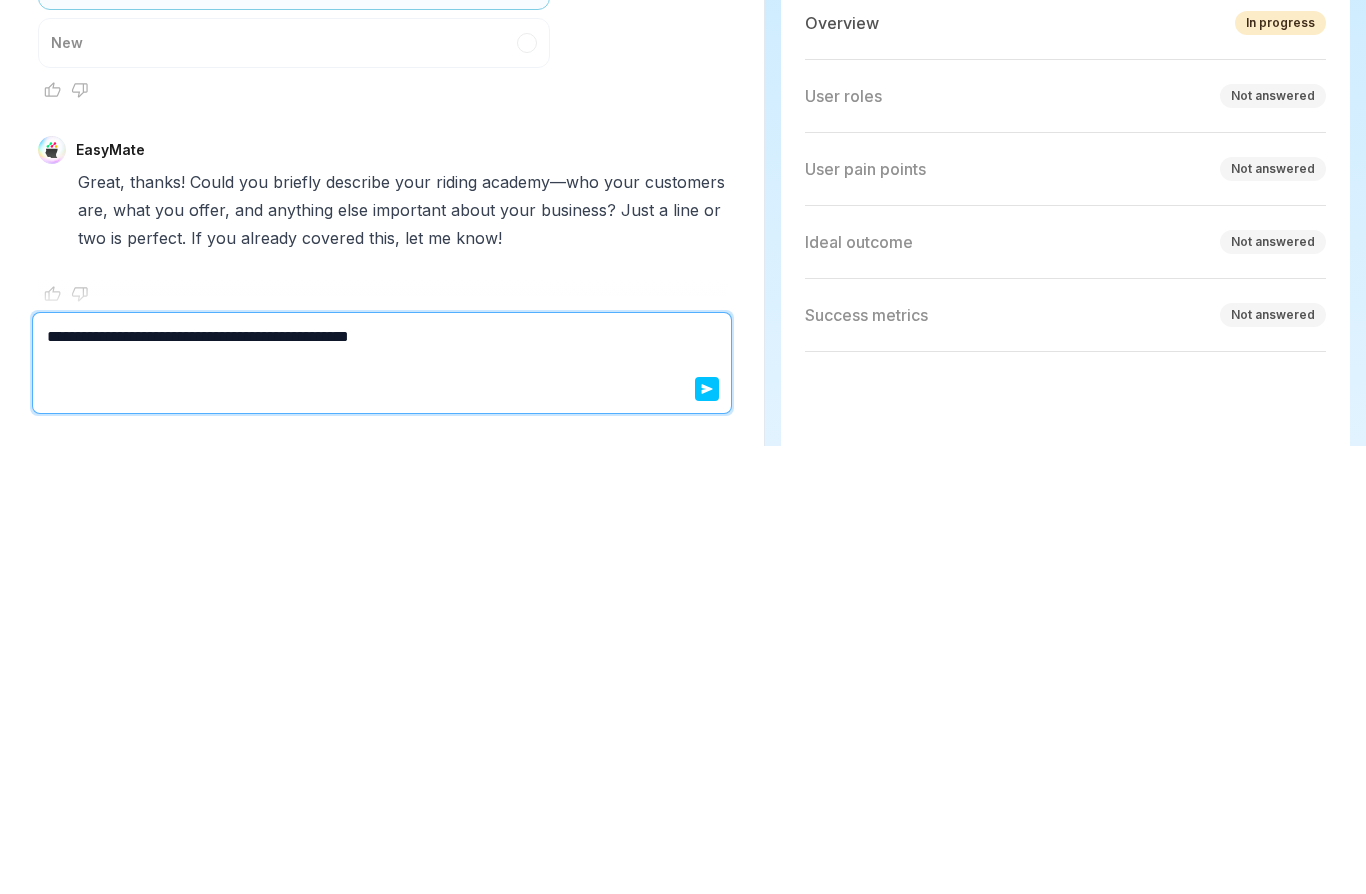 type on "**********" 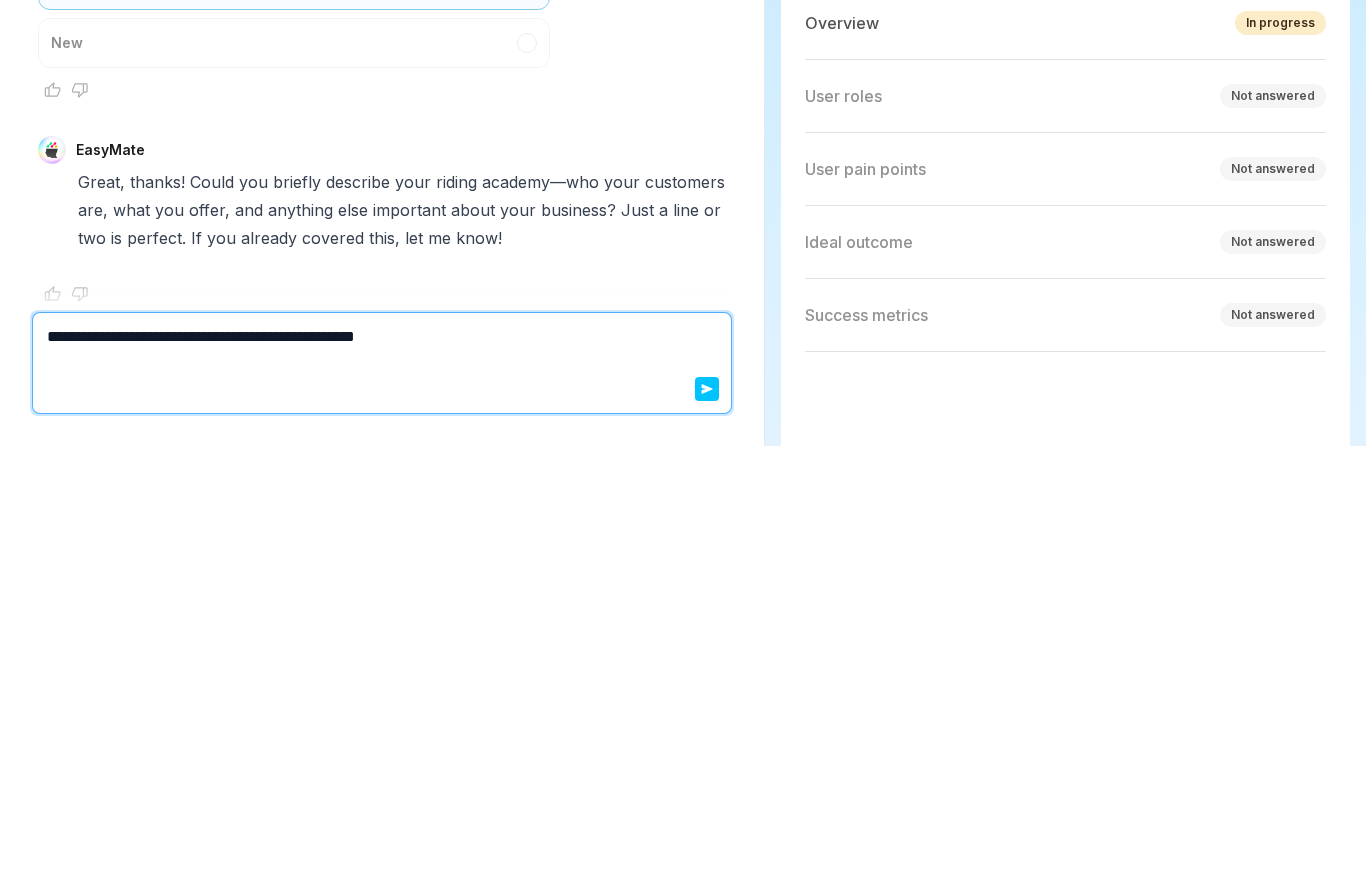 type on "*" 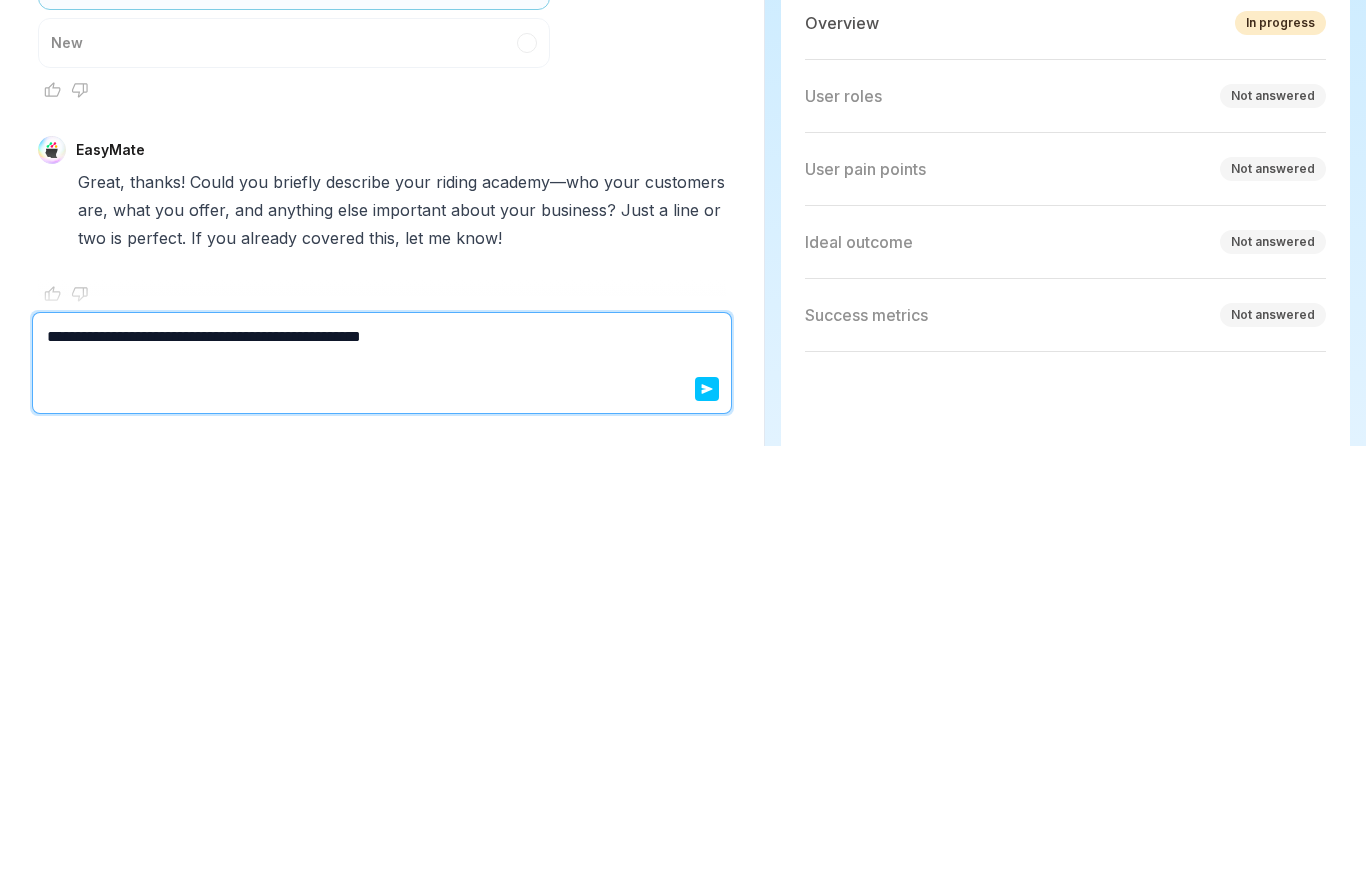 type on "*" 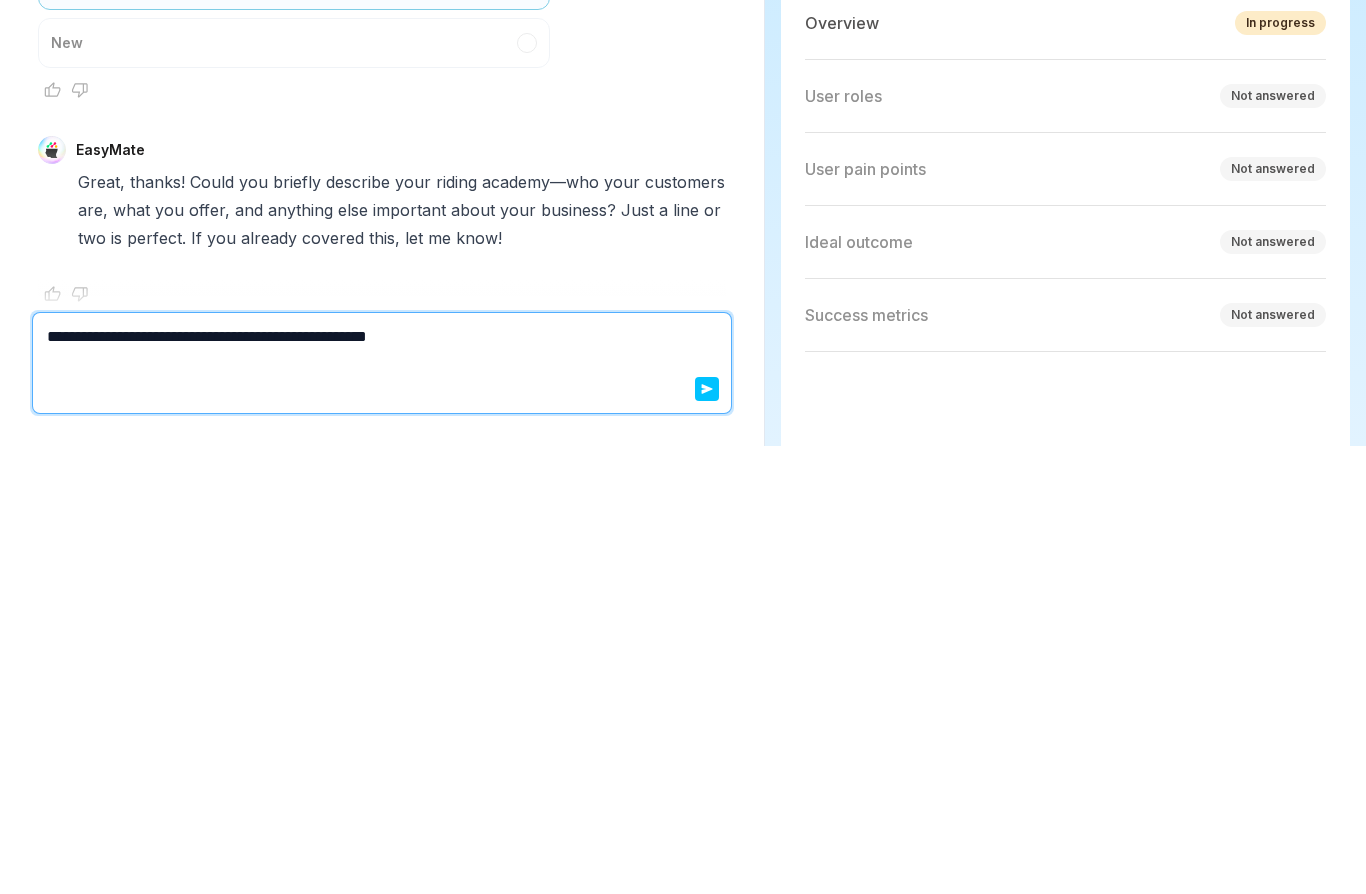 type on "**********" 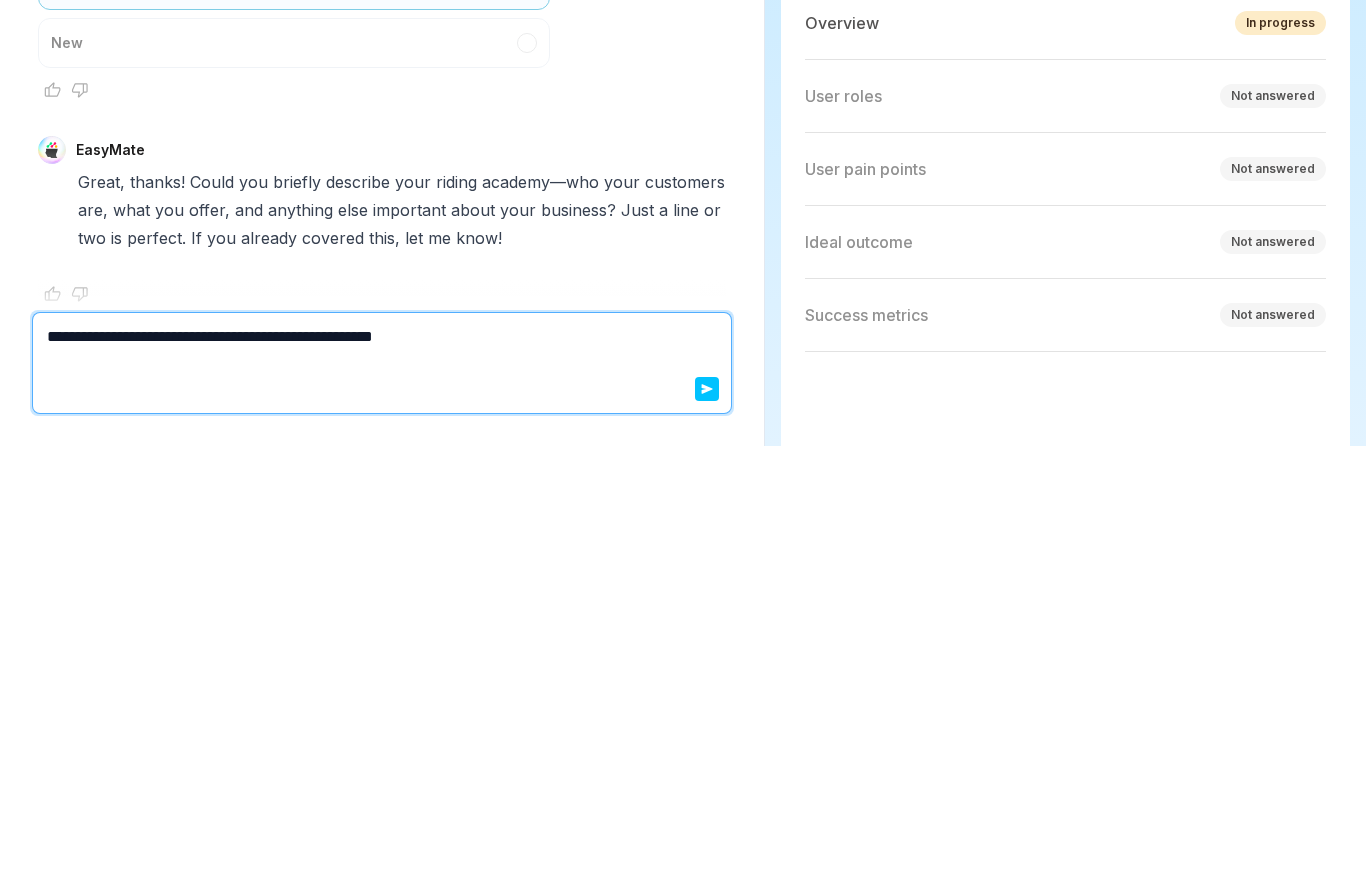 type on "*" 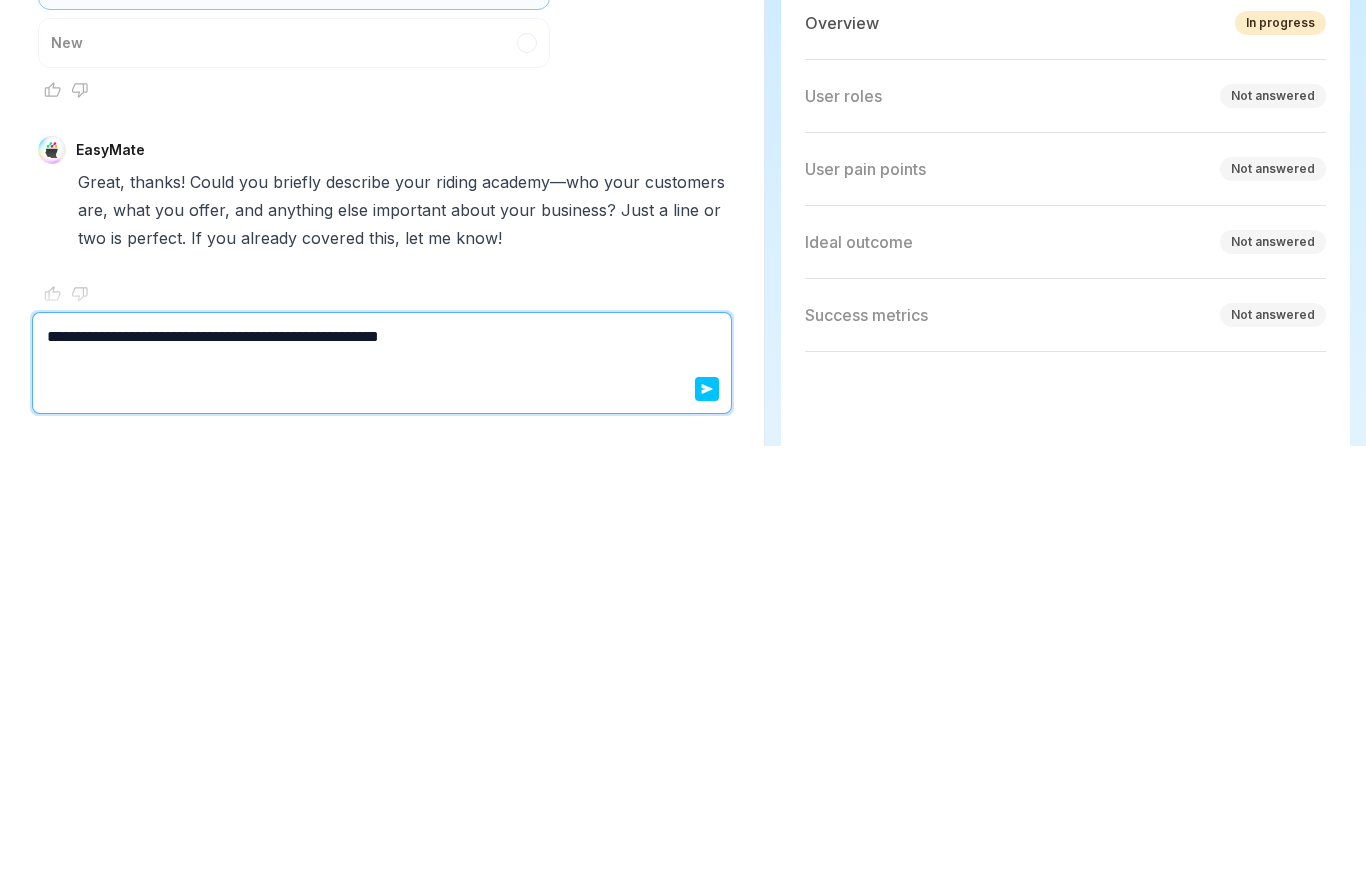 type on "**********" 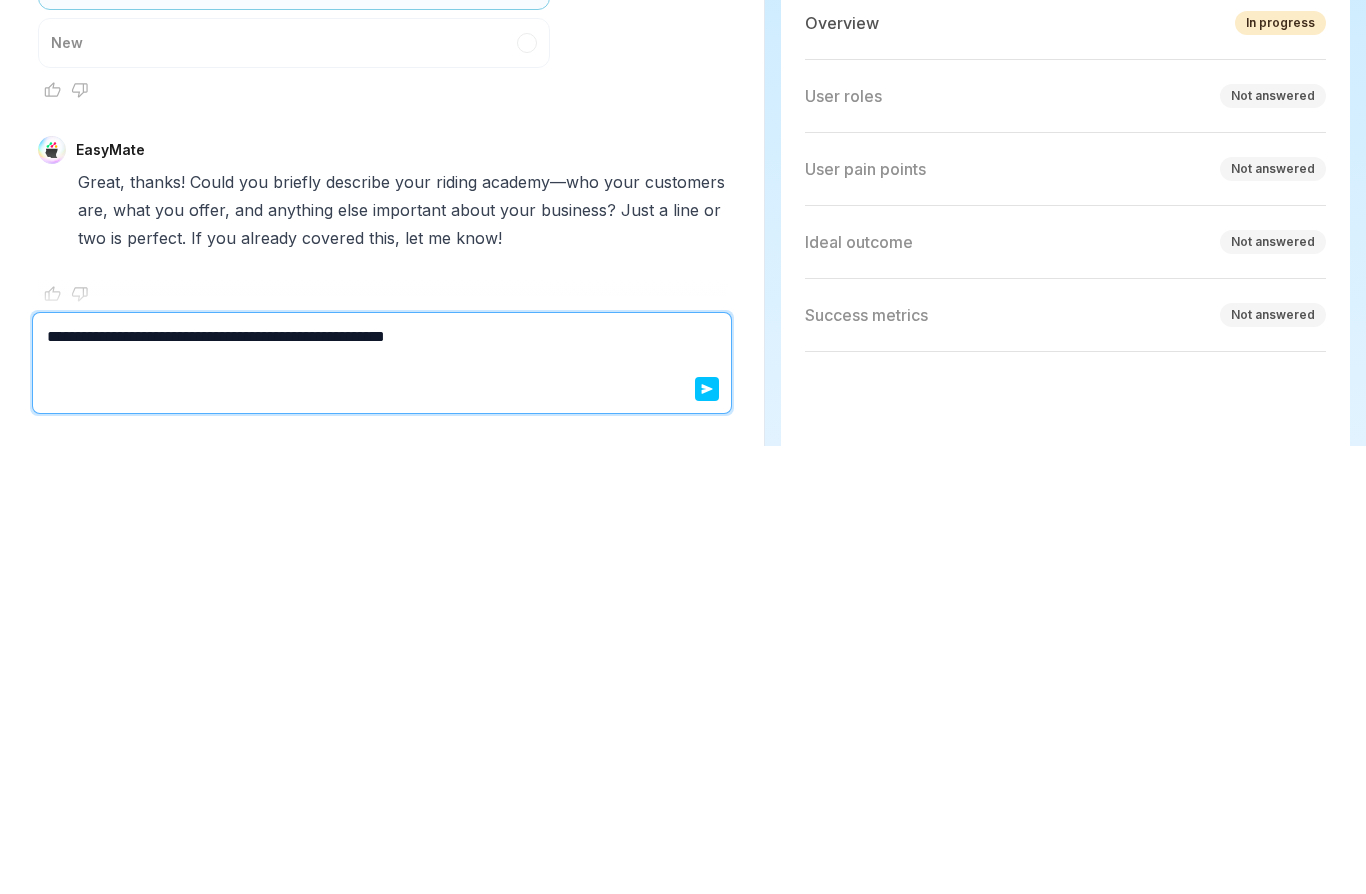 type on "*" 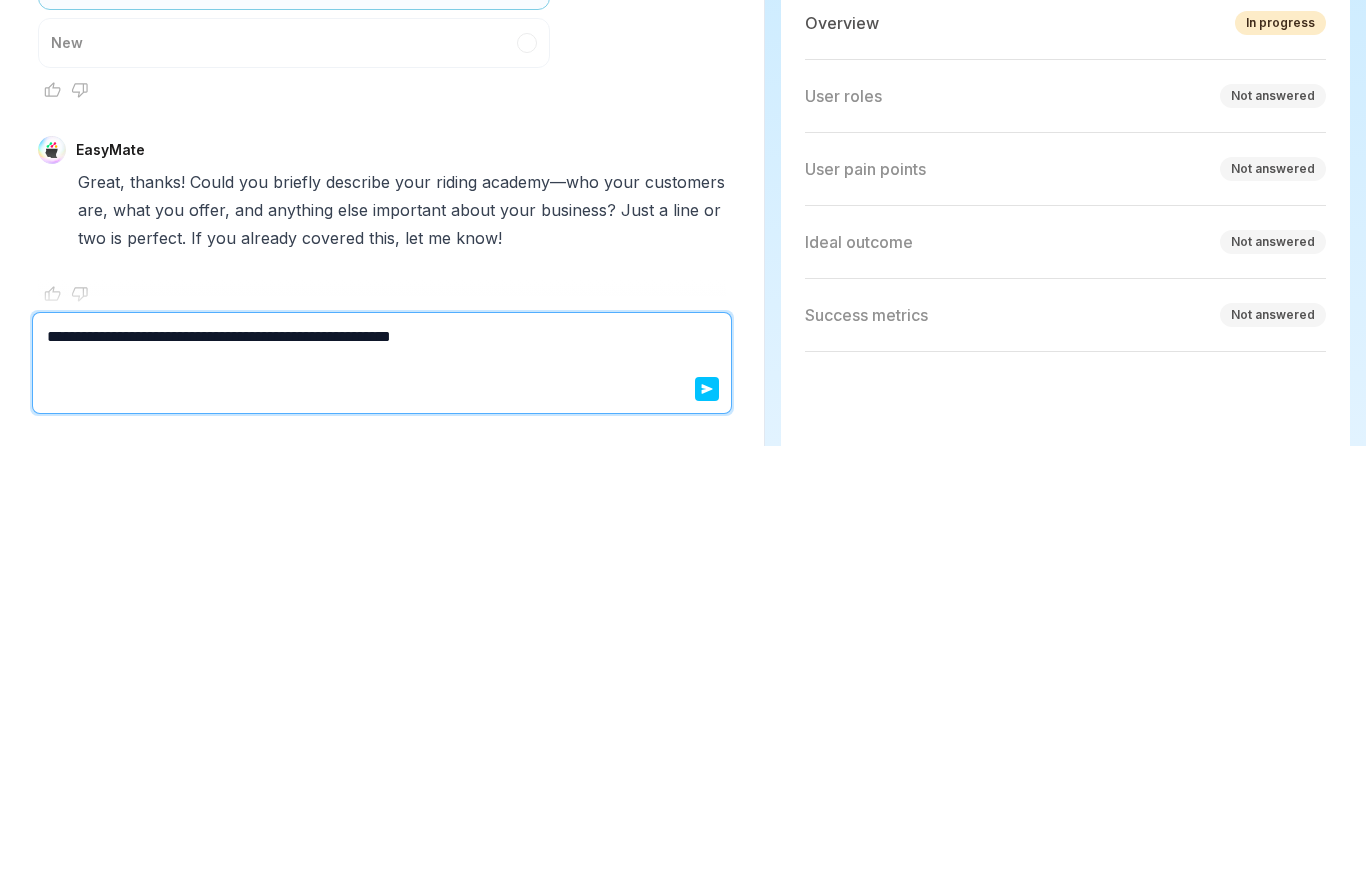 type on "*" 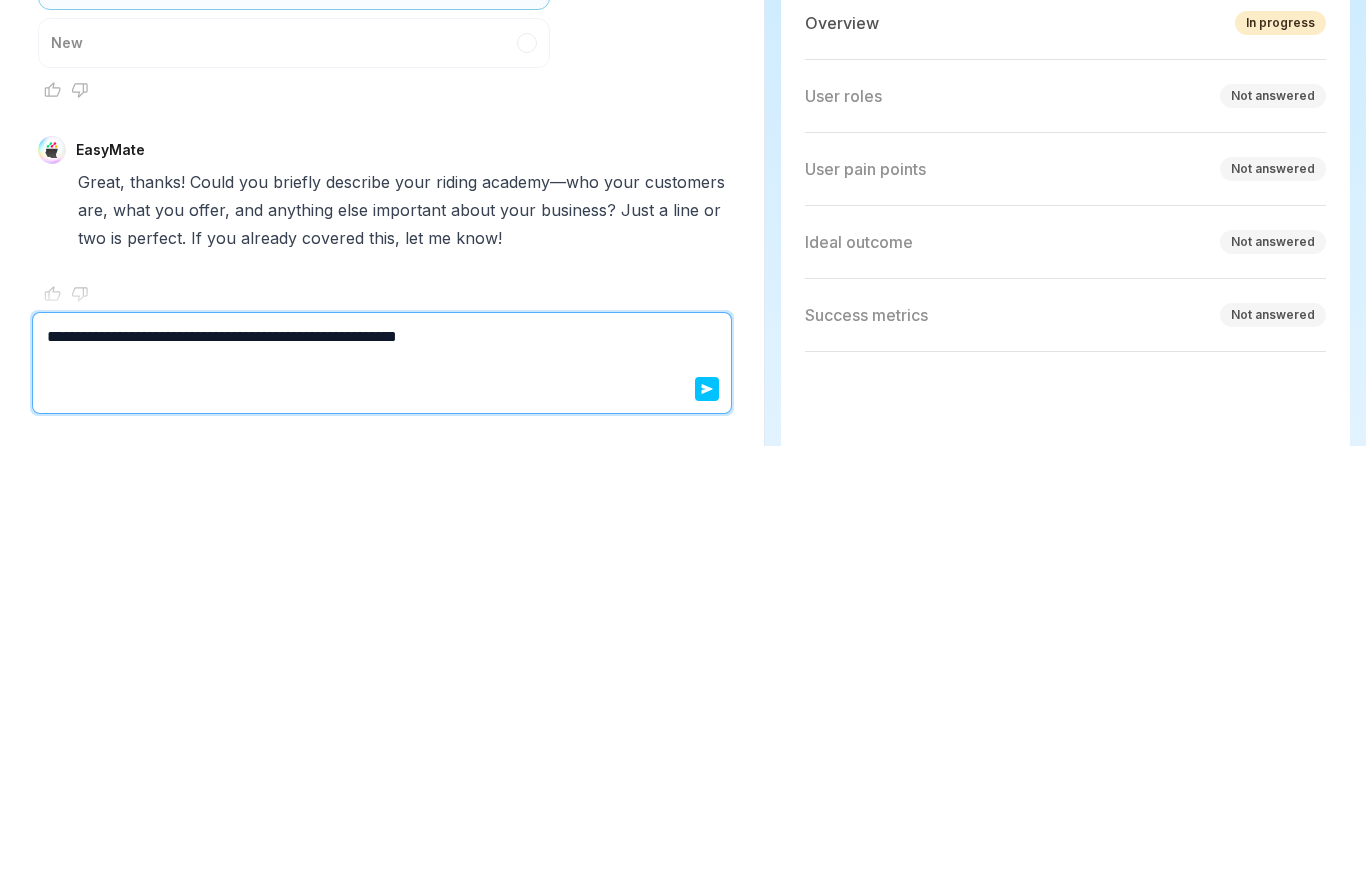type on "*" 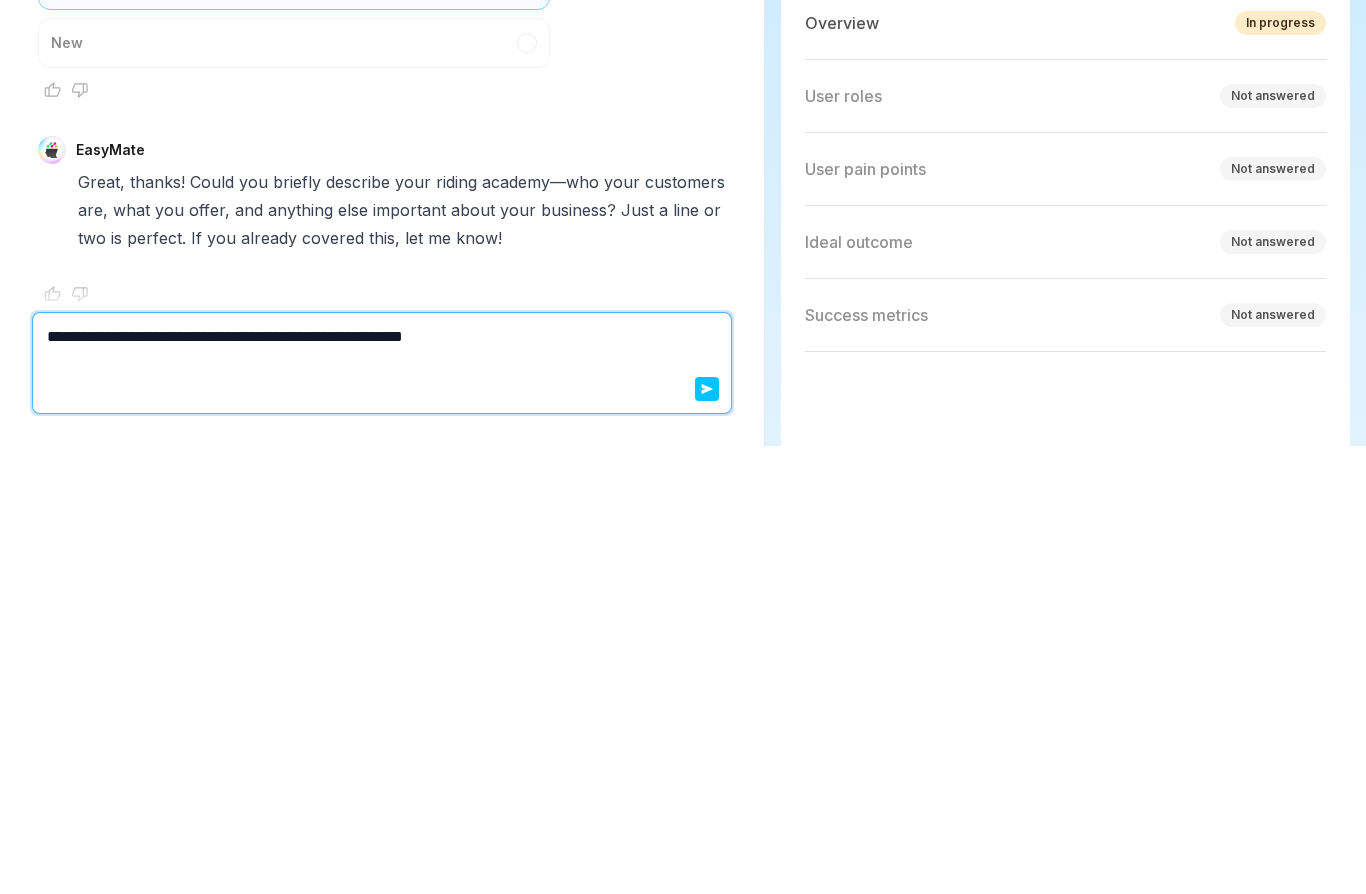 type on "*" 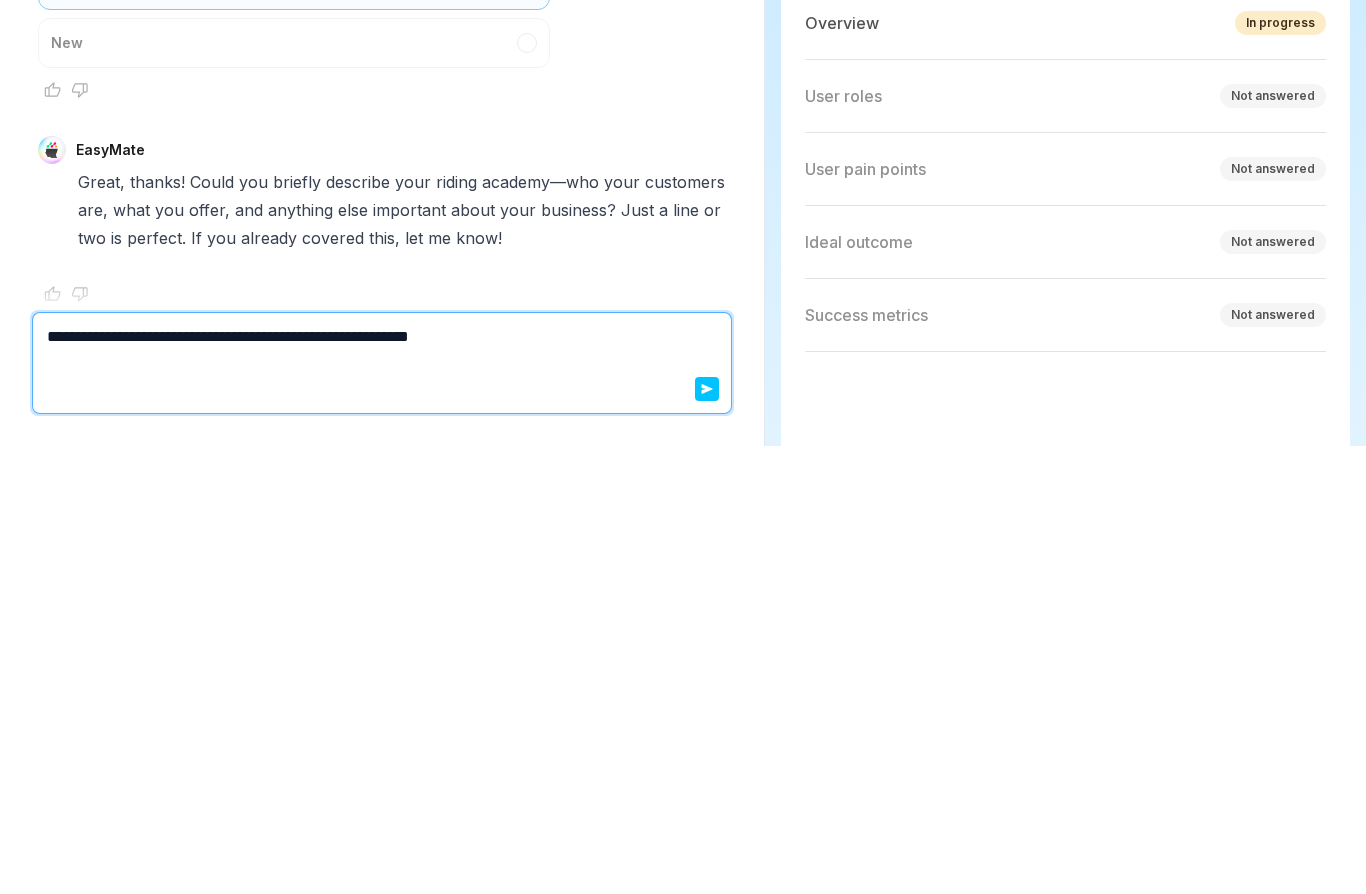 type on "*" 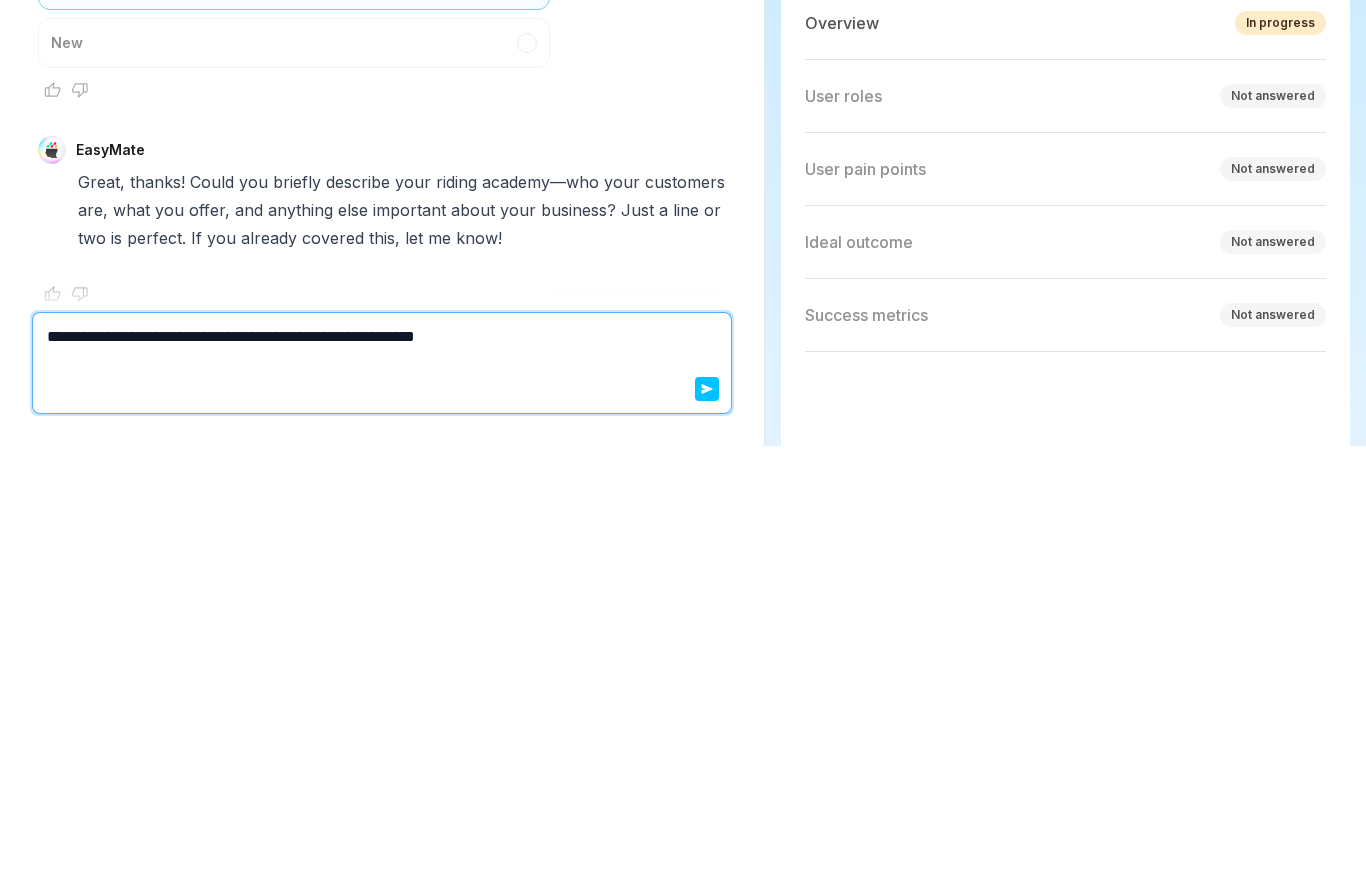 type on "*" 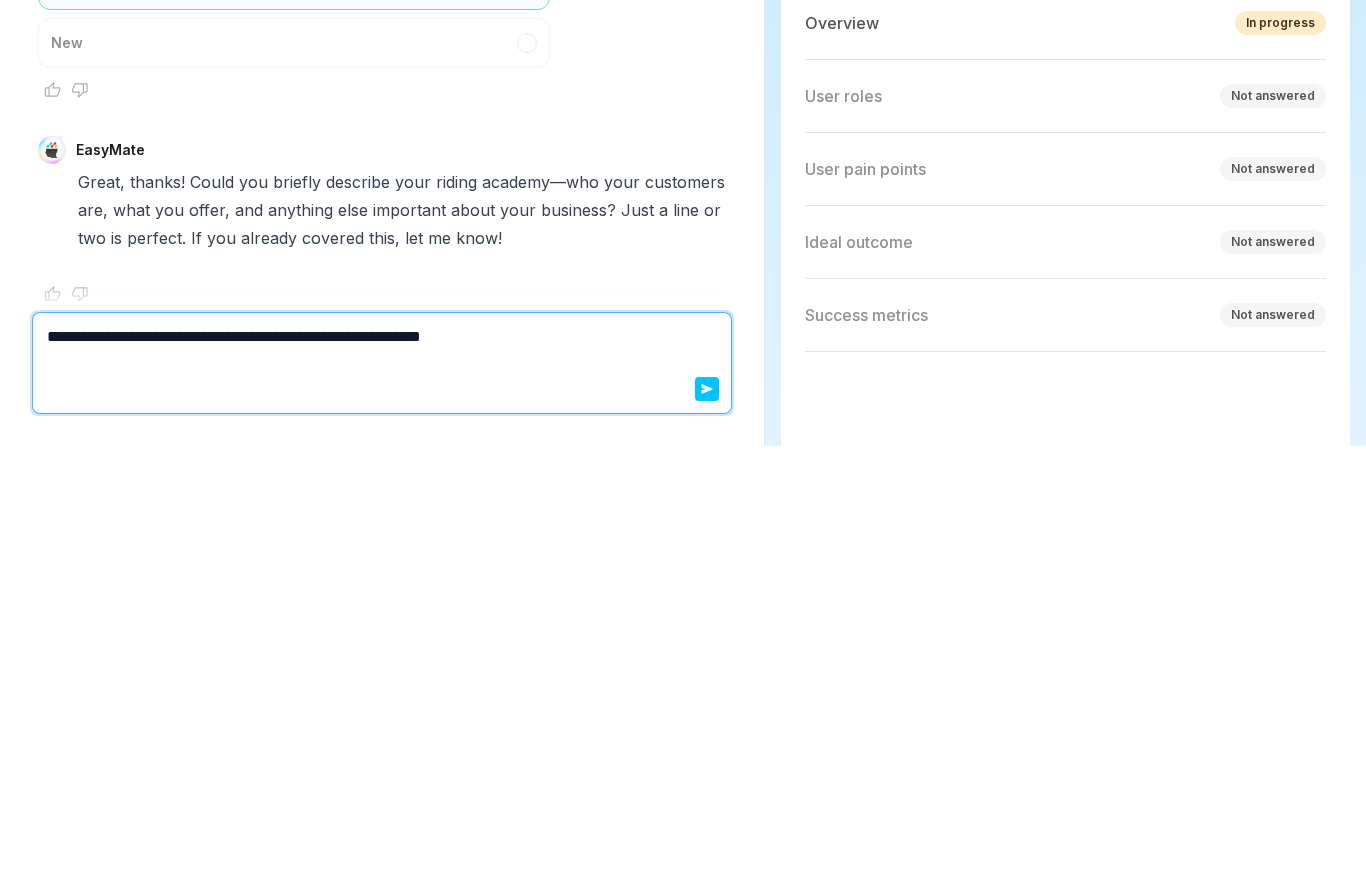 type on "**********" 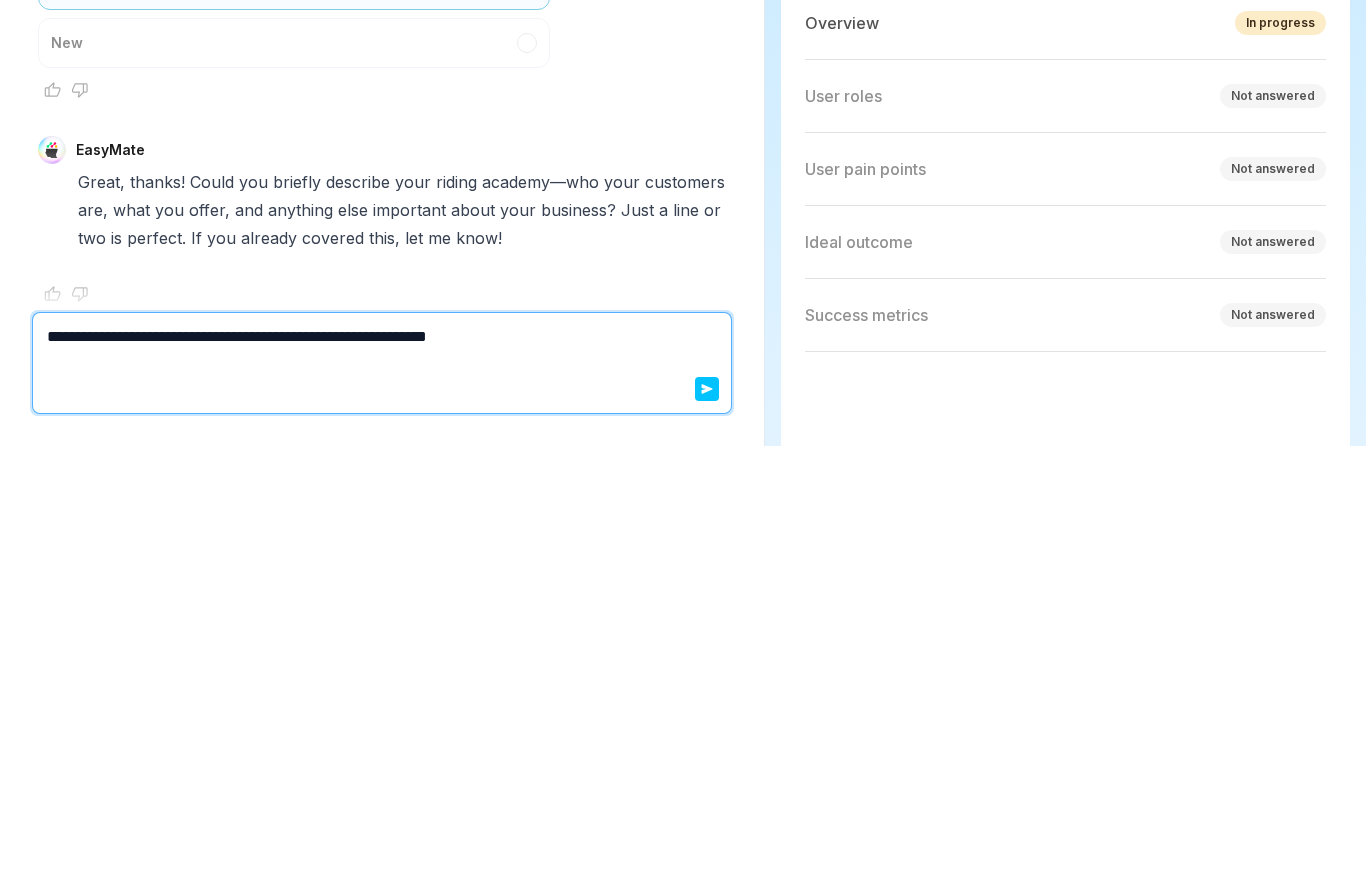 type on "*" 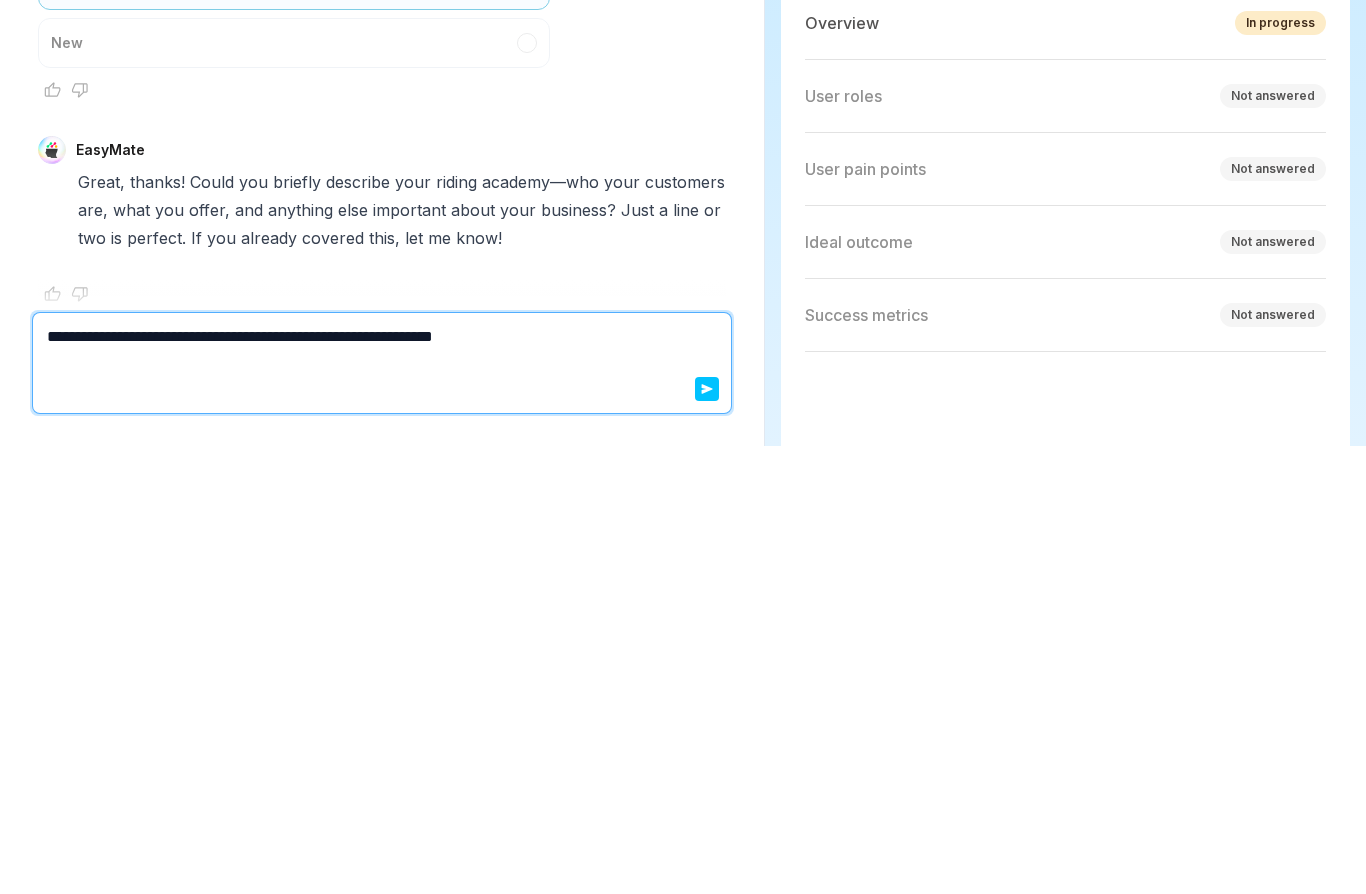 type on "*" 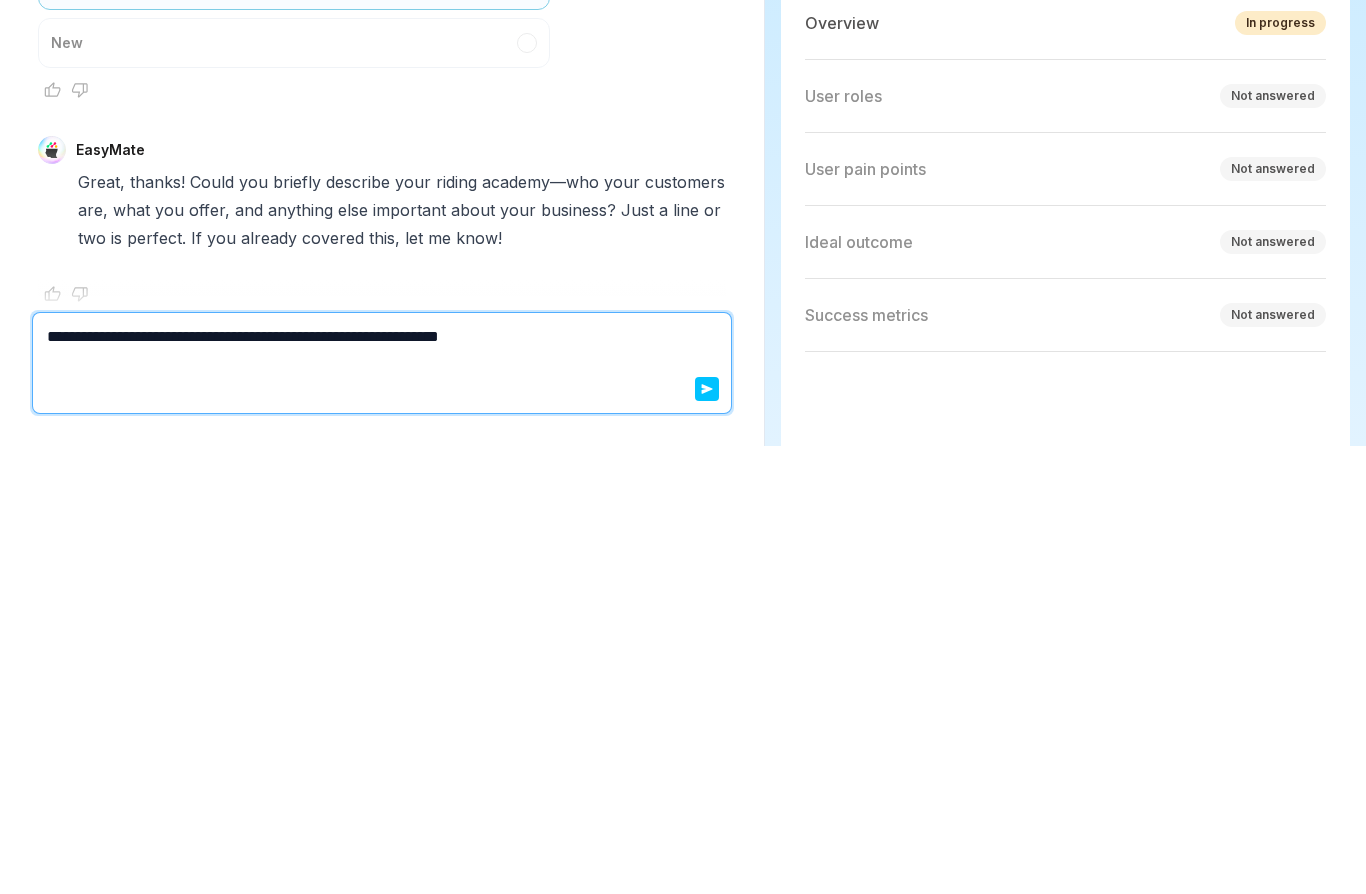 type on "**********" 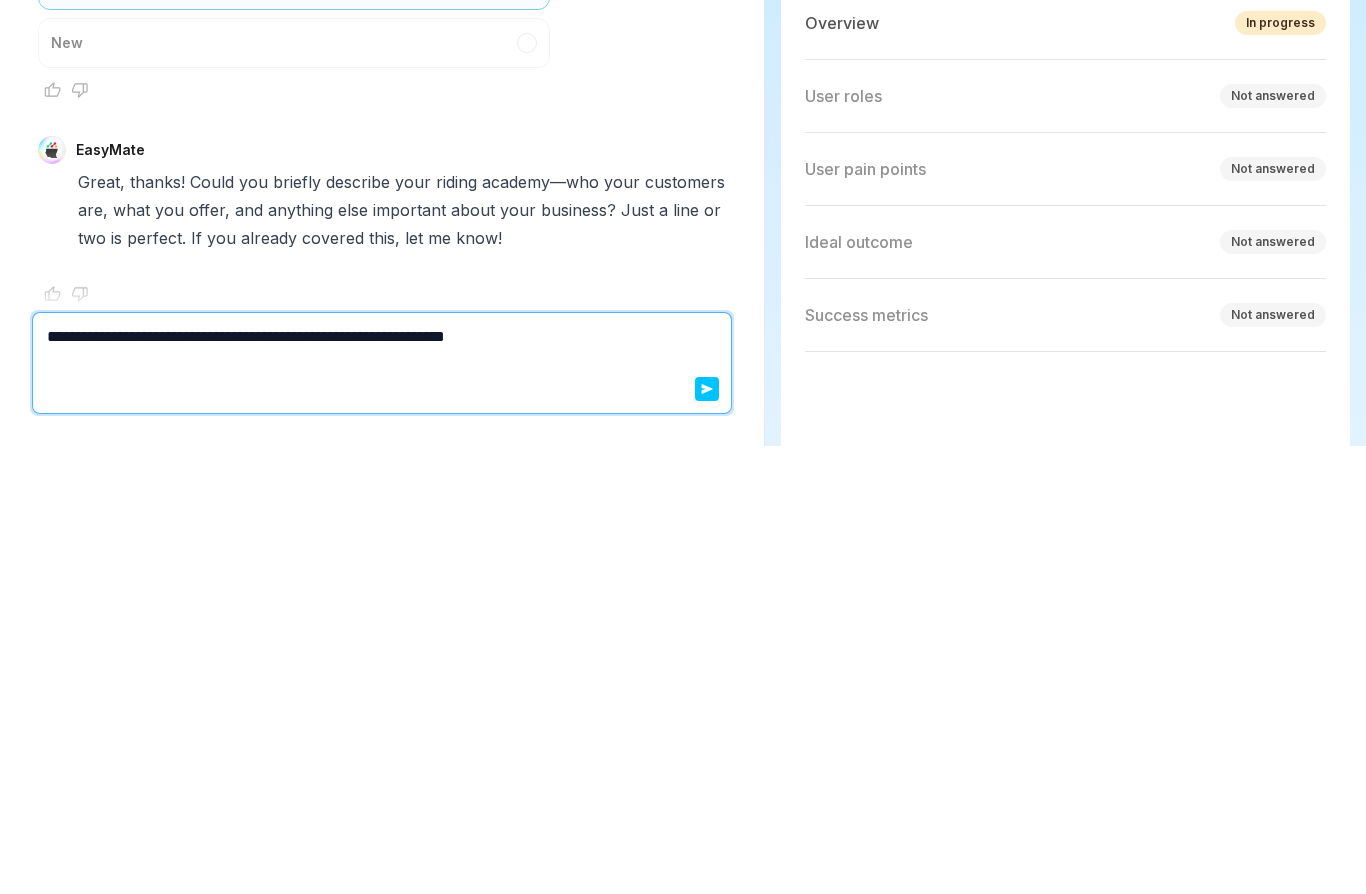 type on "*" 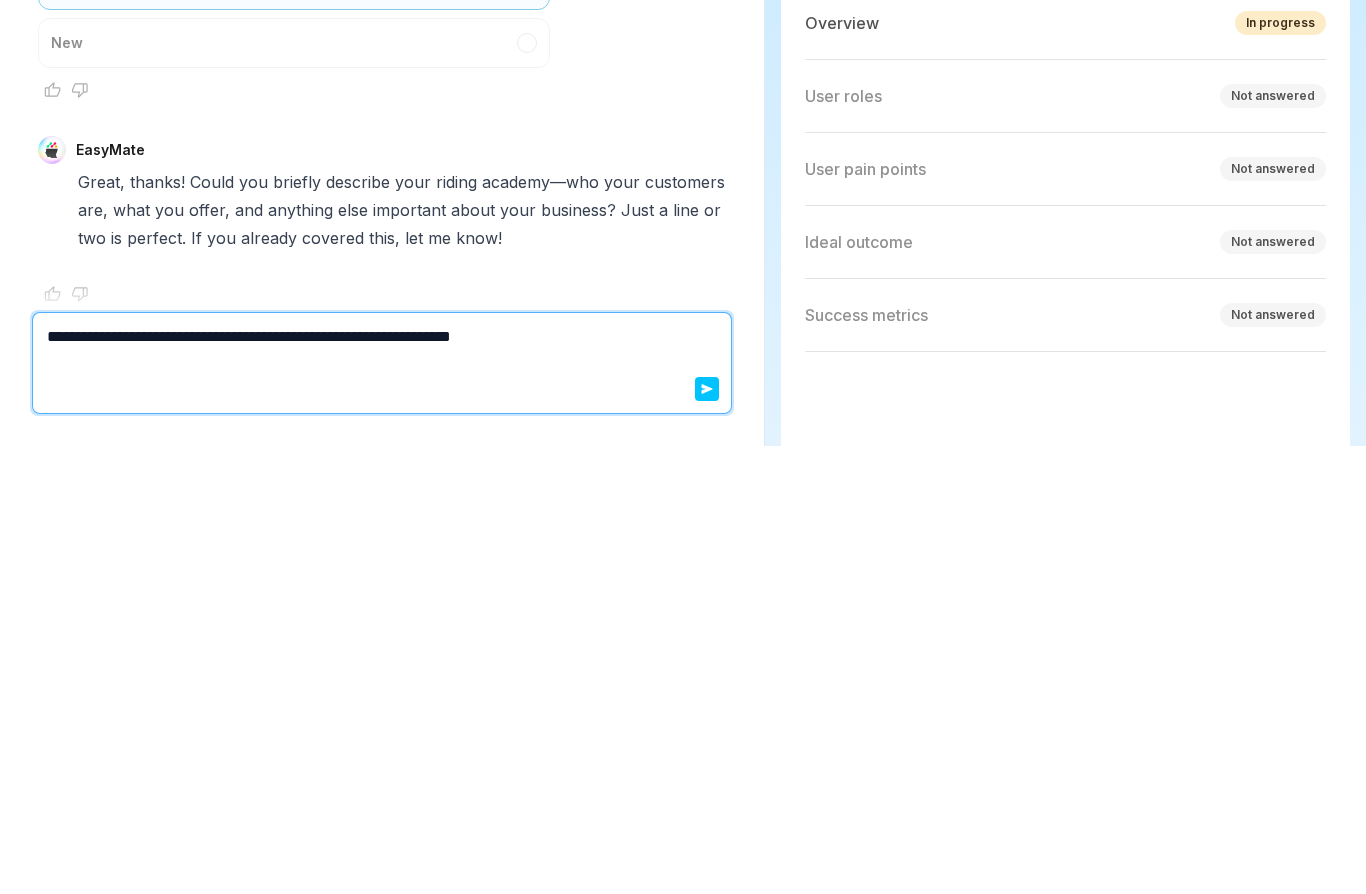type on "*" 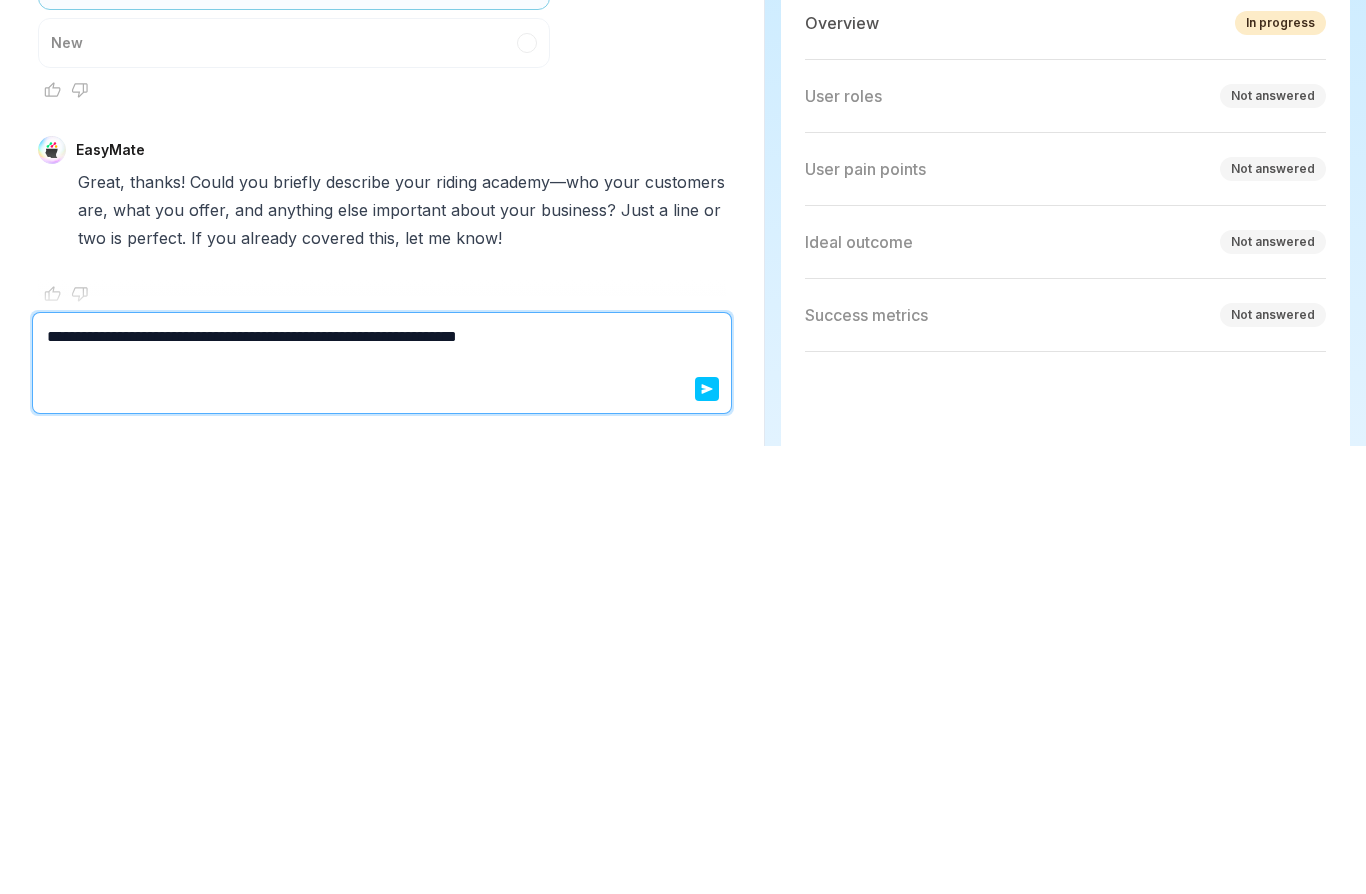 type on "*" 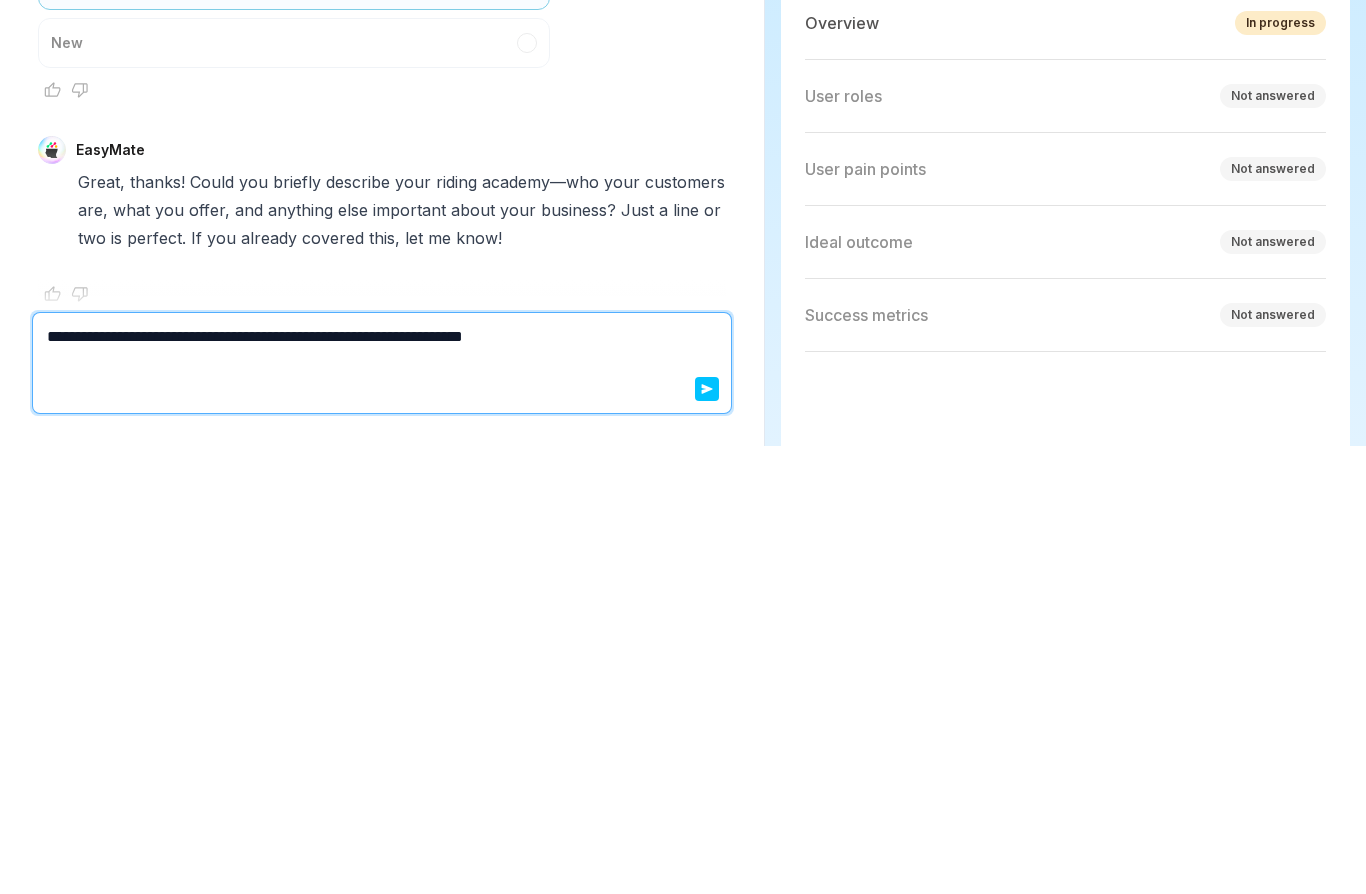 type on "*" 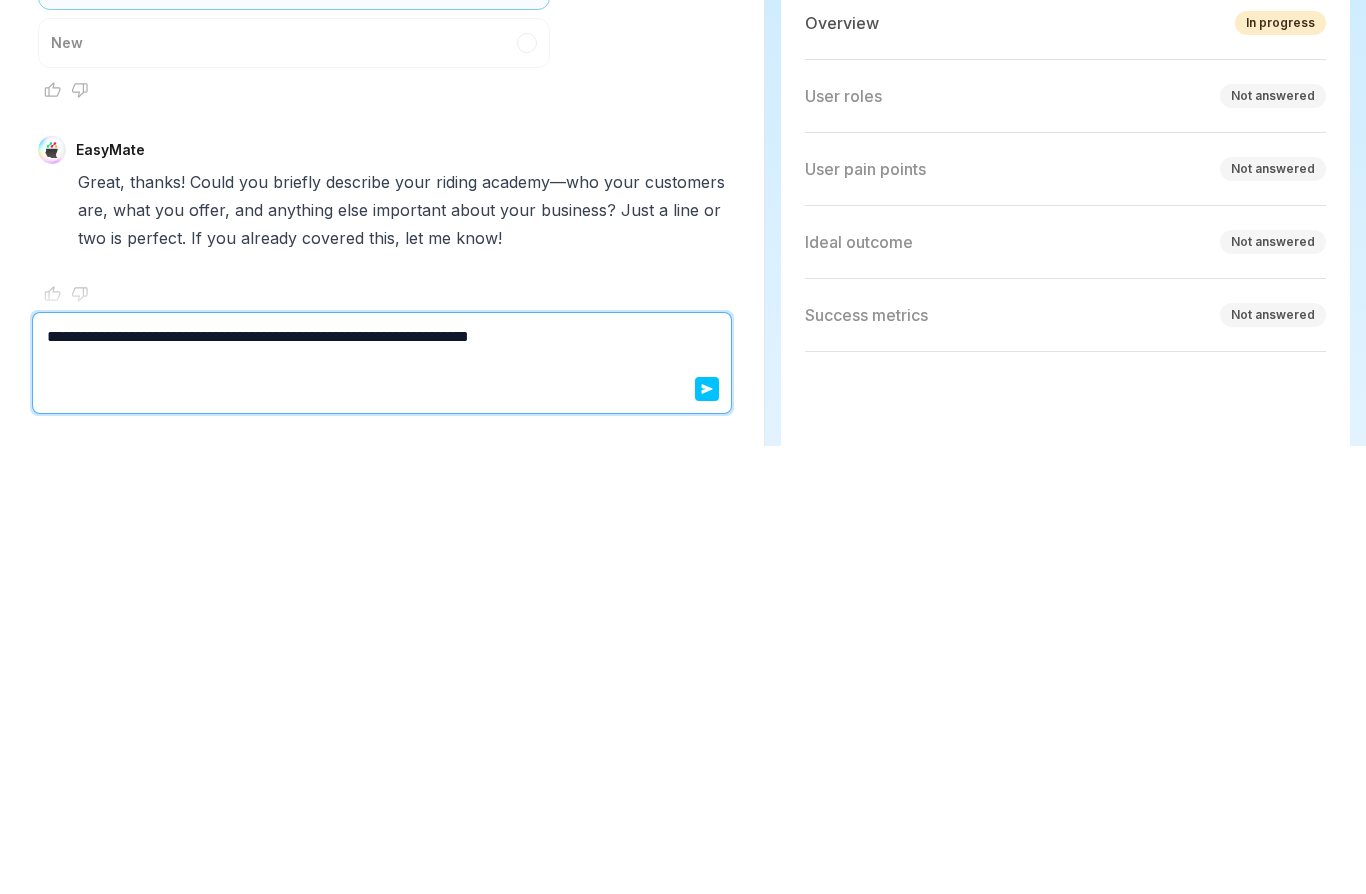 type on "*" 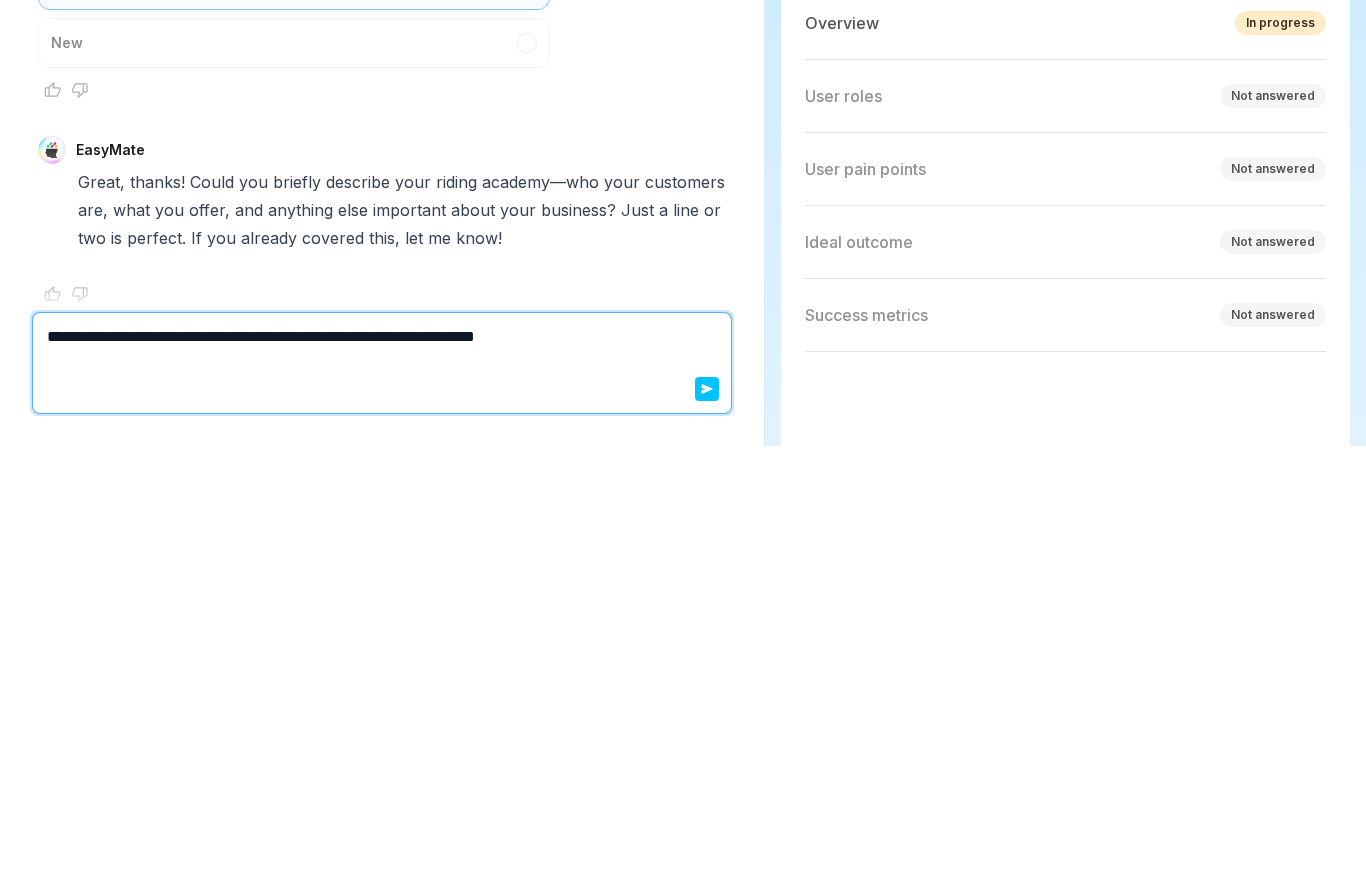 type on "*" 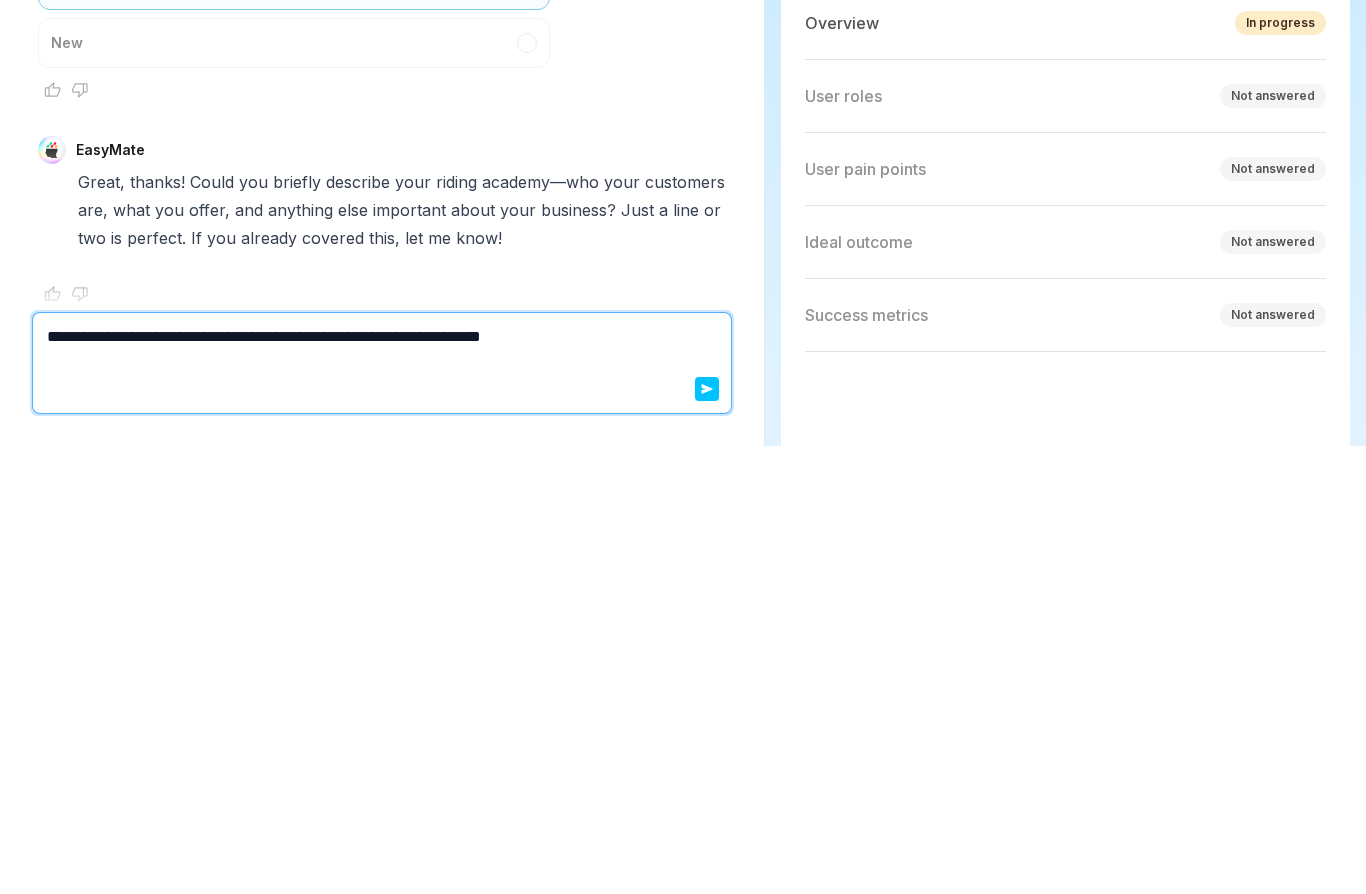 type on "**********" 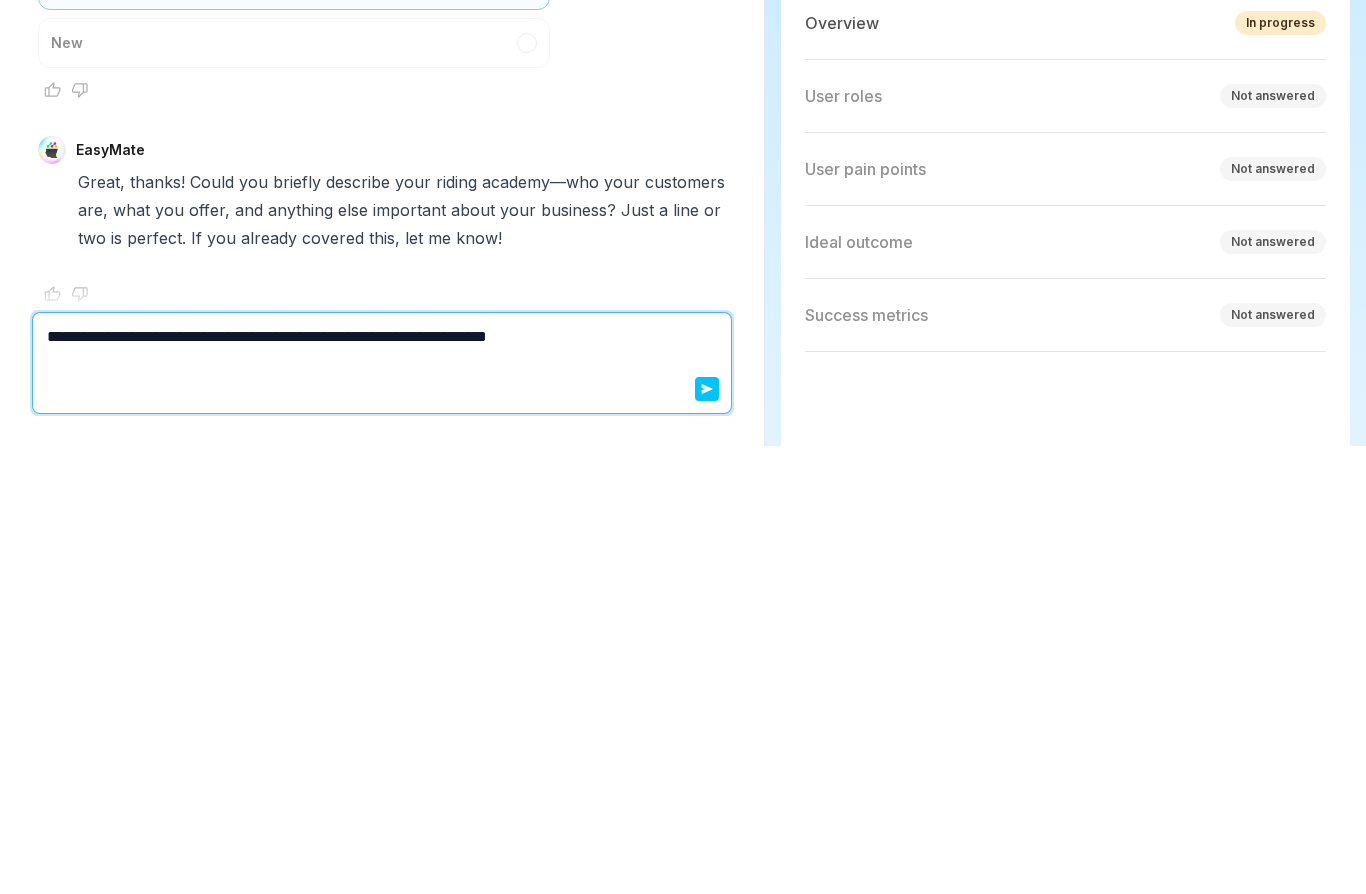 type on "*" 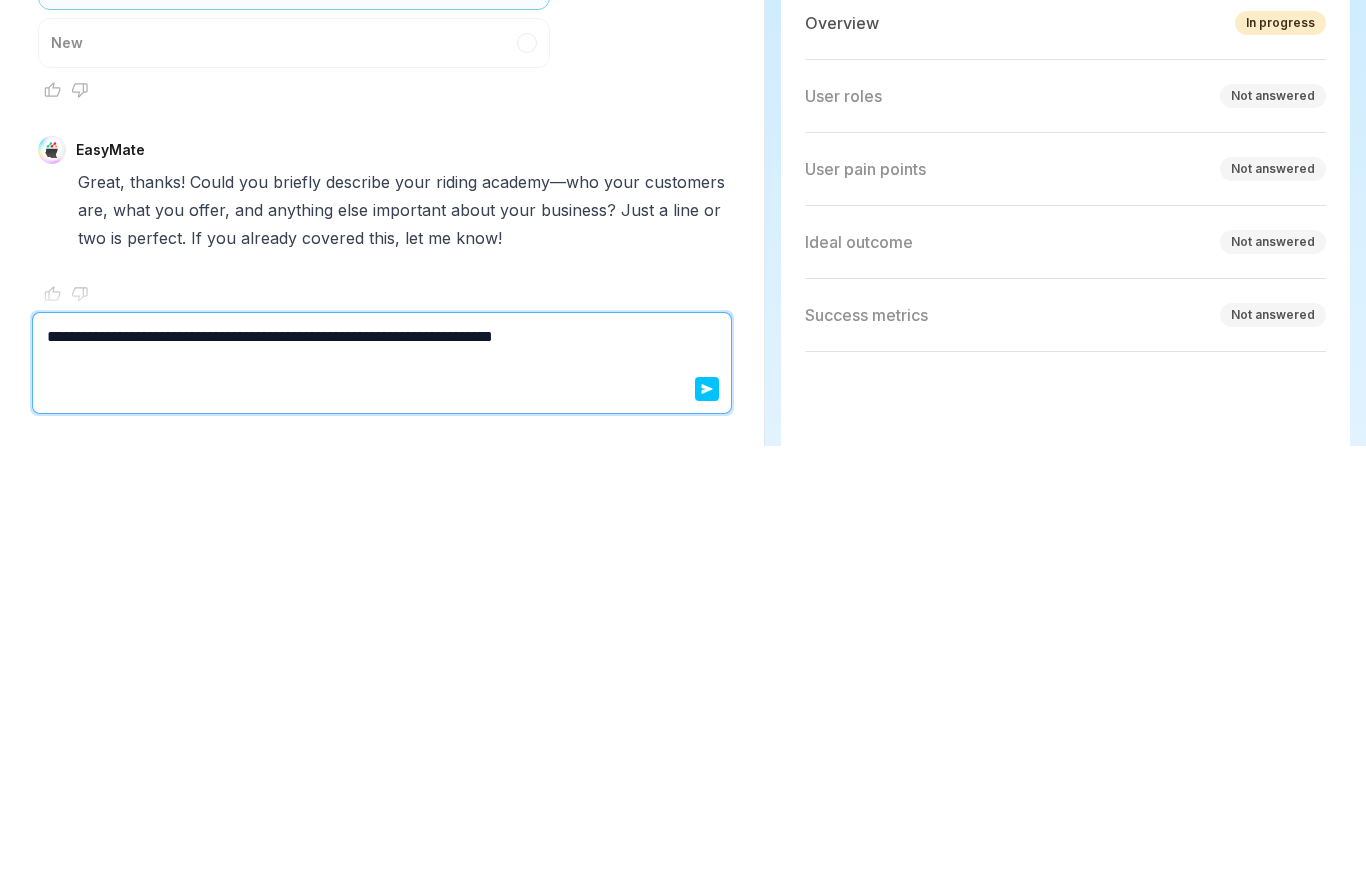 type on "*" 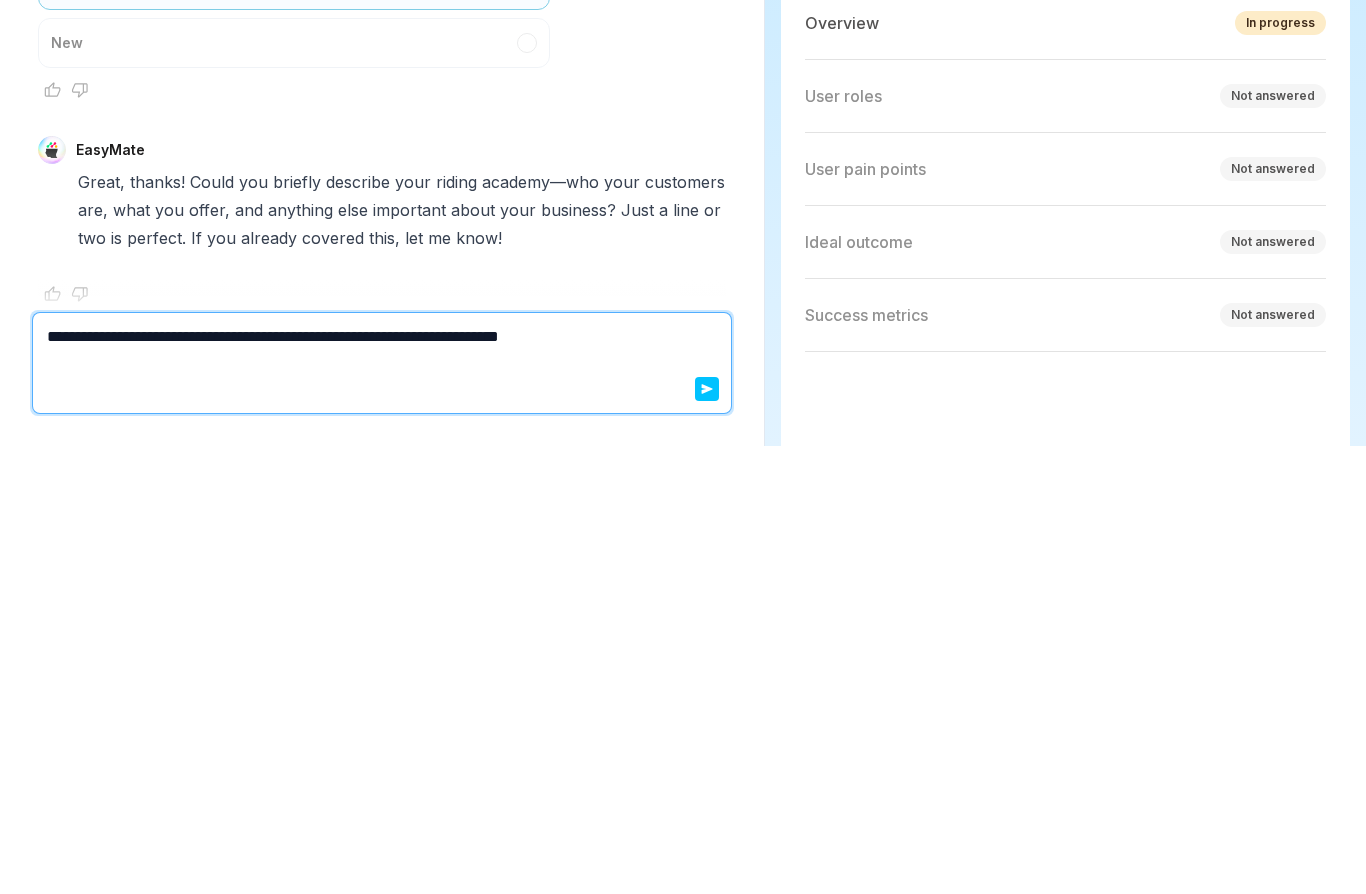 type on "**********" 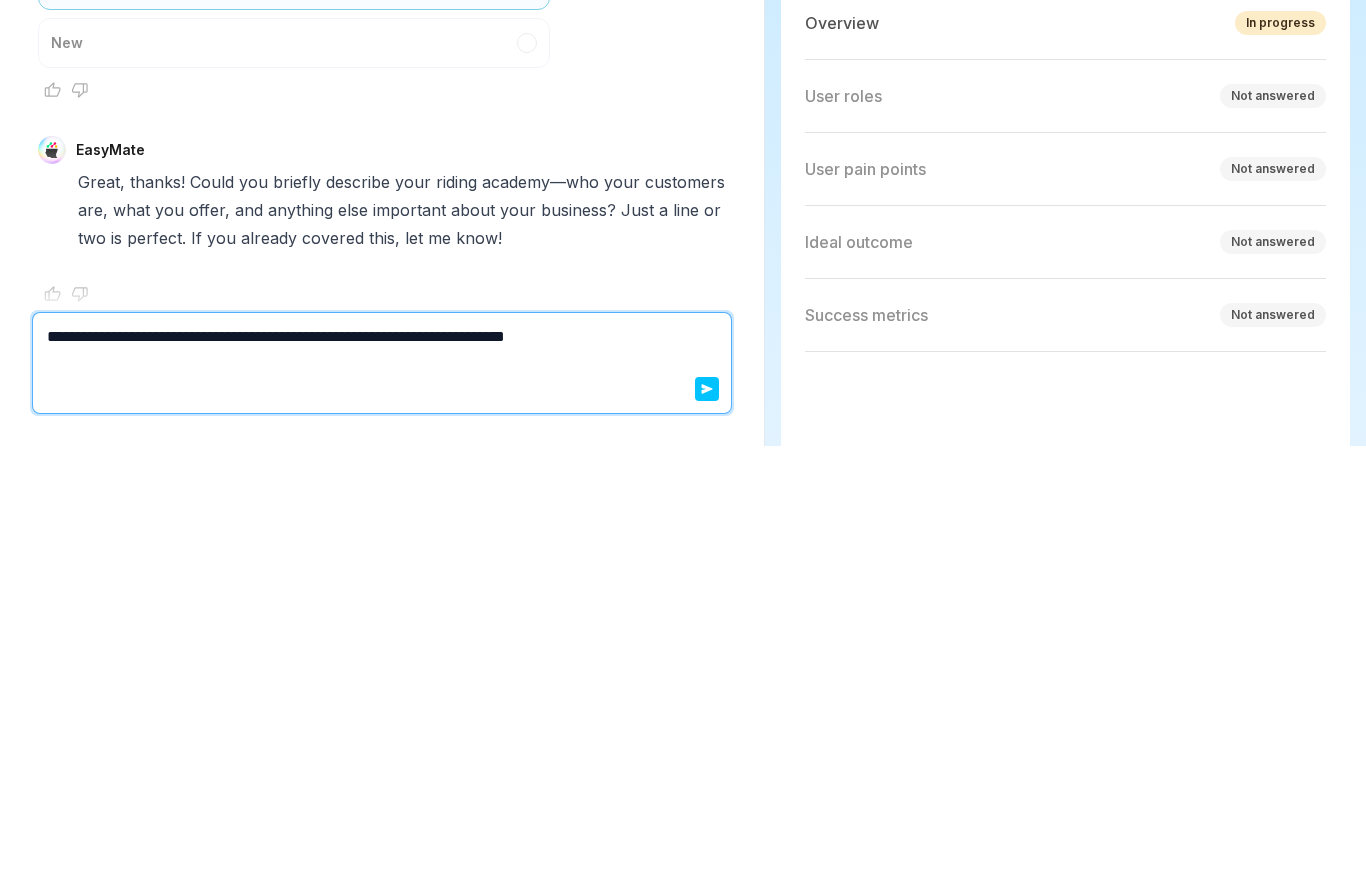 type on "*" 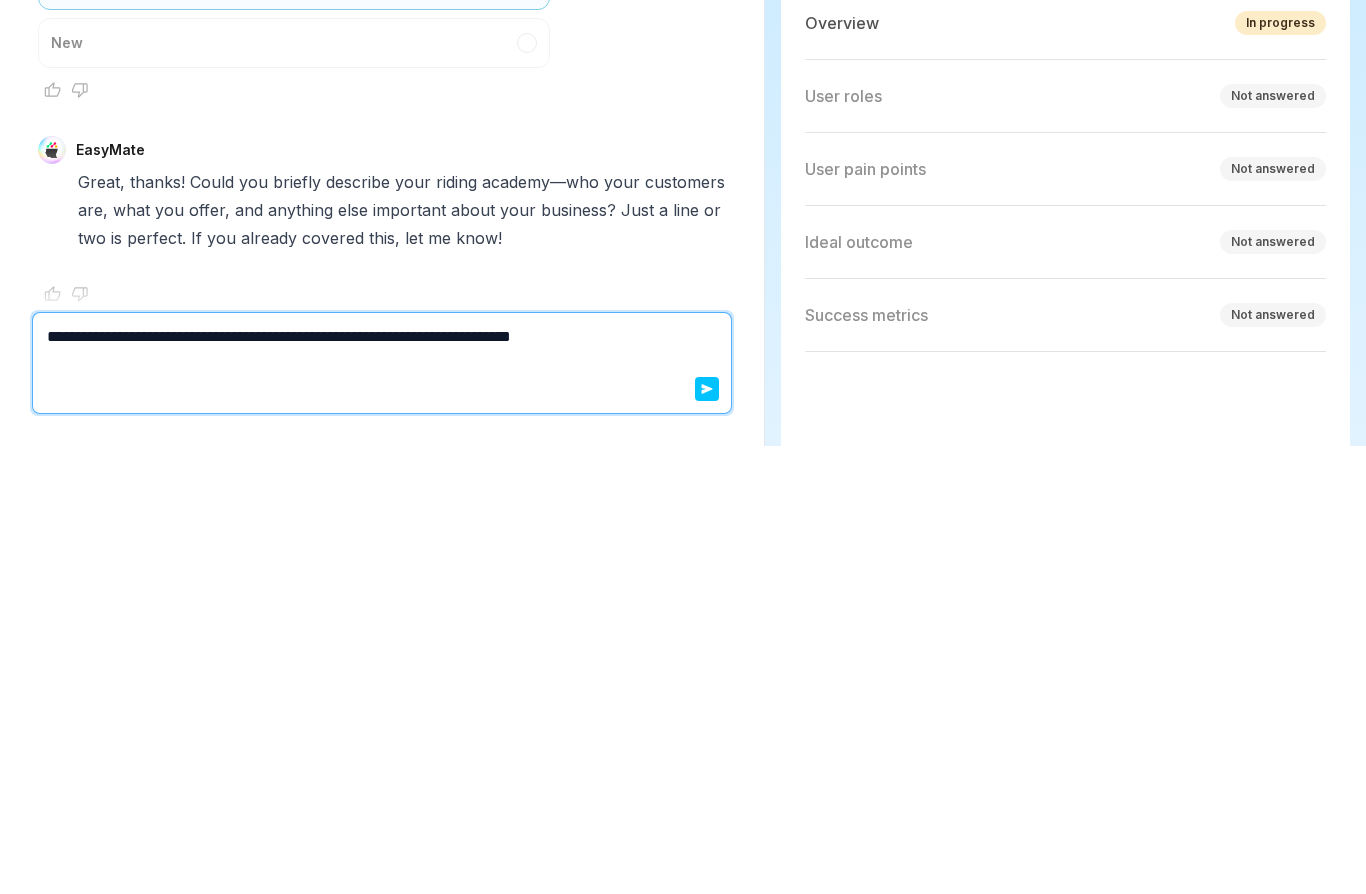 type on "**********" 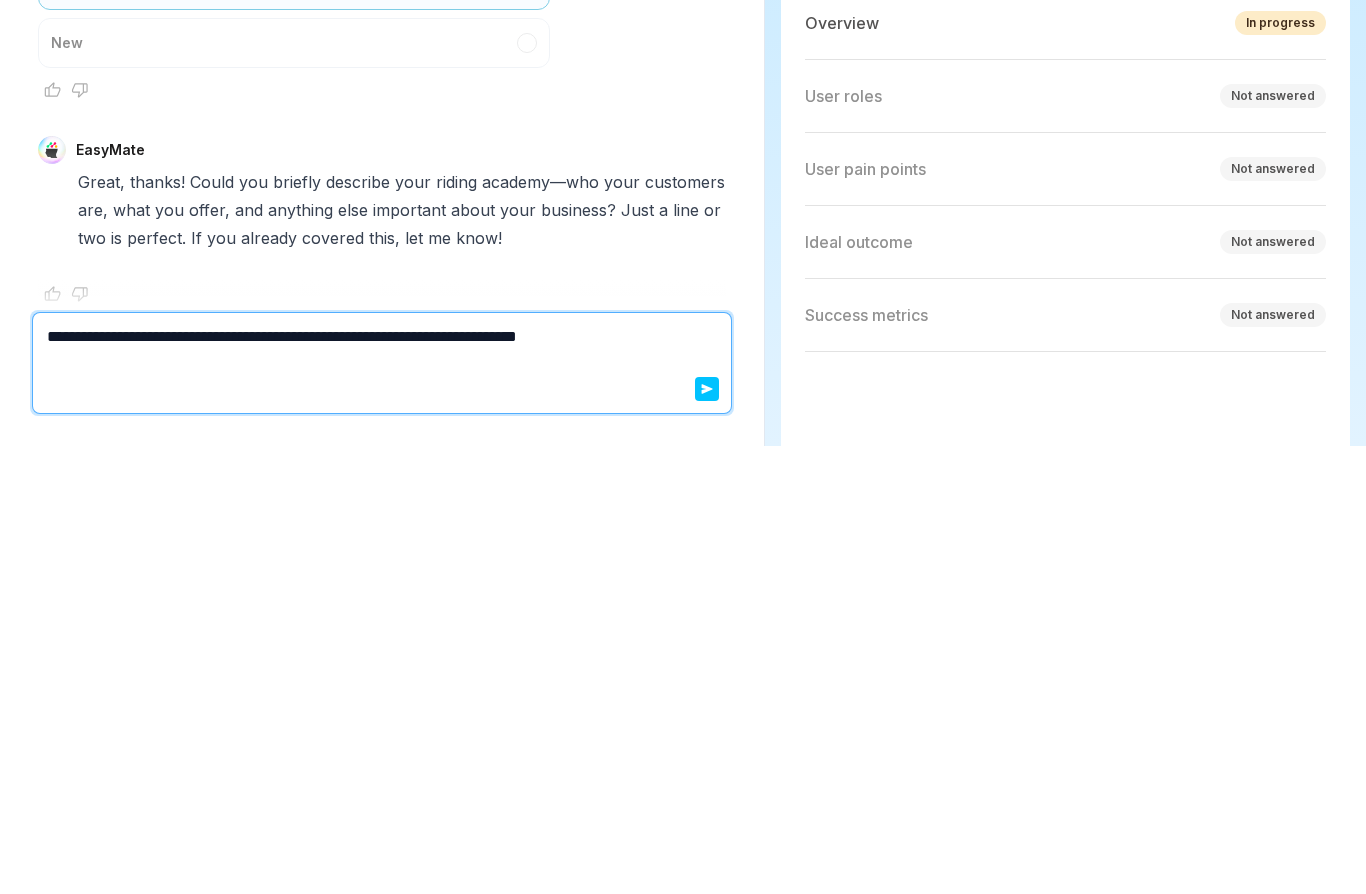 type on "*" 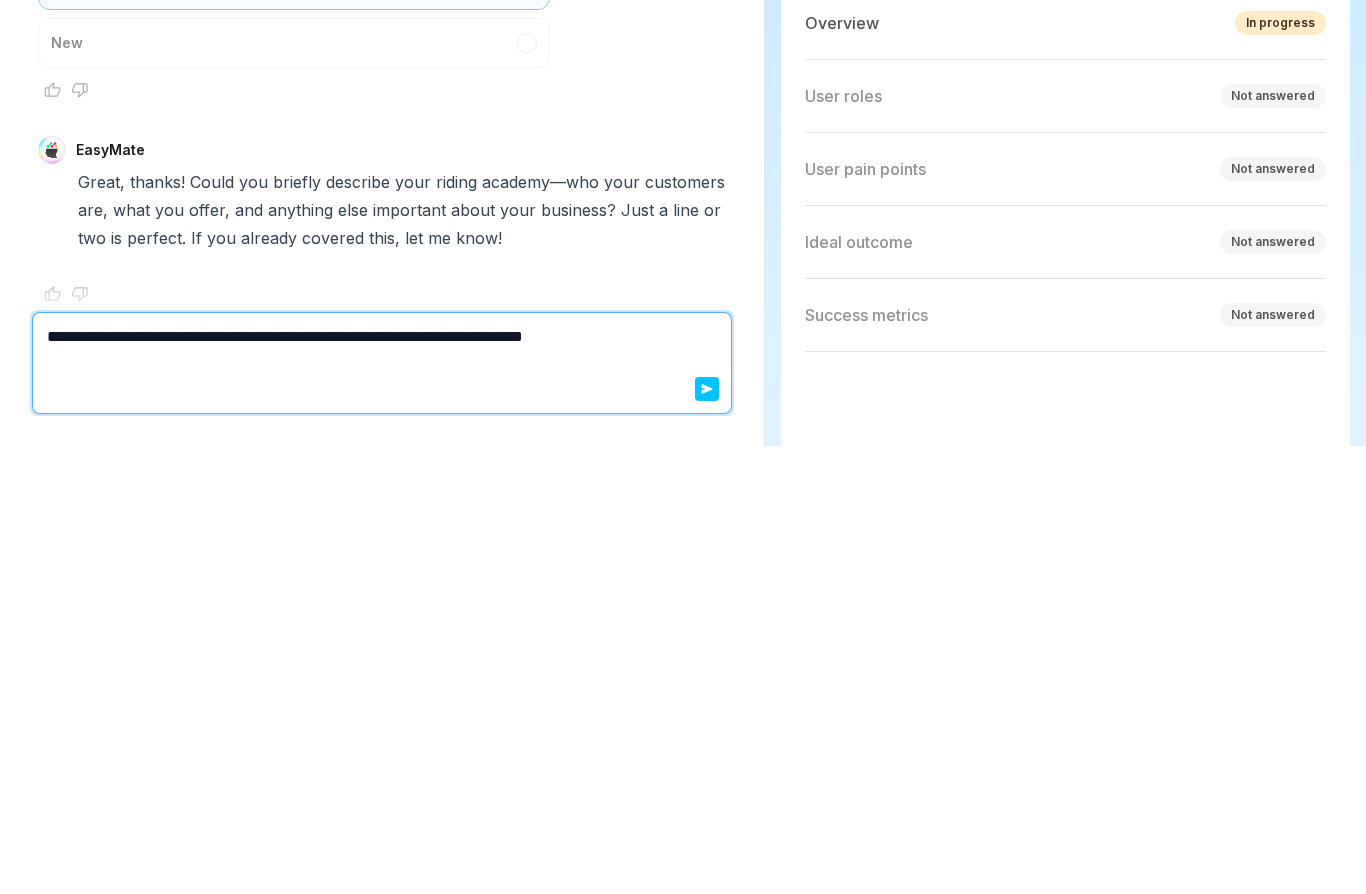 type on "**********" 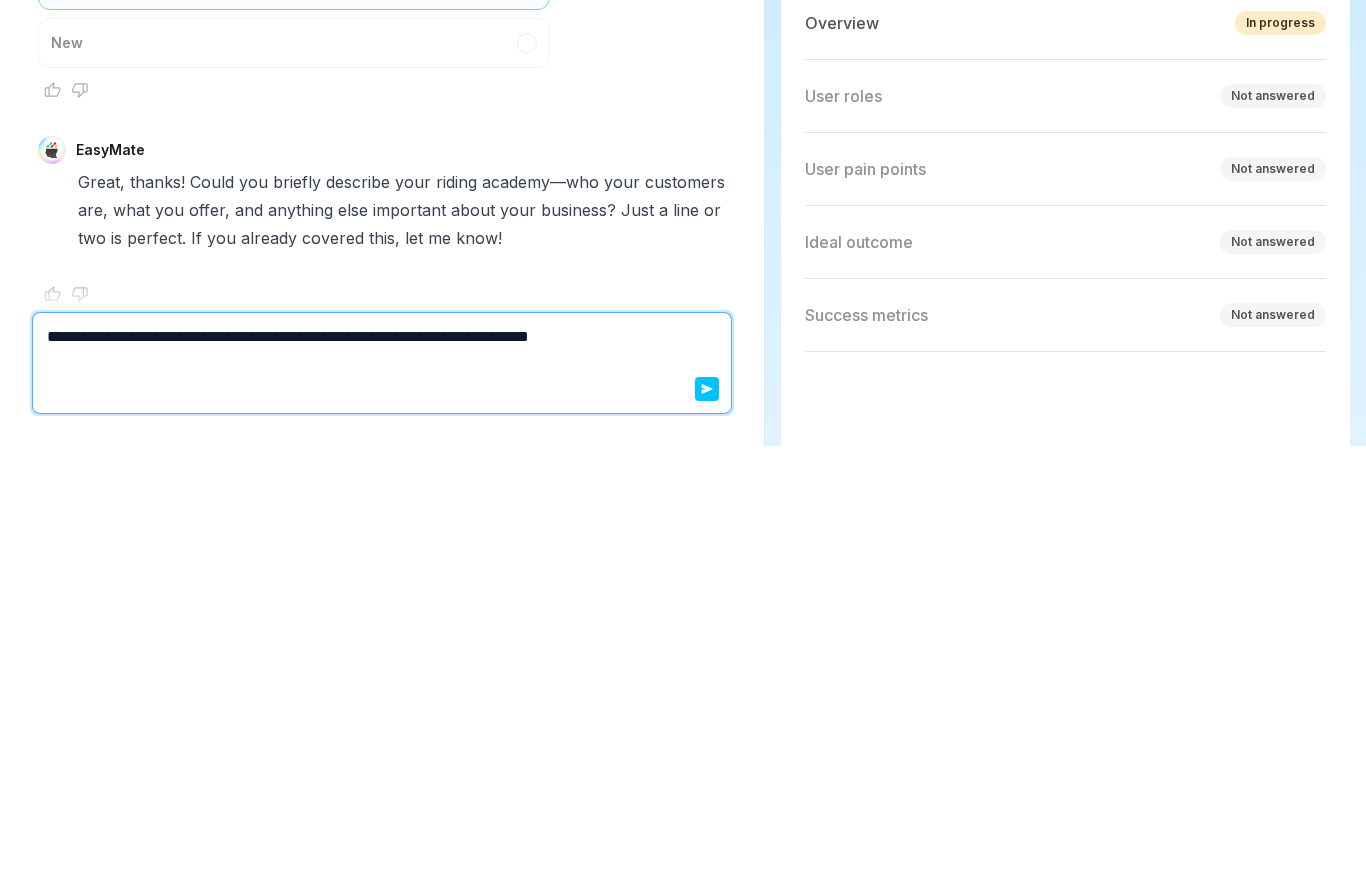 type on "*" 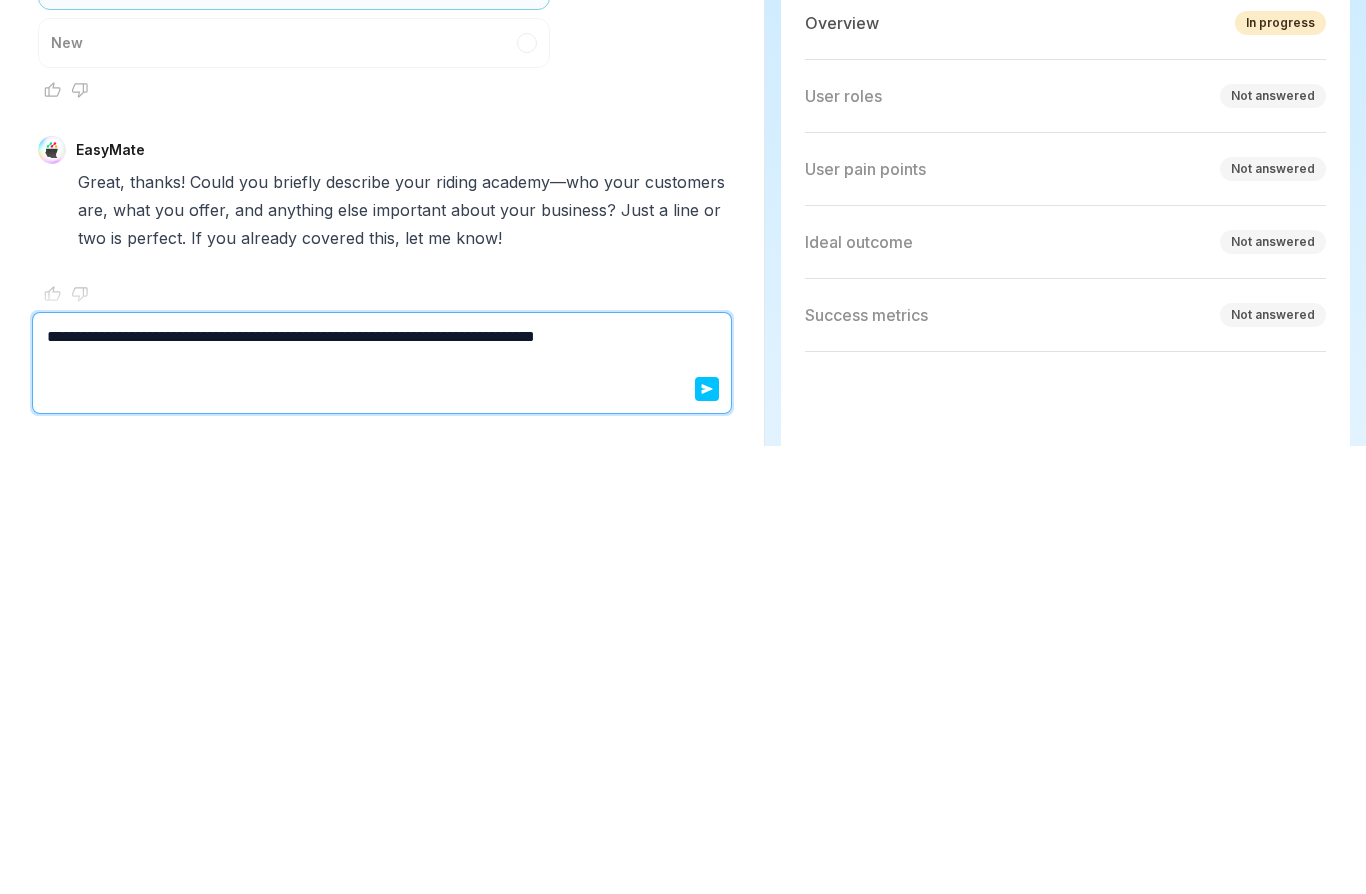 type on "*" 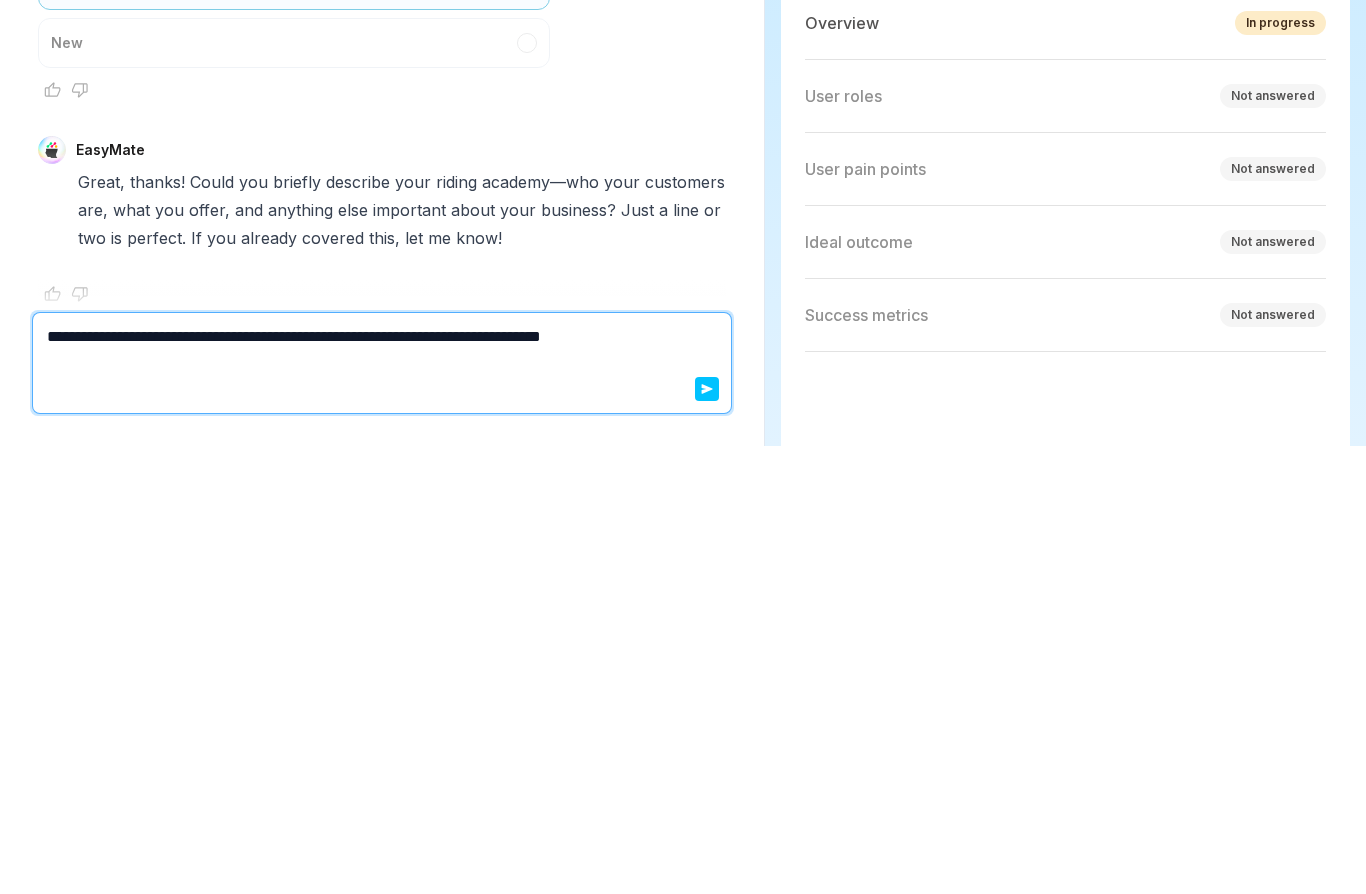 type on "*" 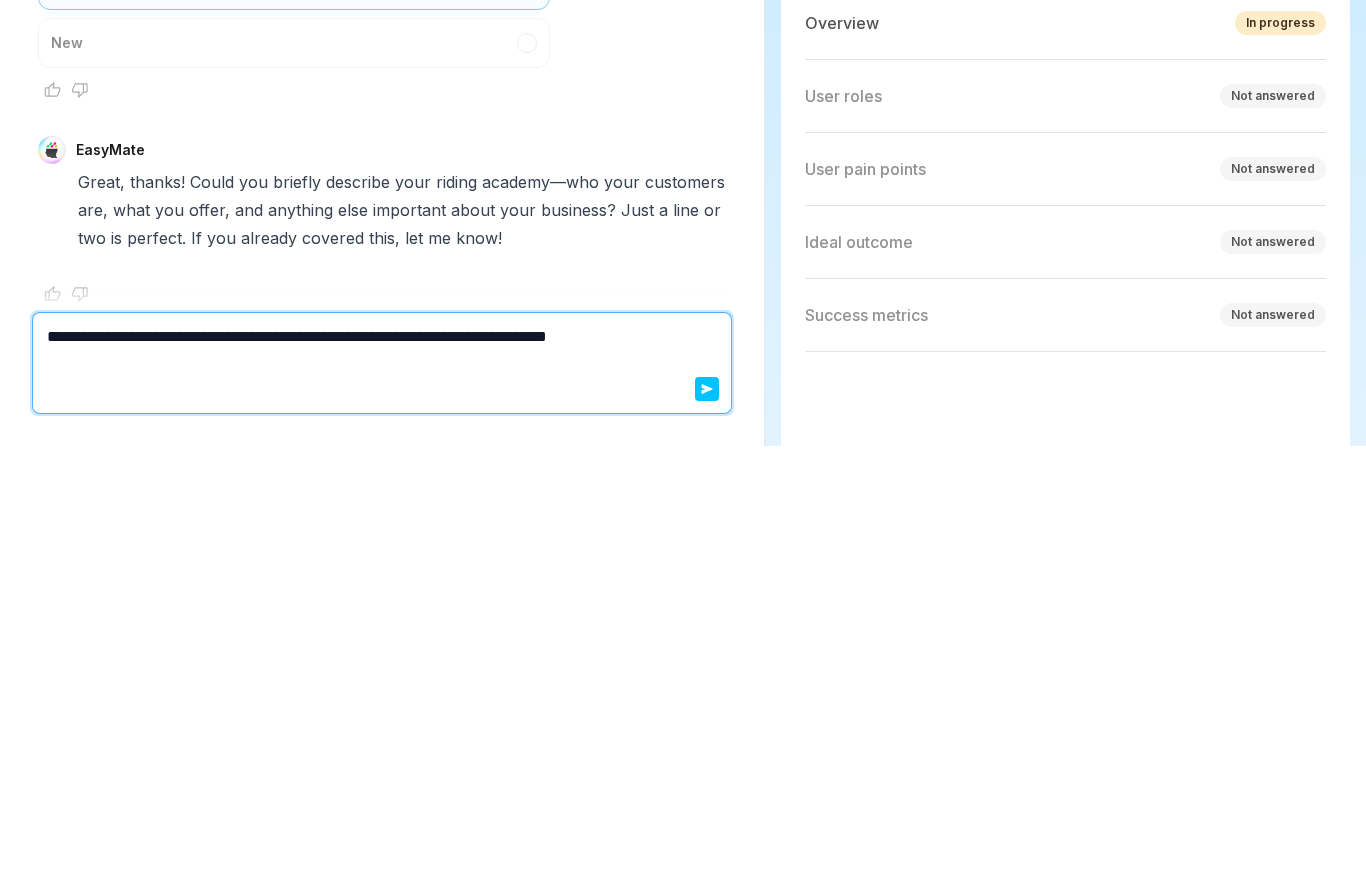 type on "*" 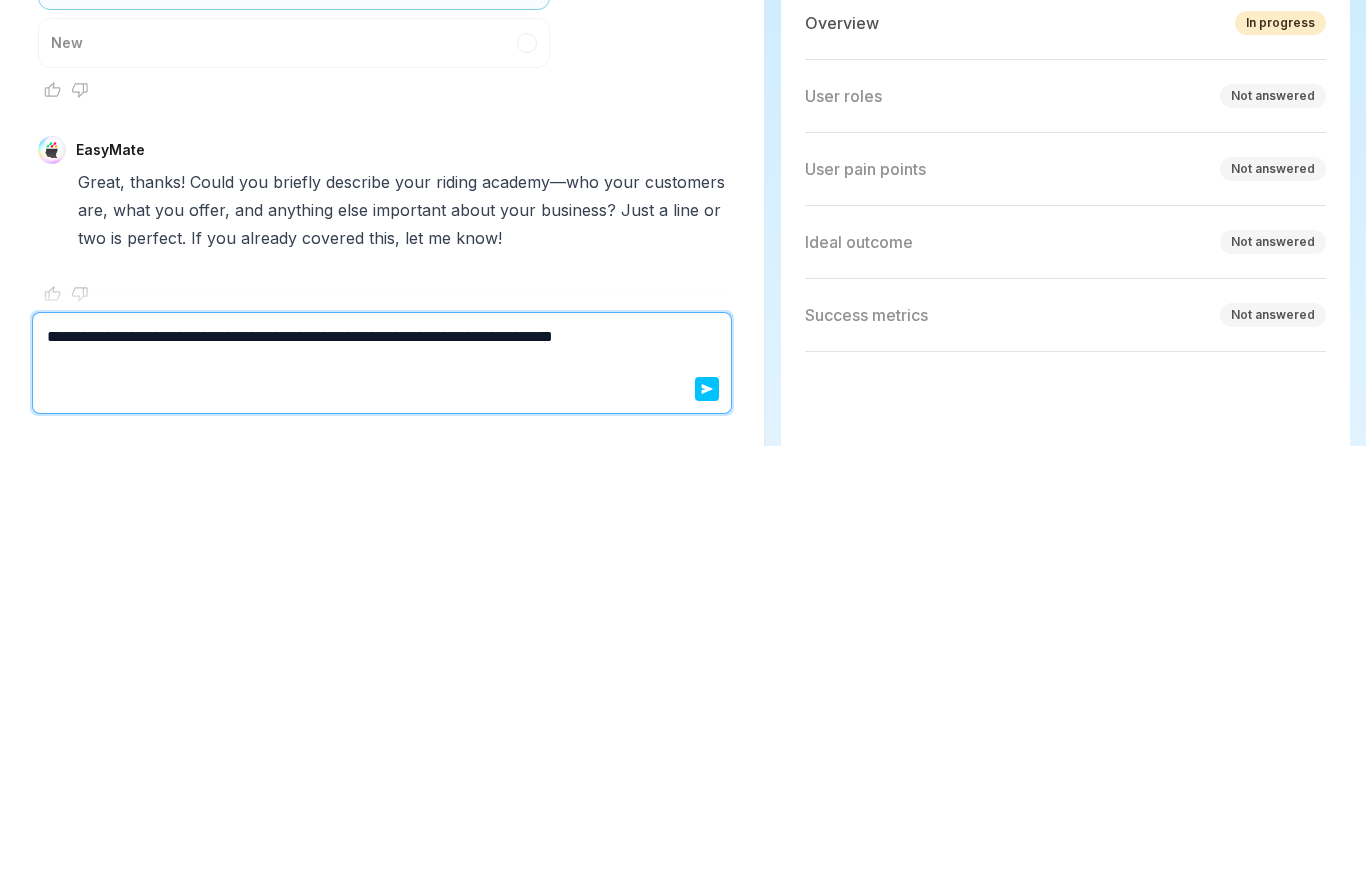 type on "**********" 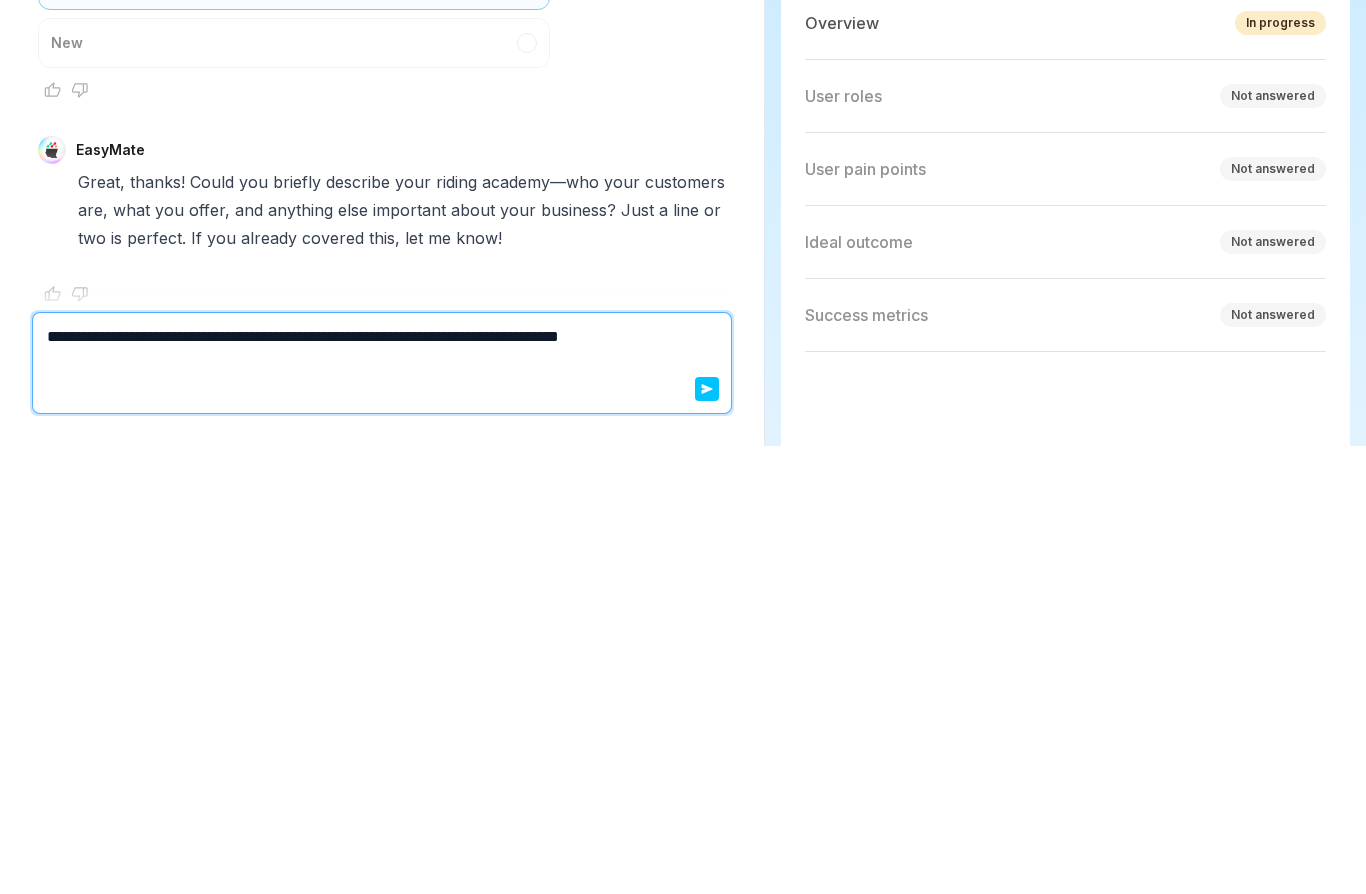 type on "*" 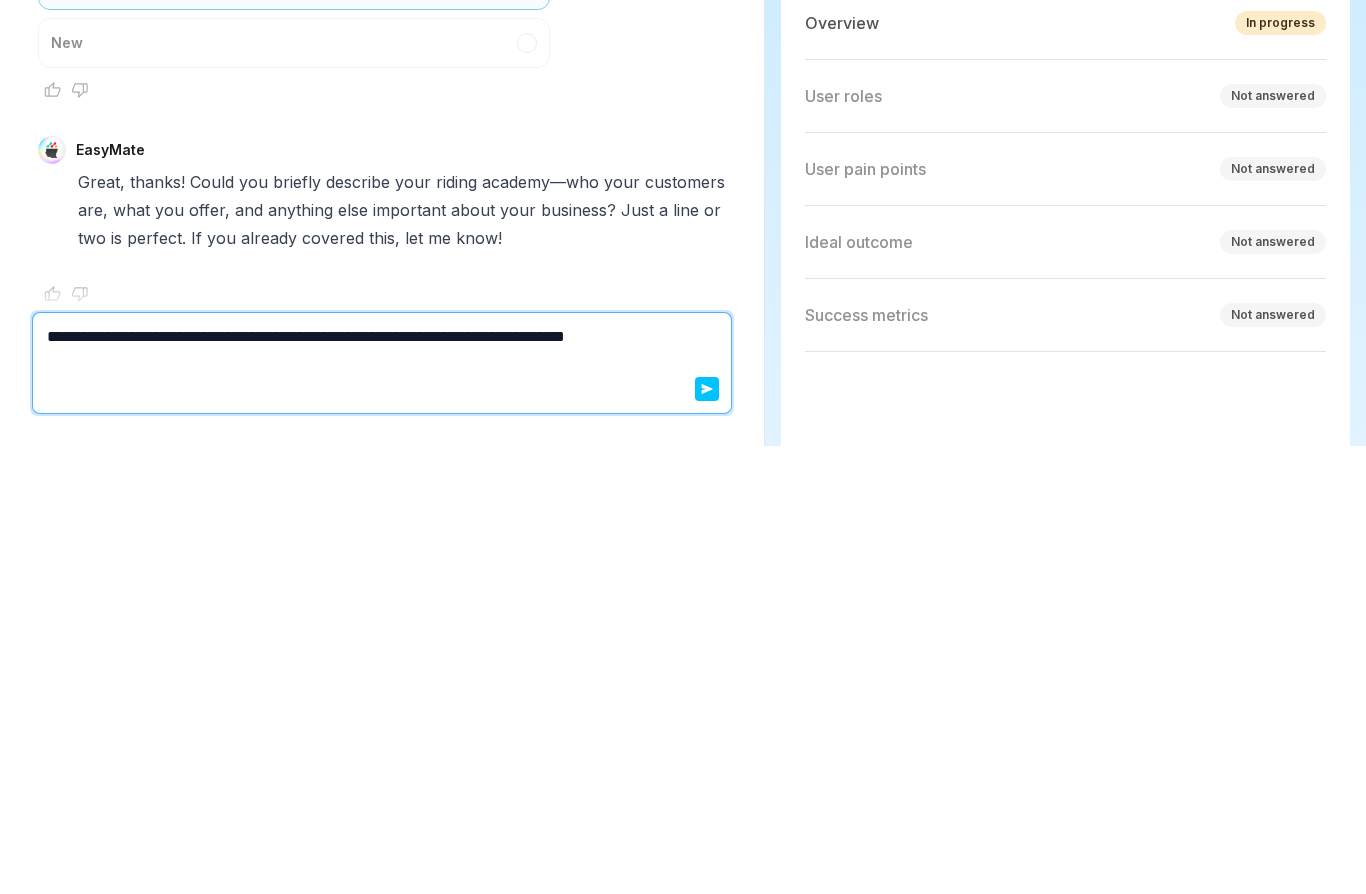 type on "*" 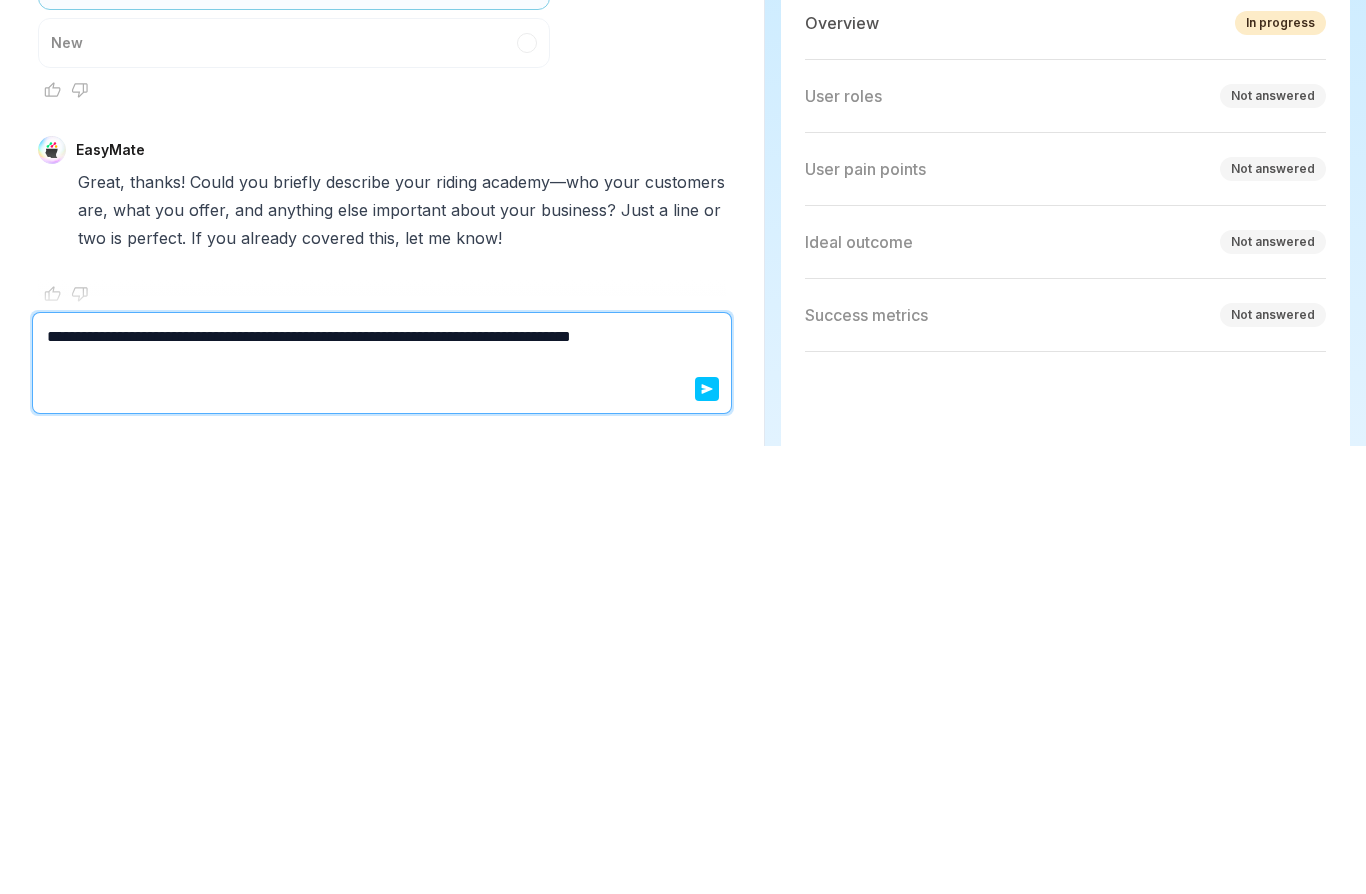 type on "*" 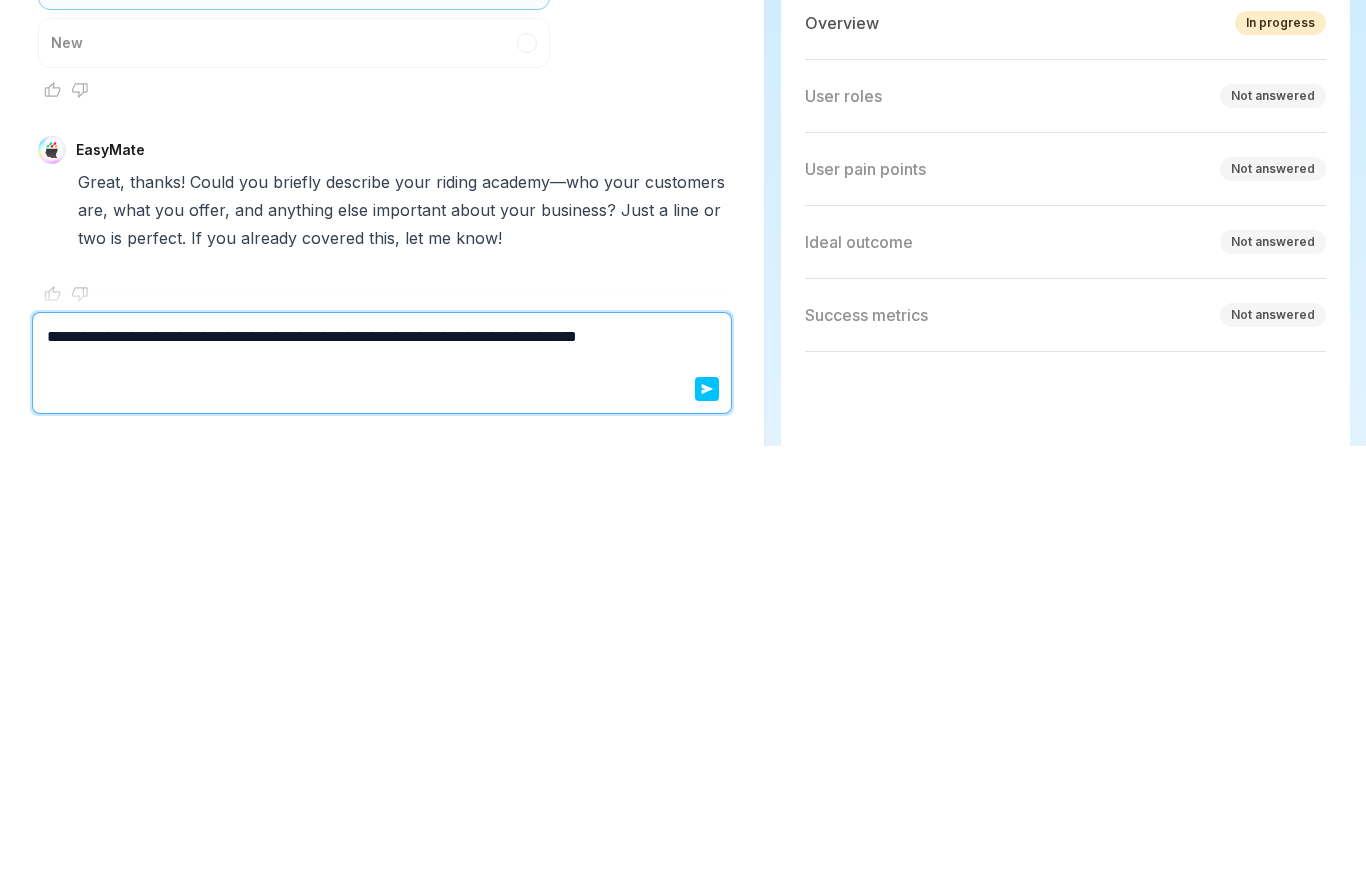 type on "*" 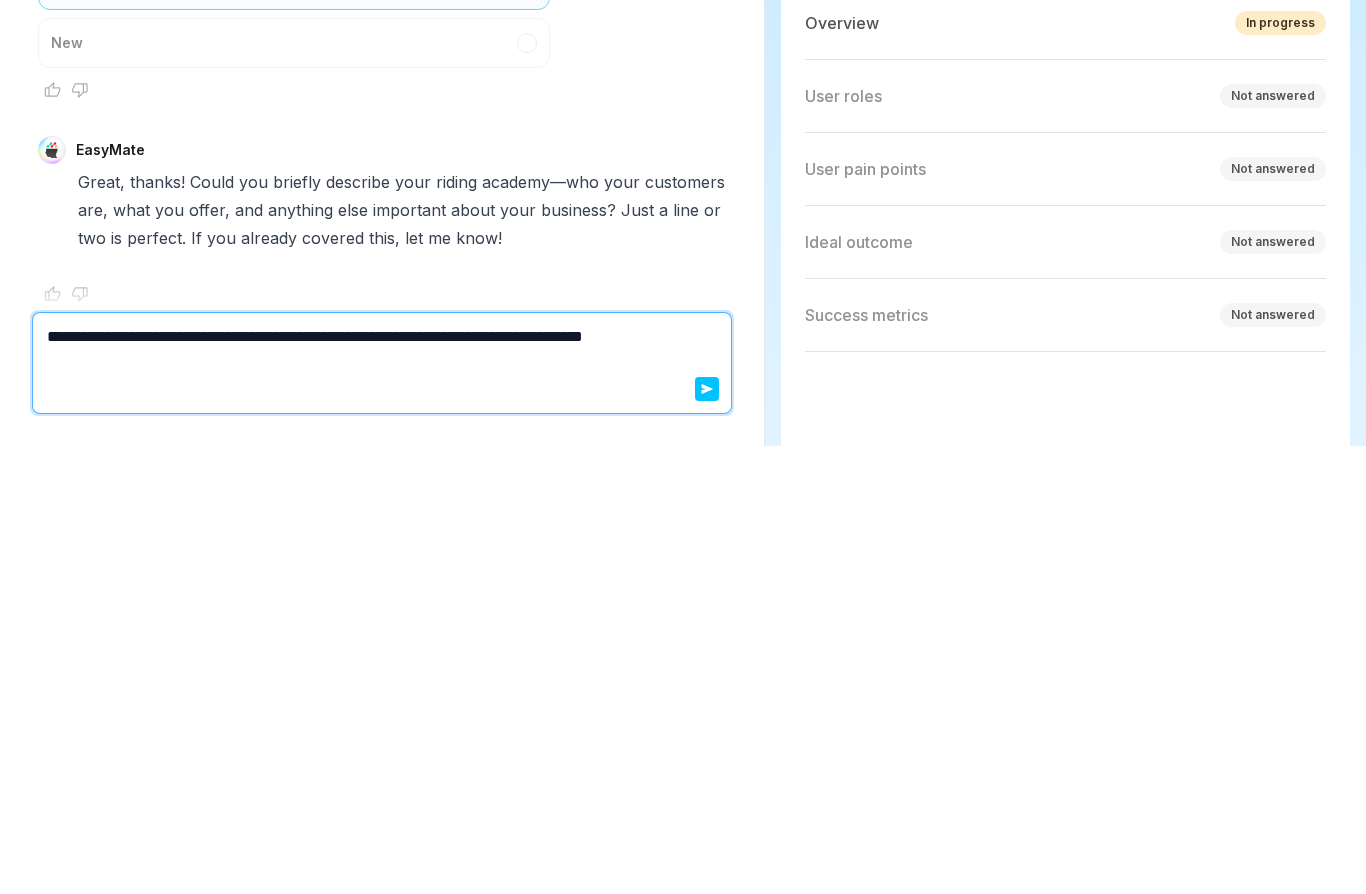 type on "*" 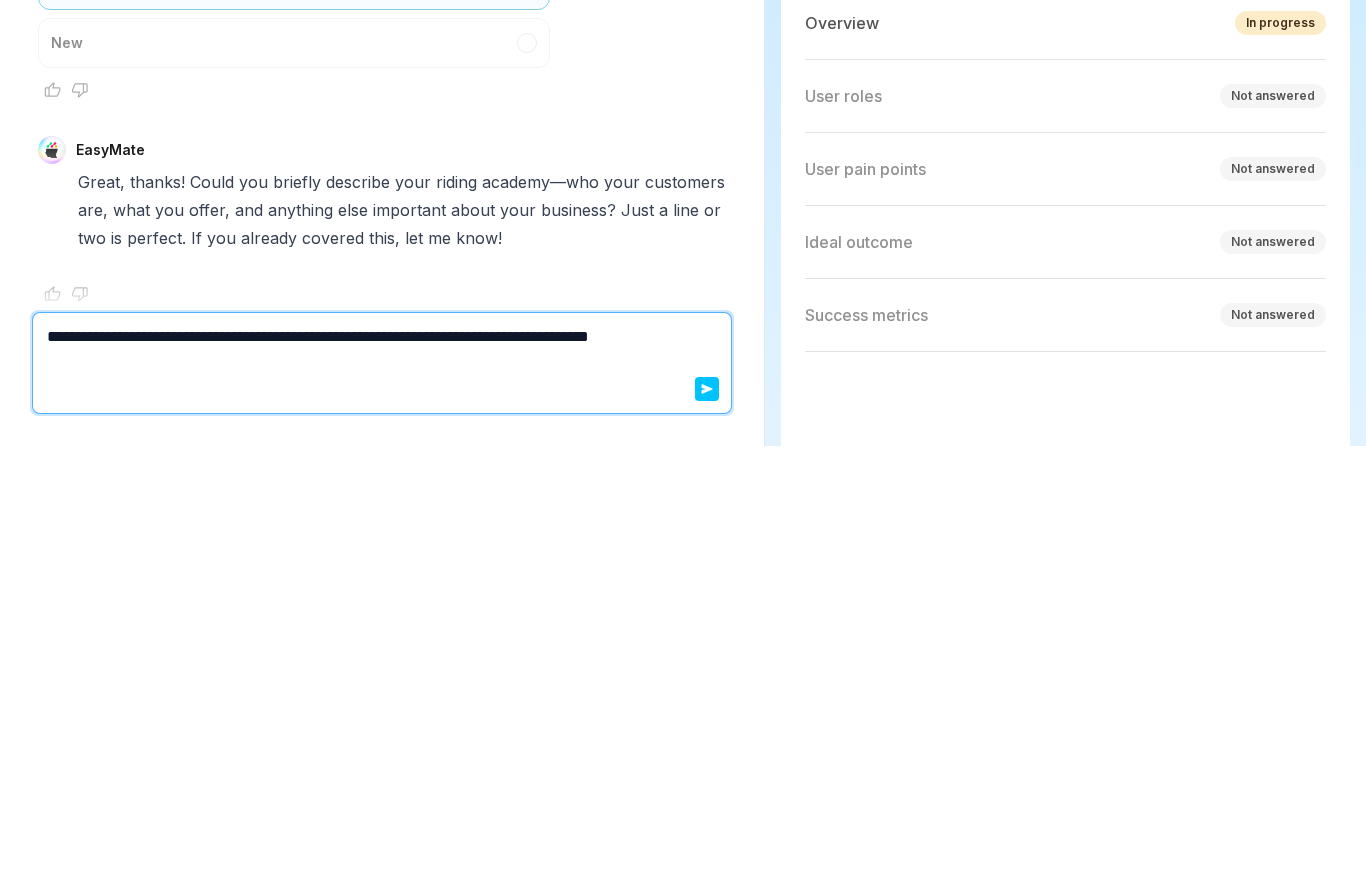 type on "*" 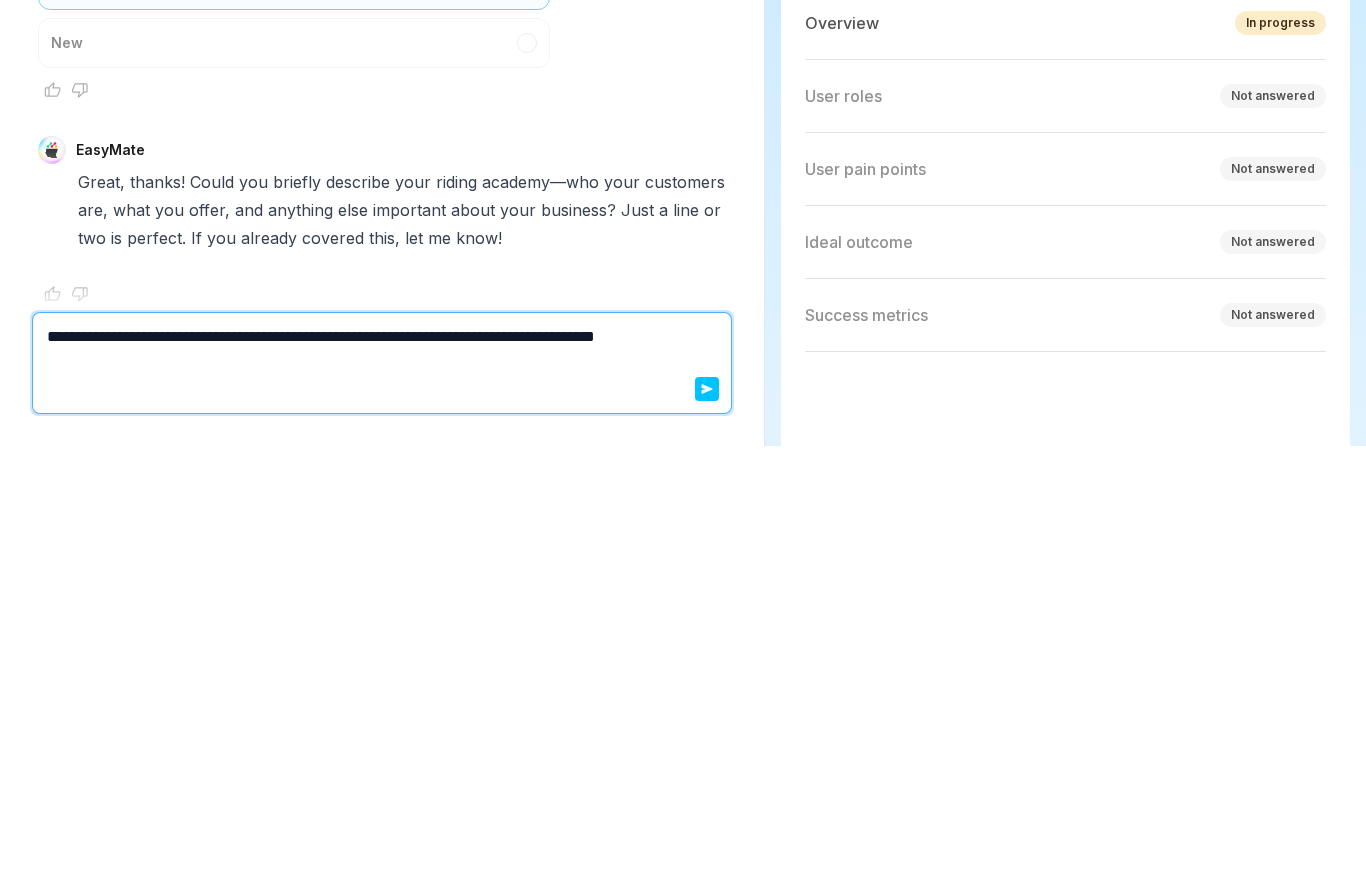 type on "**********" 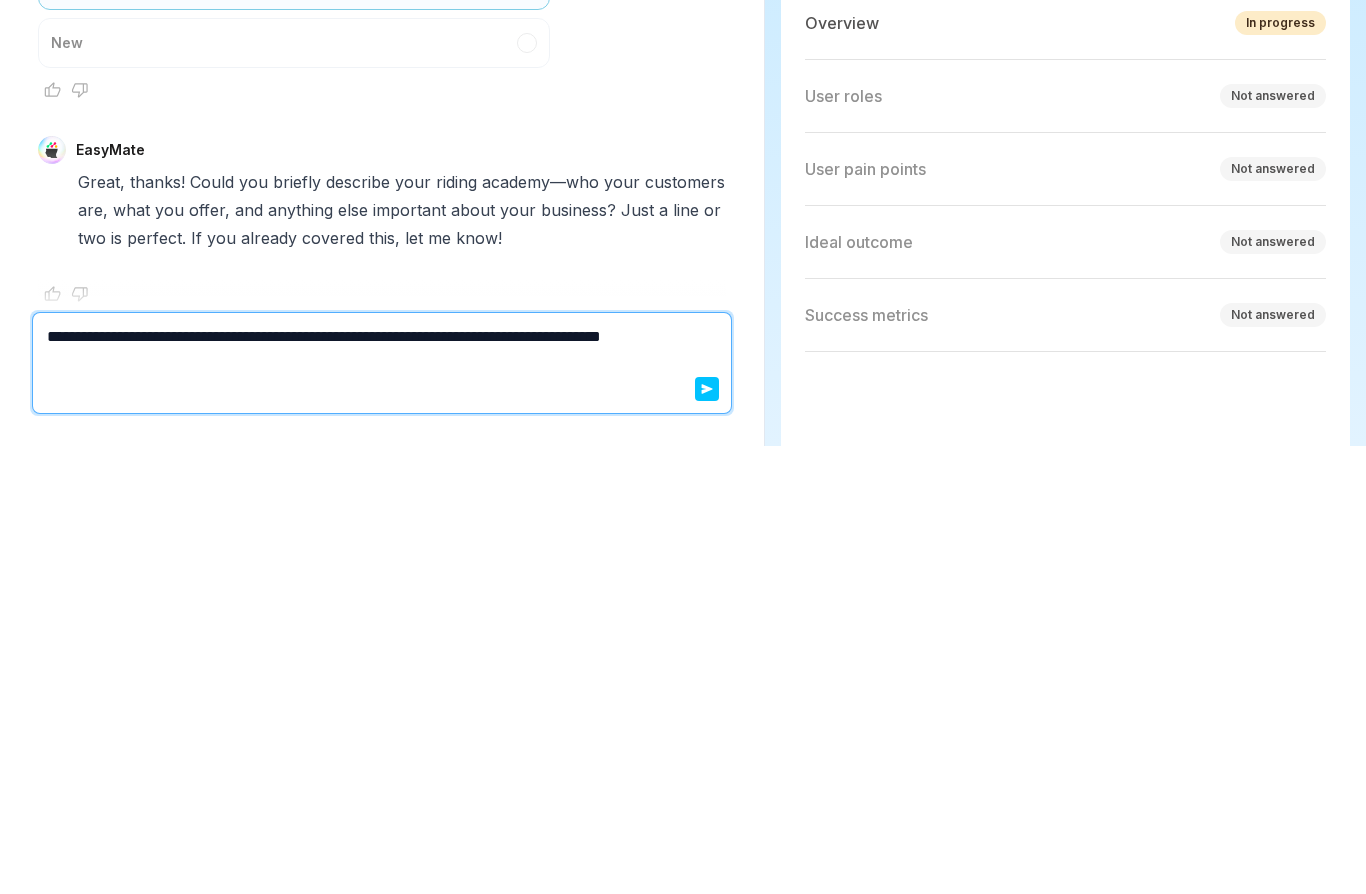 type on "*" 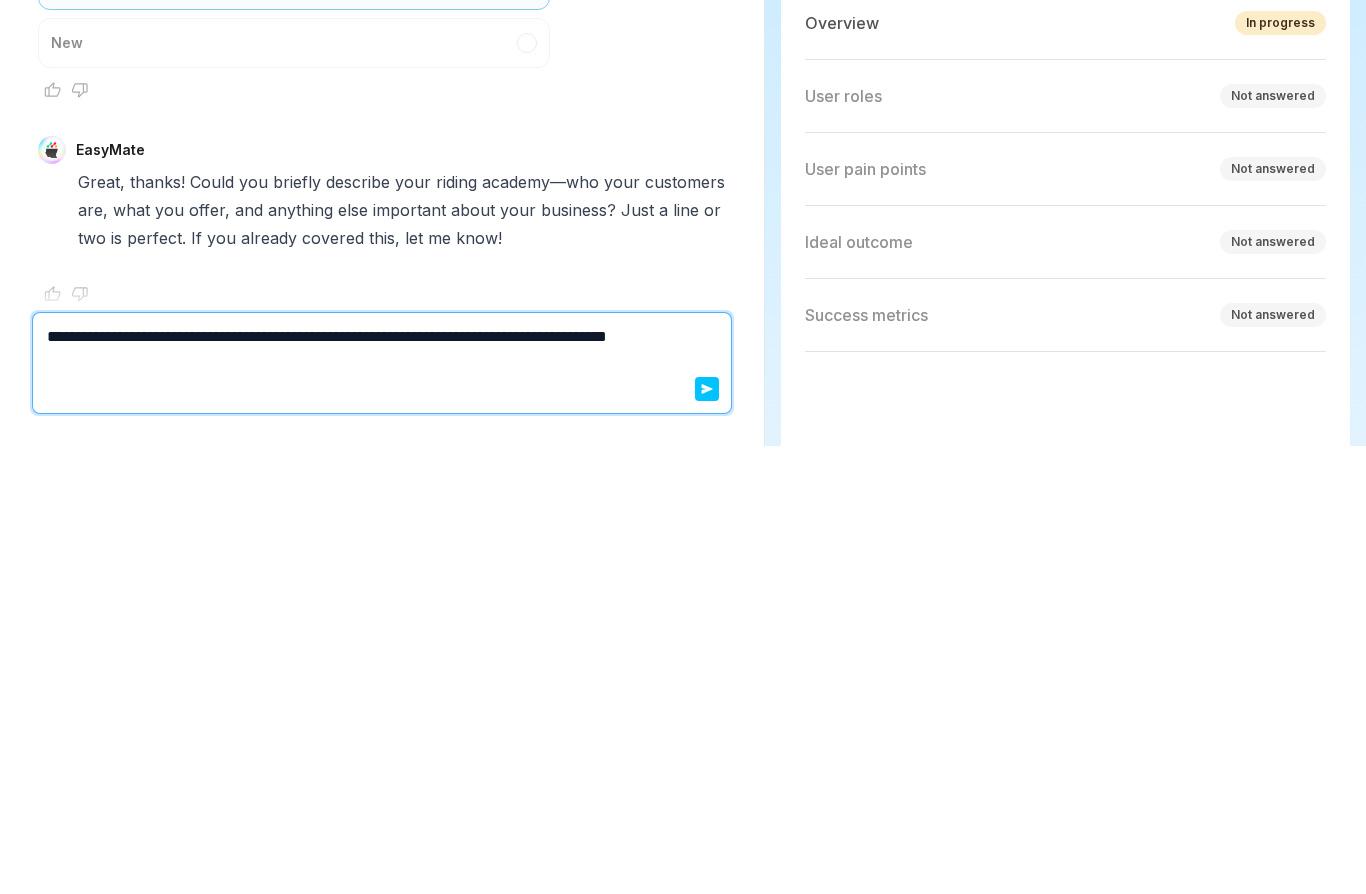 type on "*" 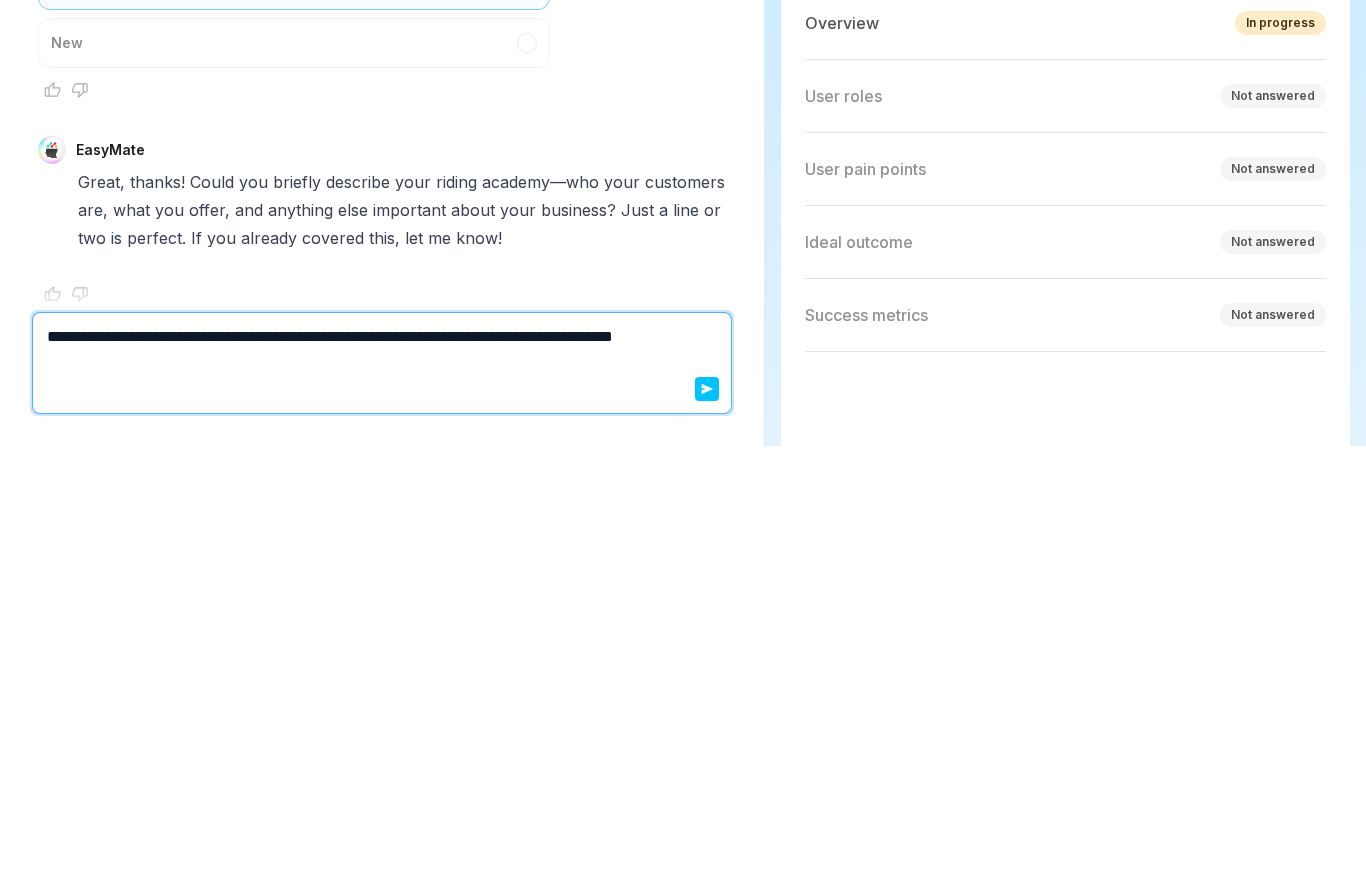 type on "*" 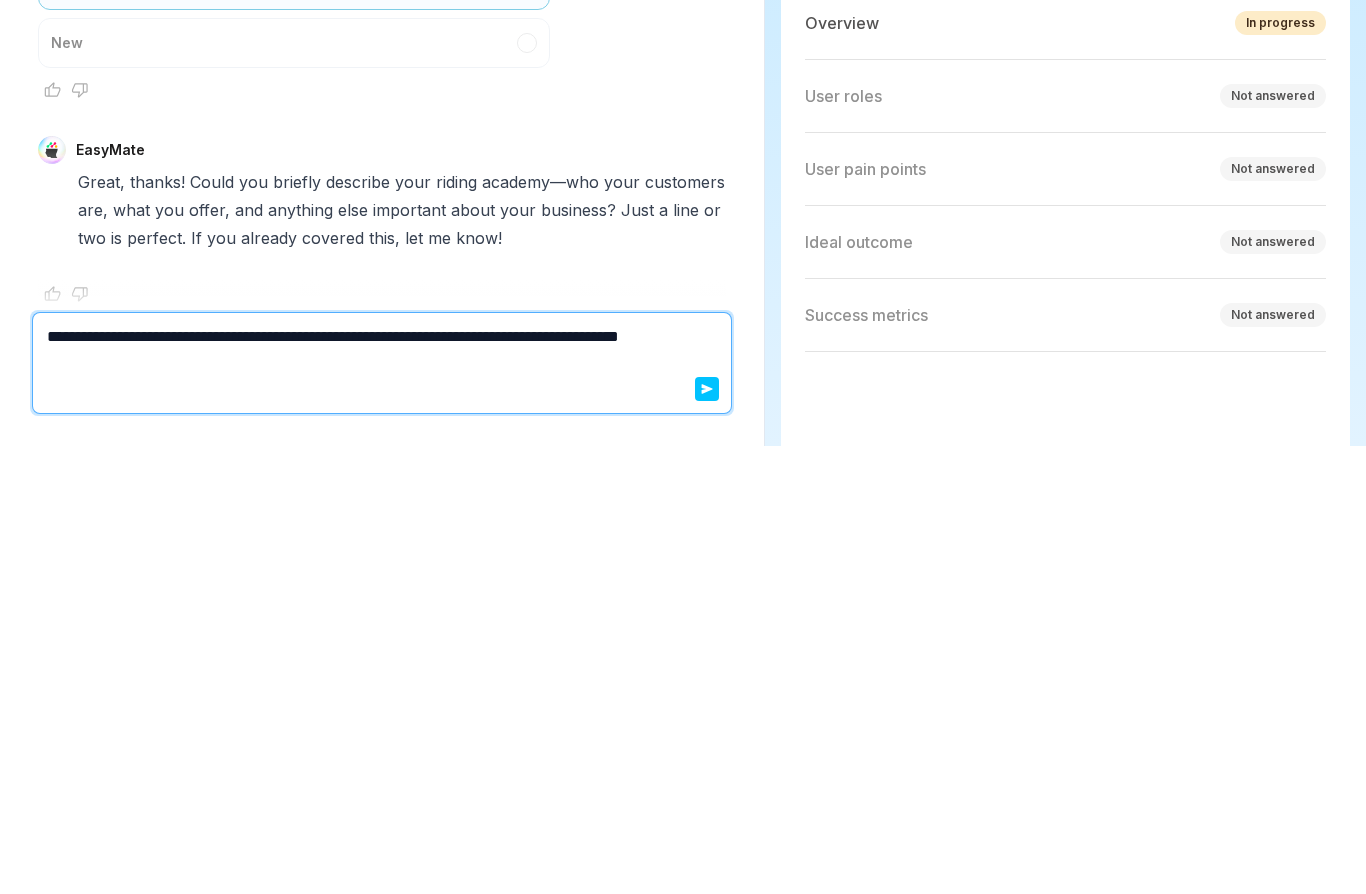 type on "**********" 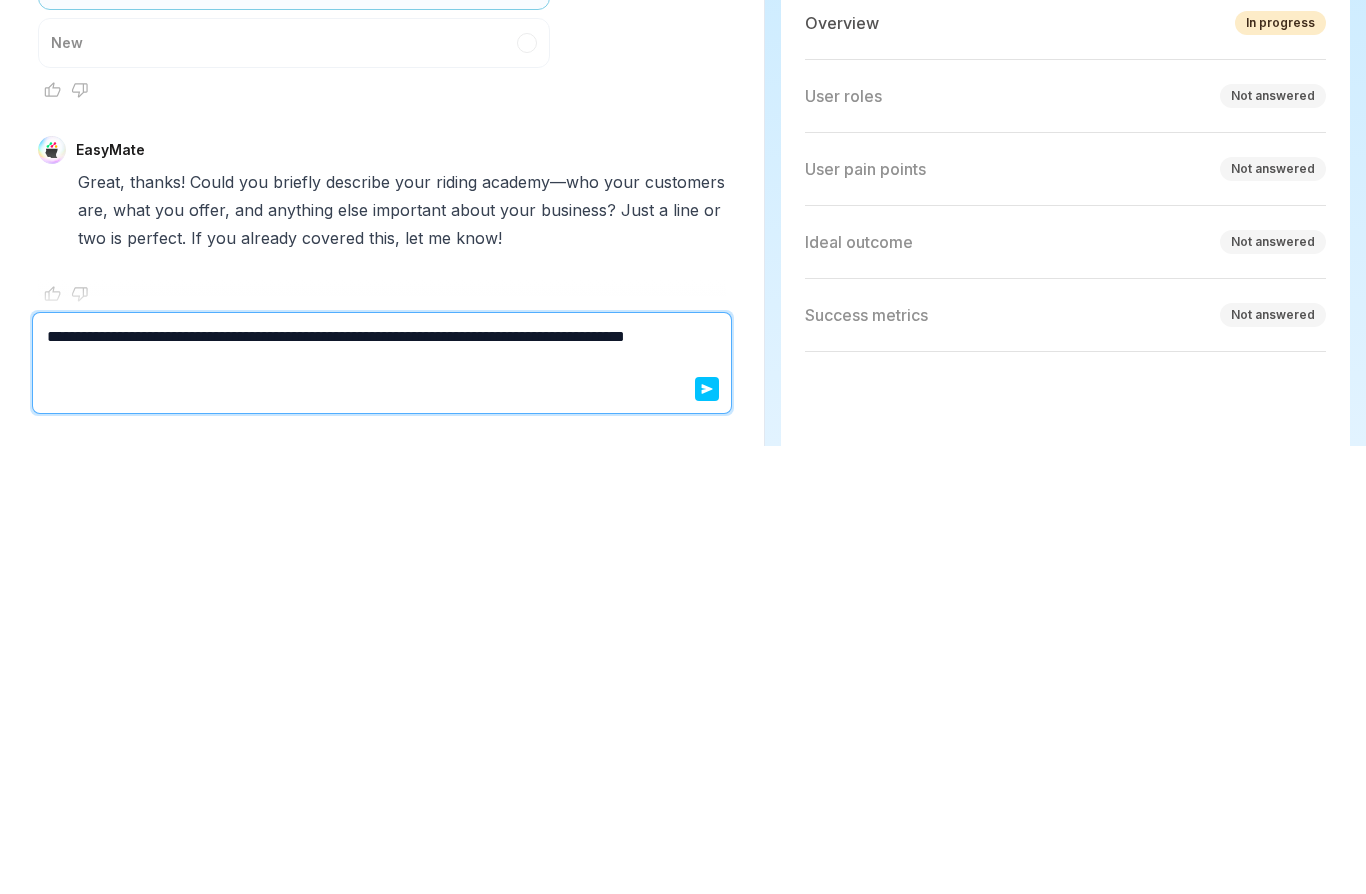 type on "*" 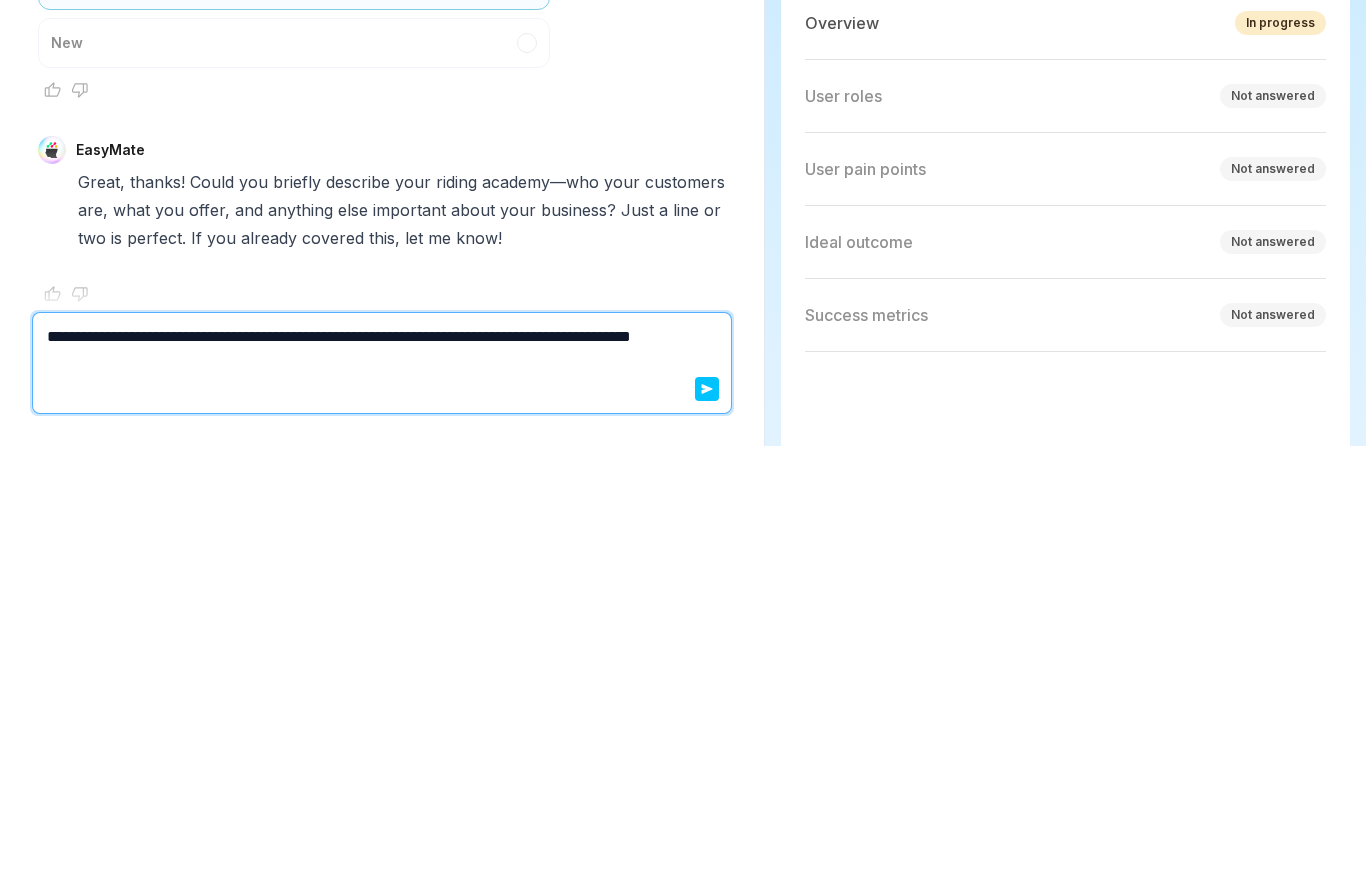 type on "*" 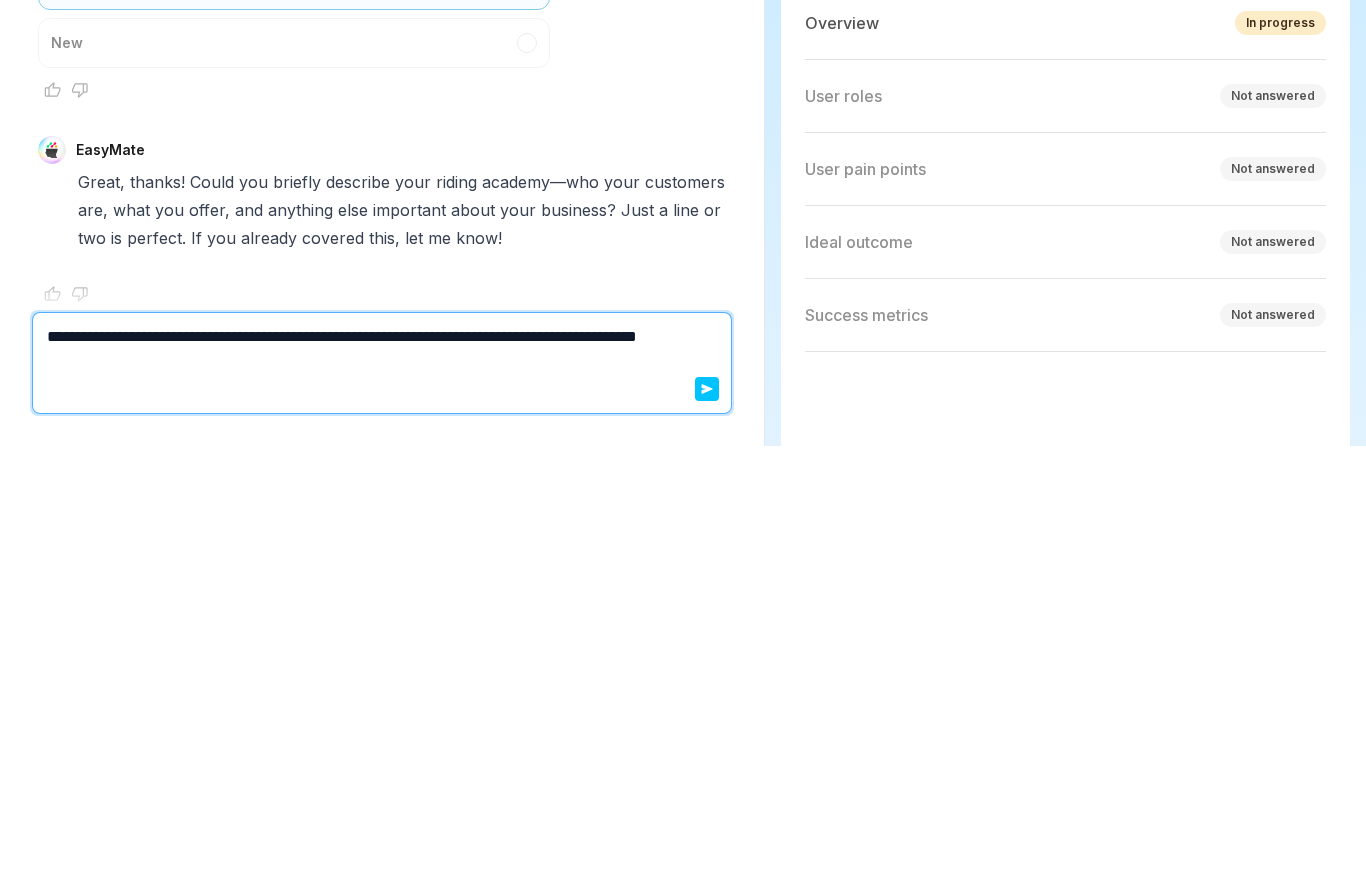 type on "*" 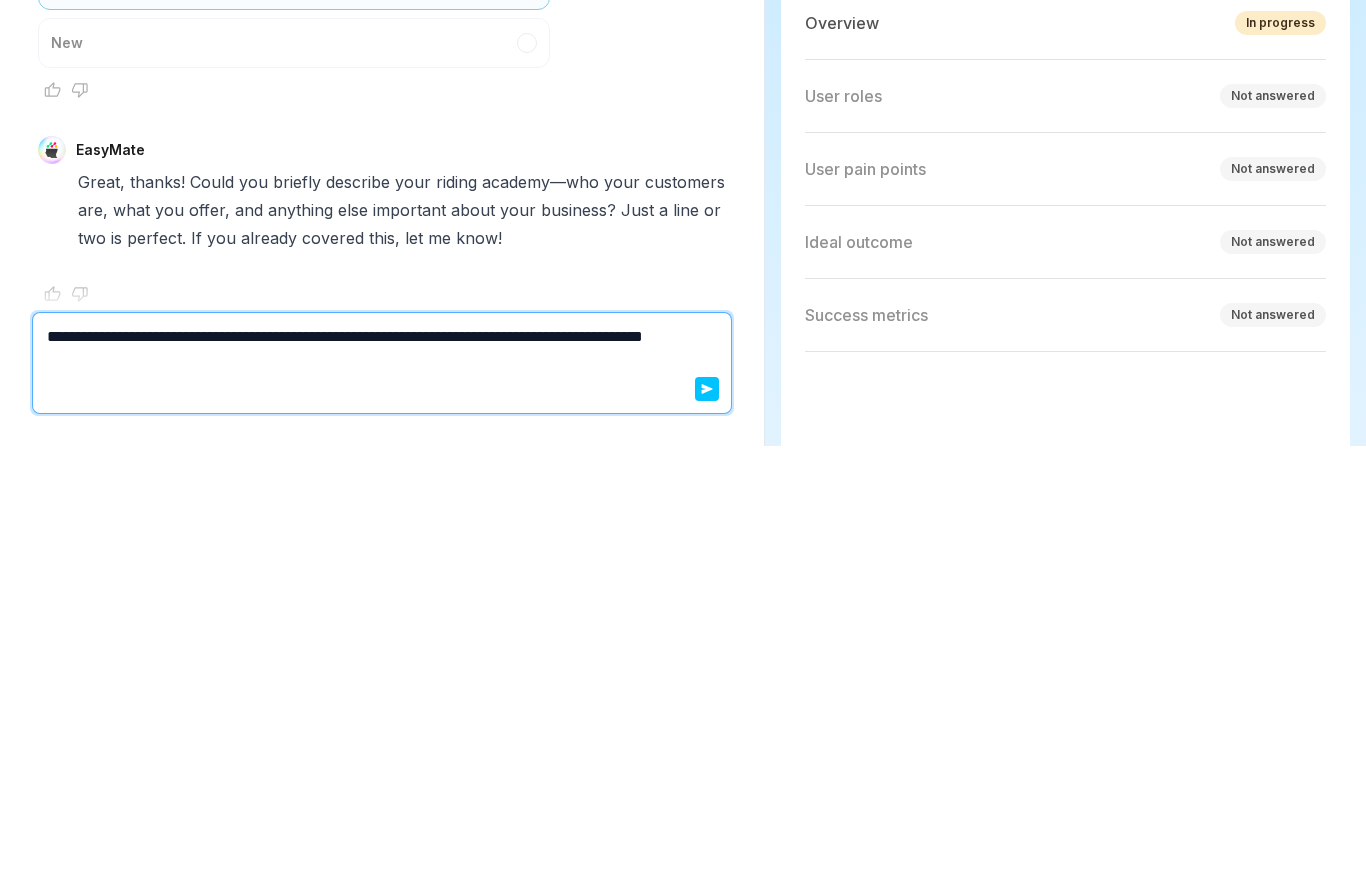 type on "**********" 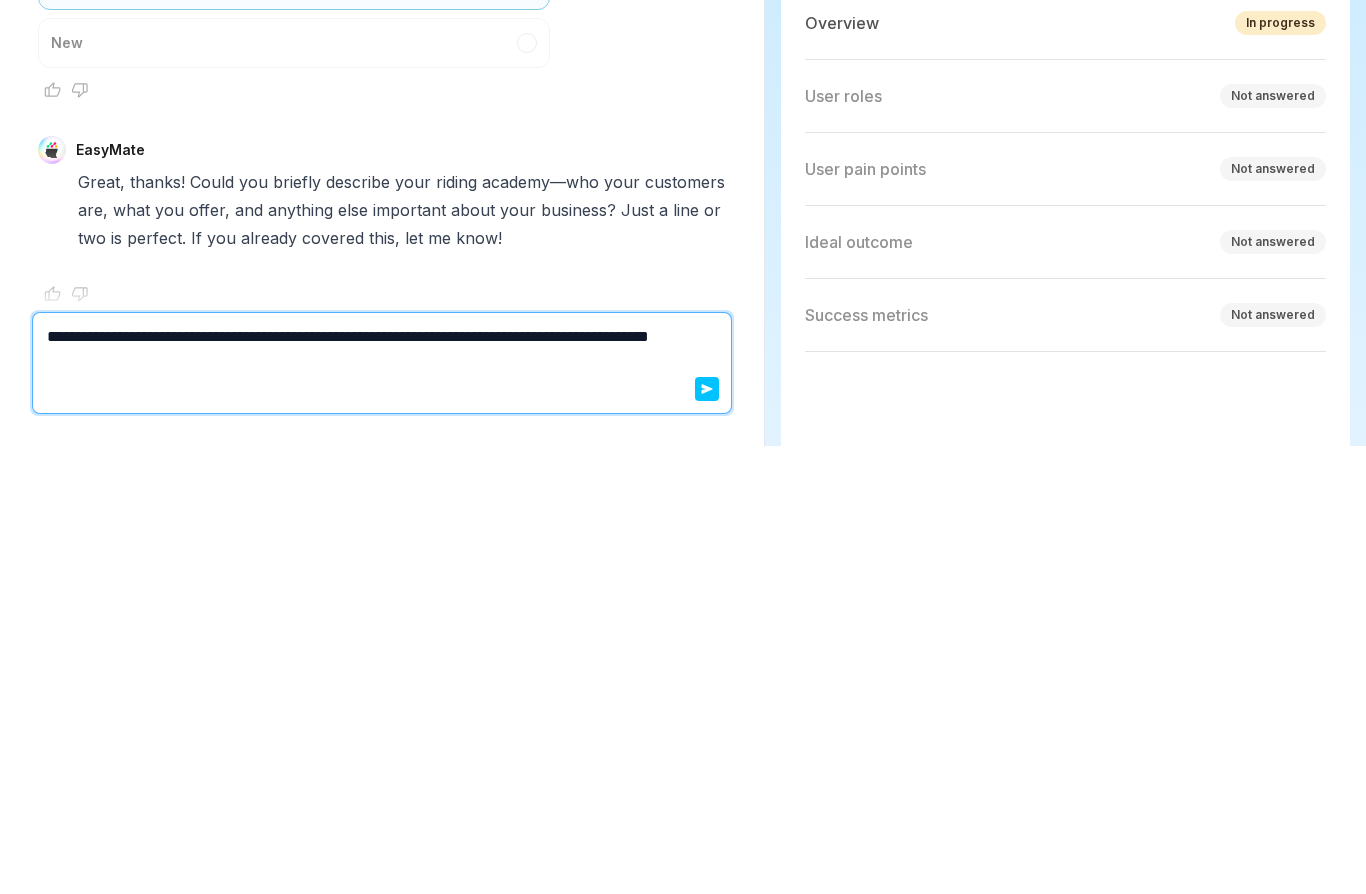 type on "*" 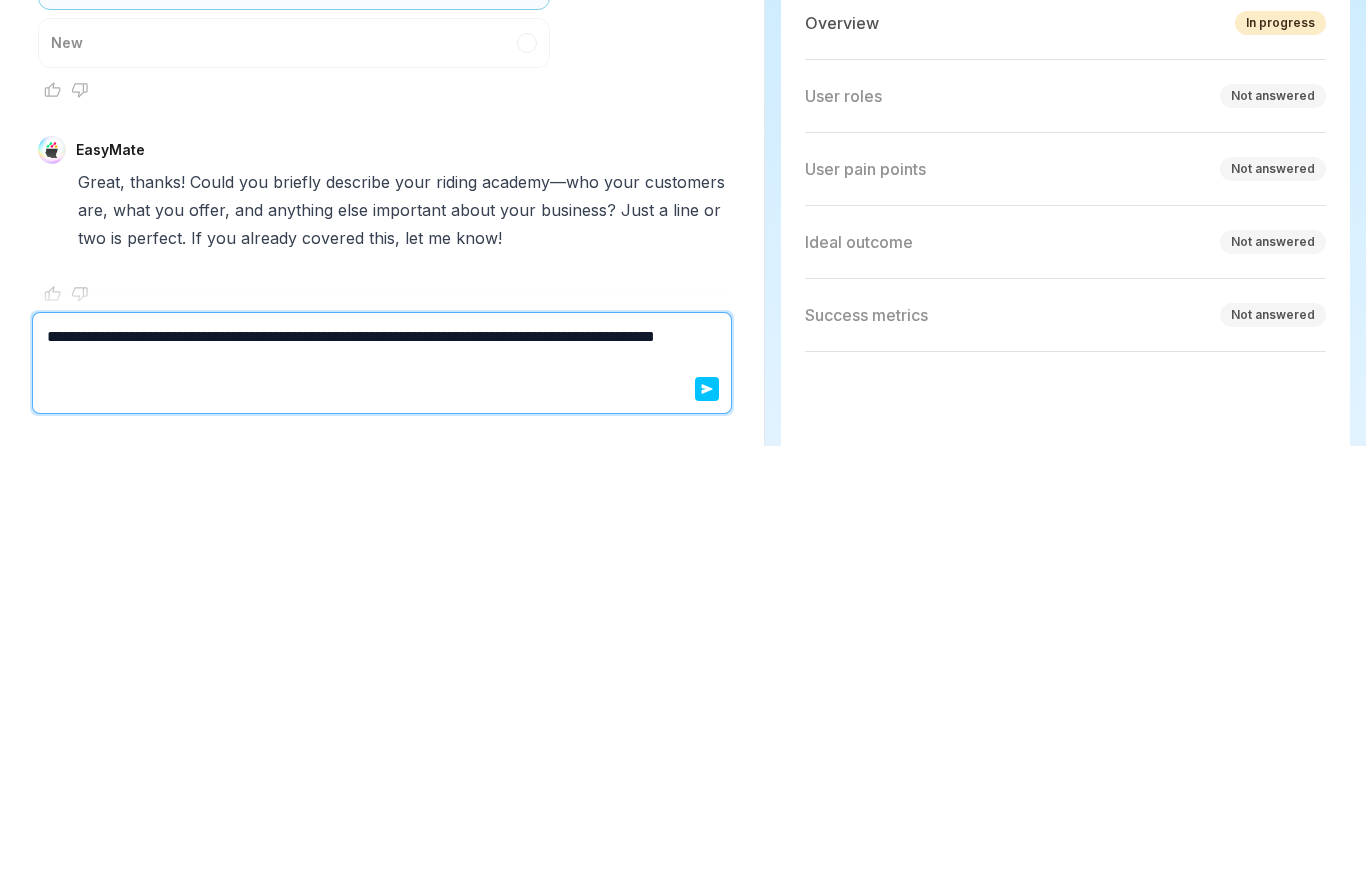 type on "*" 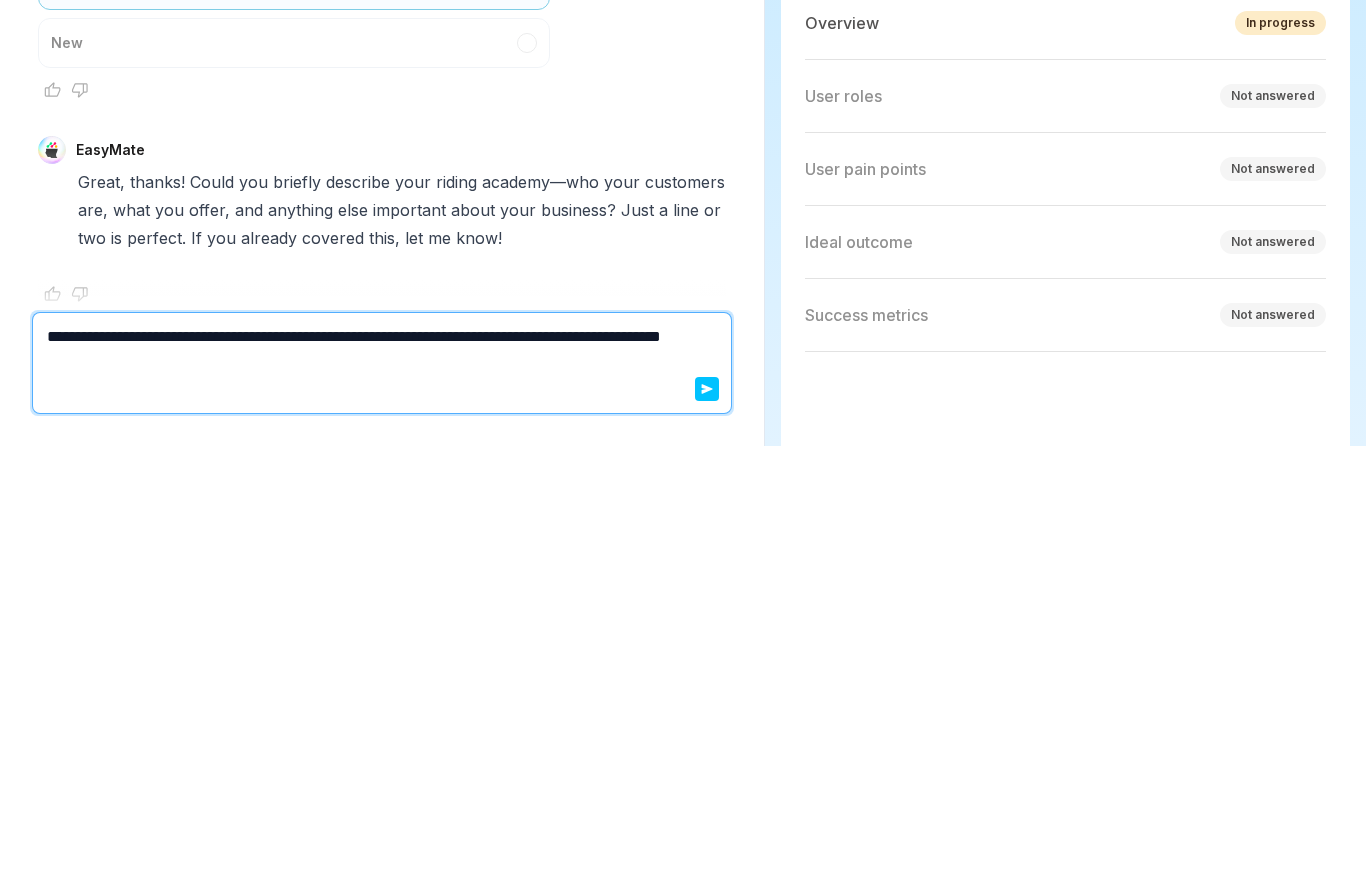 type on "**********" 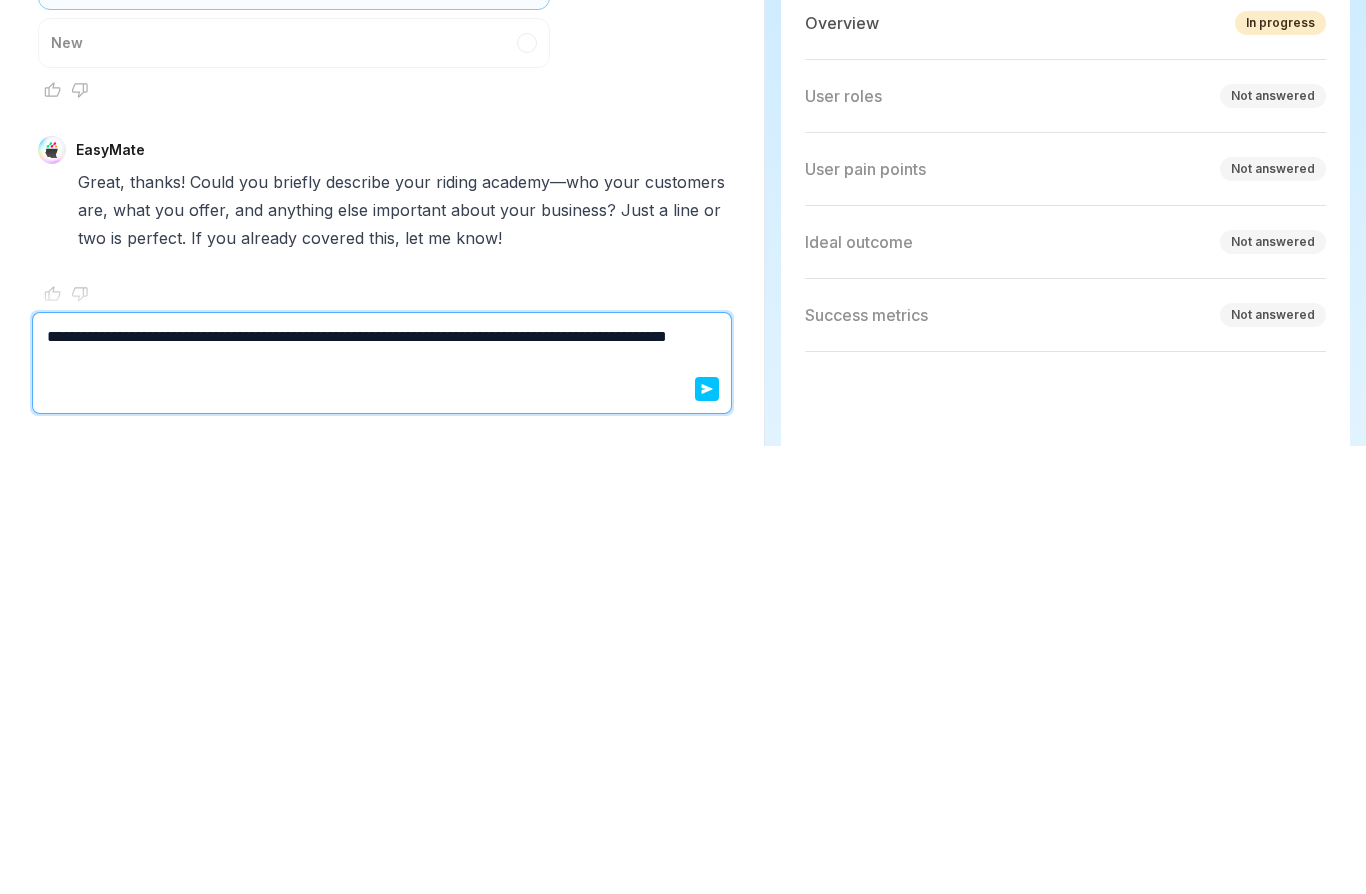 type on "*" 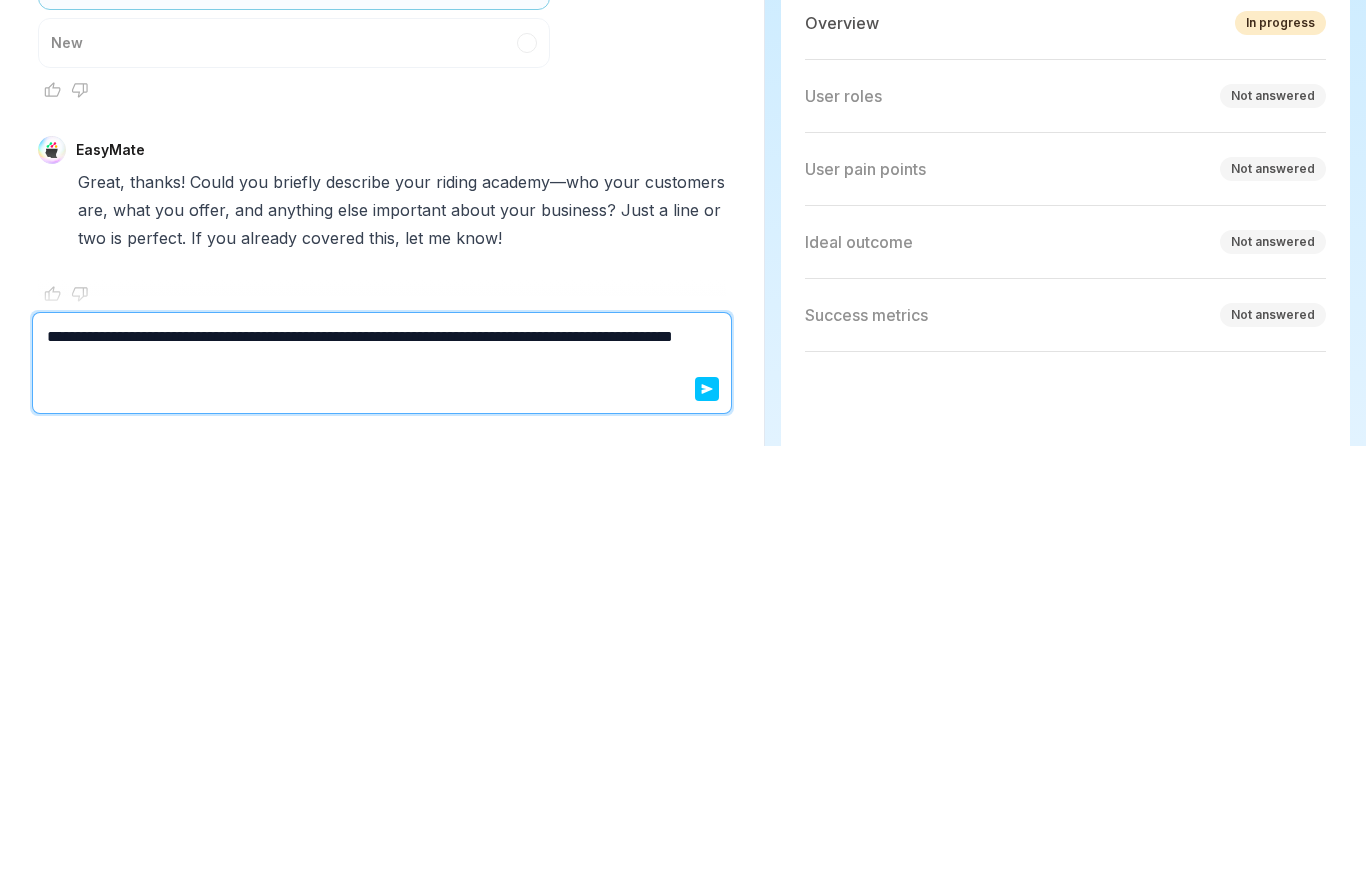 type on "**********" 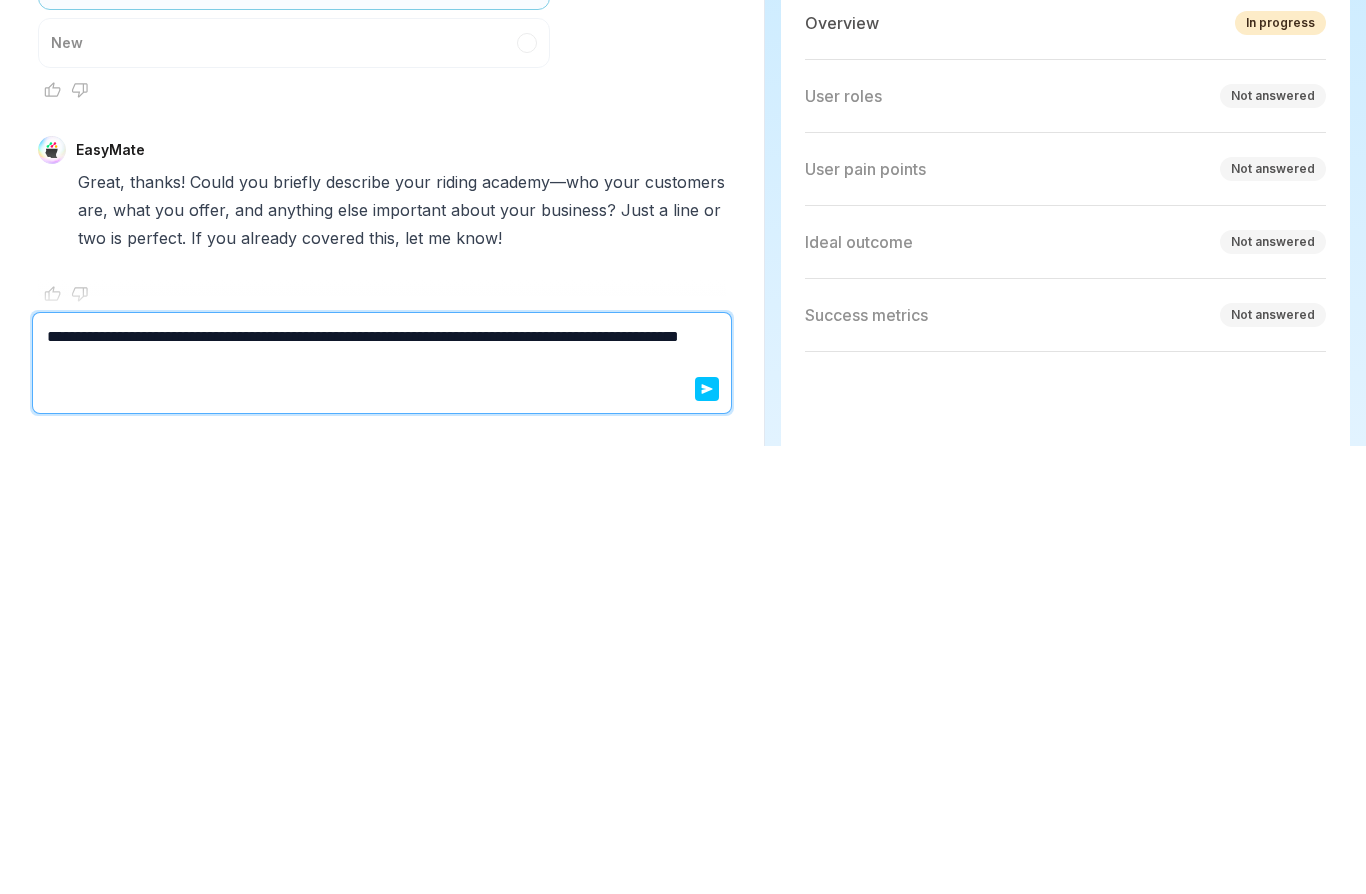 type on "*" 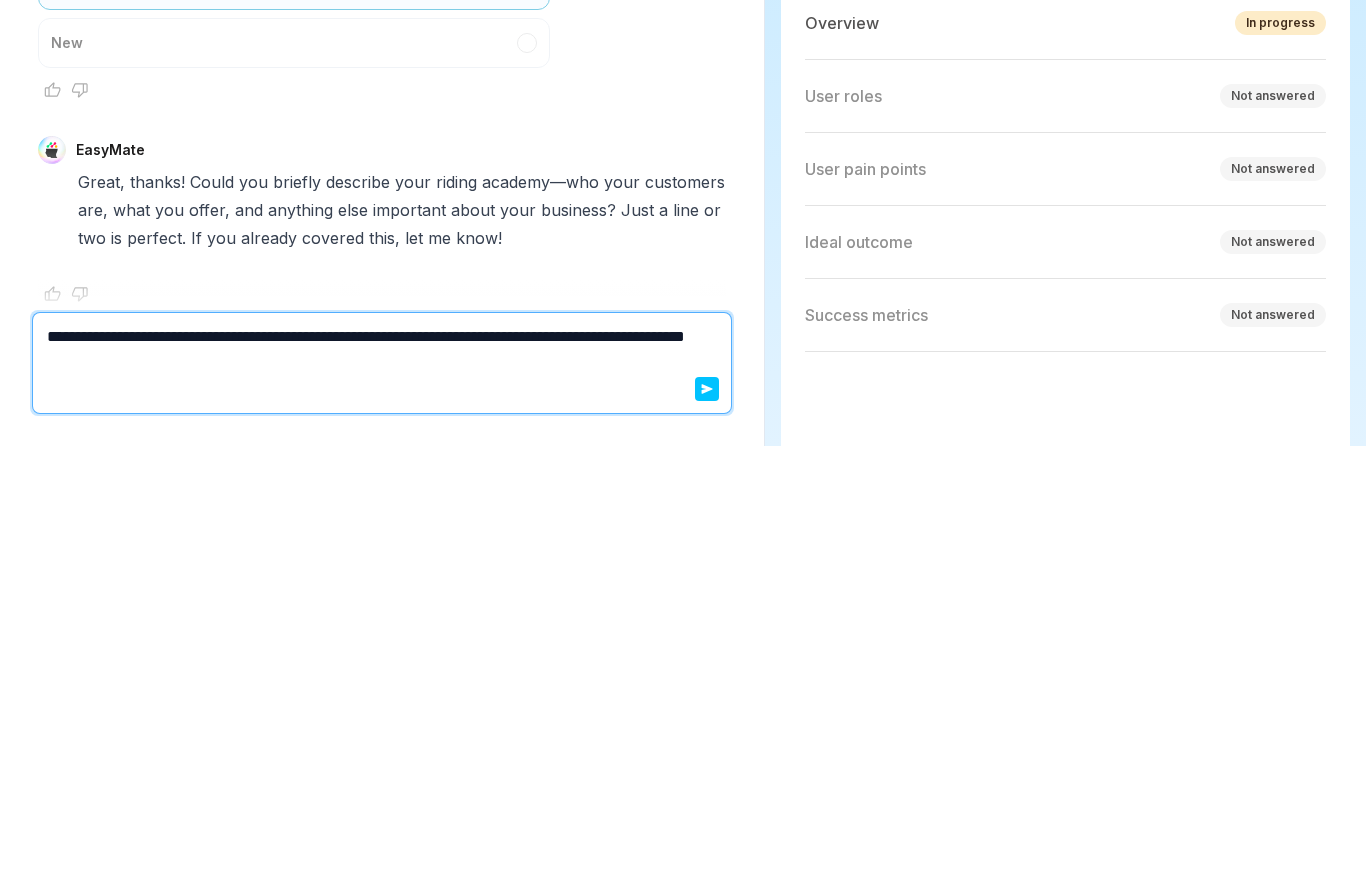 type on "*" 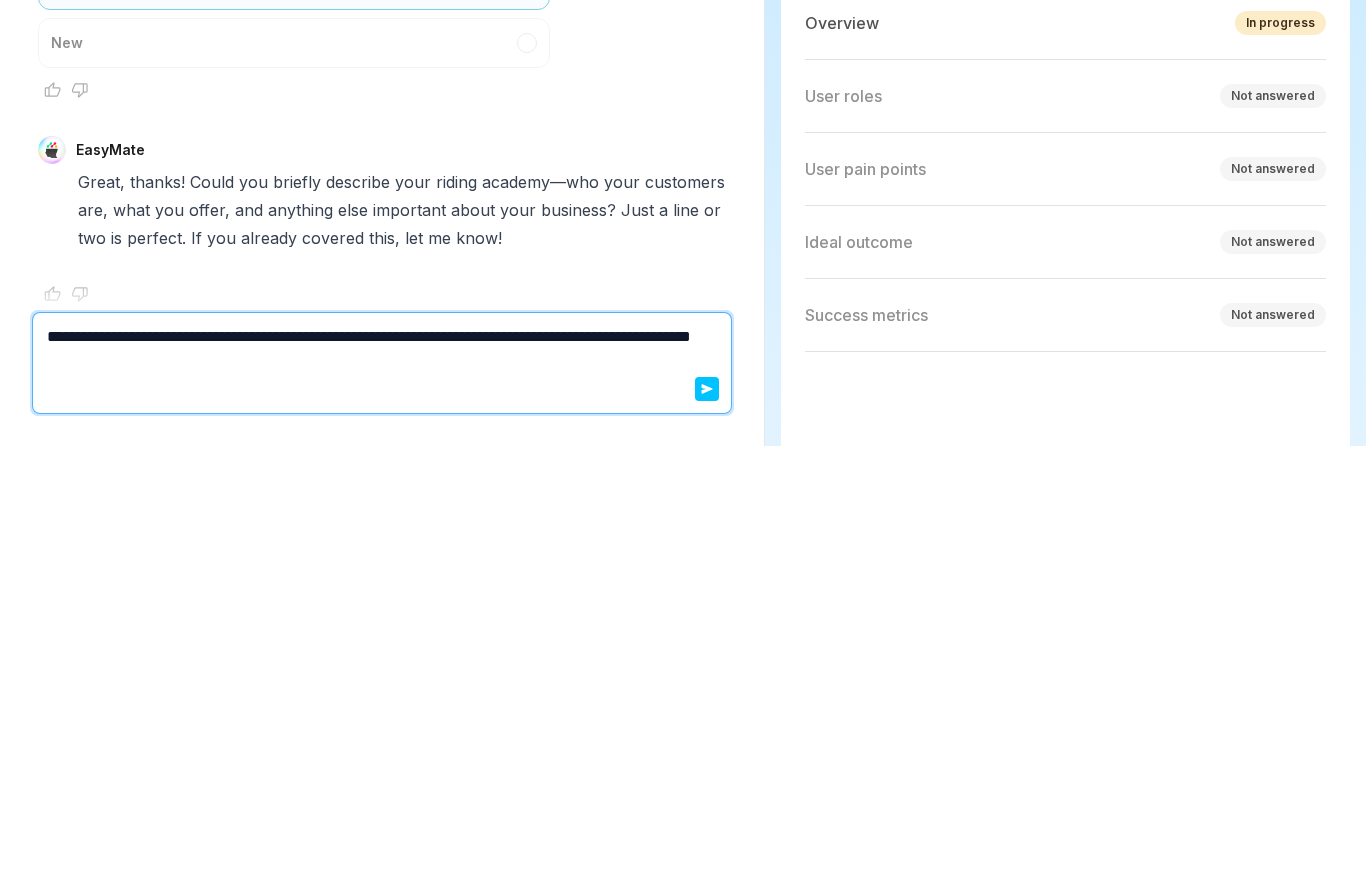 type on "**********" 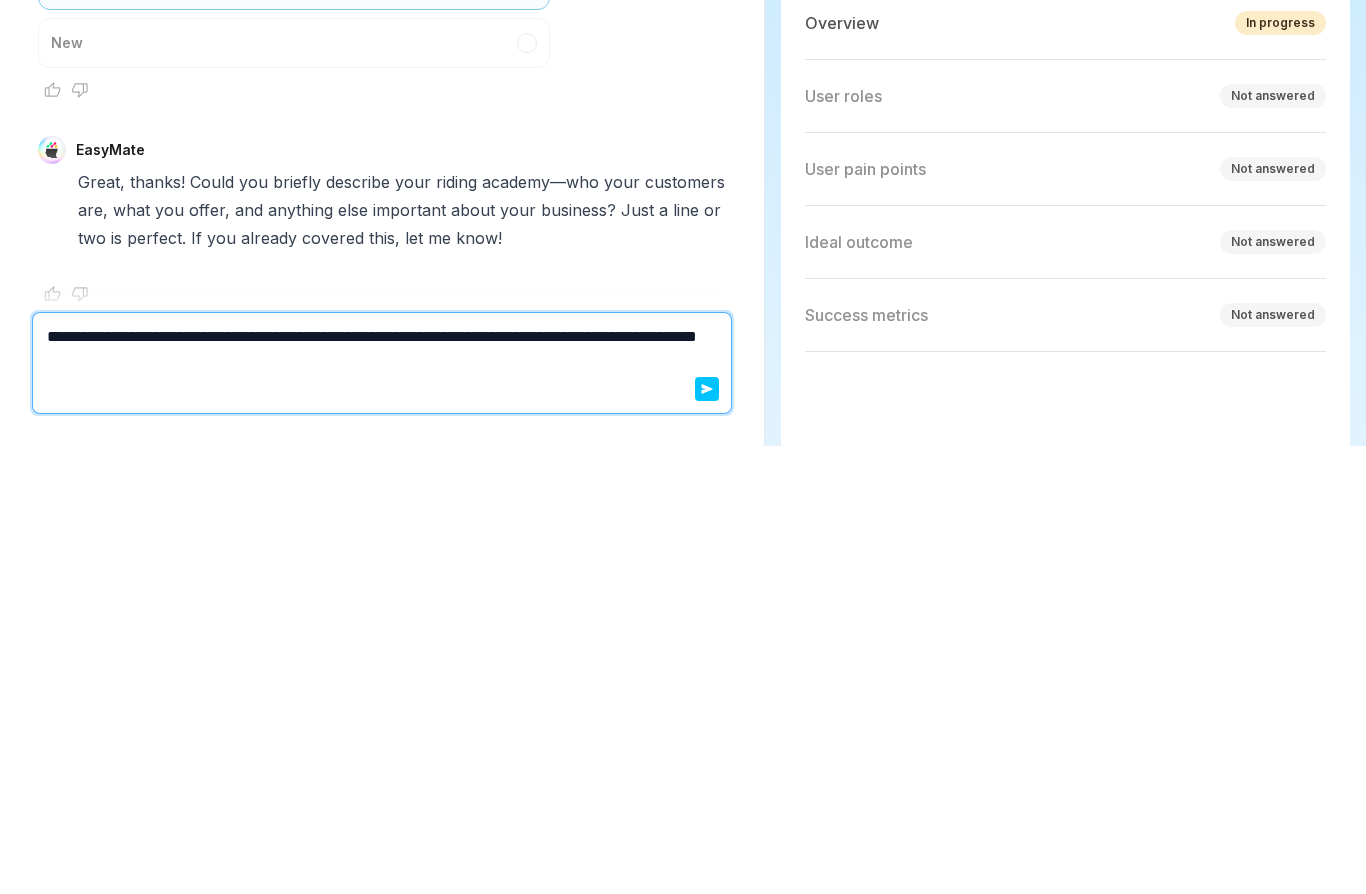 type on "*" 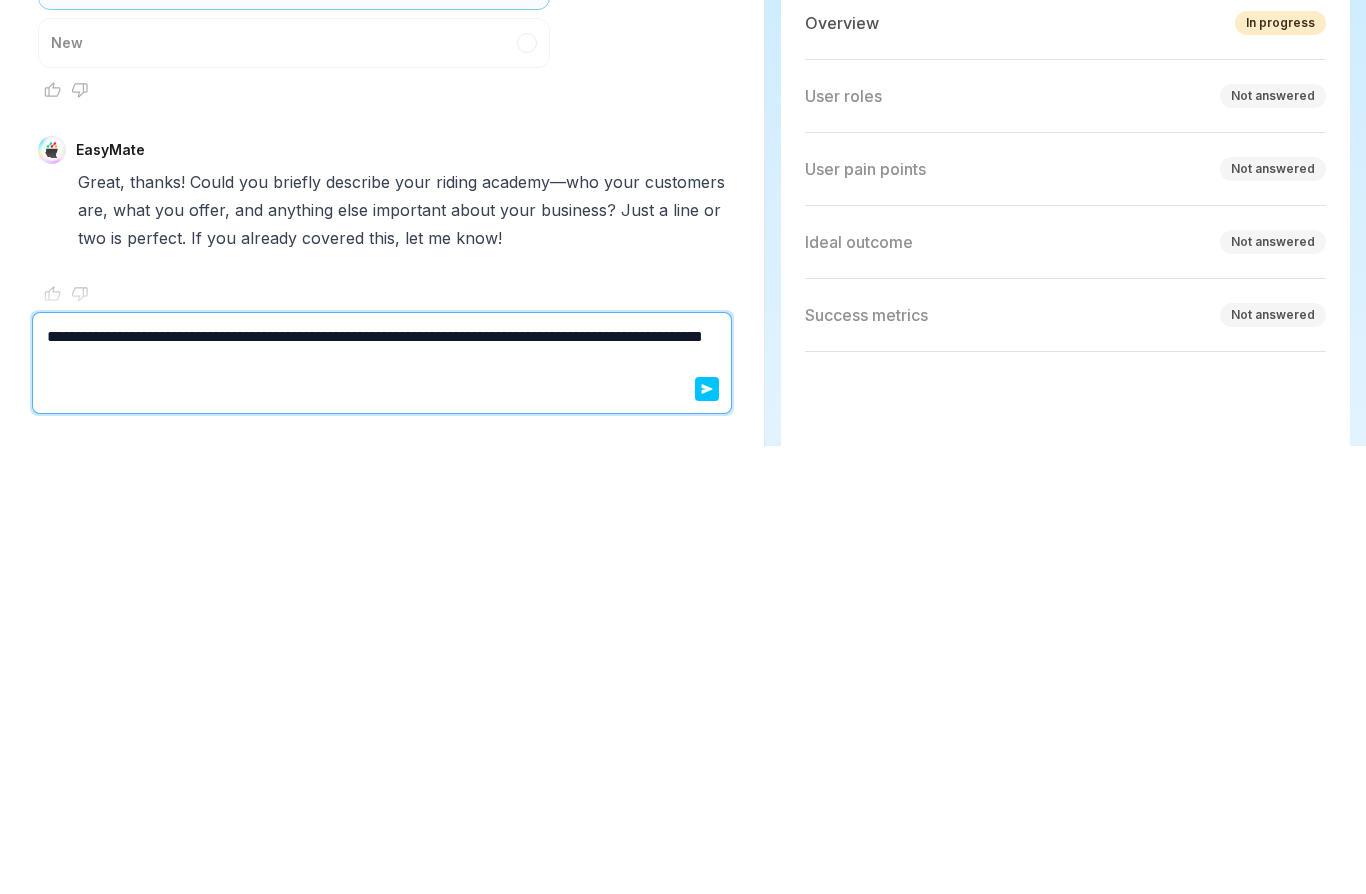 type on "**********" 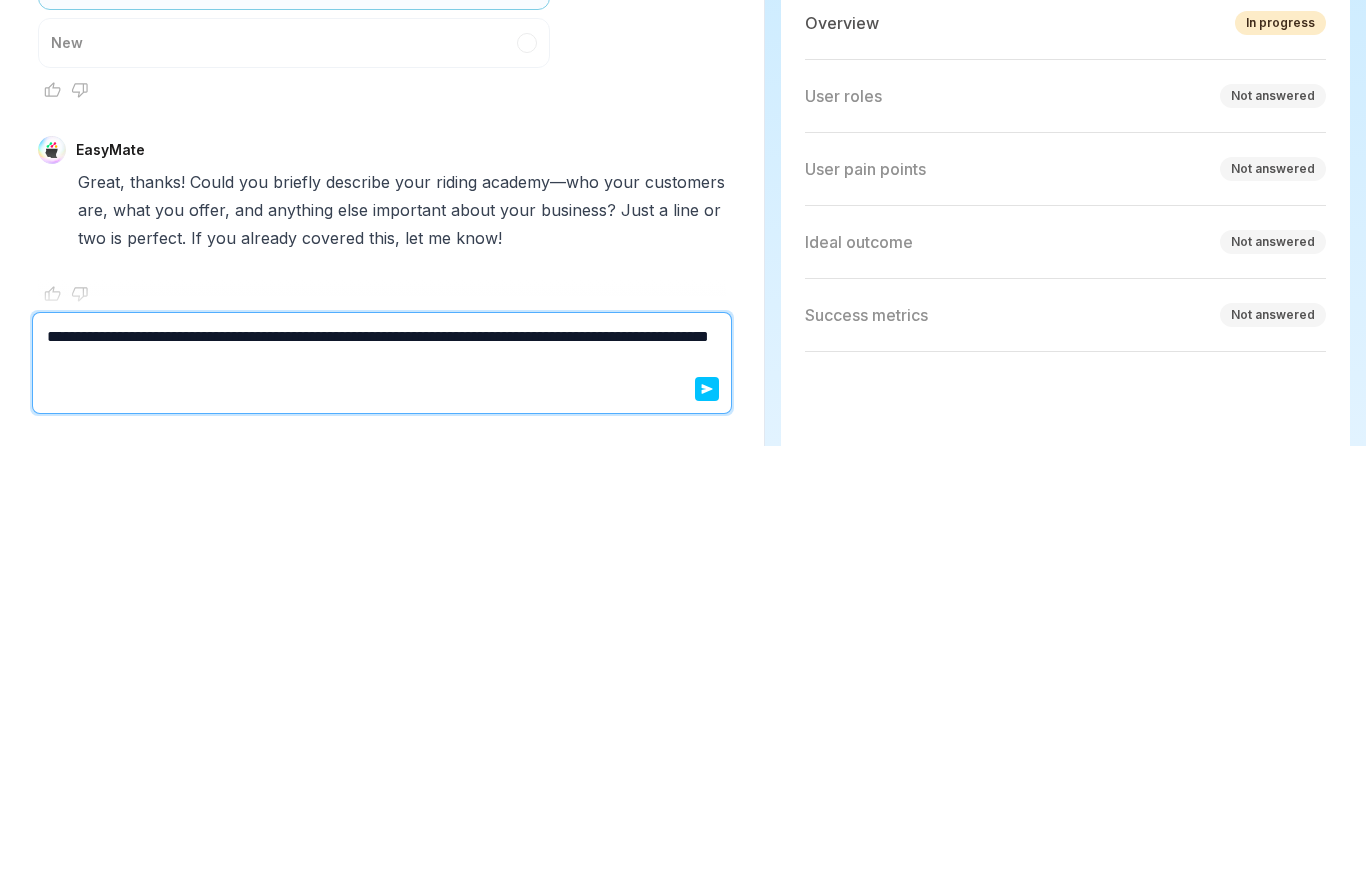 type on "*" 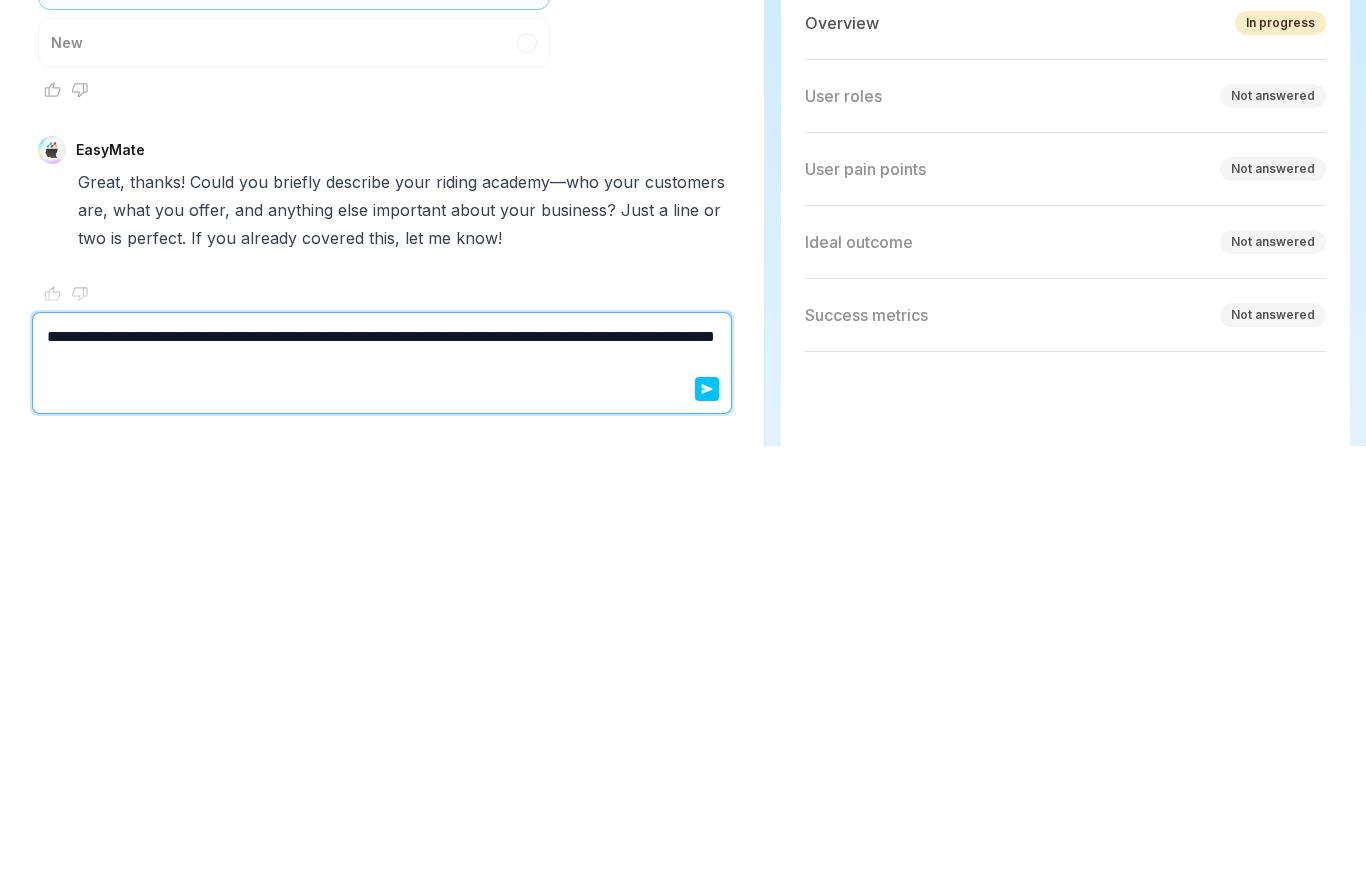 type on "*" 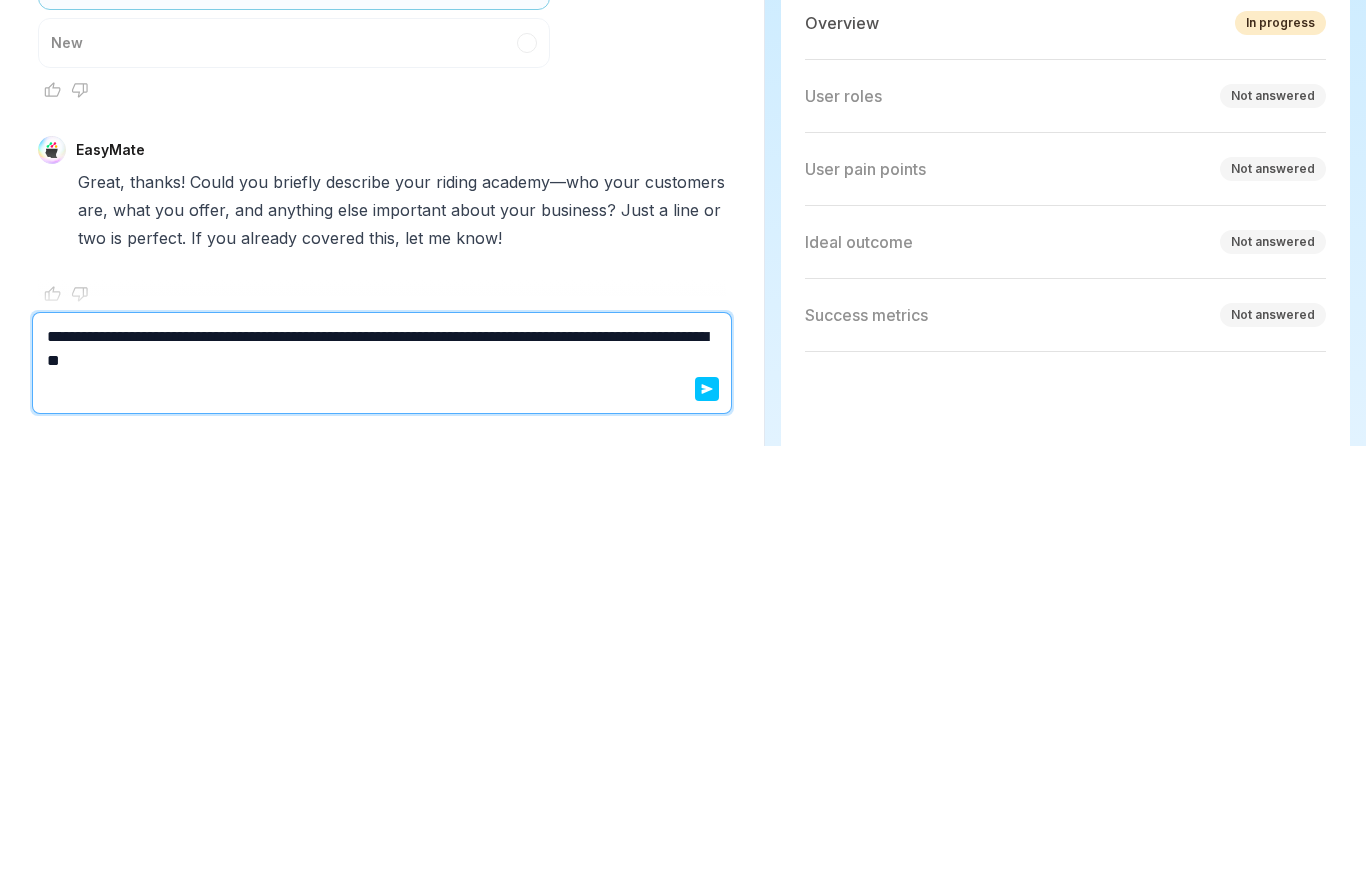 type on "*" 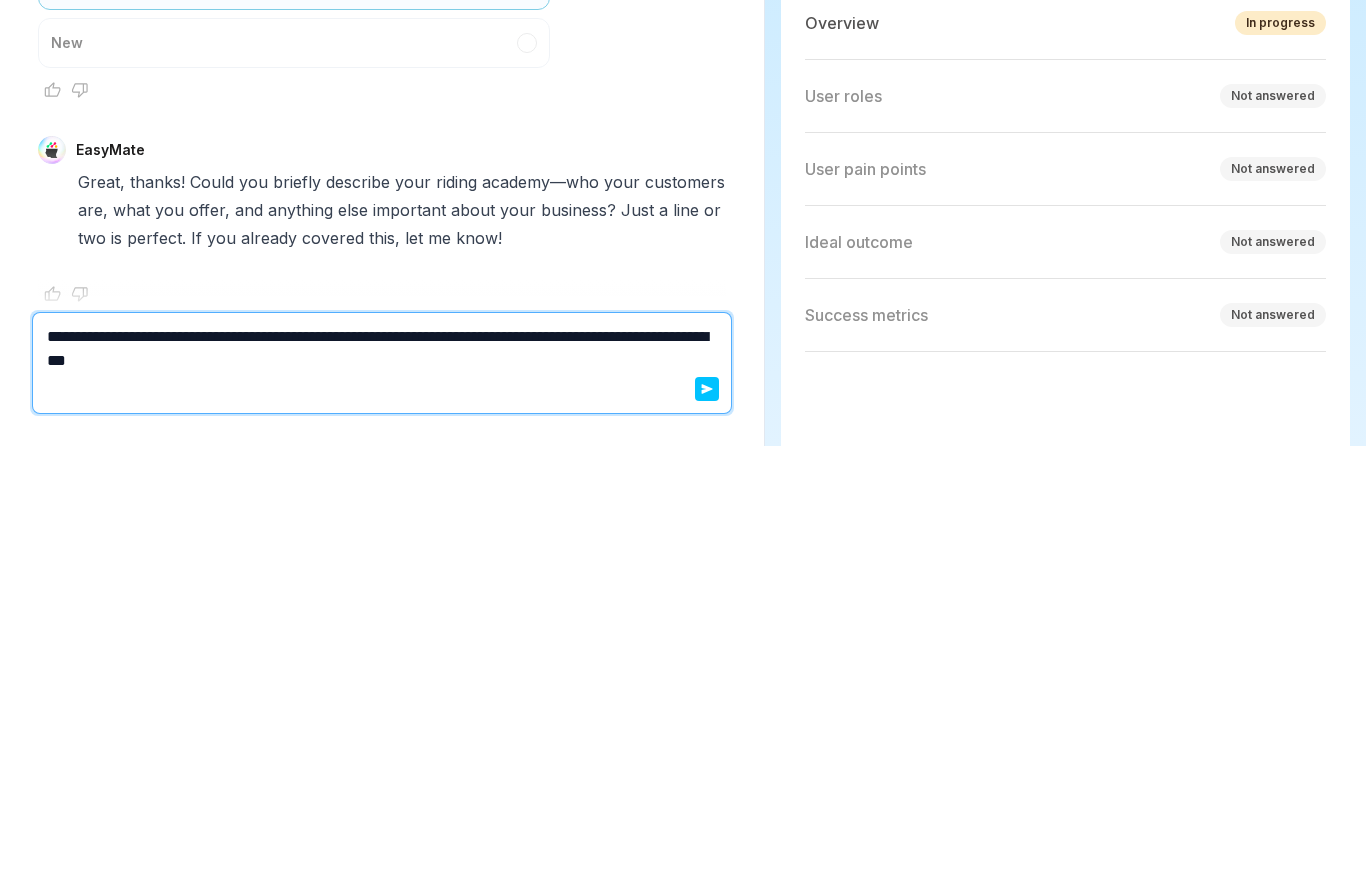 type on "**********" 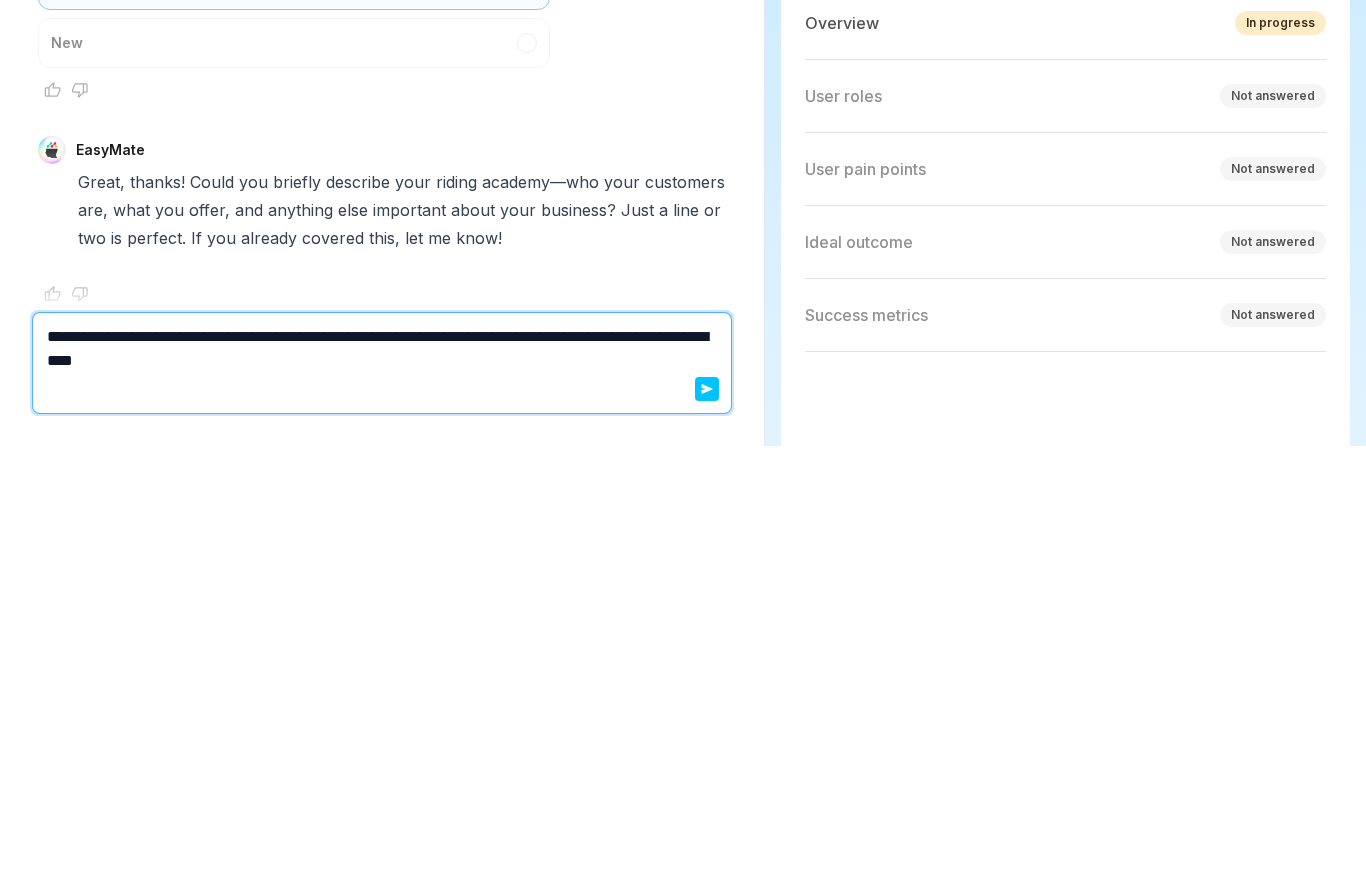 type on "*" 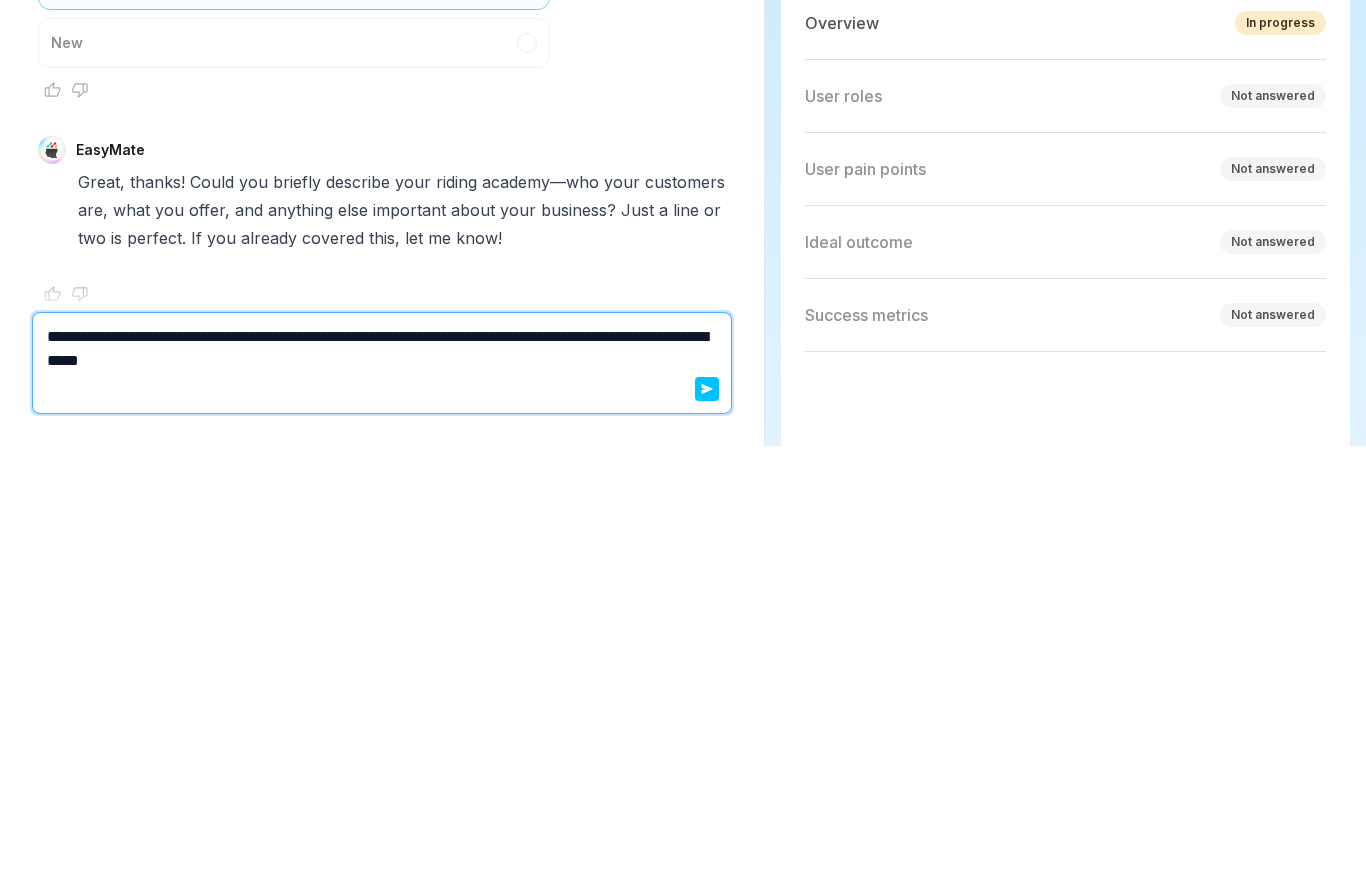 type on "*" 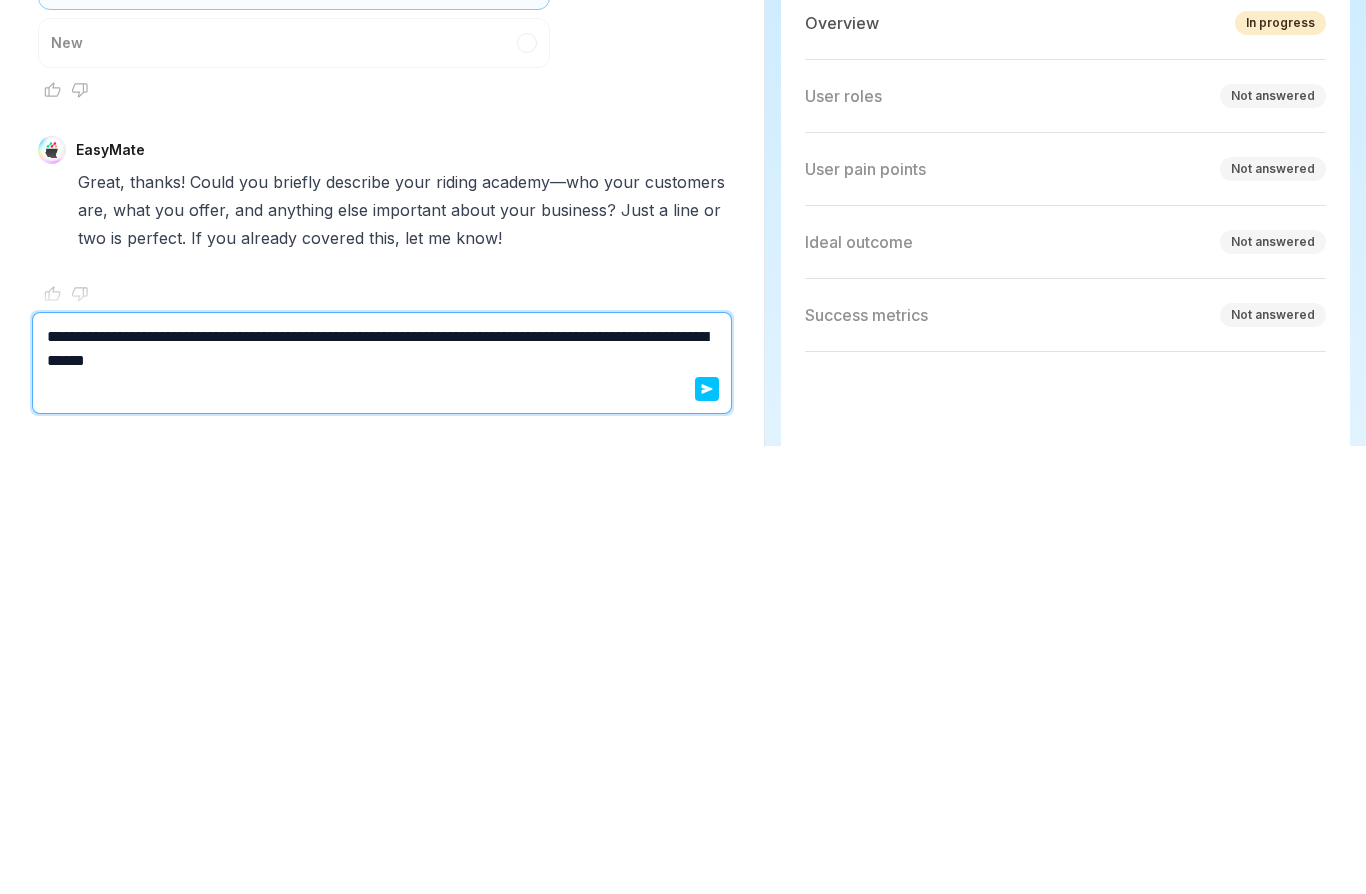 type on "**********" 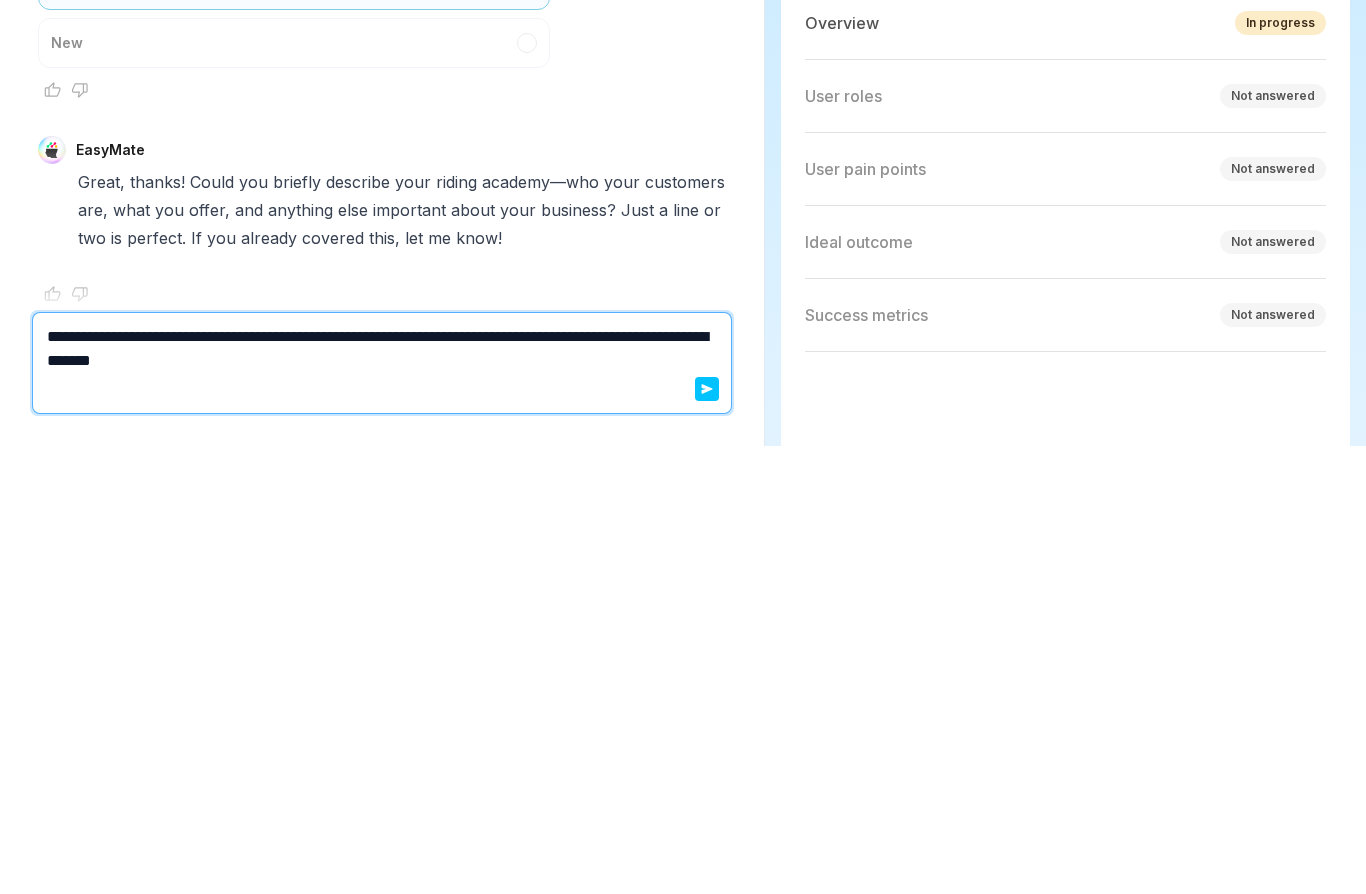 type on "*" 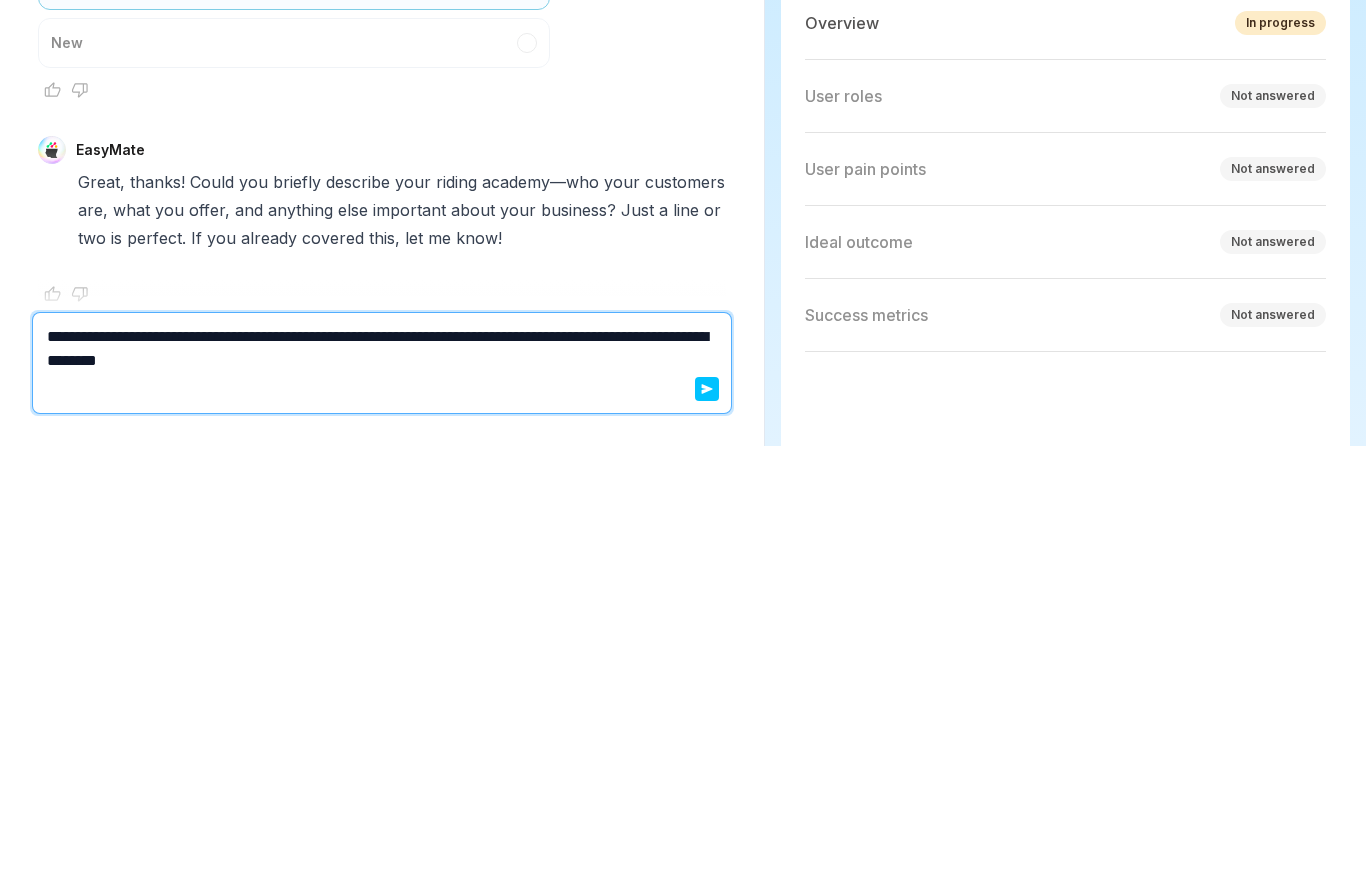 type on "**********" 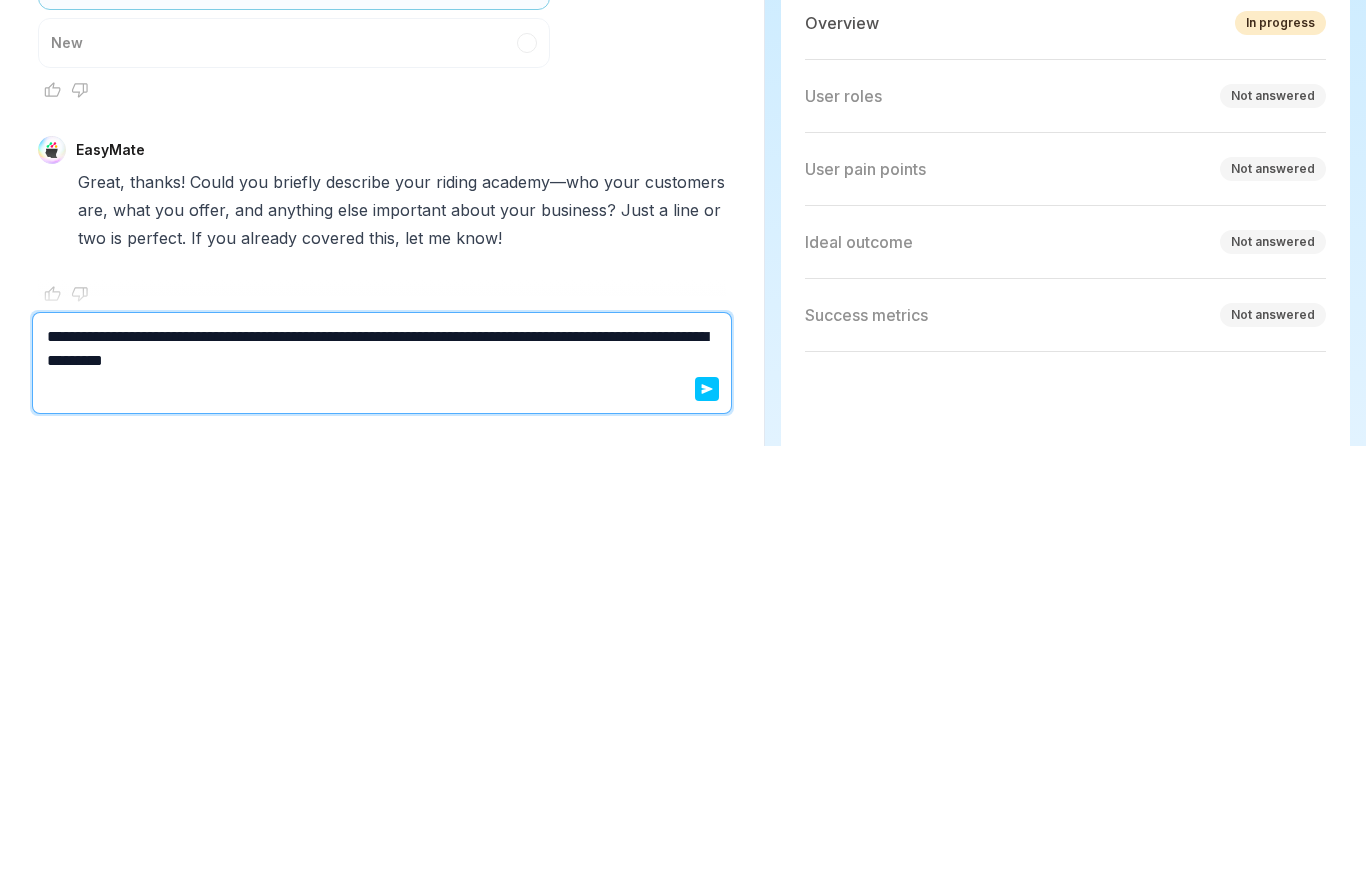 type on "*" 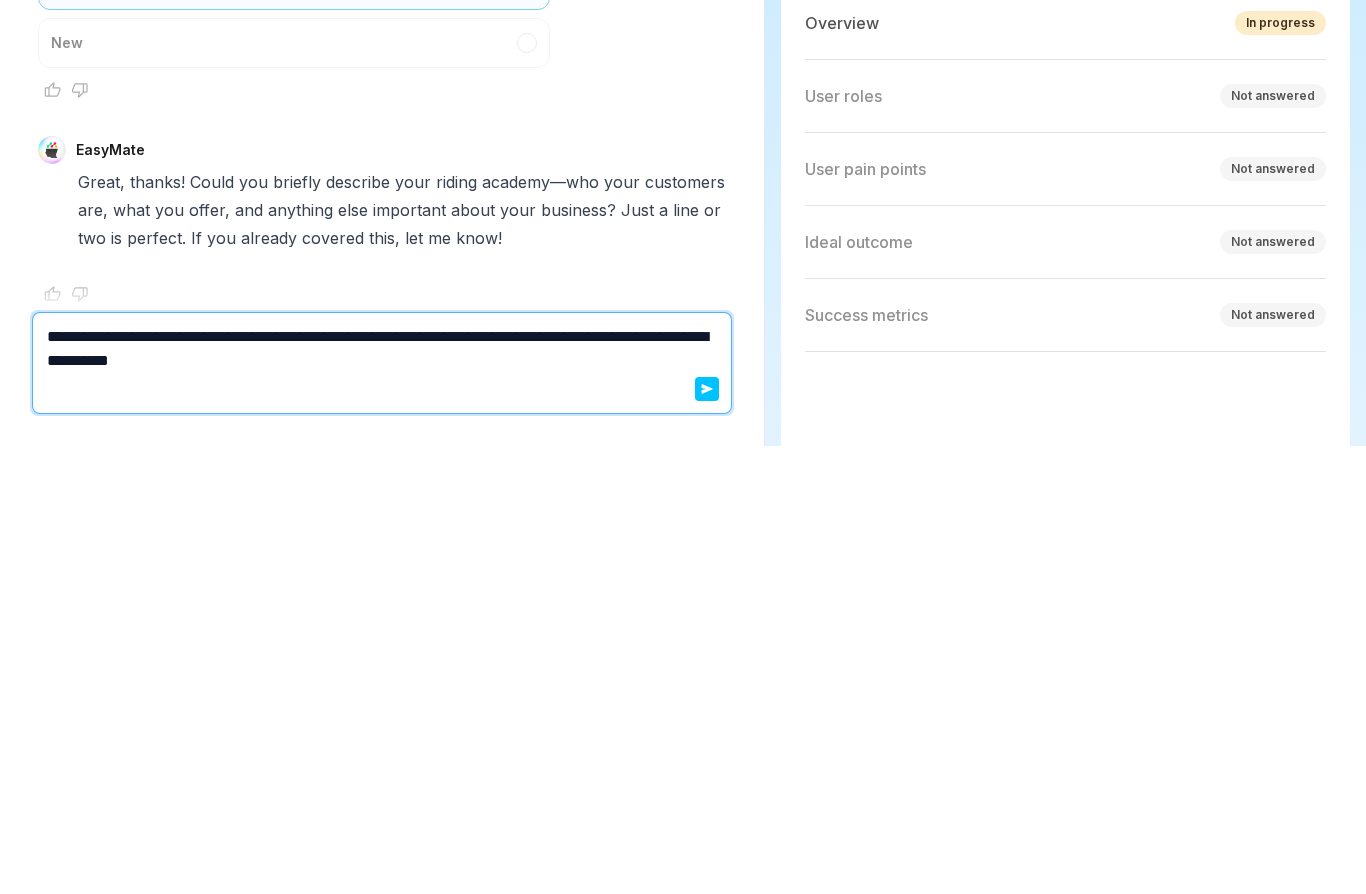 type on "*" 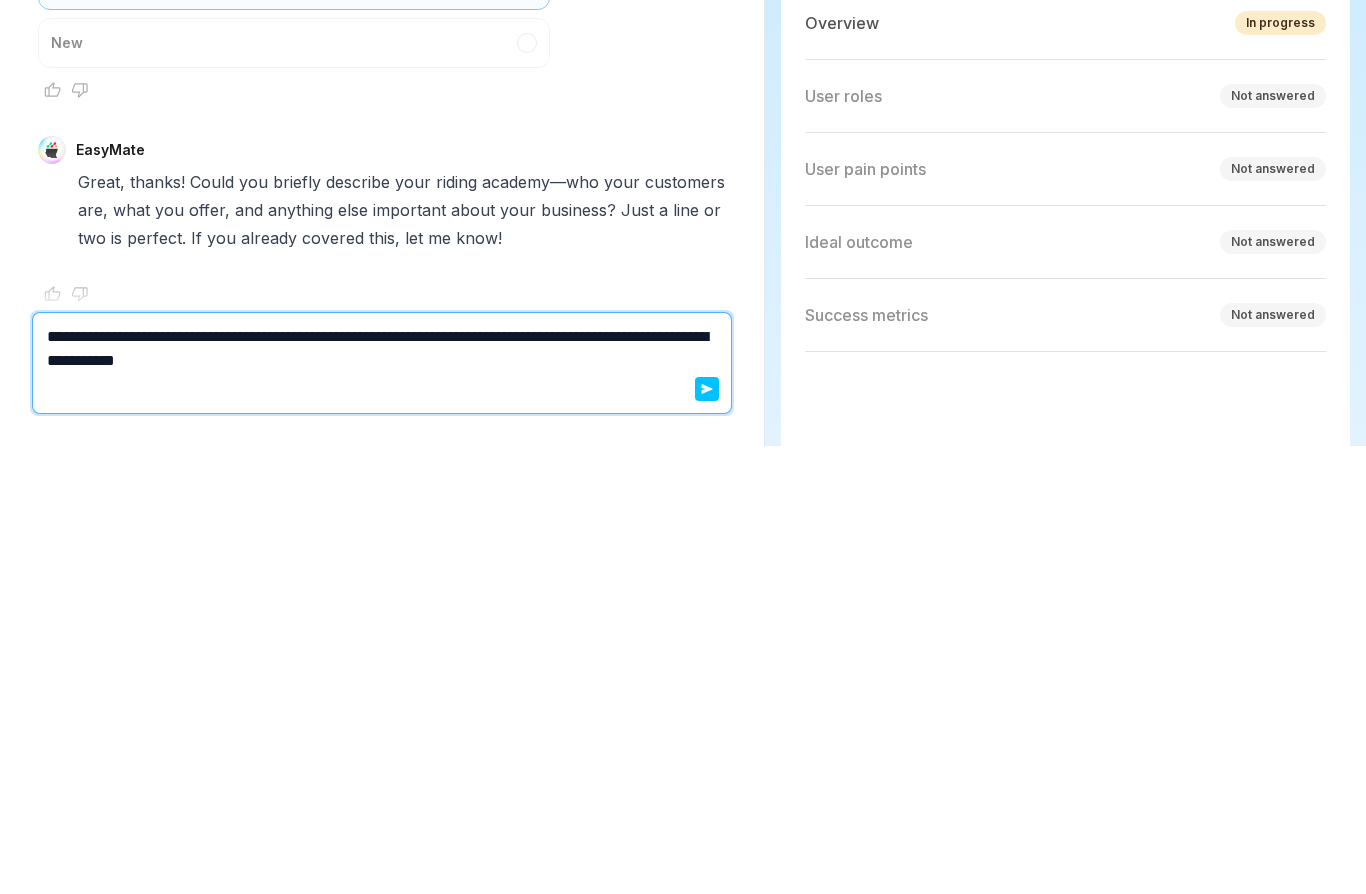type on "**********" 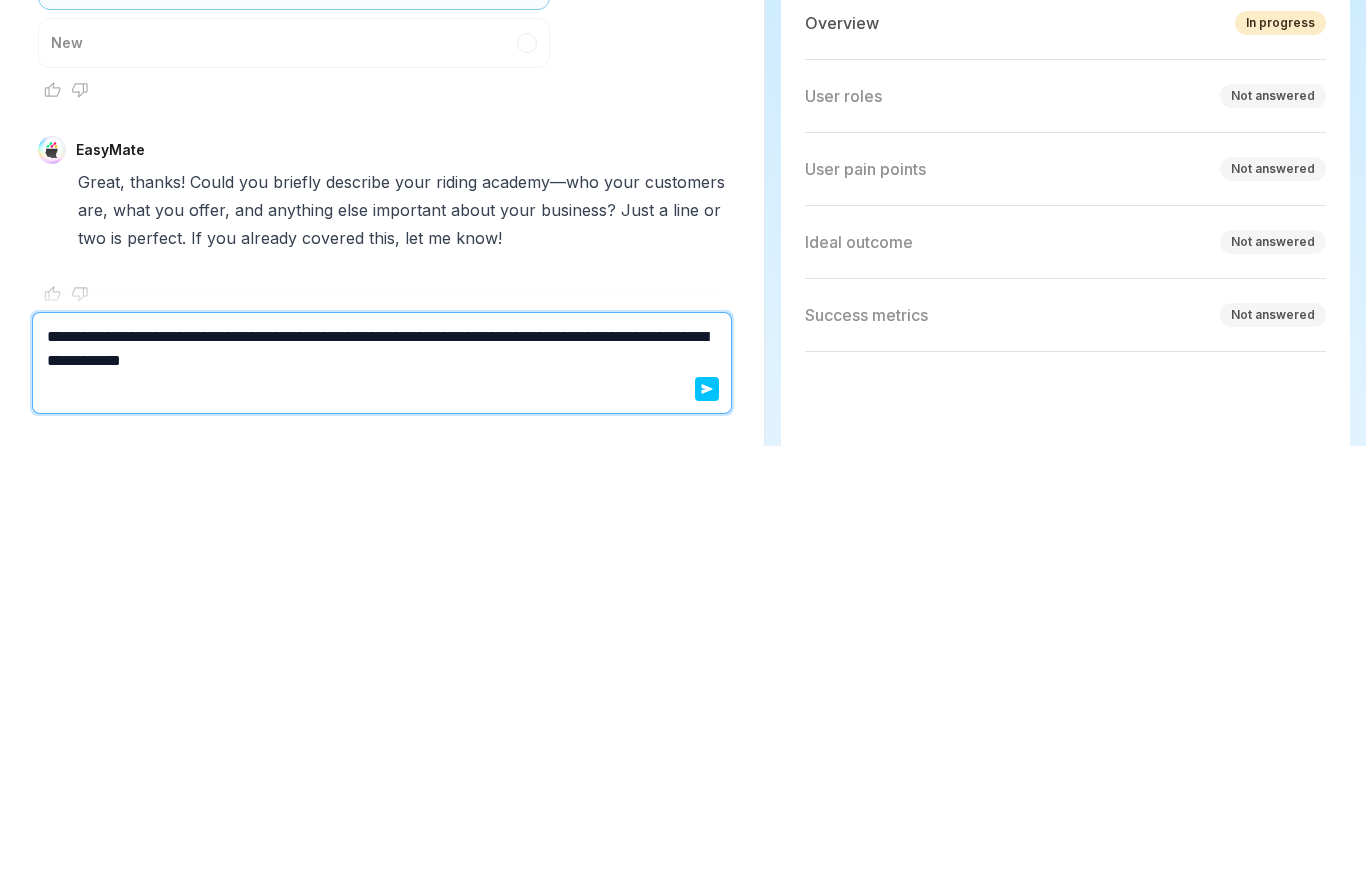 type on "*" 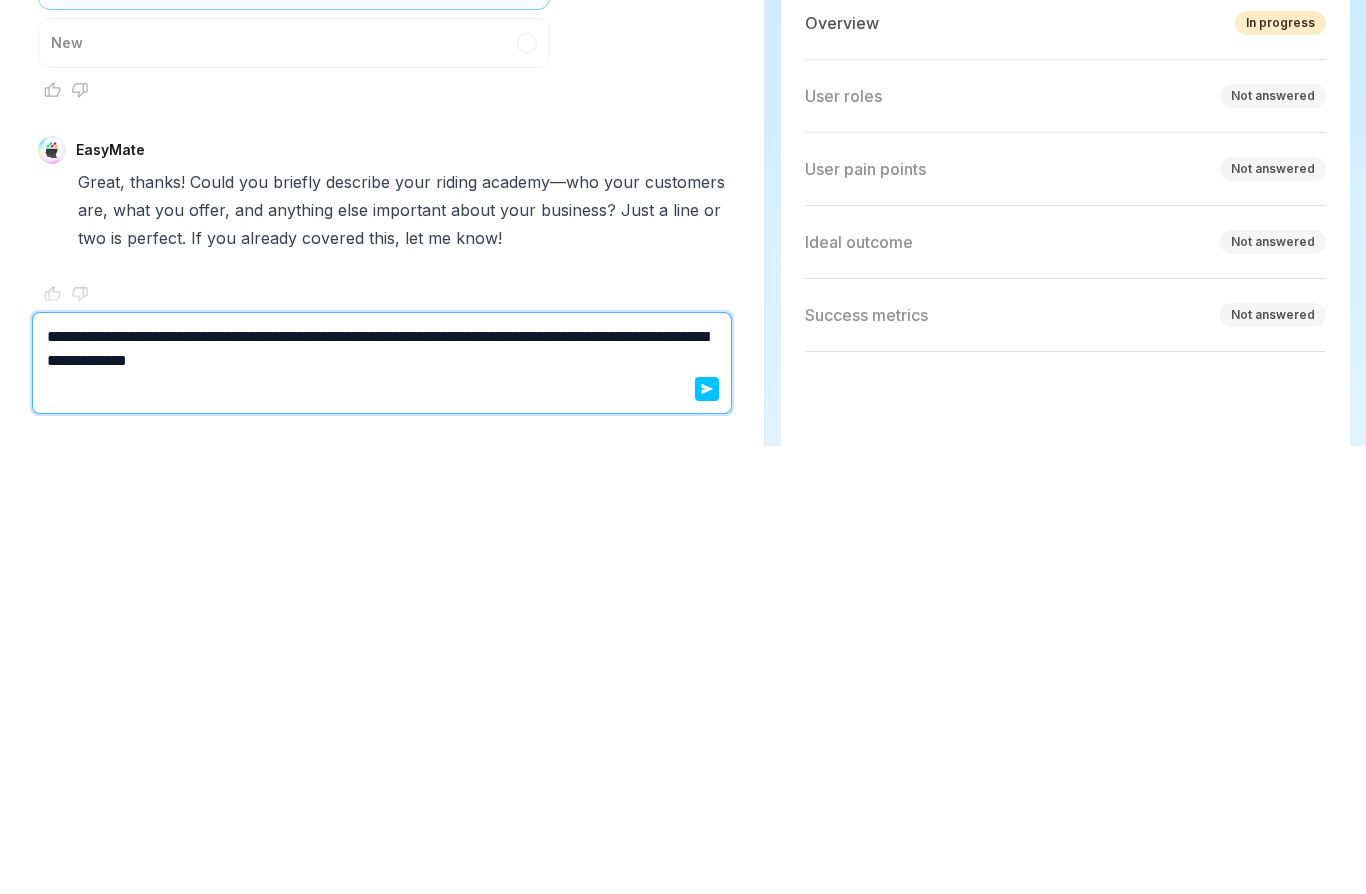 type on "**********" 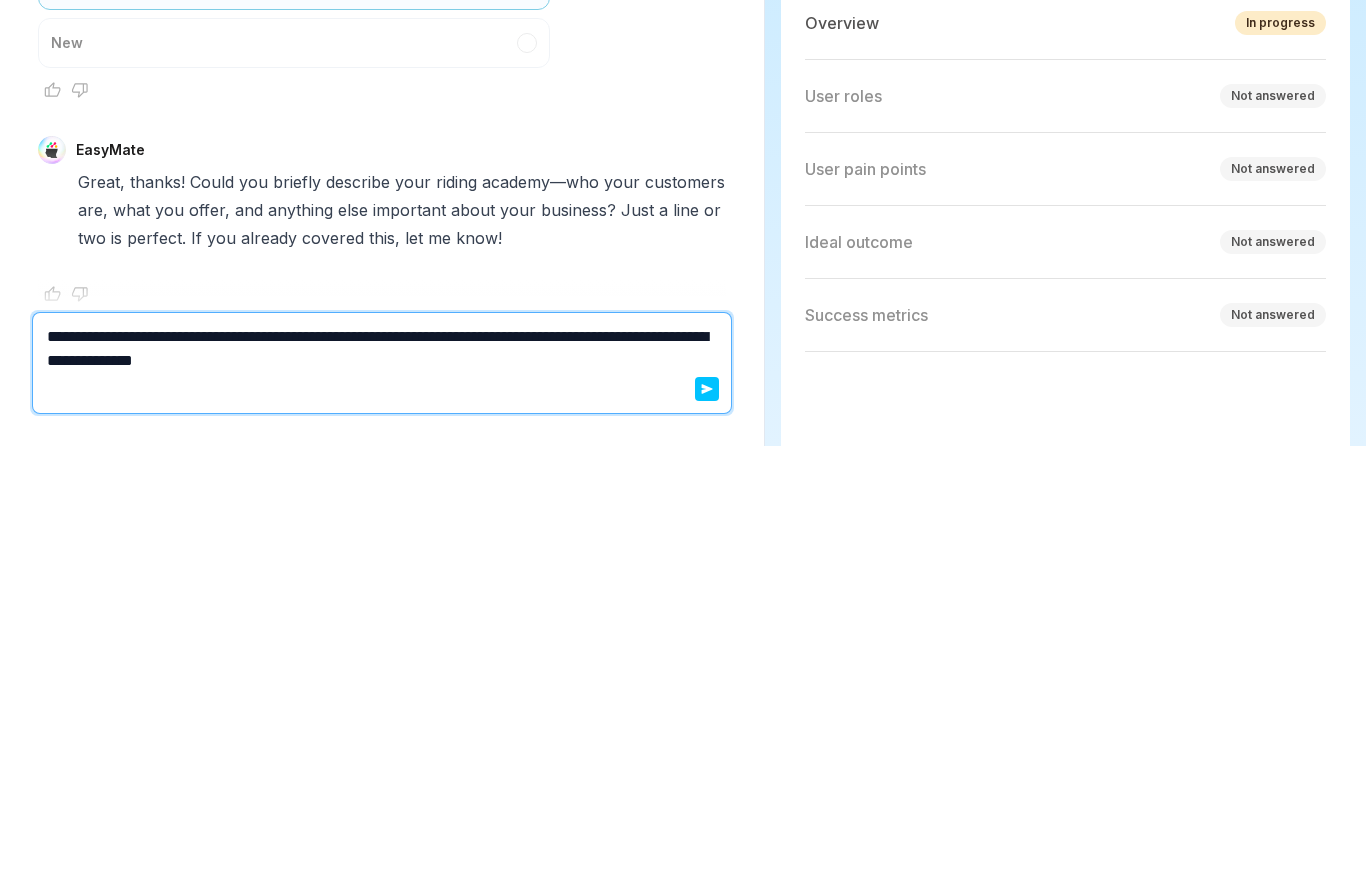 type on "*" 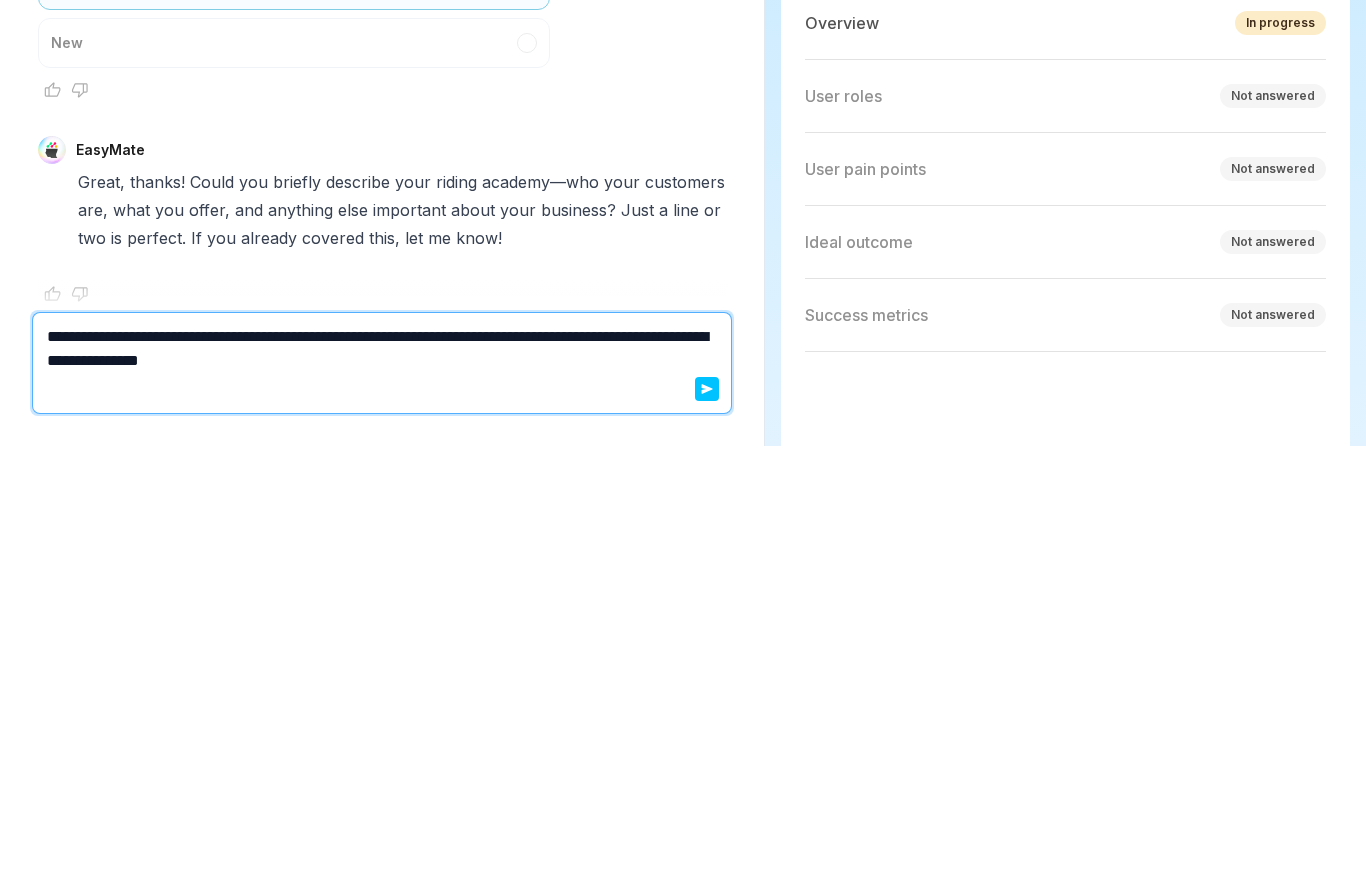 type on "*" 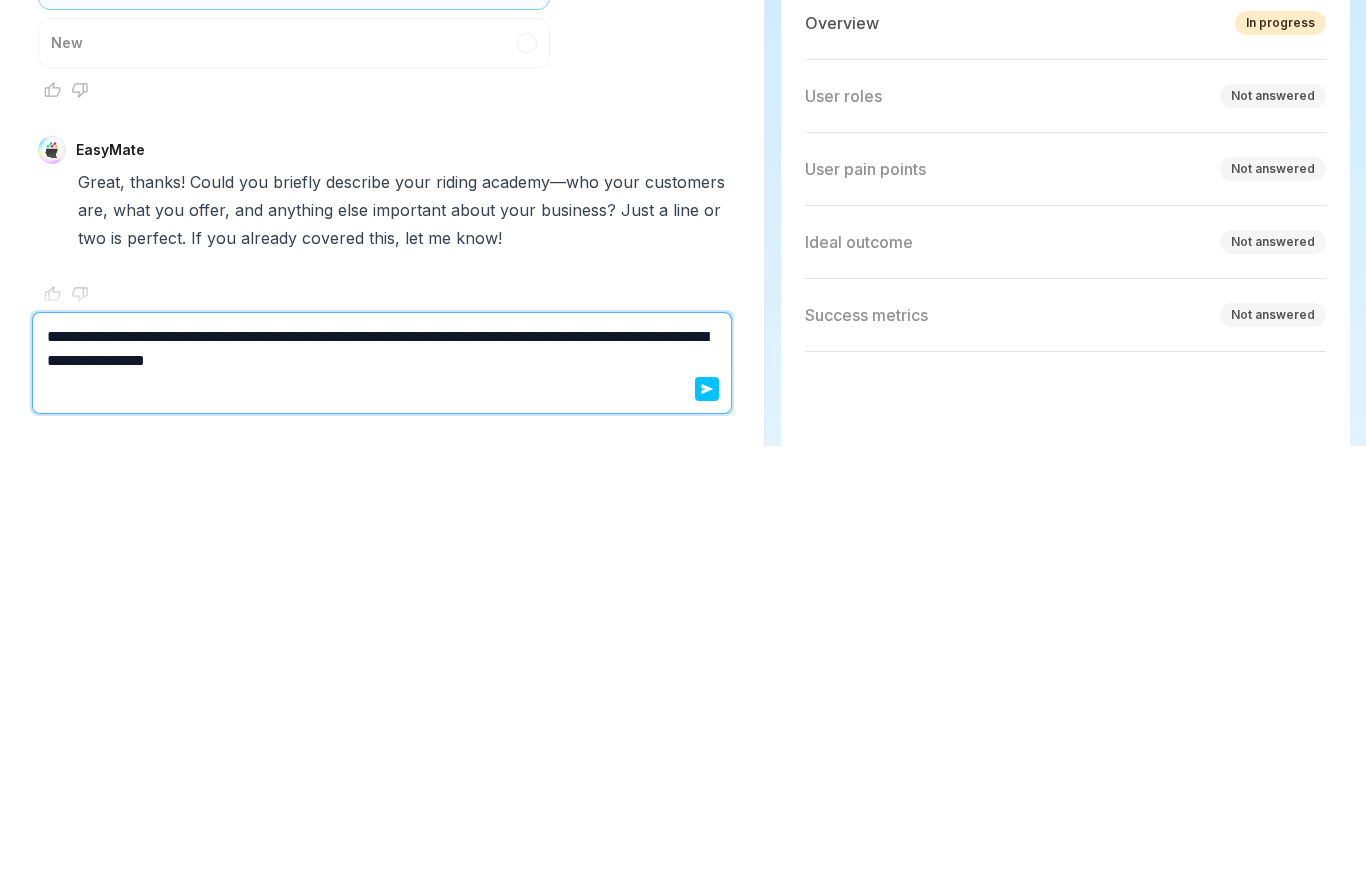 type on "*" 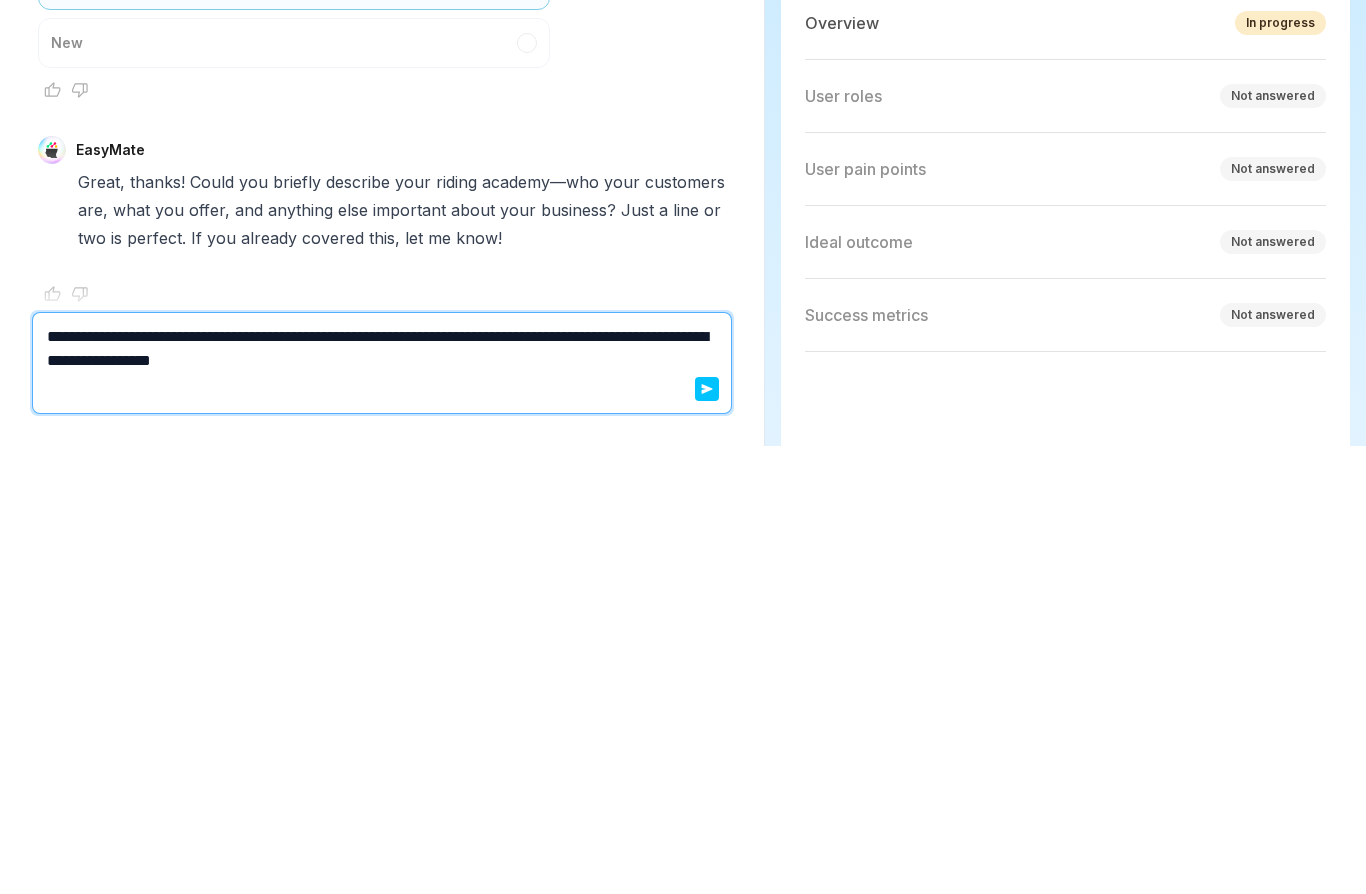 type on "**********" 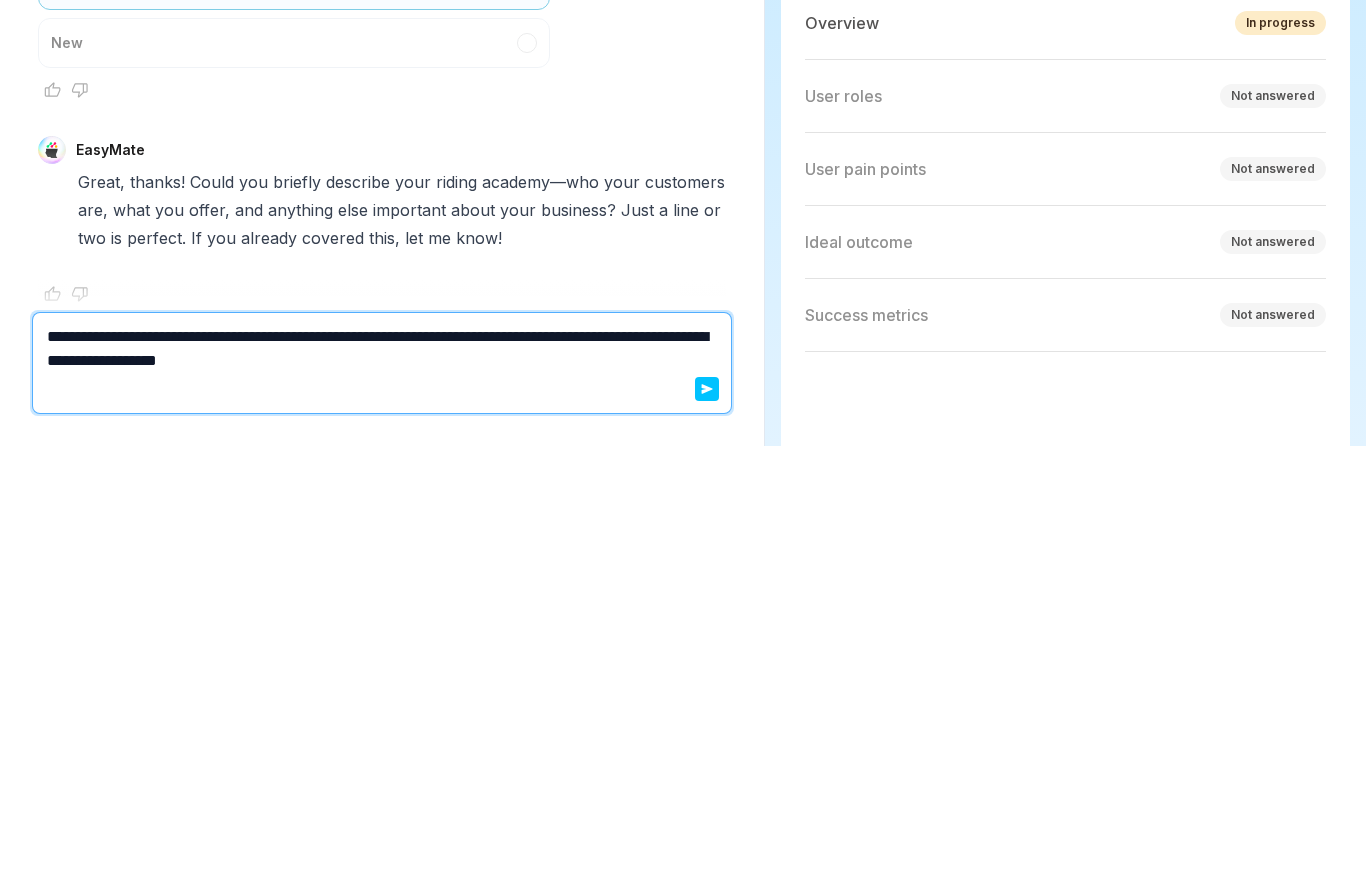 type on "*" 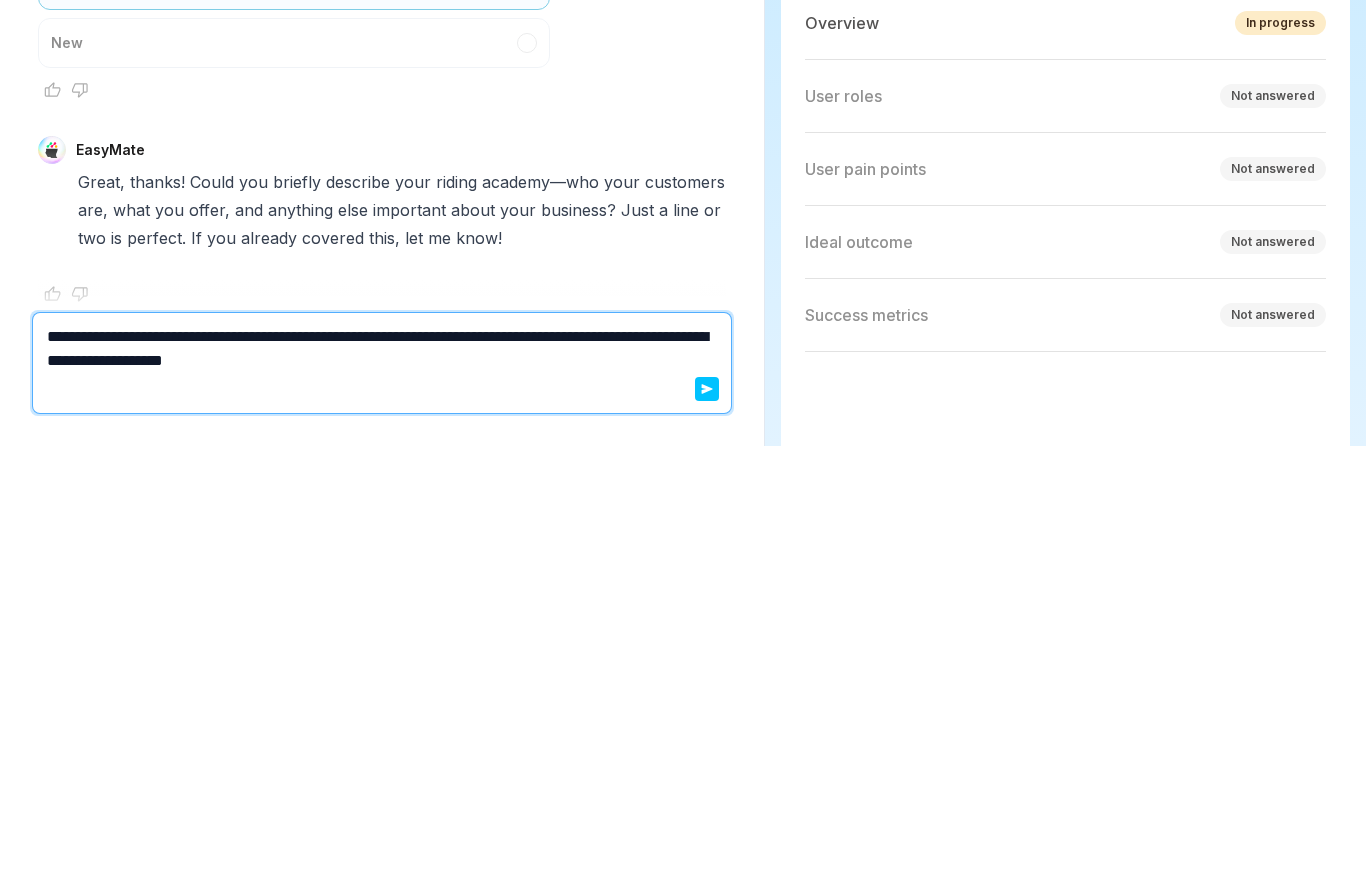 type on "**********" 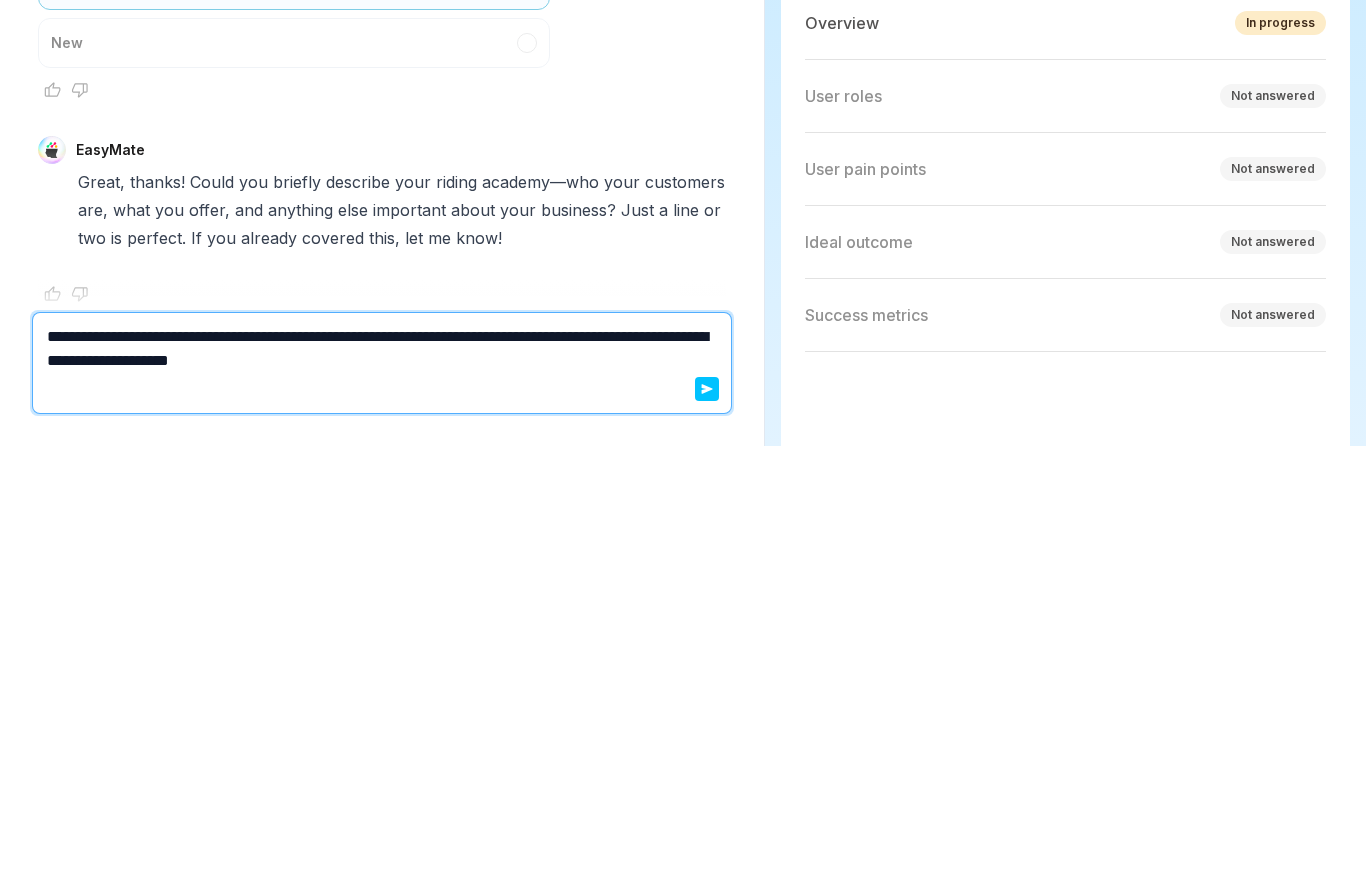type on "*" 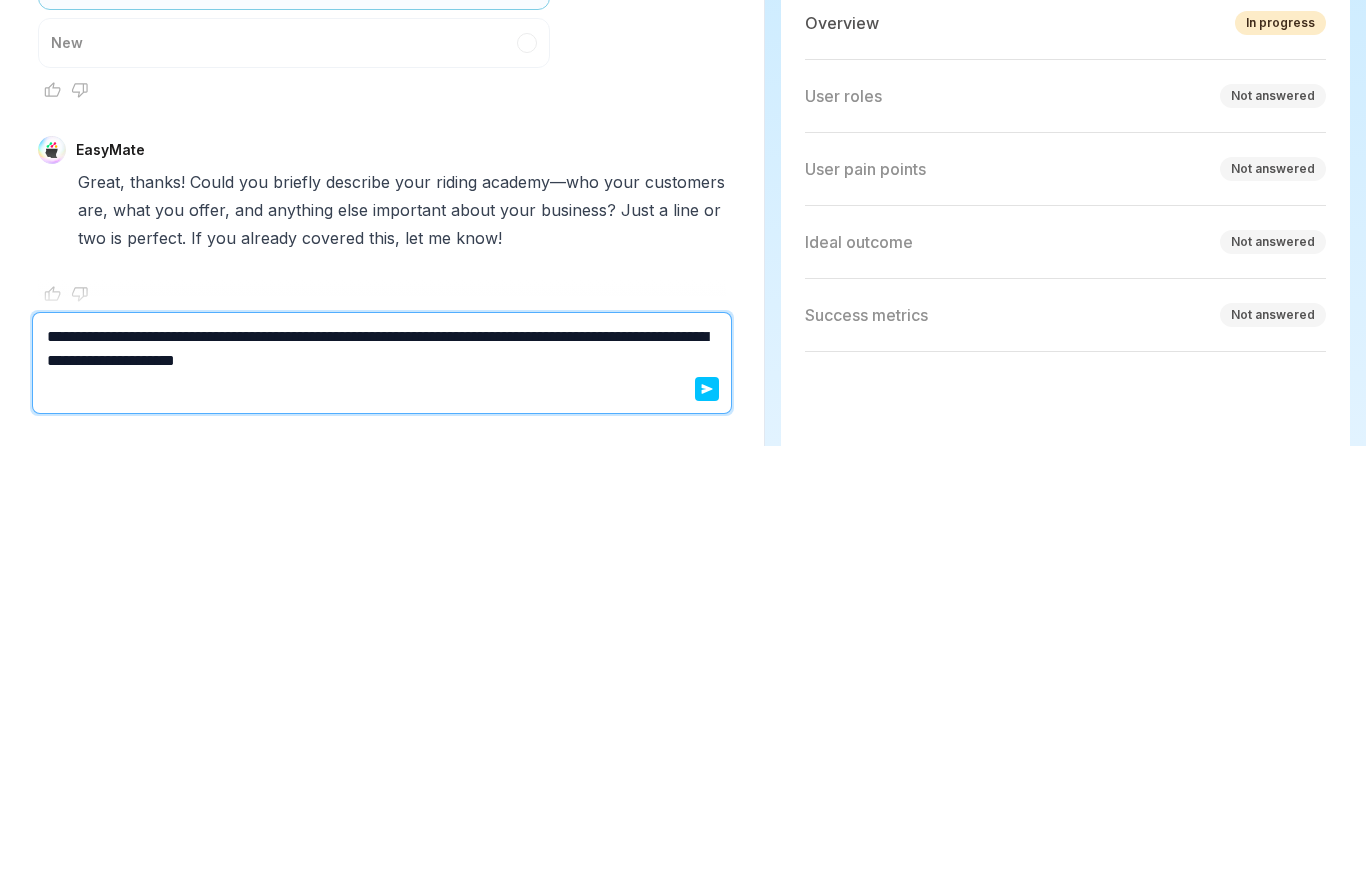 type on "**********" 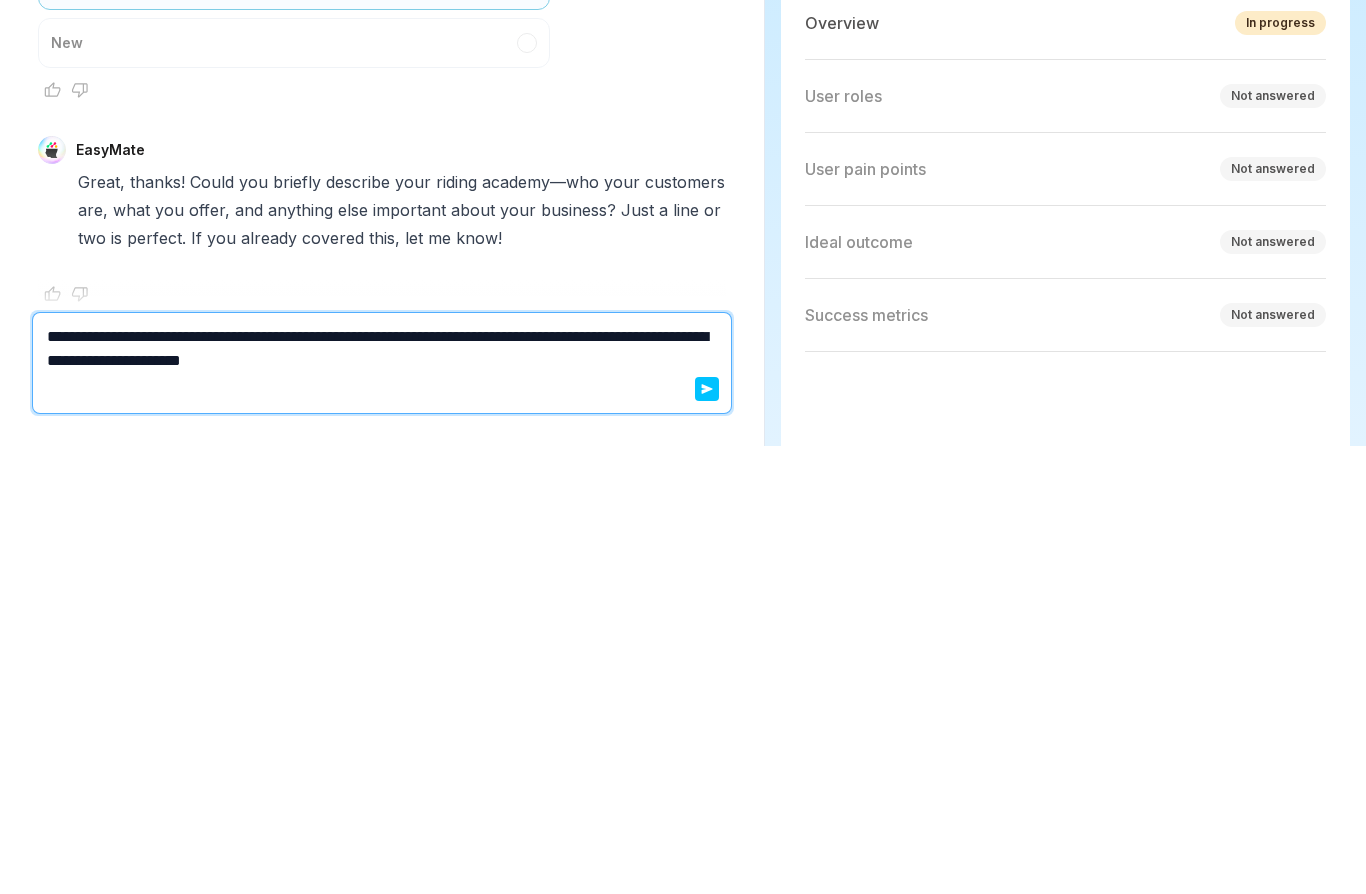 type on "*" 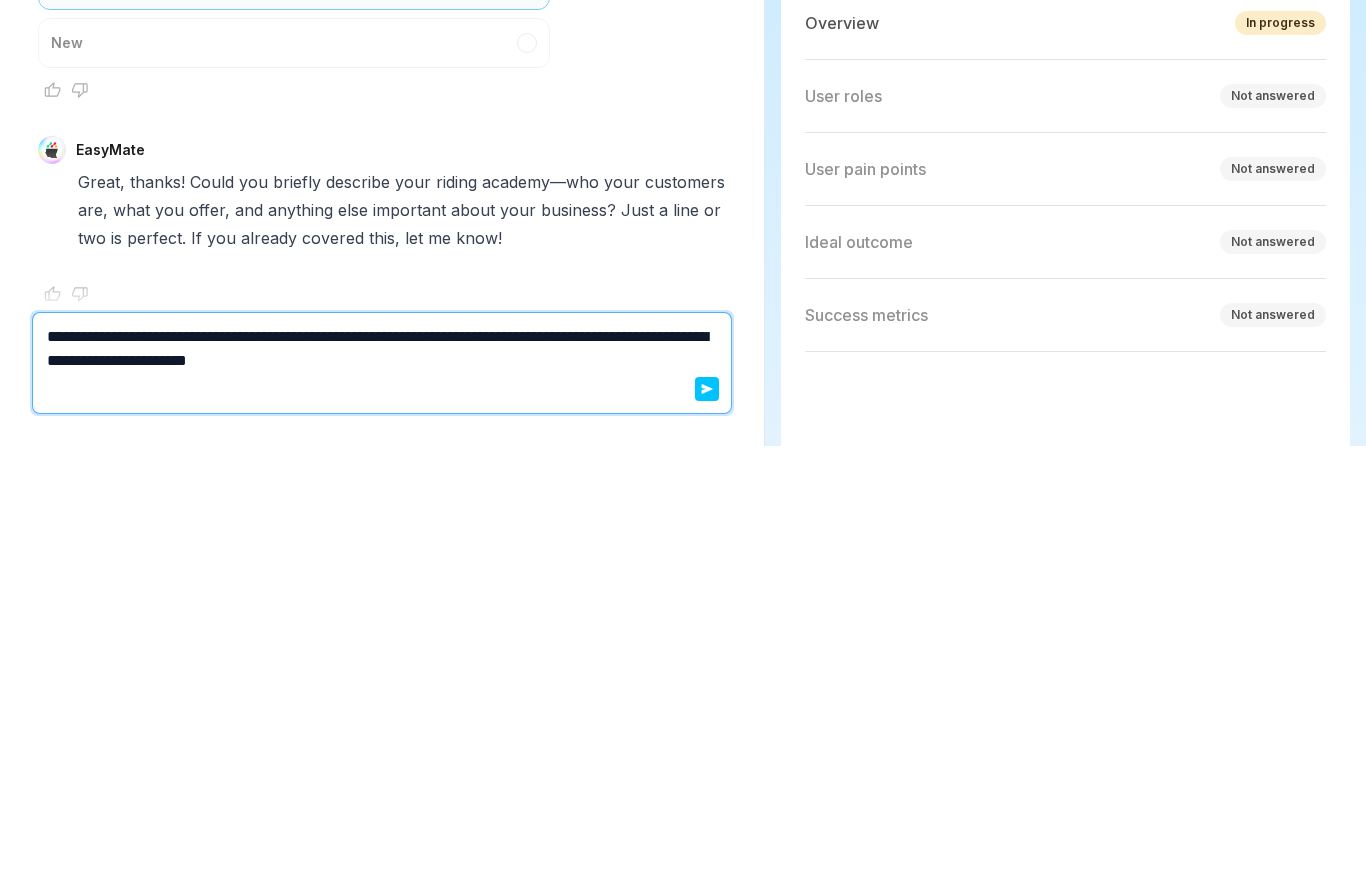 type on "*" 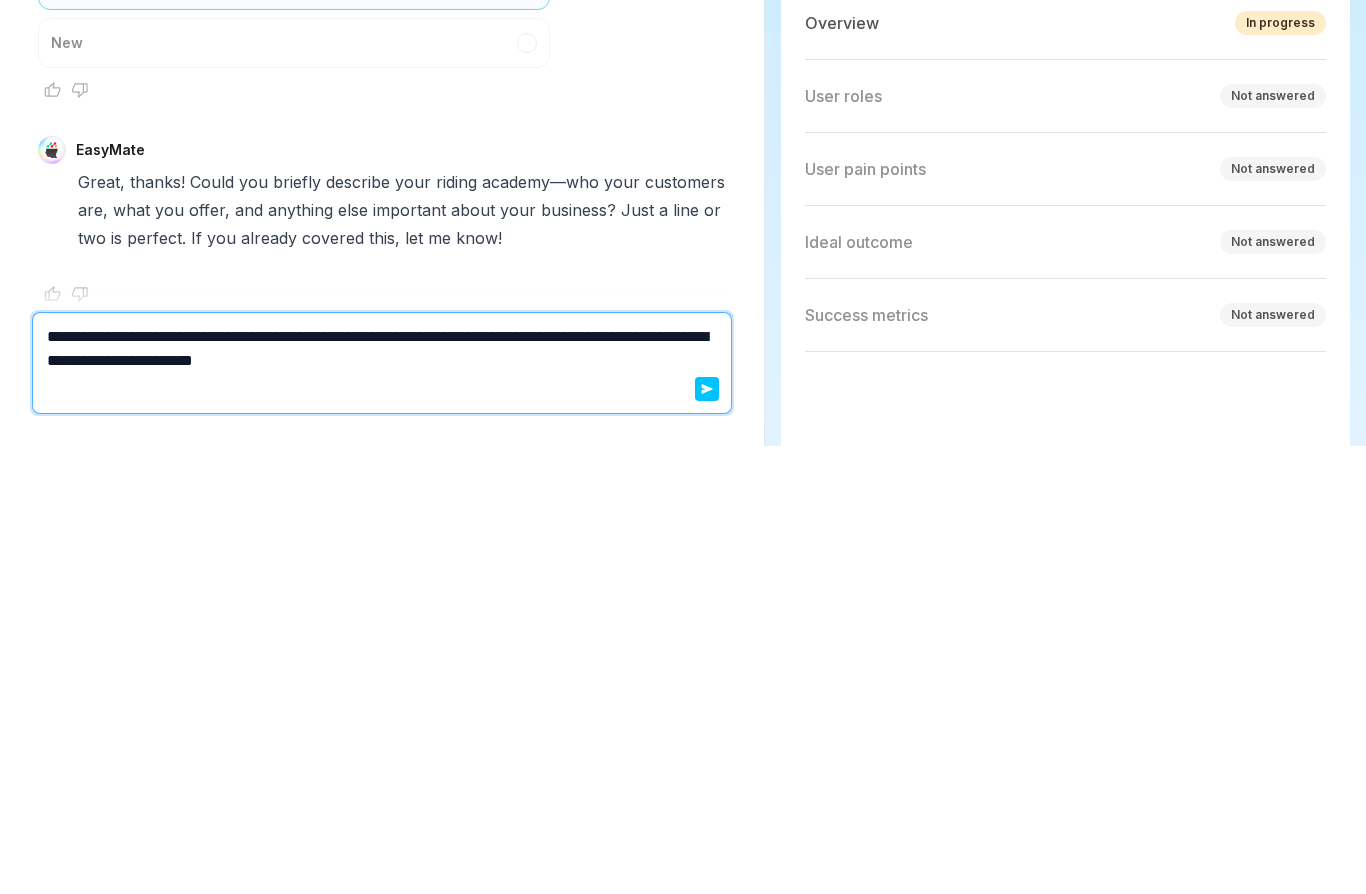 type on "*" 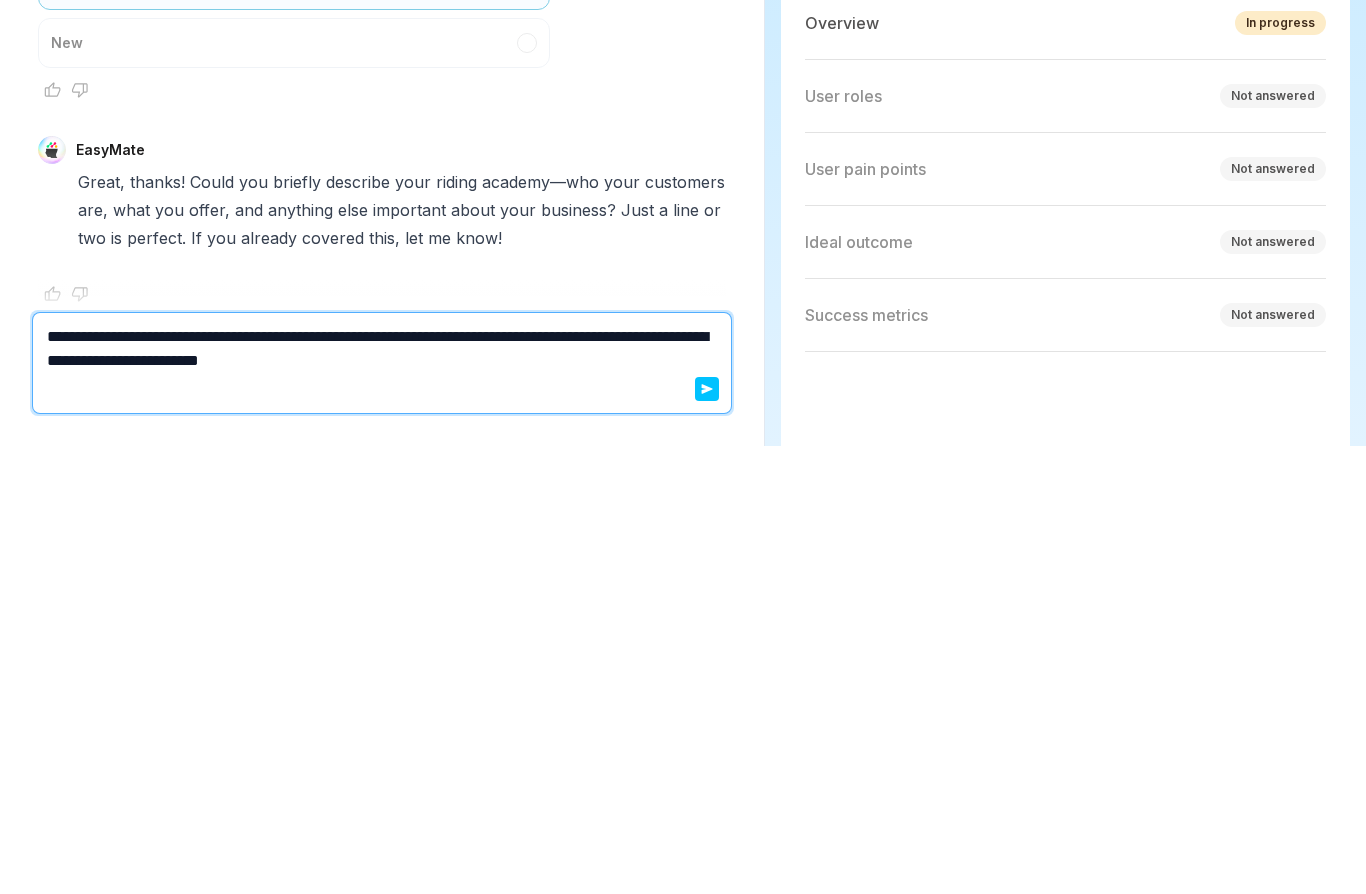type on "*" 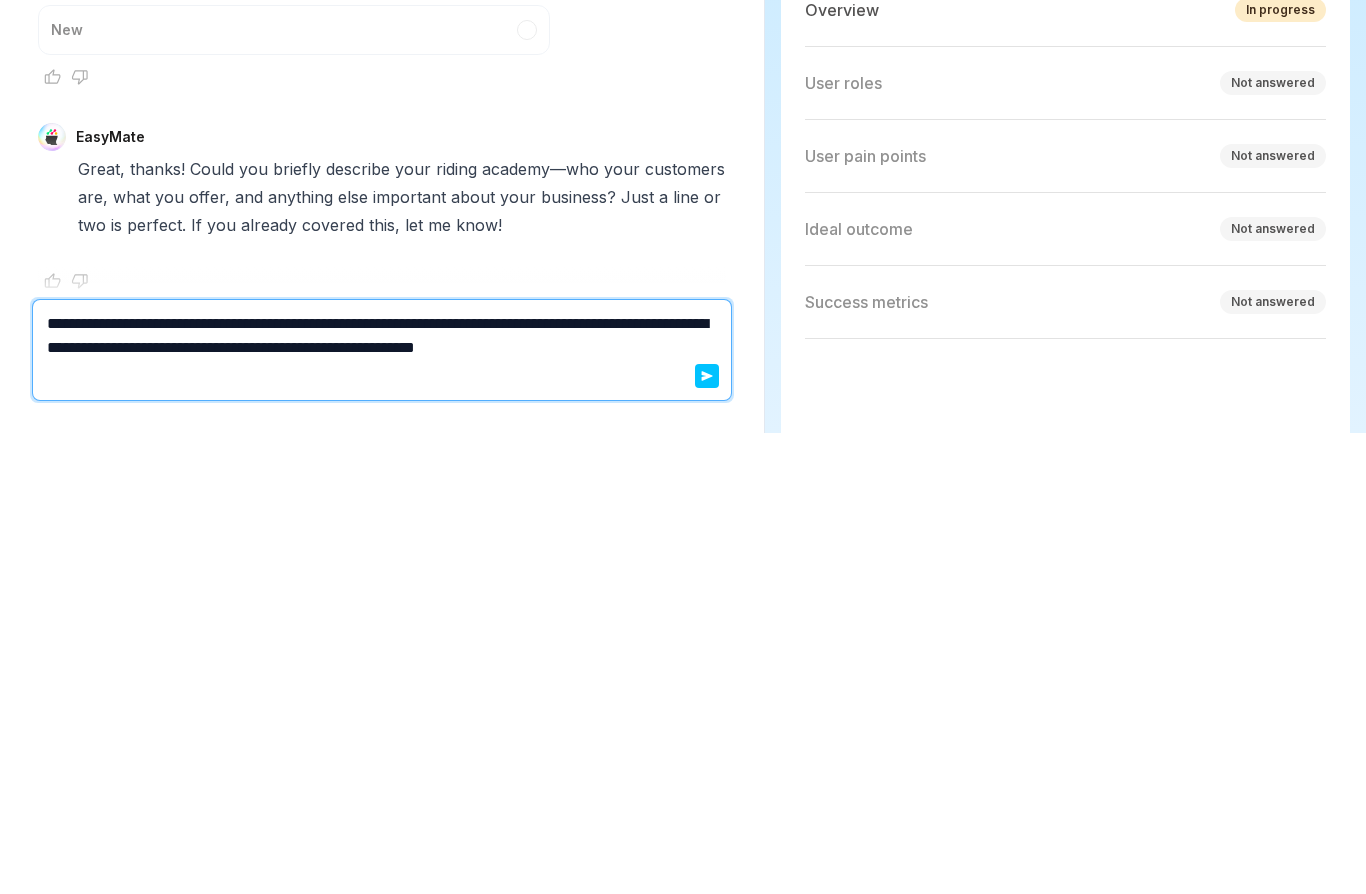 click on "Send" at bounding box center (707, 837) 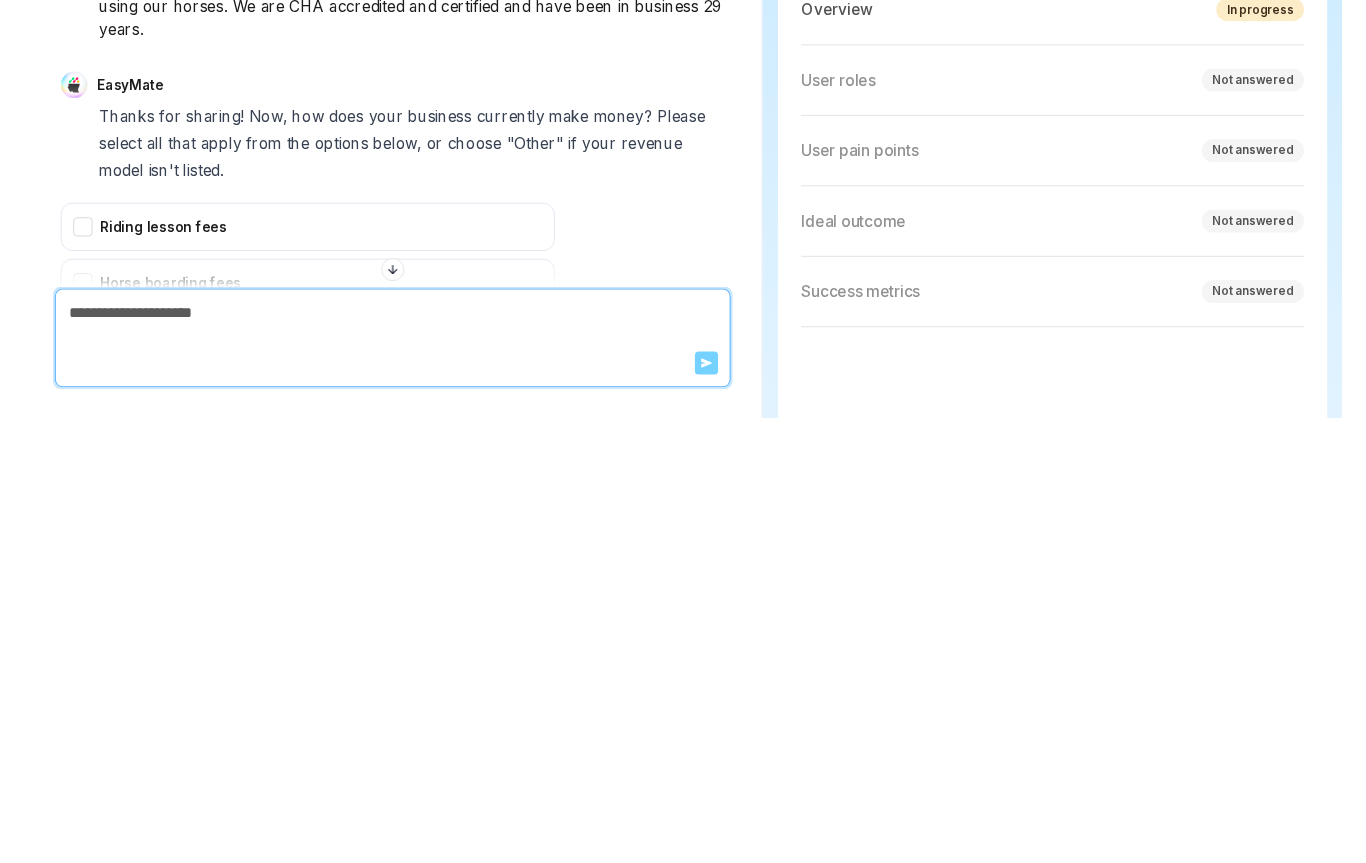 scroll, scrollTop: 1328, scrollLeft: 0, axis: vertical 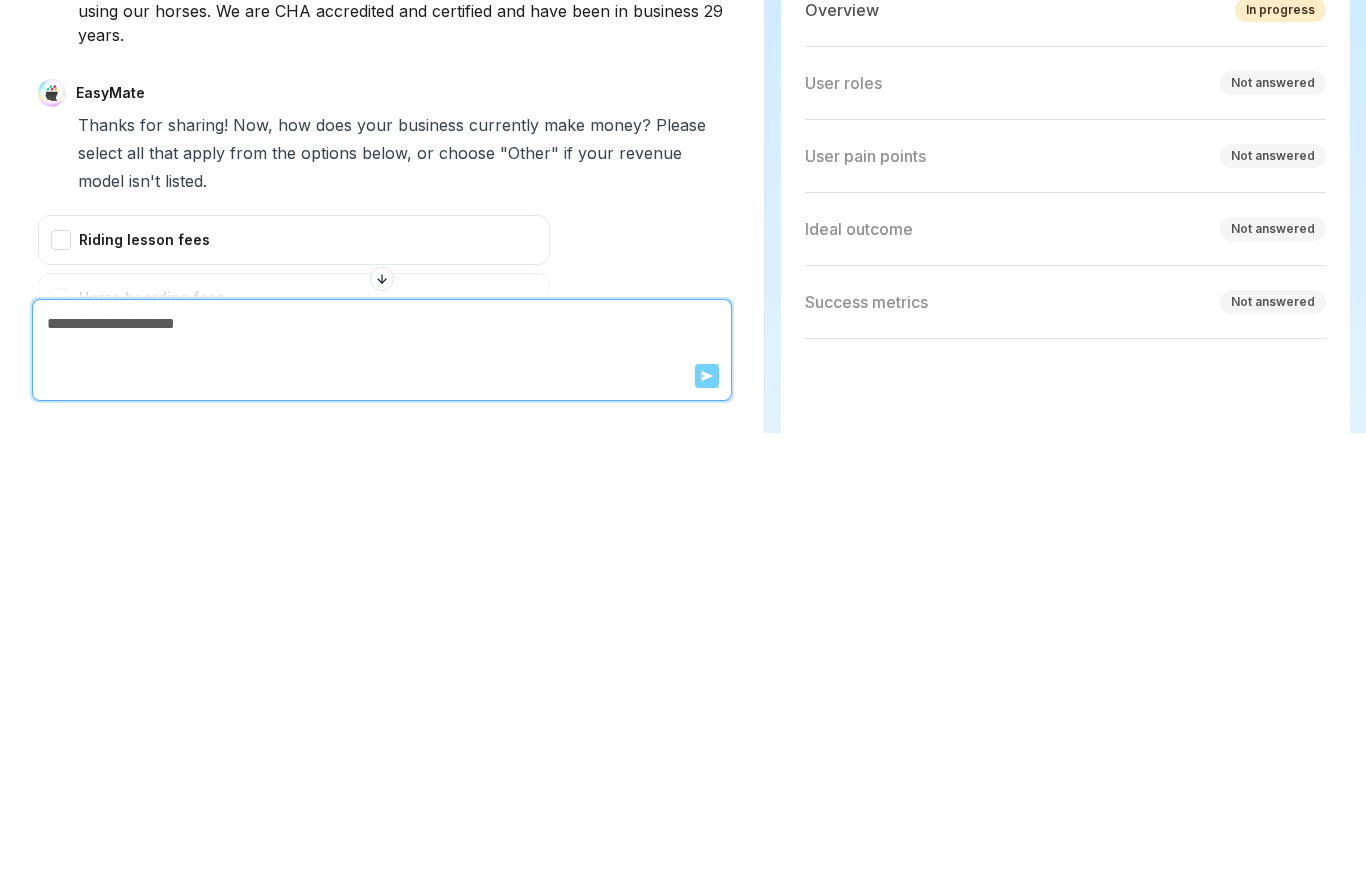 click on "Riding lesson fees" at bounding box center (294, 701) 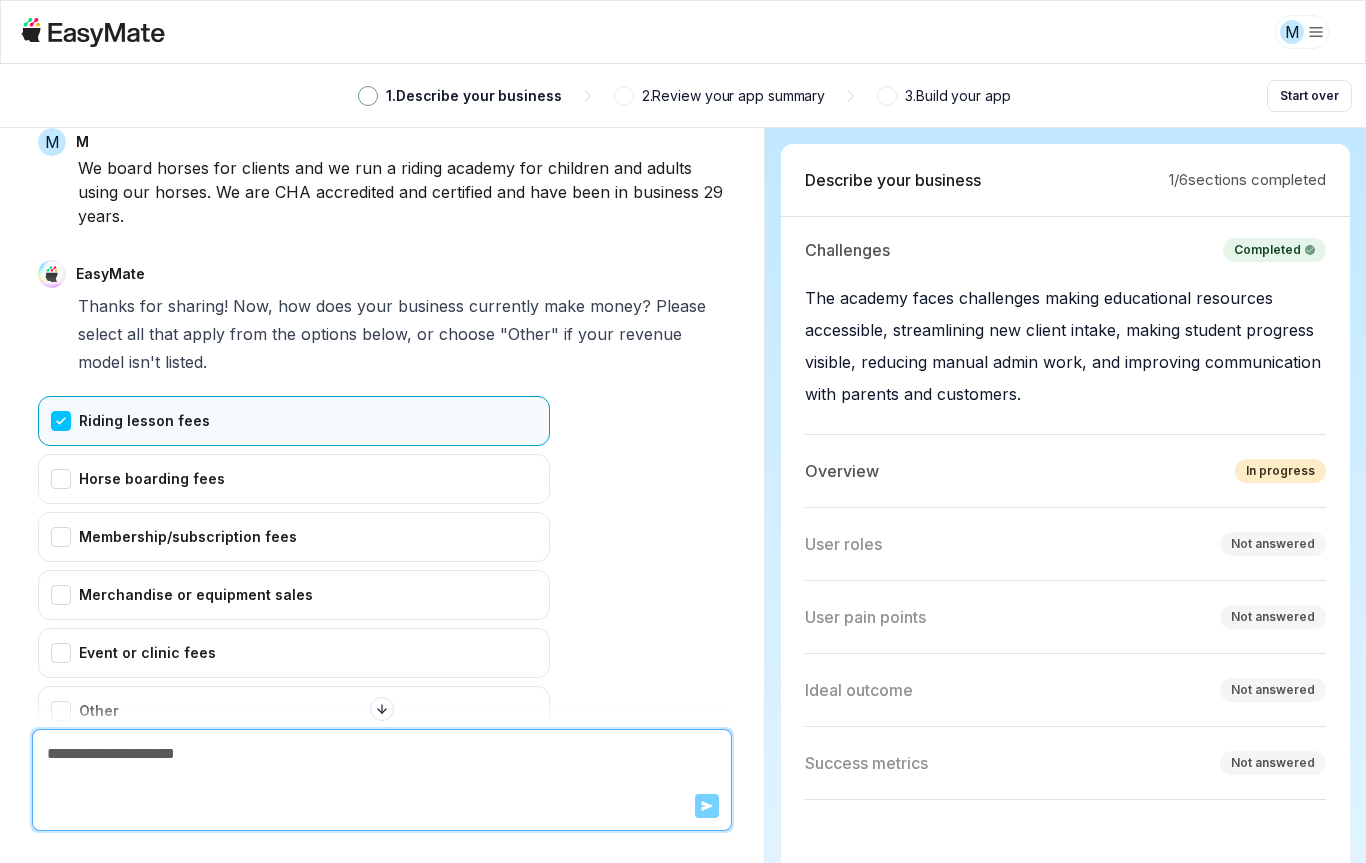scroll, scrollTop: 1640, scrollLeft: 0, axis: vertical 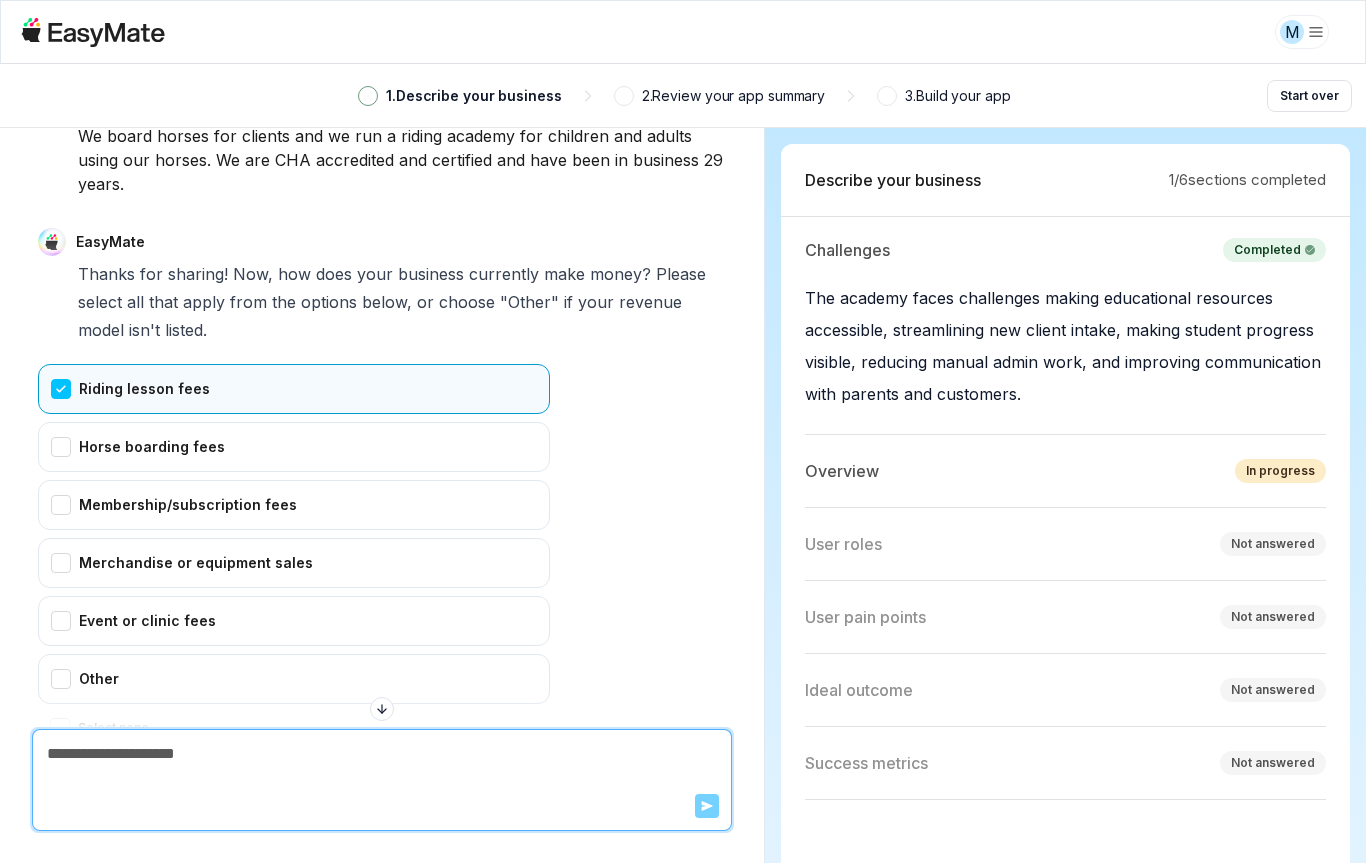 click on "Horse boarding fees" at bounding box center [294, 447] 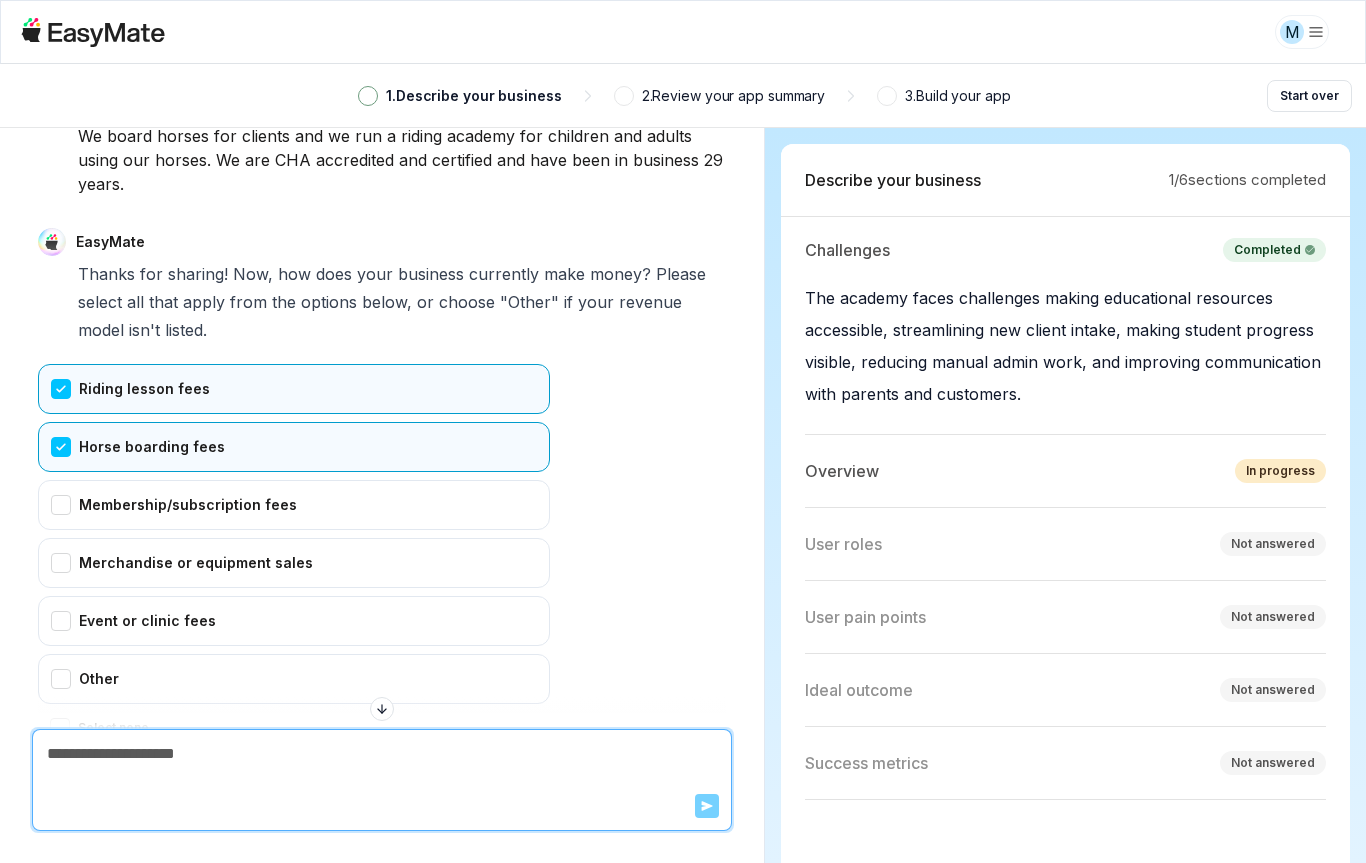 click on "Membership/subscription fees" at bounding box center [294, 505] 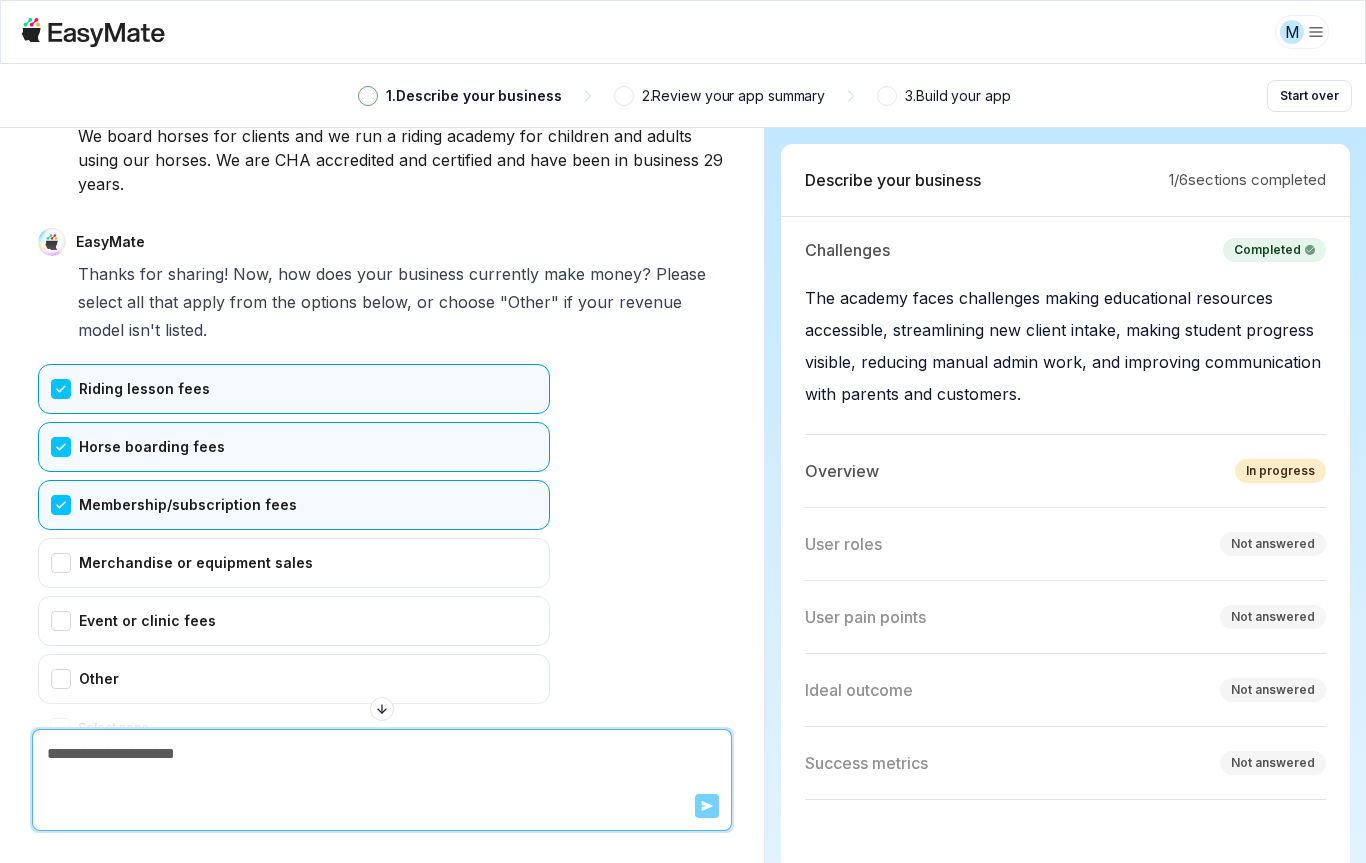 click on "Event or clinic fees" at bounding box center [294, 621] 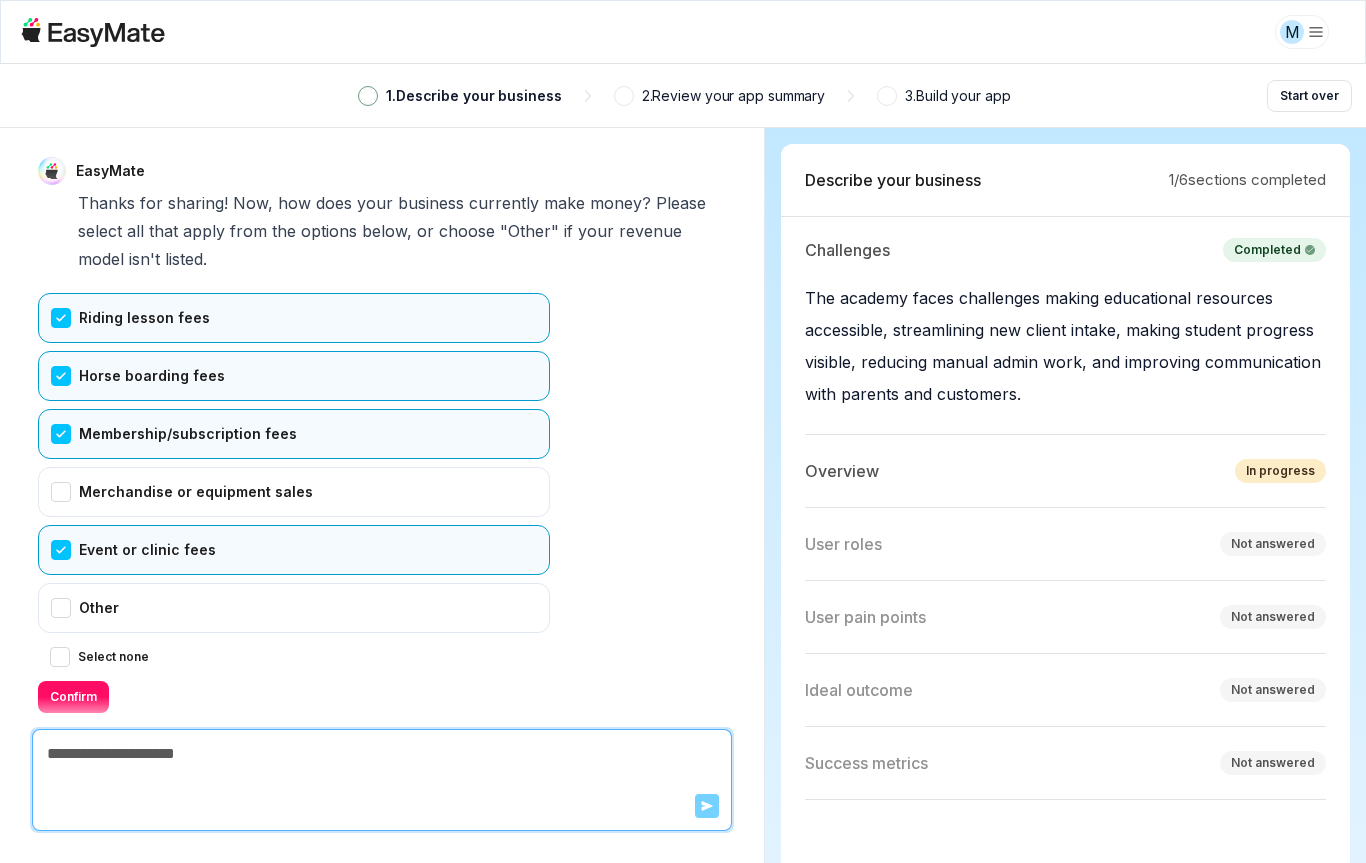click on "Confirm" at bounding box center (73, 697) 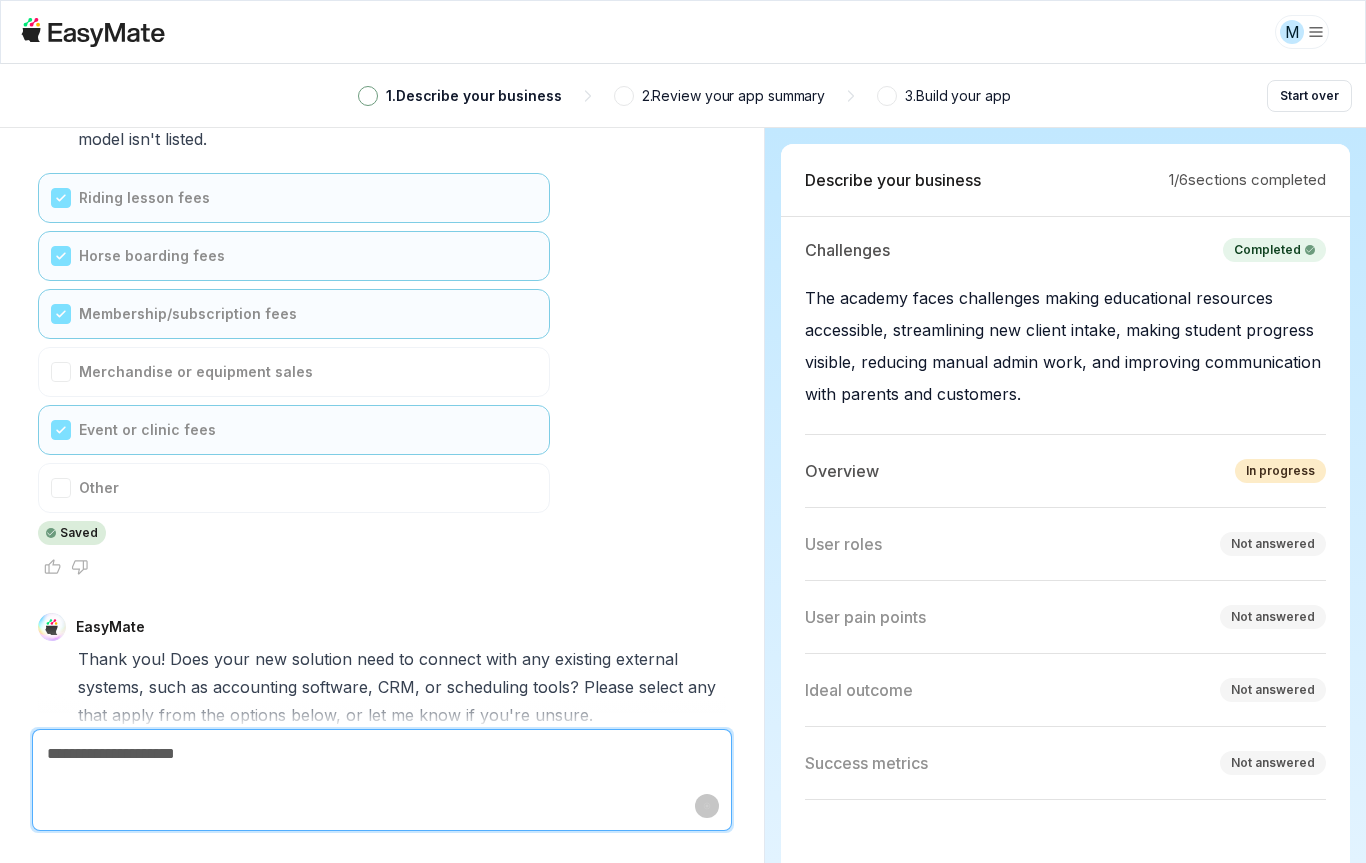 scroll, scrollTop: 2287, scrollLeft: 0, axis: vertical 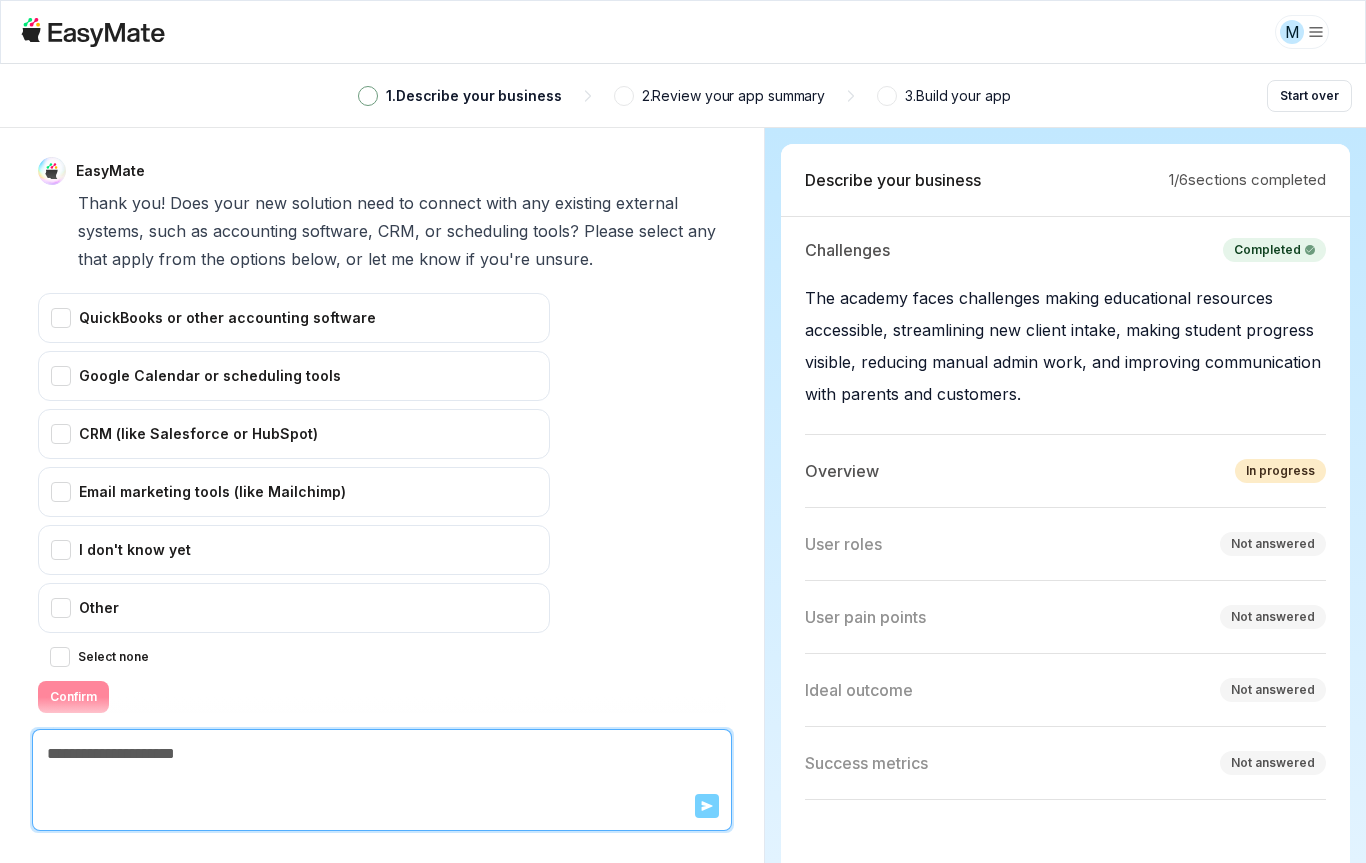 click on "QuickBooks or other accounting software" at bounding box center (294, 318) 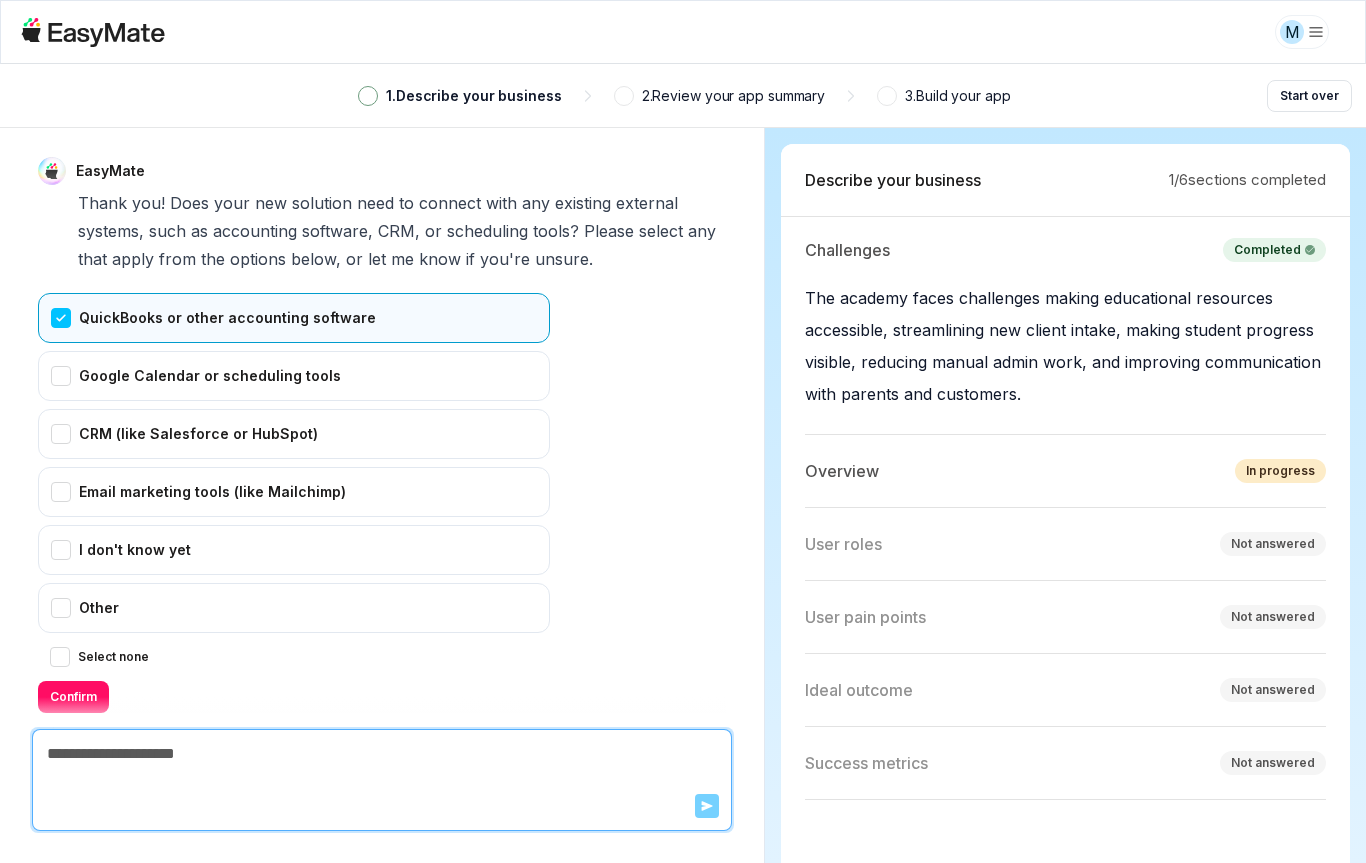click on "Google Calendar or scheduling tools" at bounding box center (294, 376) 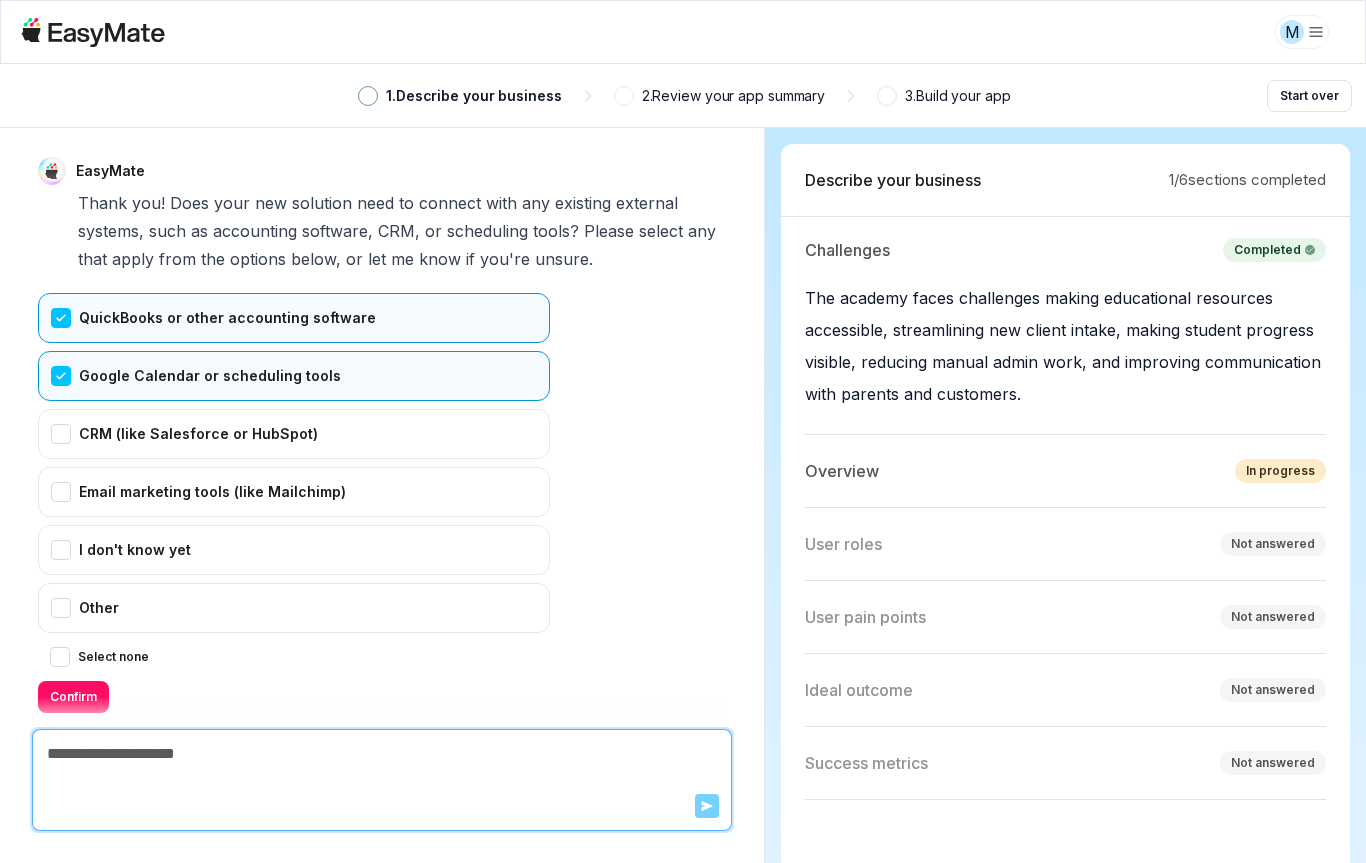 click on "Other" at bounding box center (294, 608) 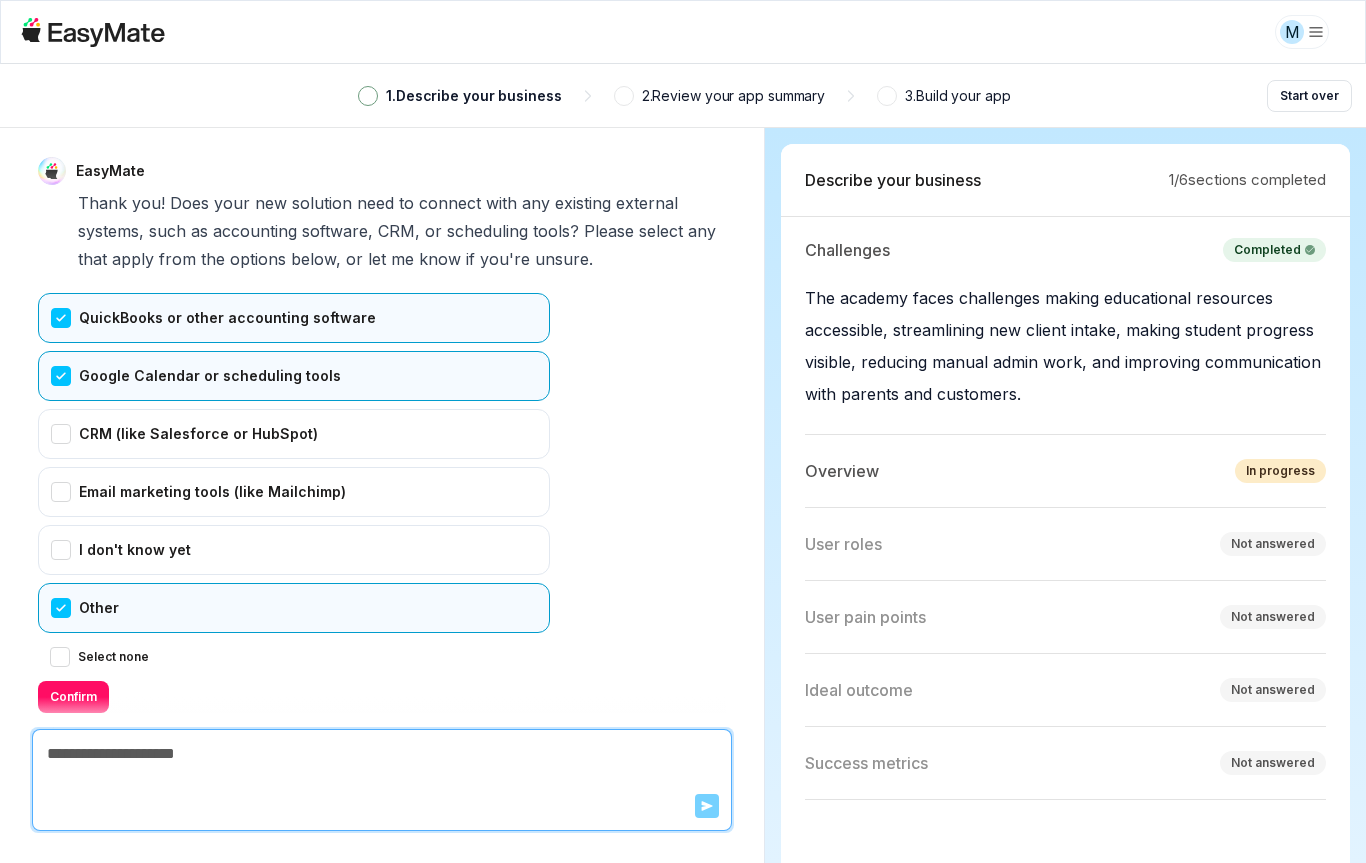 click on "Other" at bounding box center [294, 608] 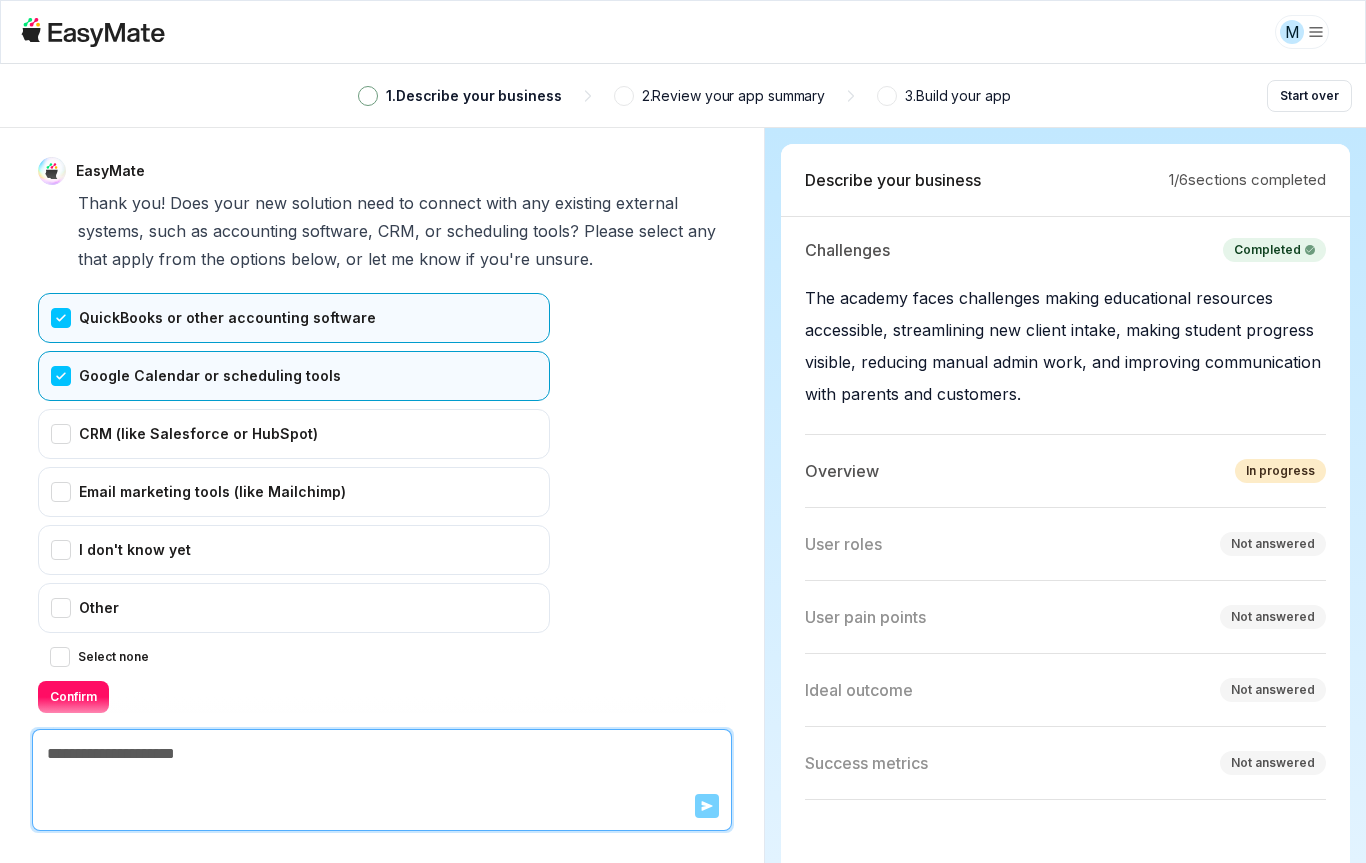 click on "Other" at bounding box center (294, 608) 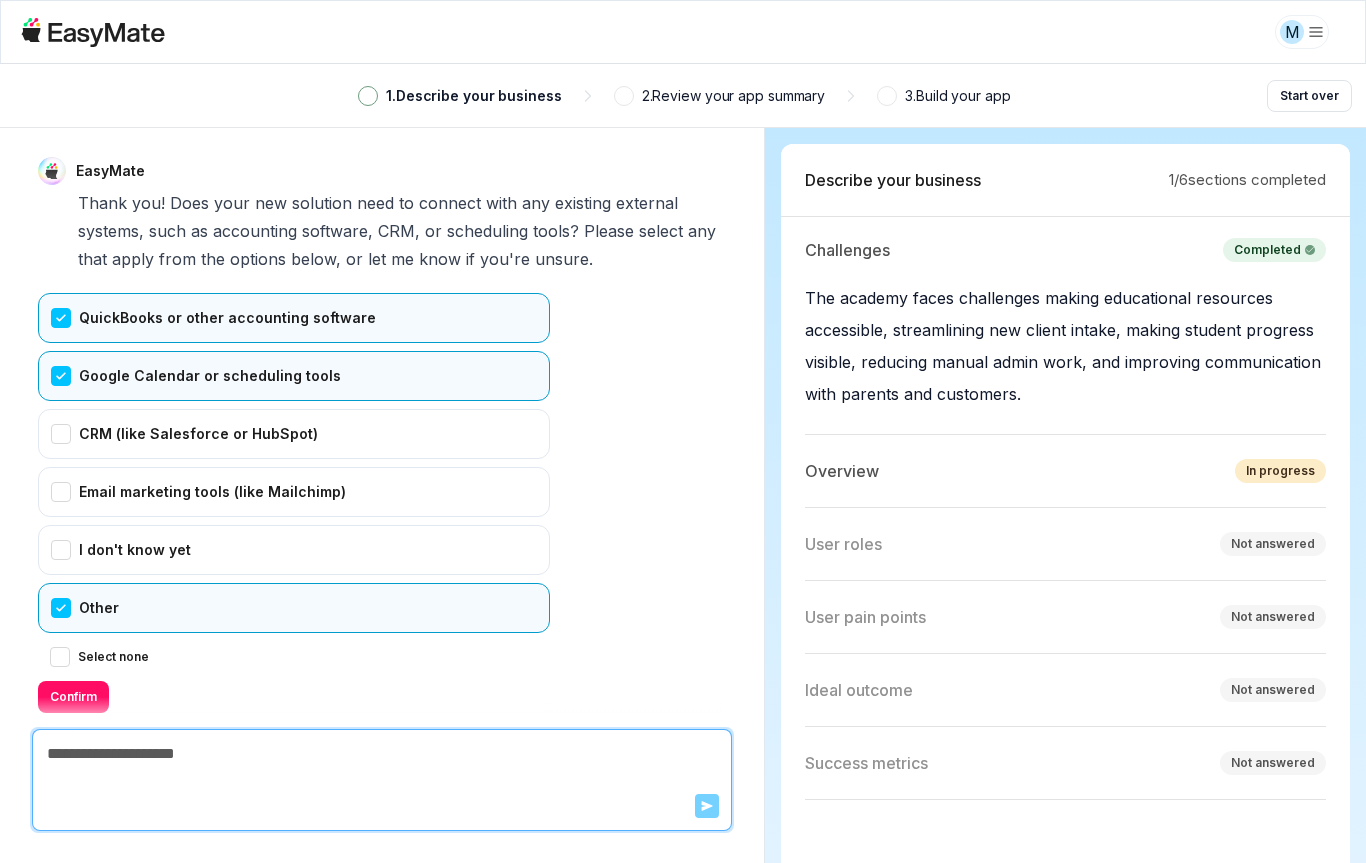 click on "Confirm" at bounding box center [73, 697] 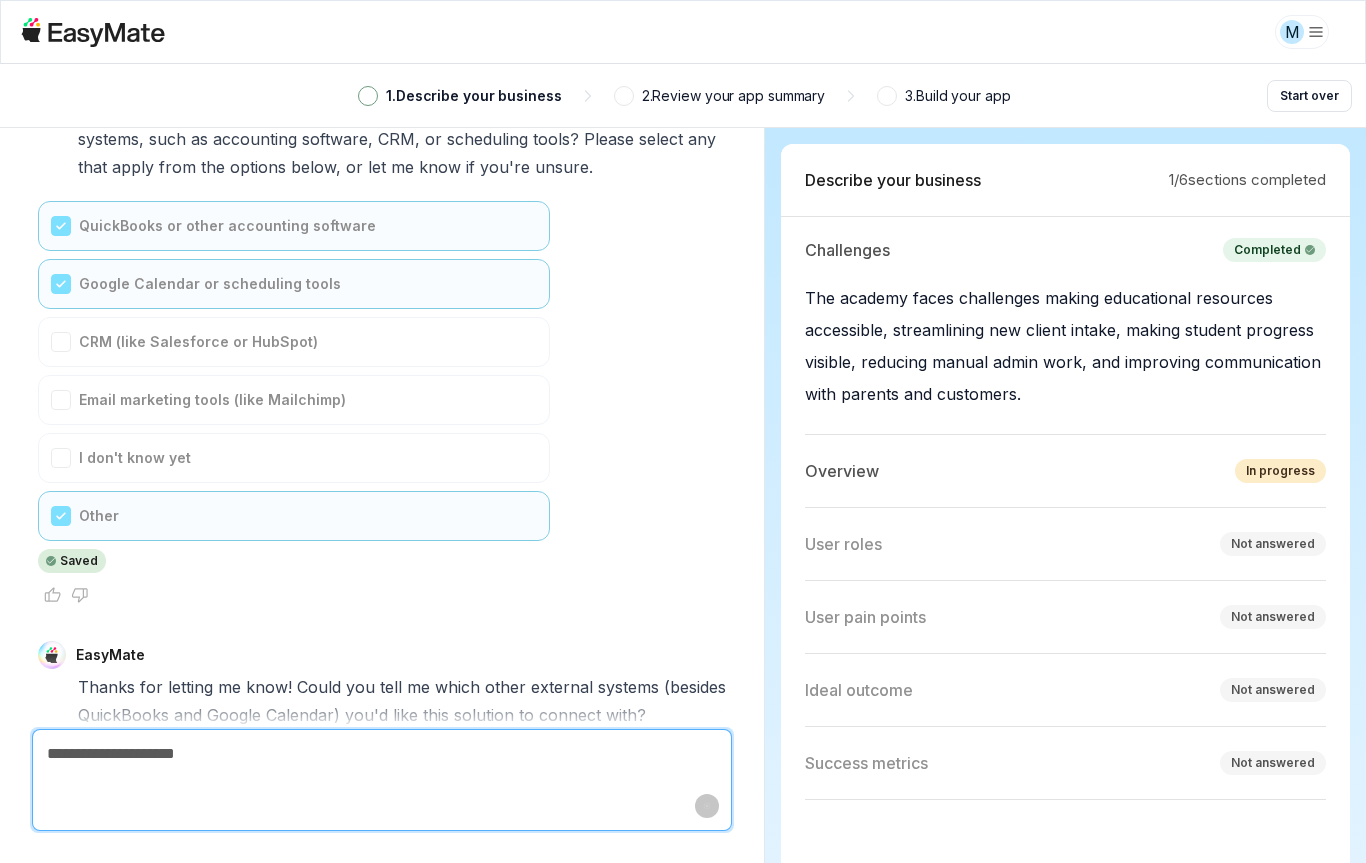 scroll, scrollTop: 2415, scrollLeft: 0, axis: vertical 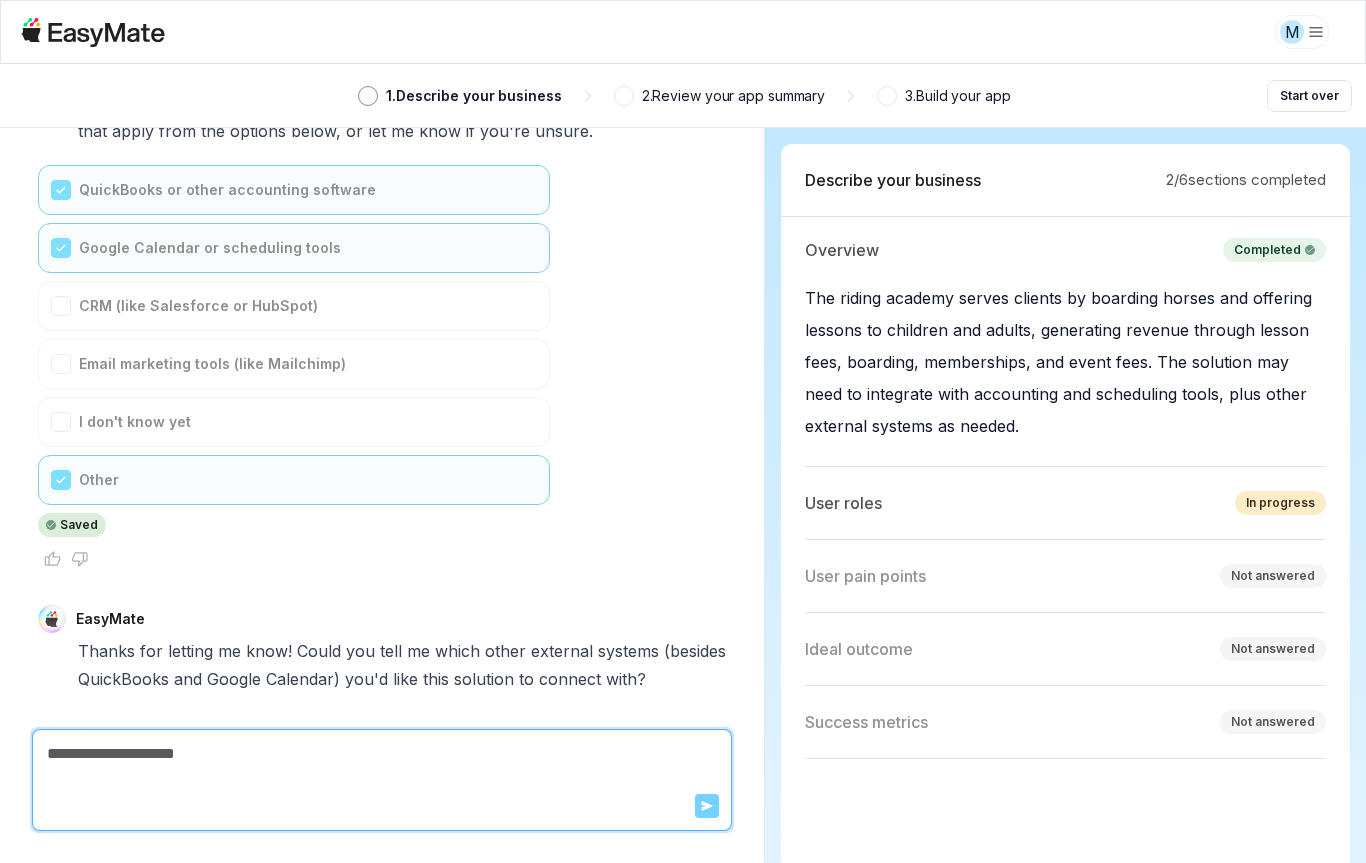 click at bounding box center [382, 754] 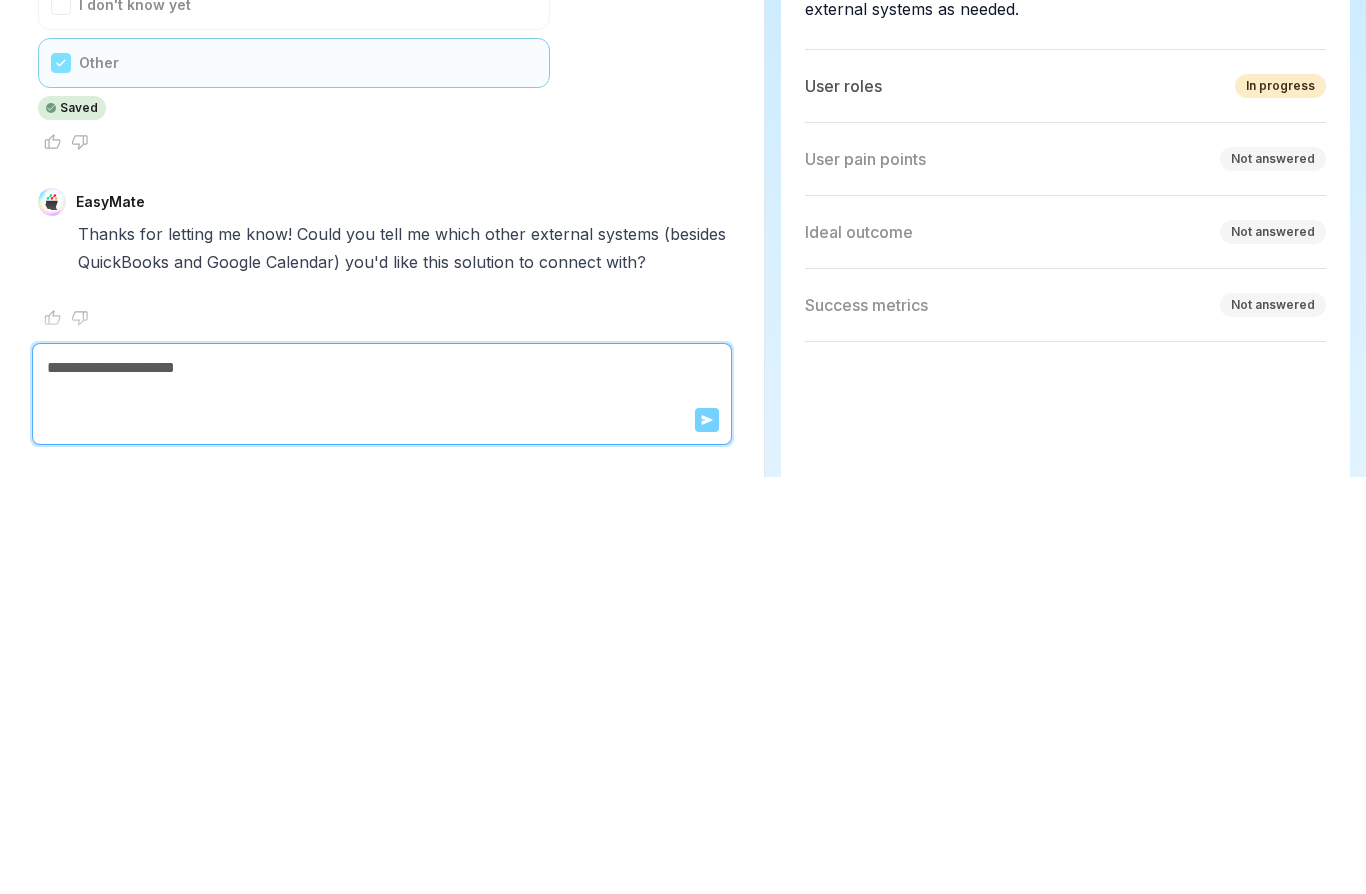 scroll, scrollTop: 2384, scrollLeft: 0, axis: vertical 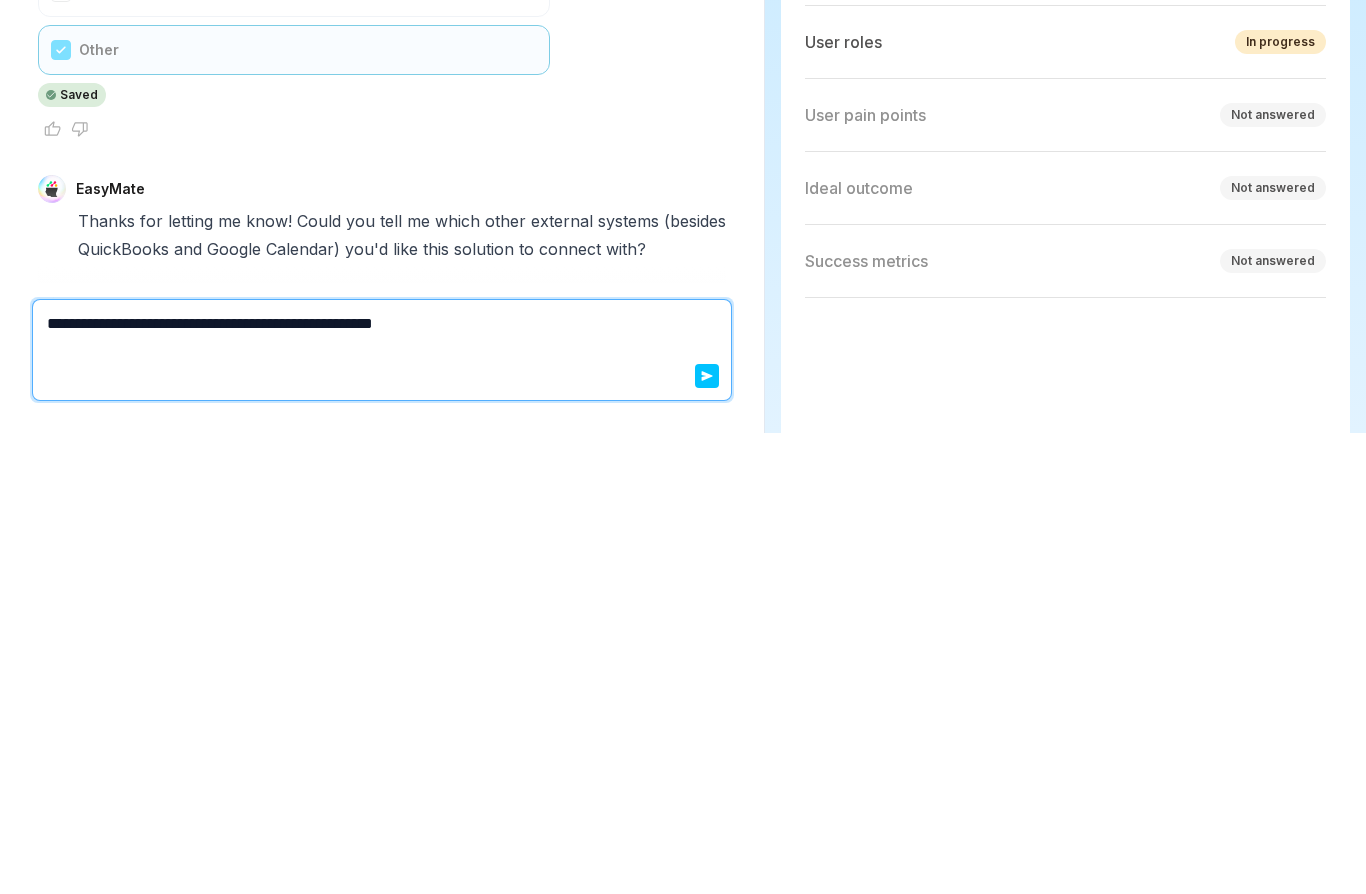 click on "Send" at bounding box center [707, 837] 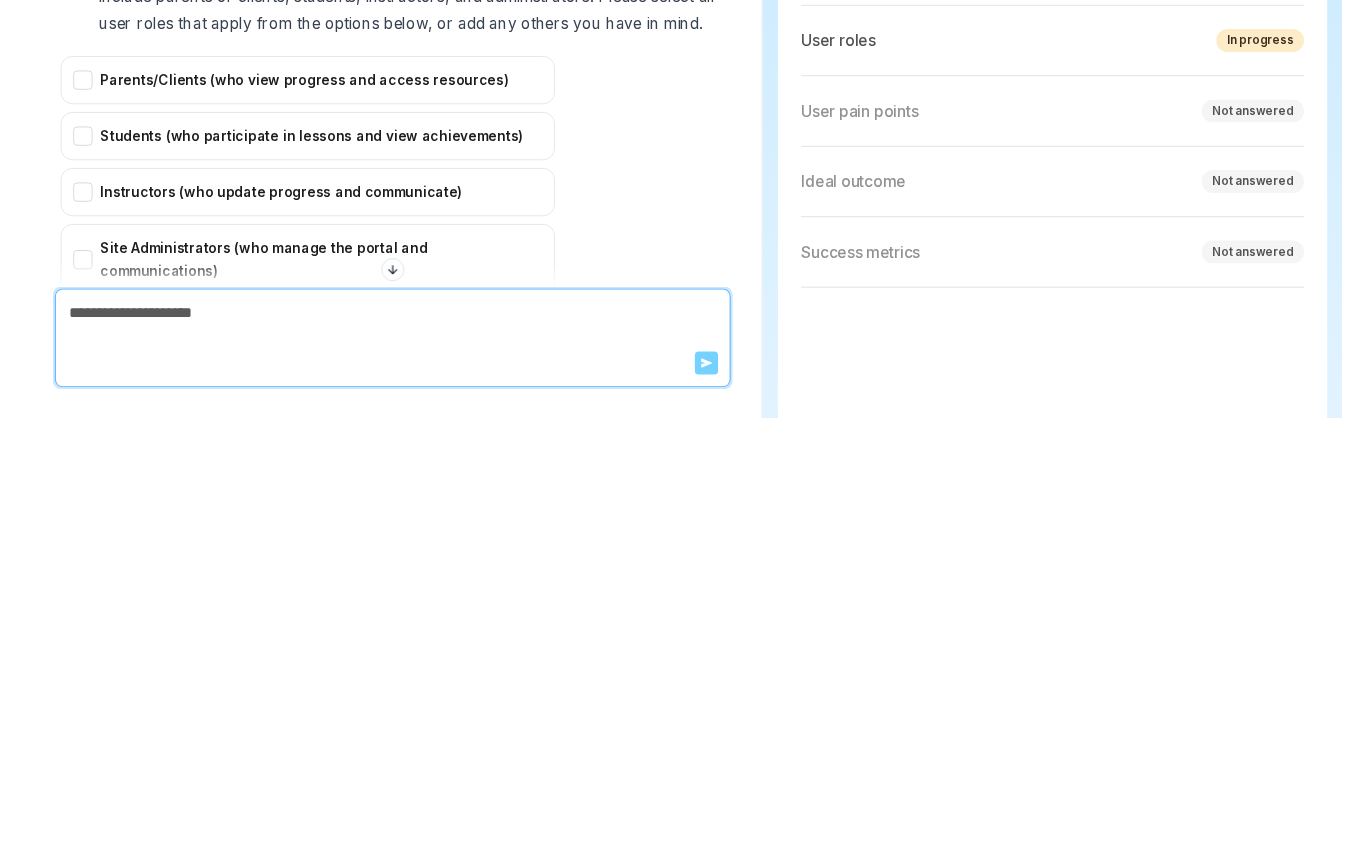 scroll, scrollTop: 2975, scrollLeft: 0, axis: vertical 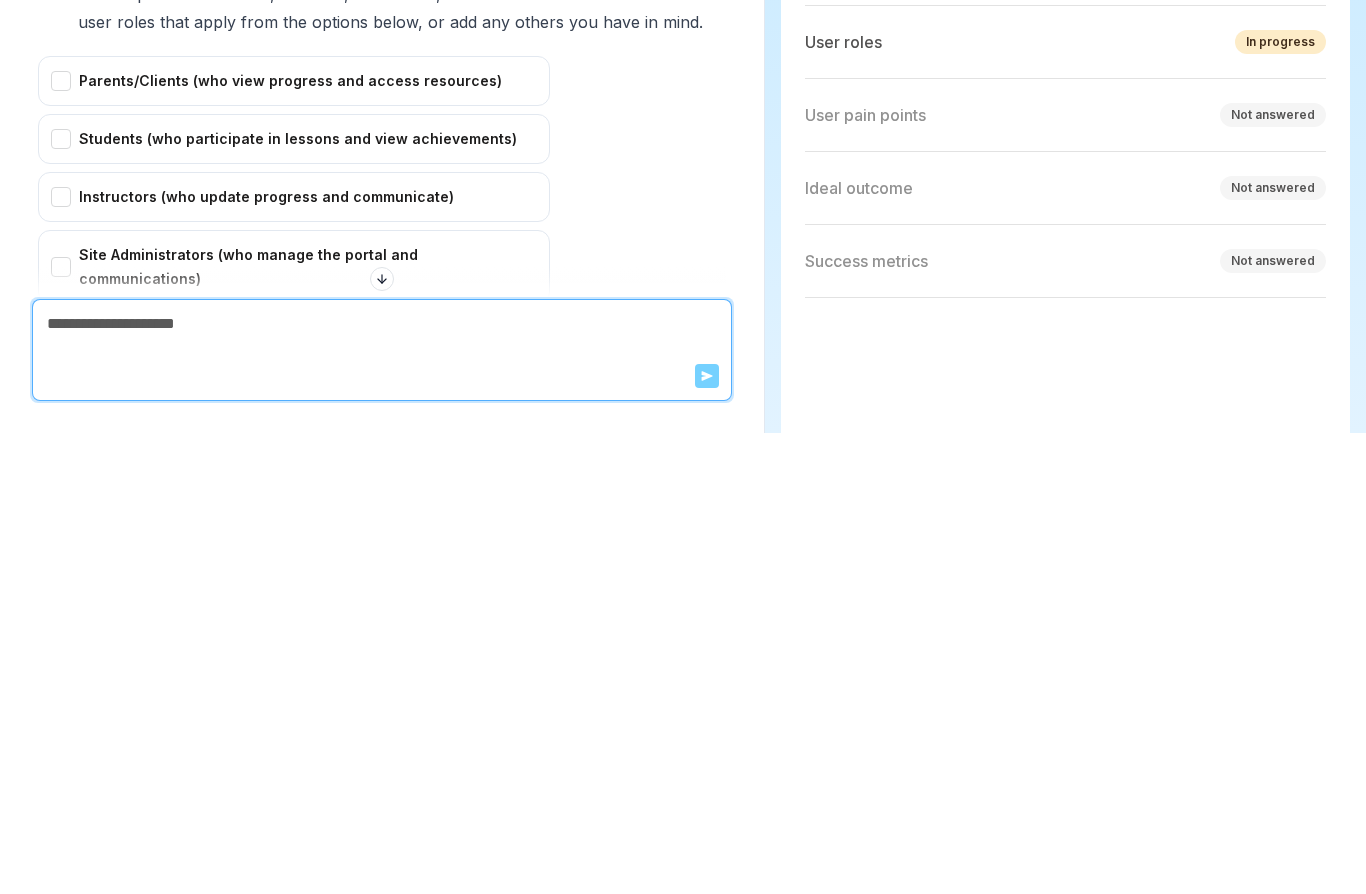 click on "Parents/Clients (who view progress and access resources)" at bounding box center (294, 542) 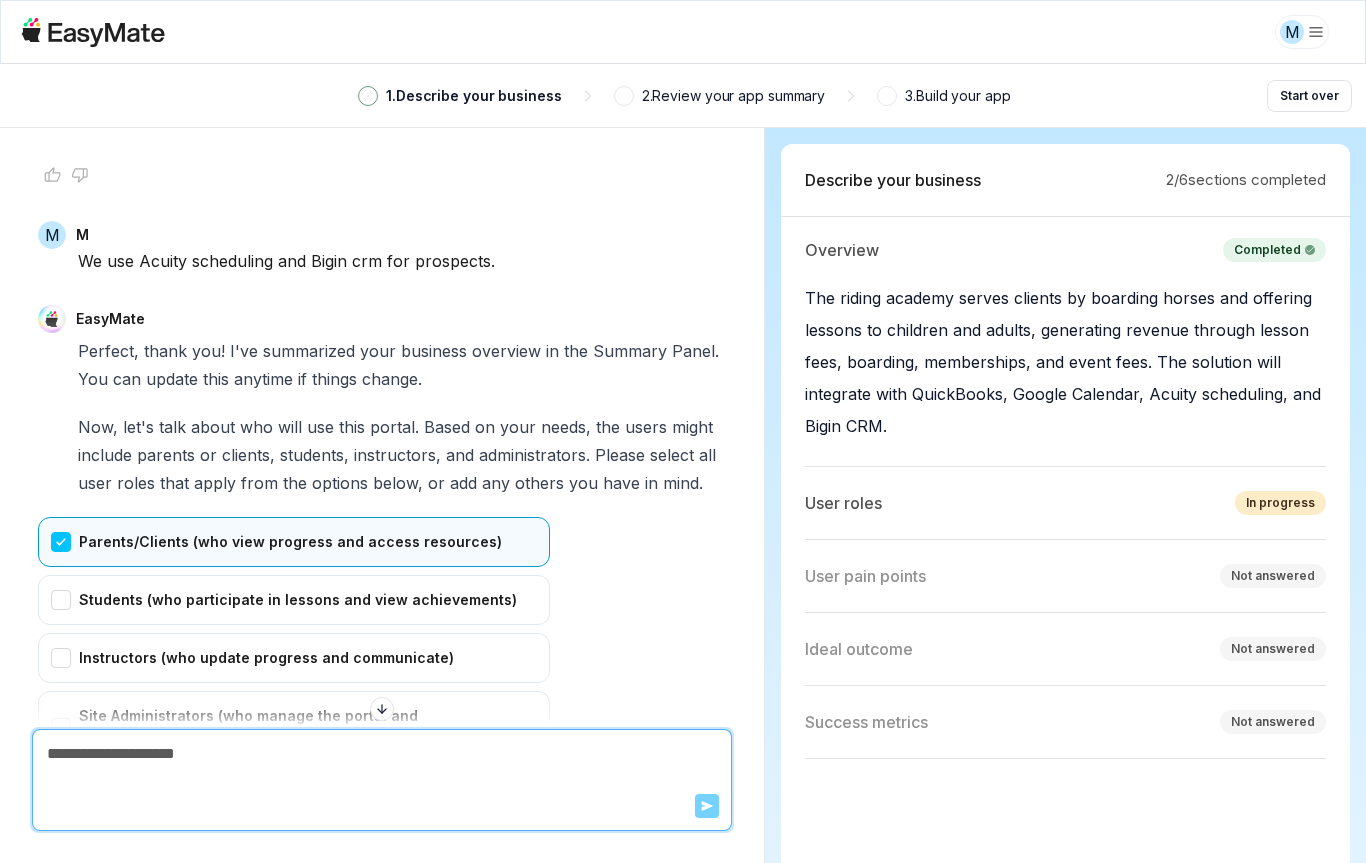 scroll, scrollTop: 2976, scrollLeft: 0, axis: vertical 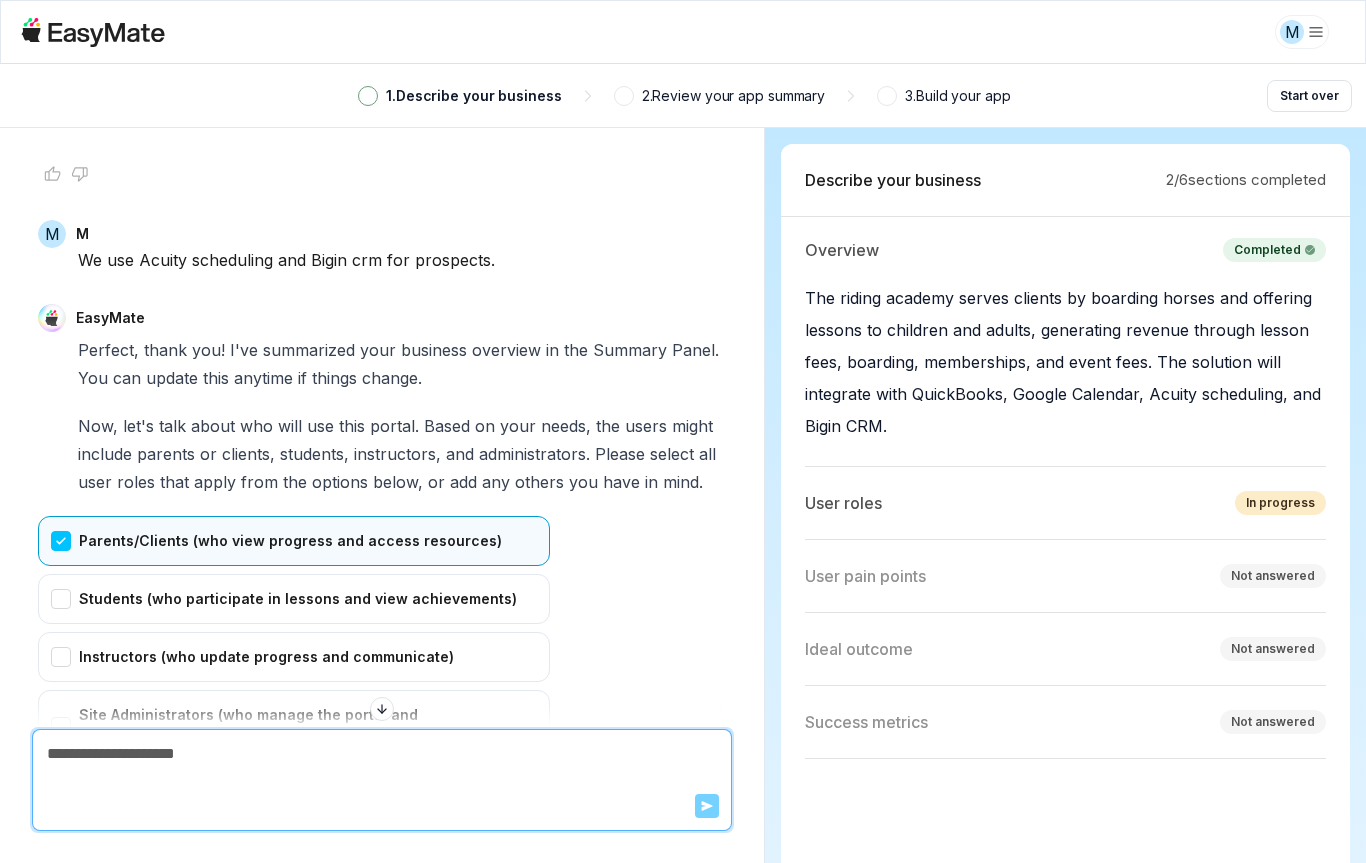 click on "Instructors (who update progress and communicate)" at bounding box center (294, 657) 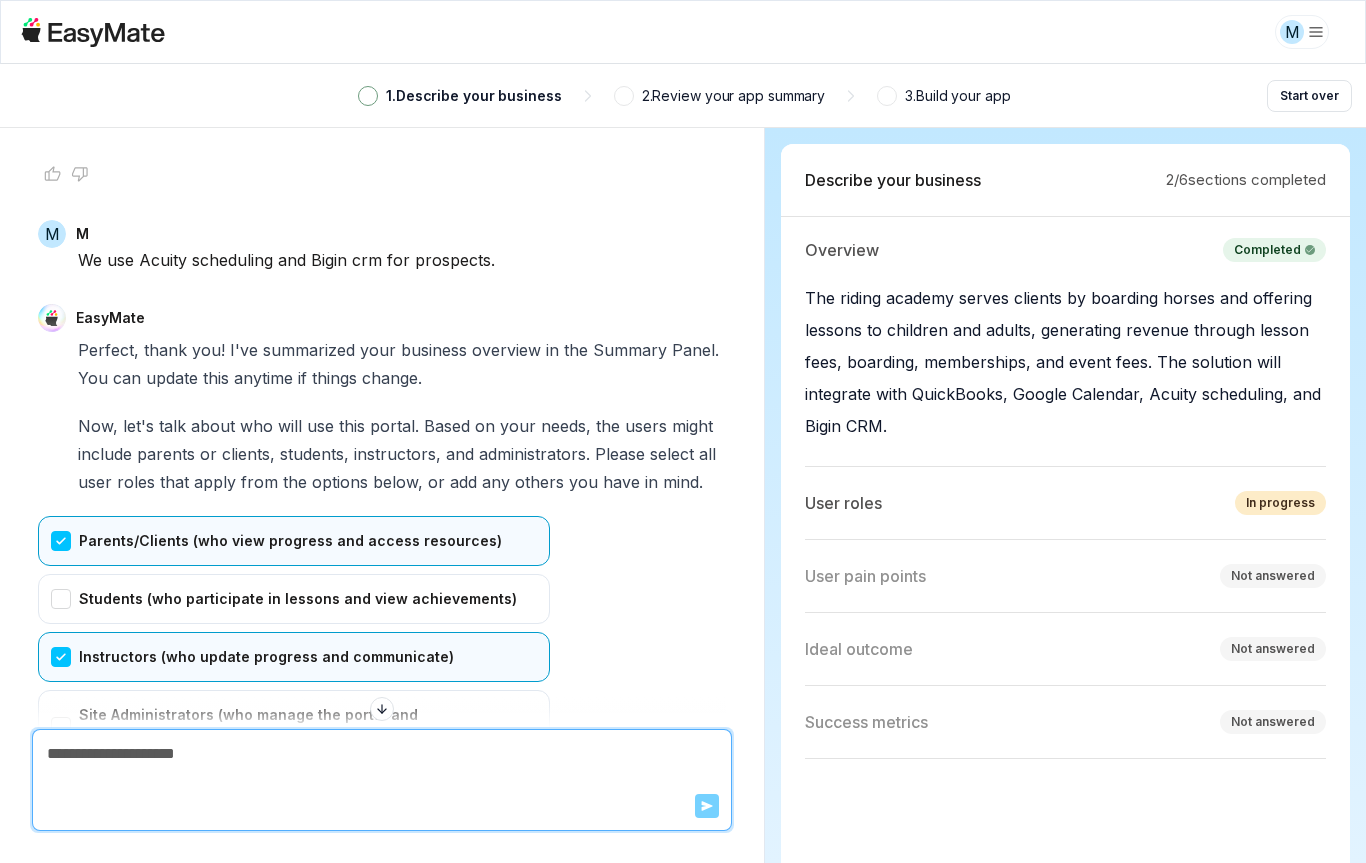 click on "Students (who participate in lessons and view achievements)" at bounding box center [294, 599] 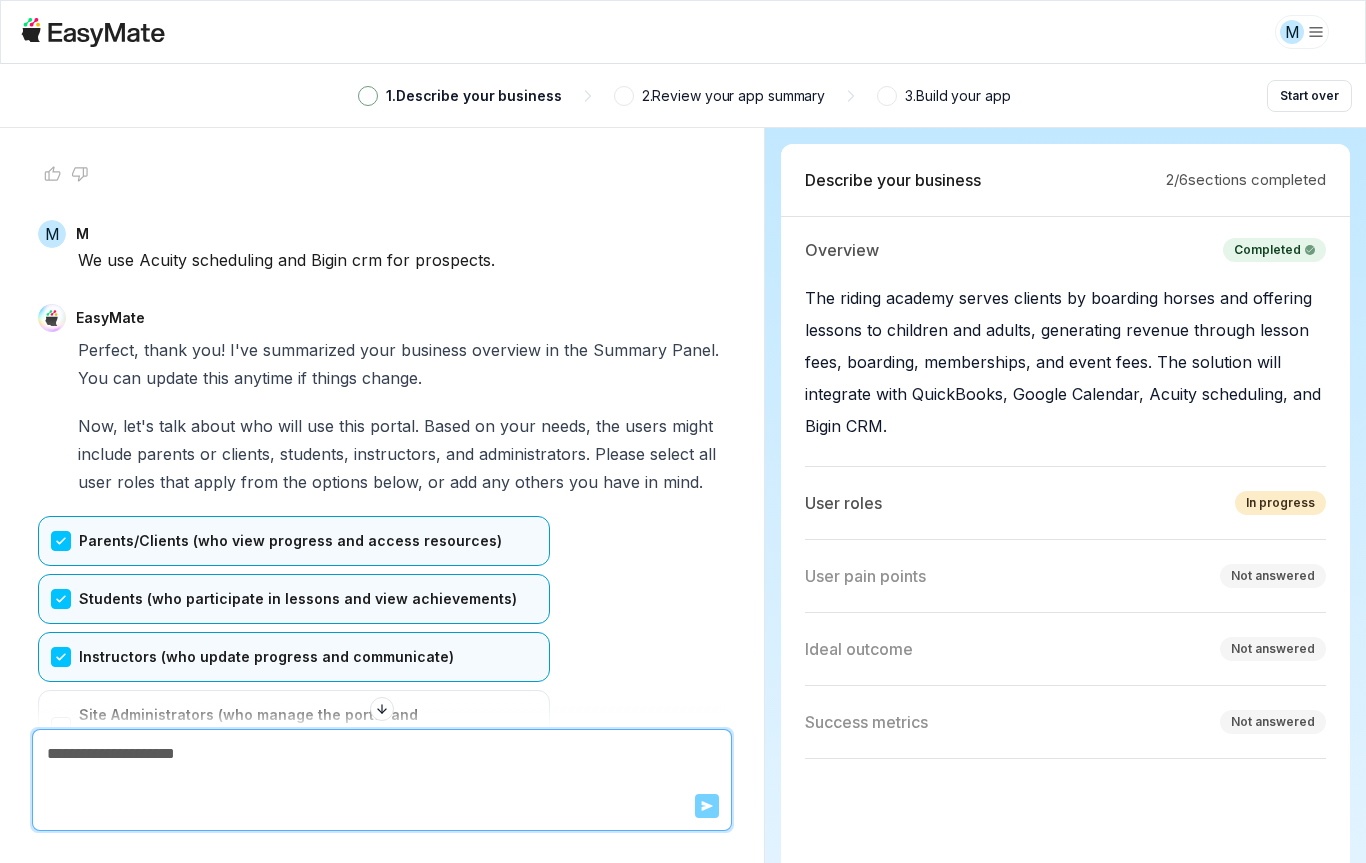 click on "Site Administrators (who manage the portal and communications)" at bounding box center (294, 727) 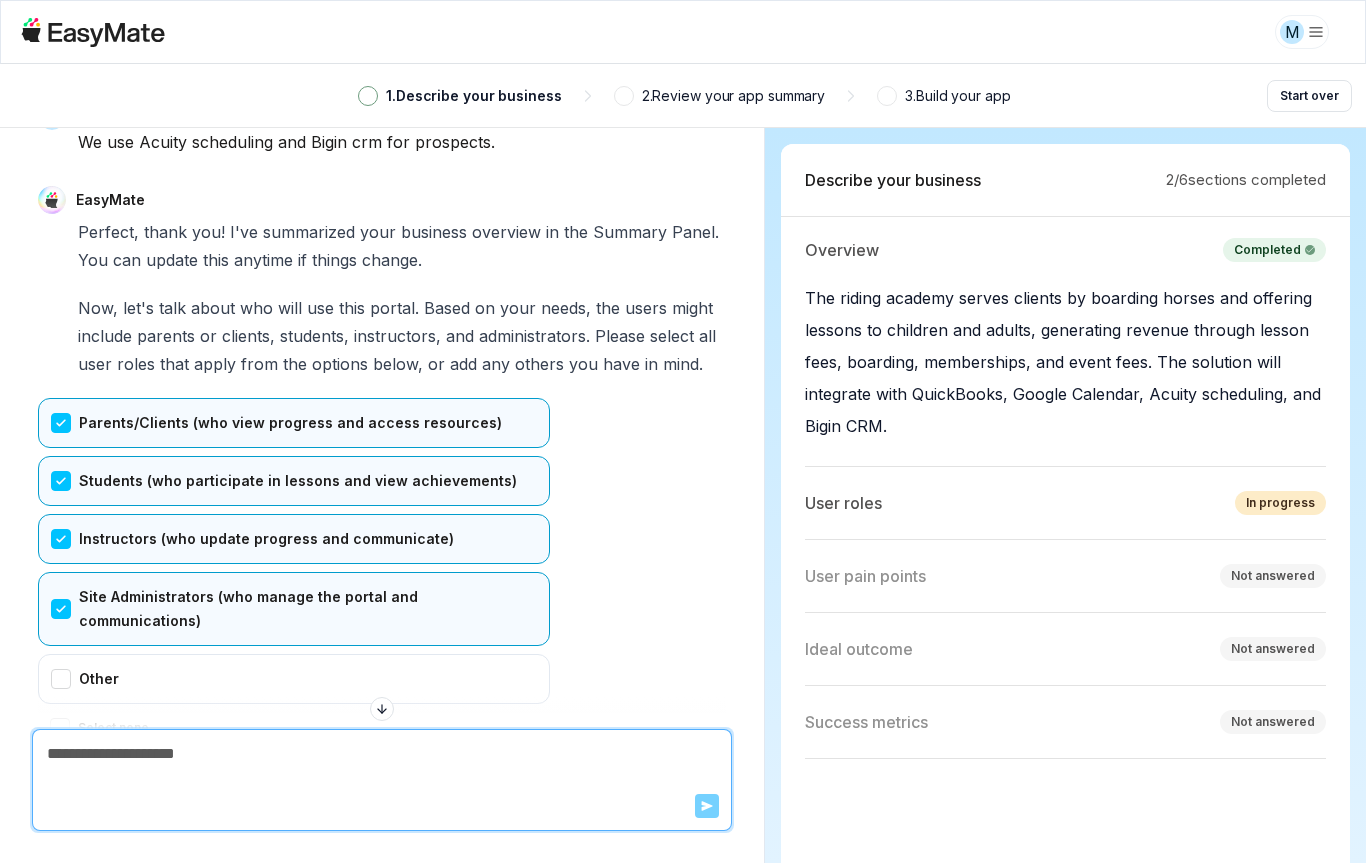 scroll, scrollTop: 3141, scrollLeft: 0, axis: vertical 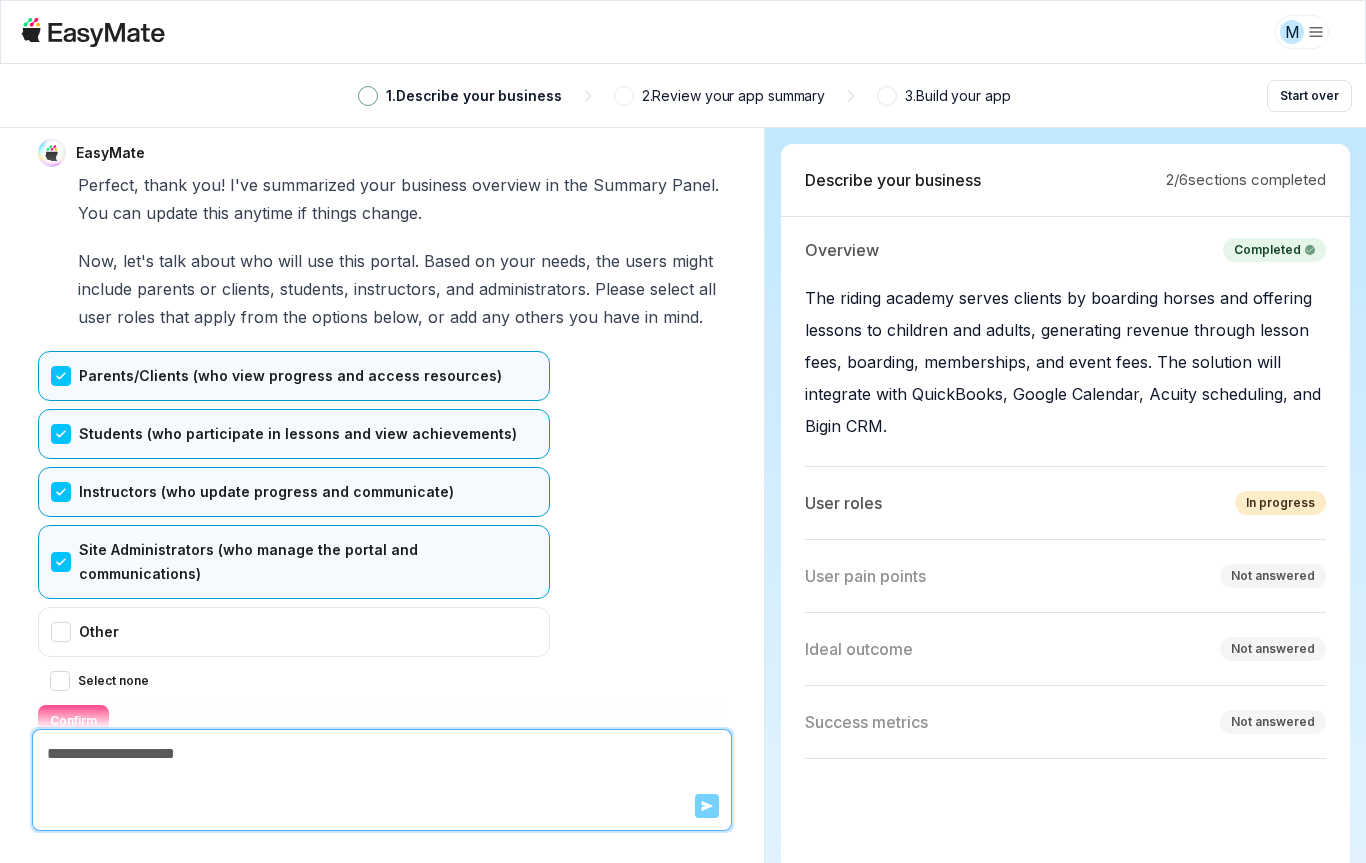 click on "Confirm" at bounding box center [73, 721] 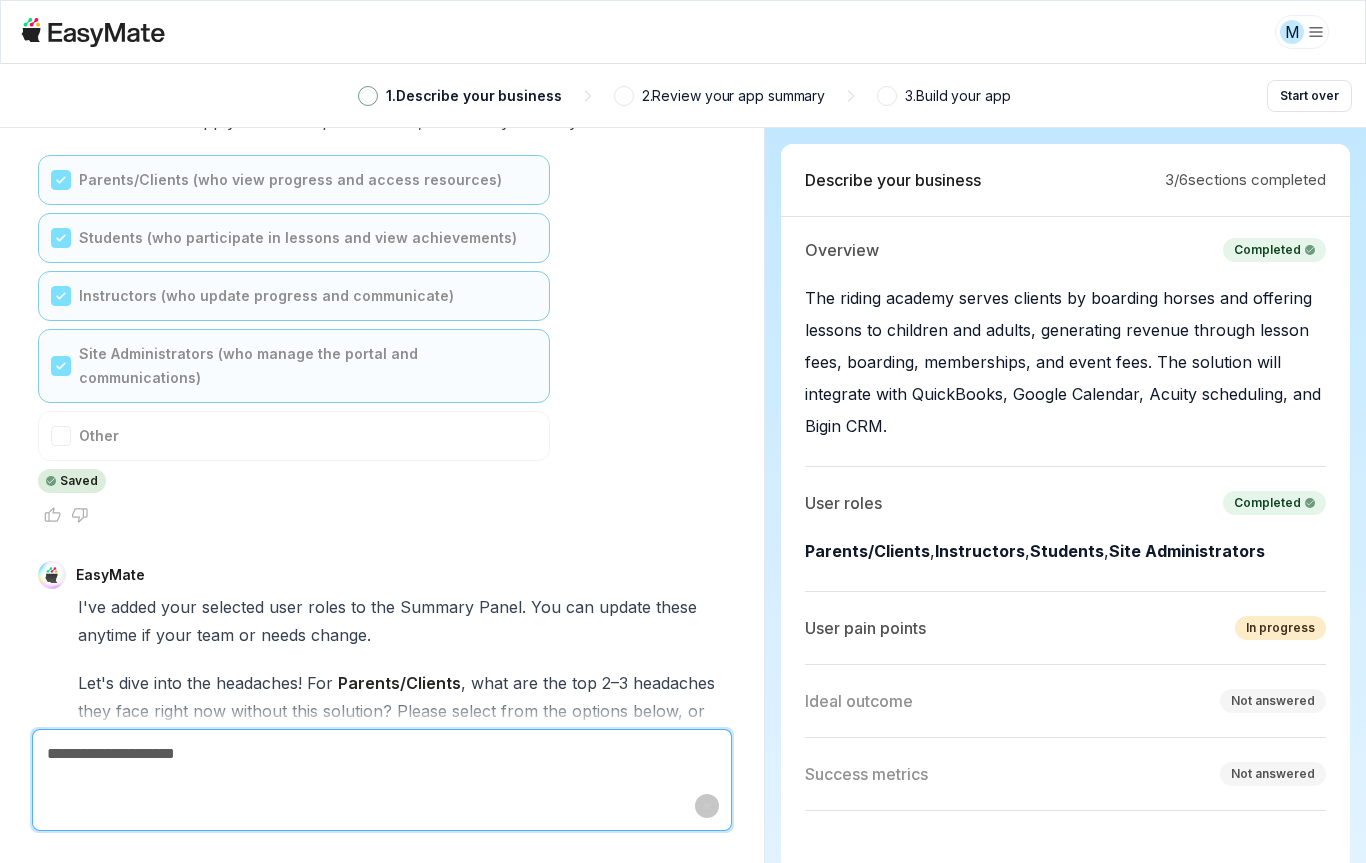 scroll, scrollTop: 3793, scrollLeft: 0, axis: vertical 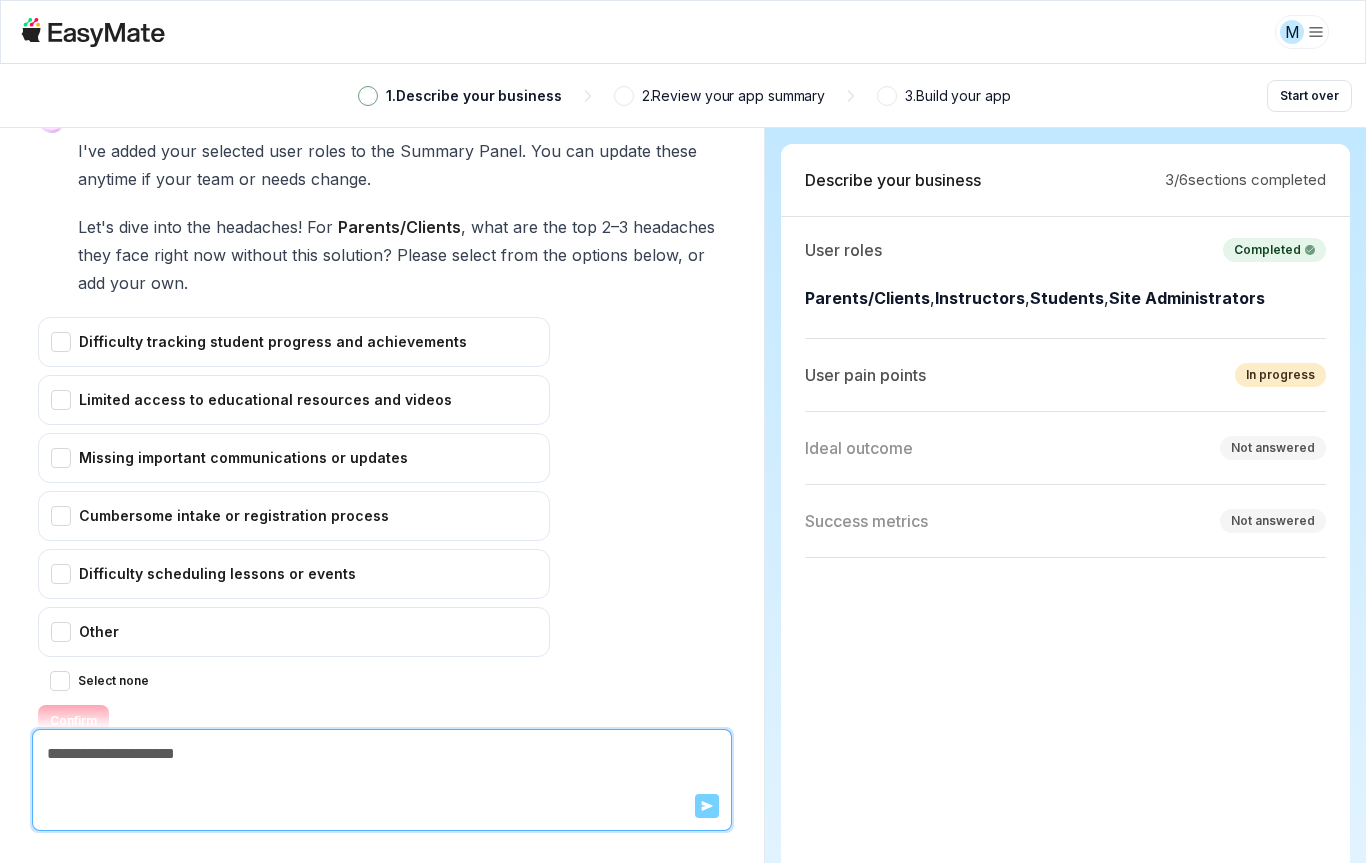 click on "Difficulty tracking student progress and achievements" at bounding box center [294, 342] 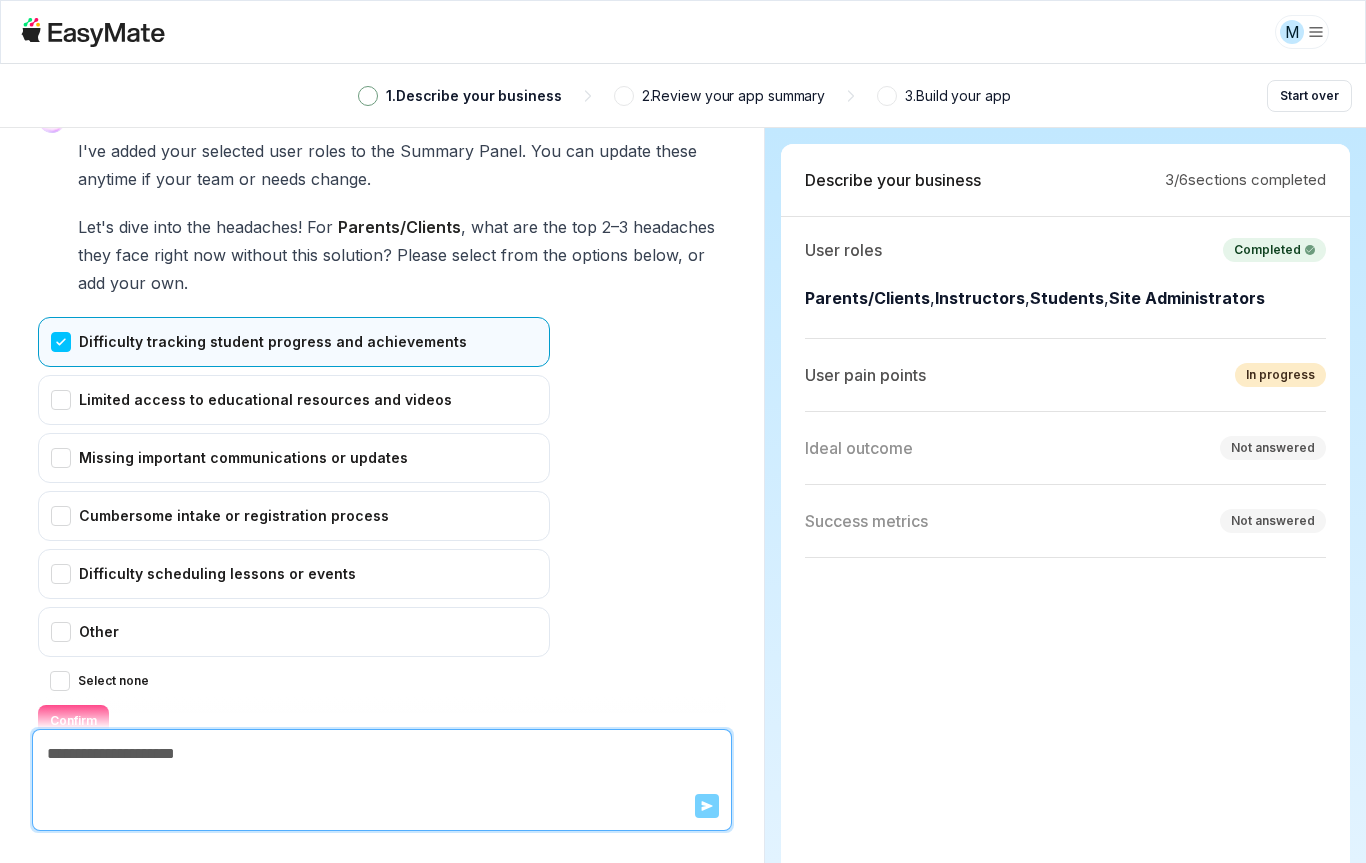 click on "Cumbersome intake or registration process" at bounding box center (294, 516) 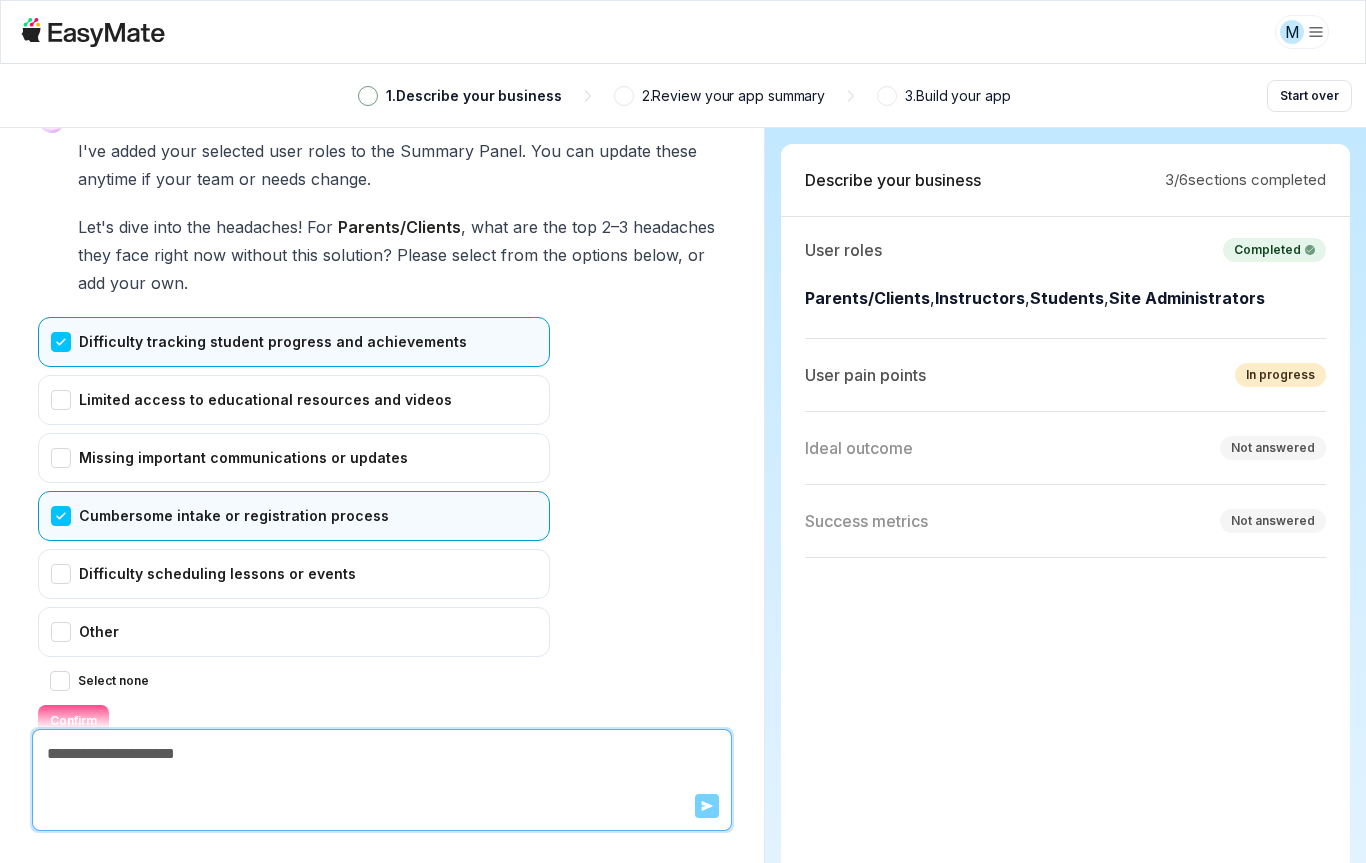click on "Missing important communications or updates" at bounding box center [294, 458] 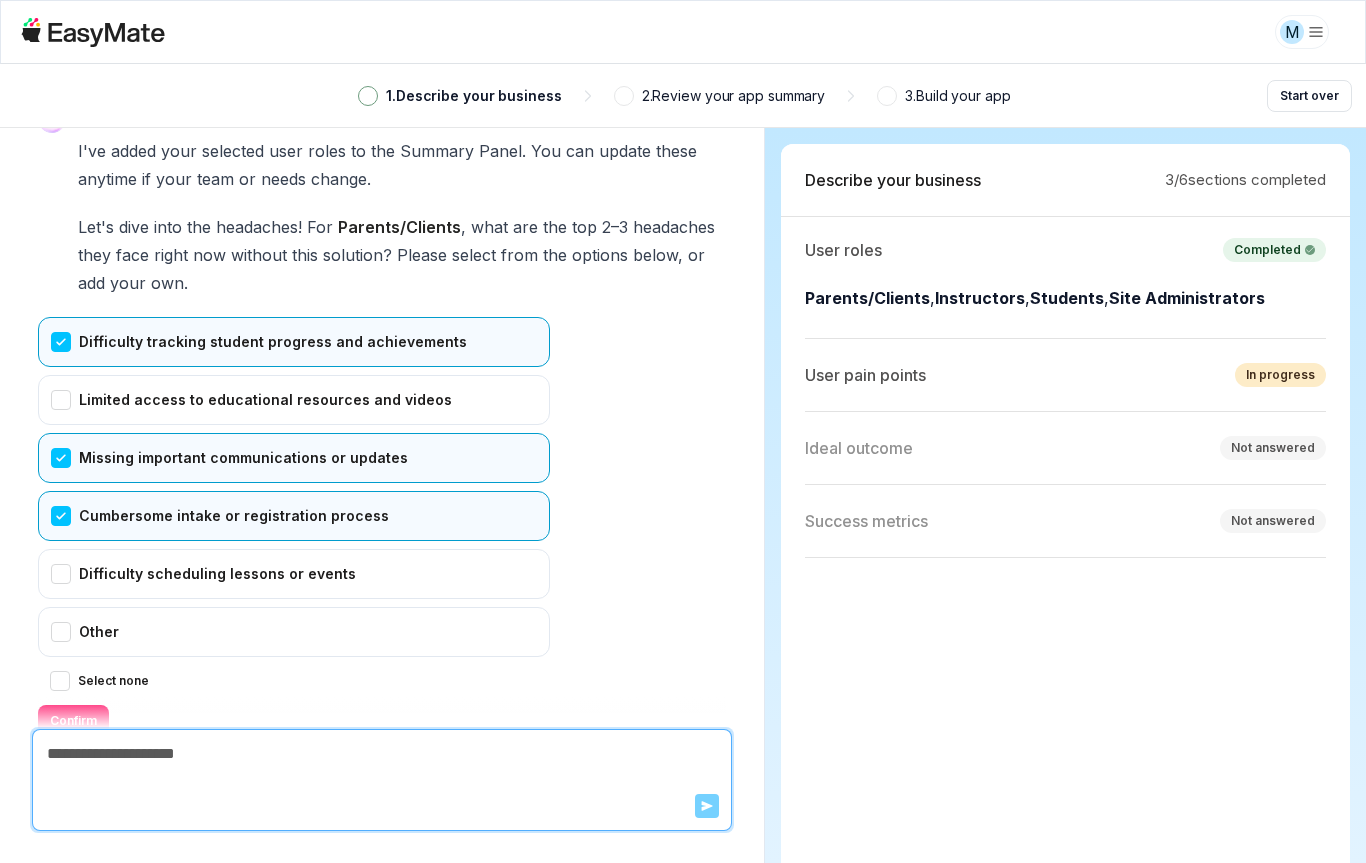 click on "Confirm" at bounding box center [73, 721] 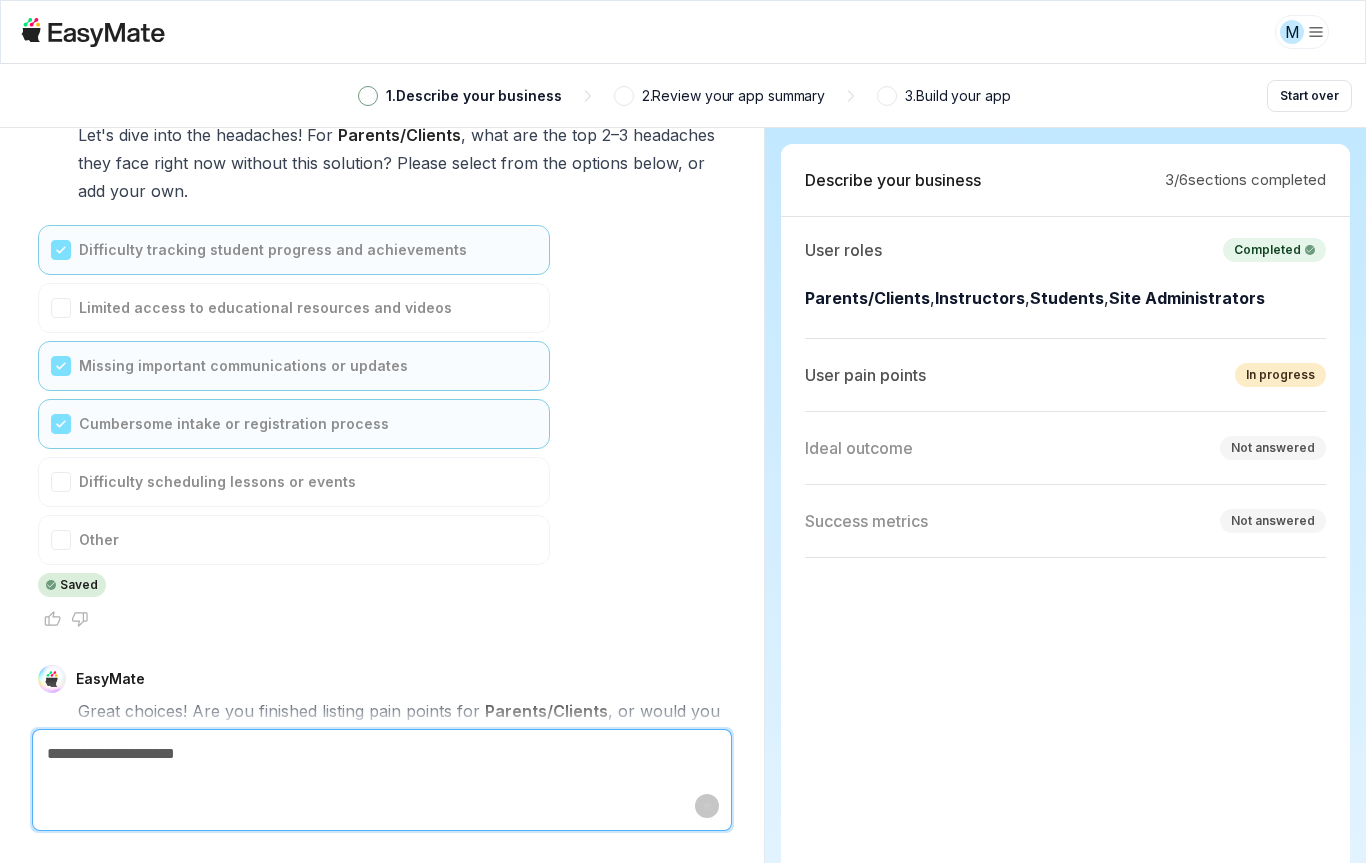 scroll, scrollTop: 4029, scrollLeft: 0, axis: vertical 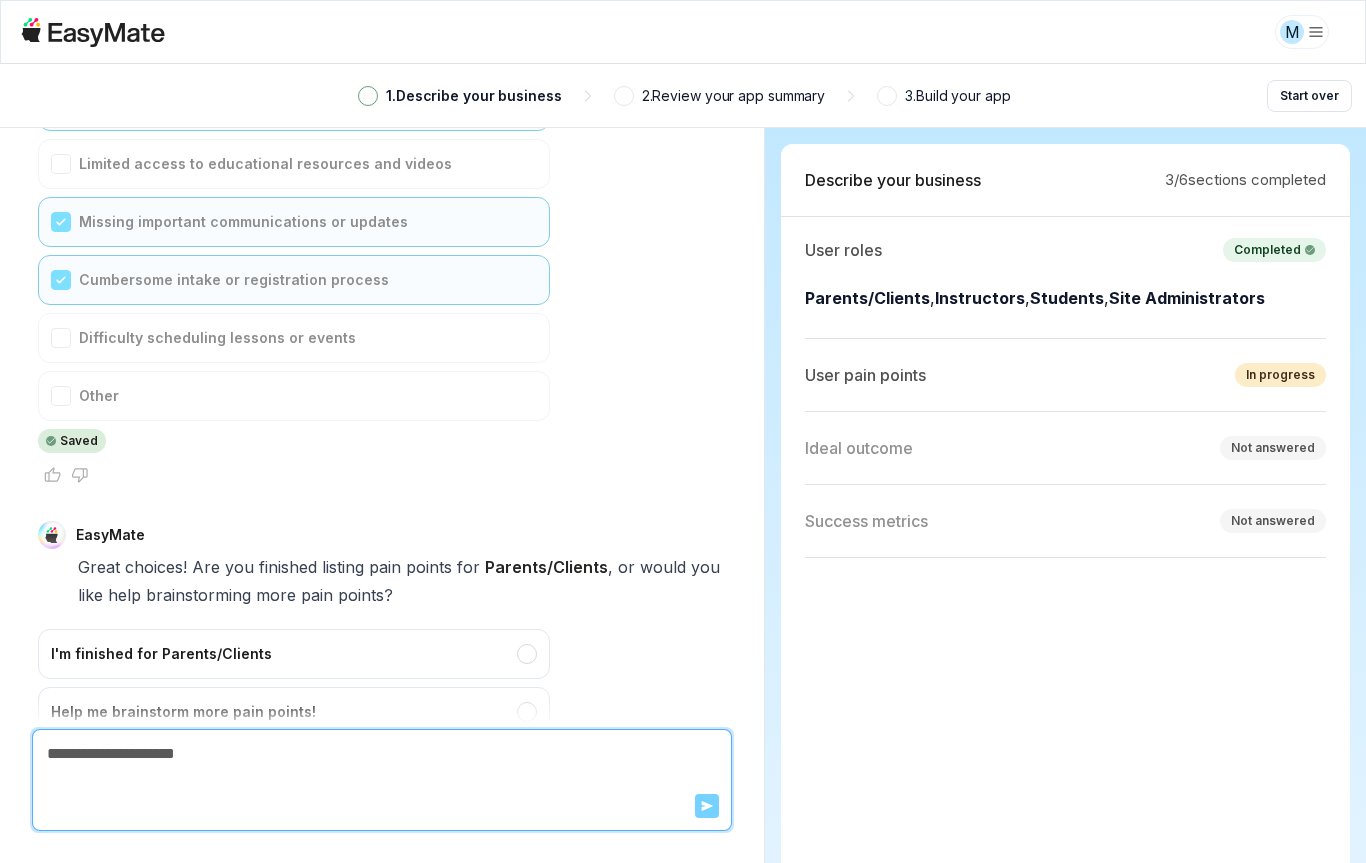 click on "I'm finished for Parents/Clients" at bounding box center [294, 654] 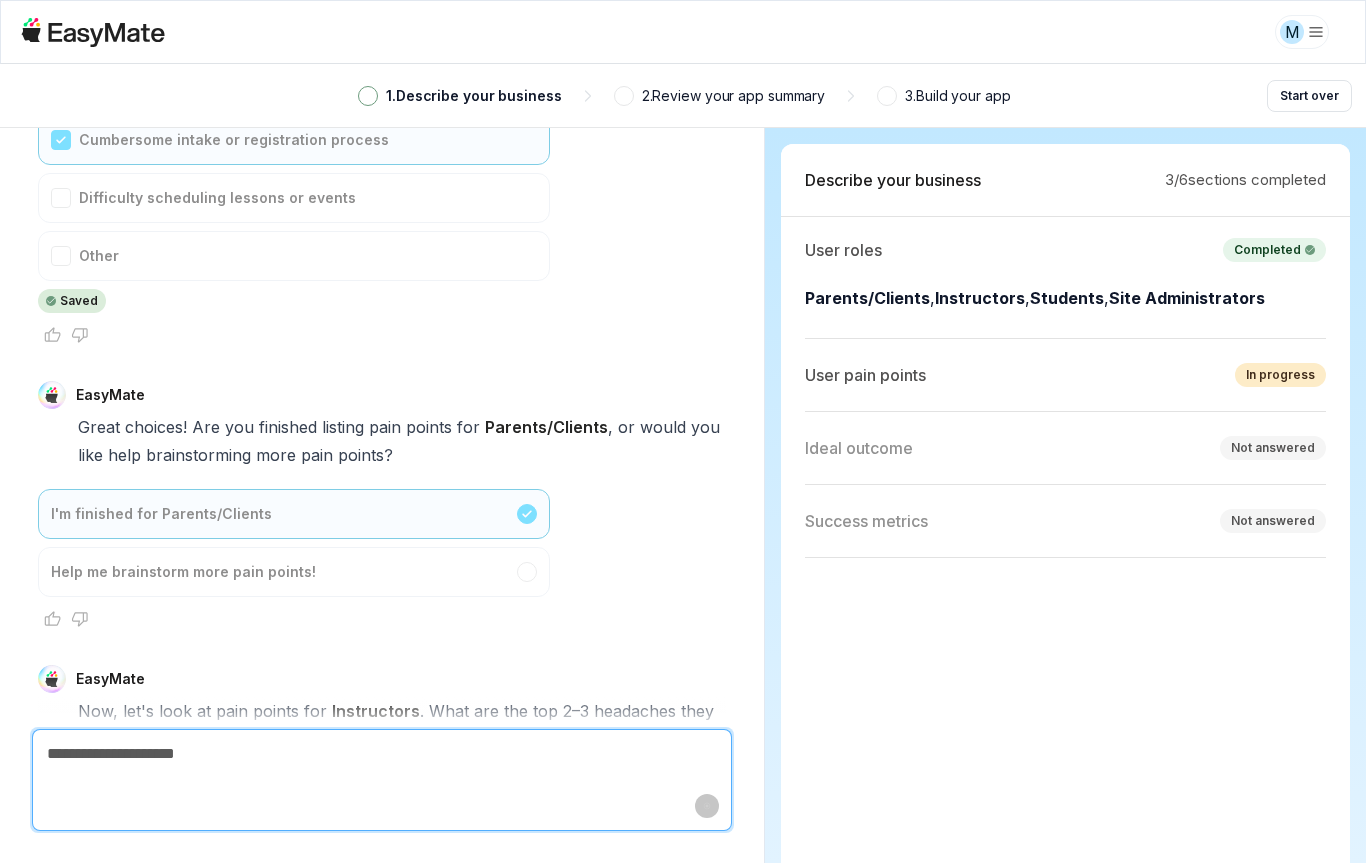 scroll, scrollTop: 4625, scrollLeft: 0, axis: vertical 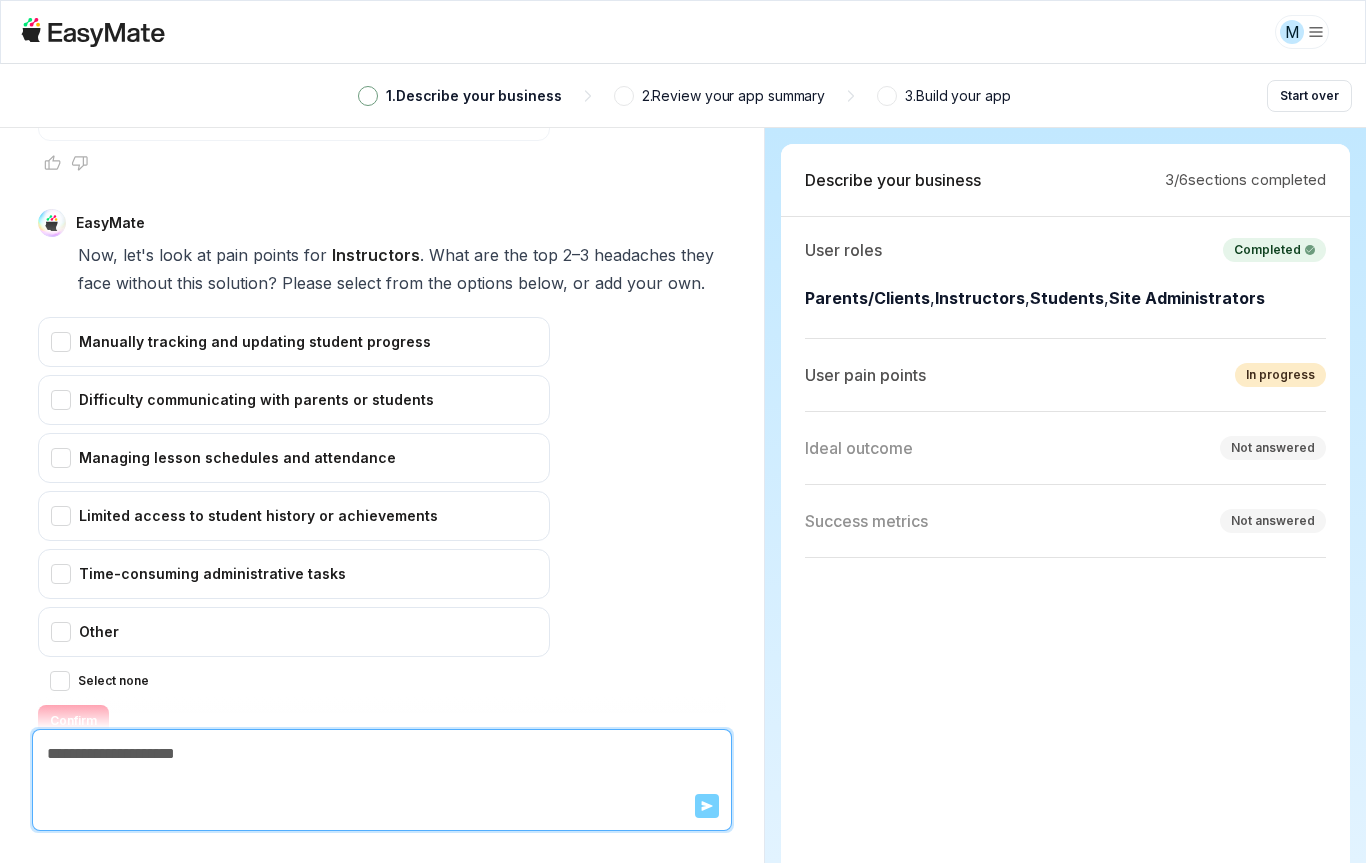 click on "Manually tracking and updating student progress" at bounding box center (294, 342) 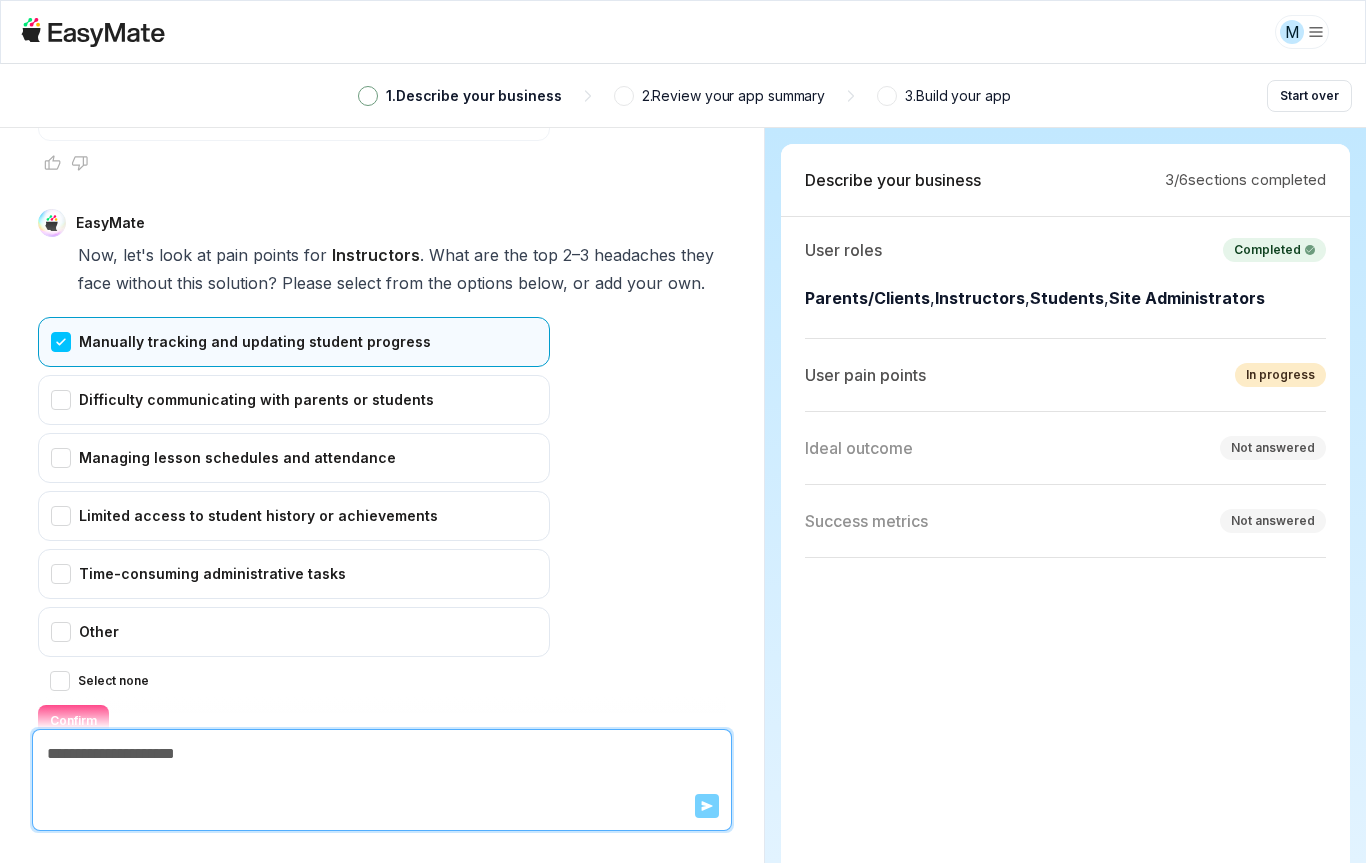 click on "Limited access to student history or achievements" at bounding box center [294, 516] 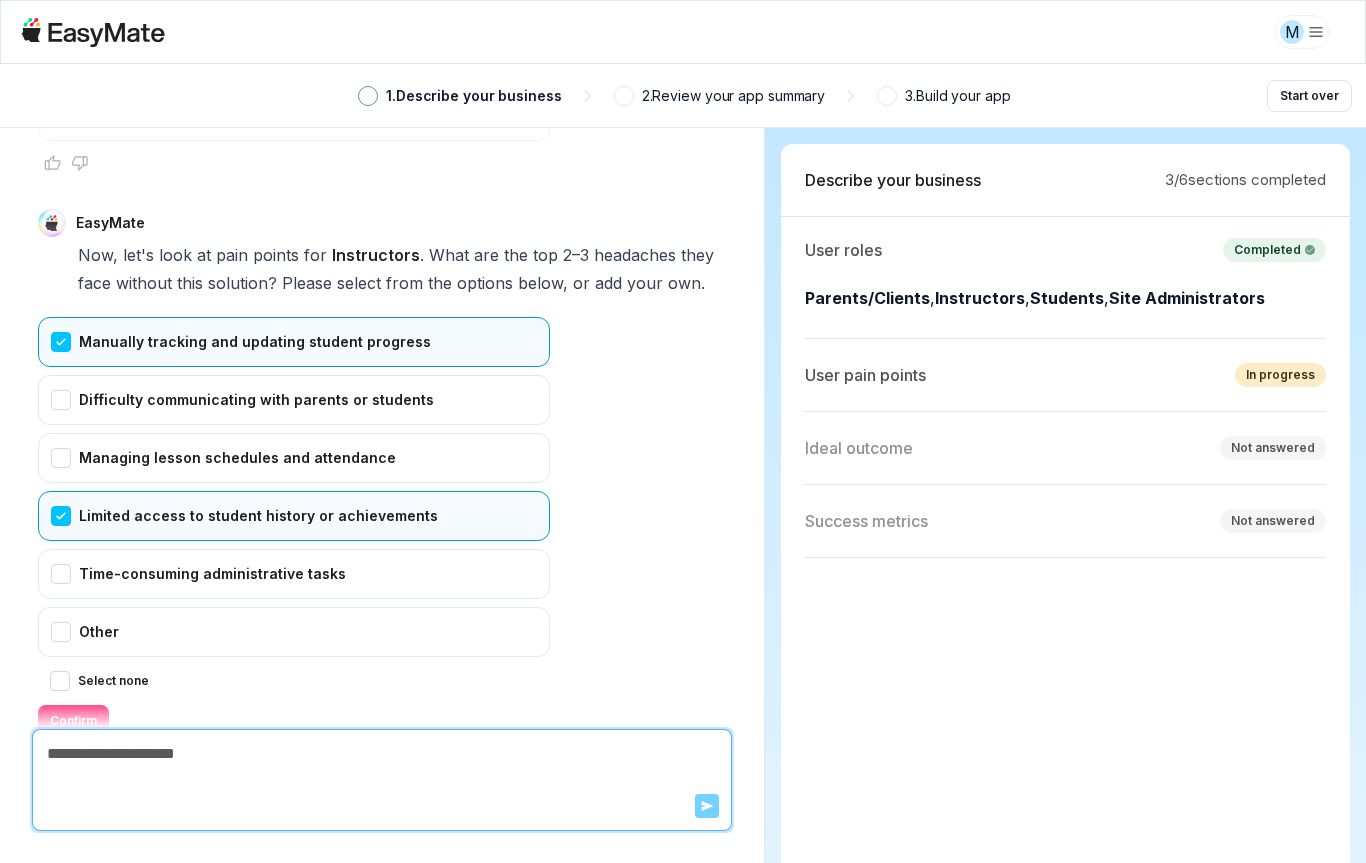 click on "Time-consuming administrative tasks" at bounding box center (294, 574) 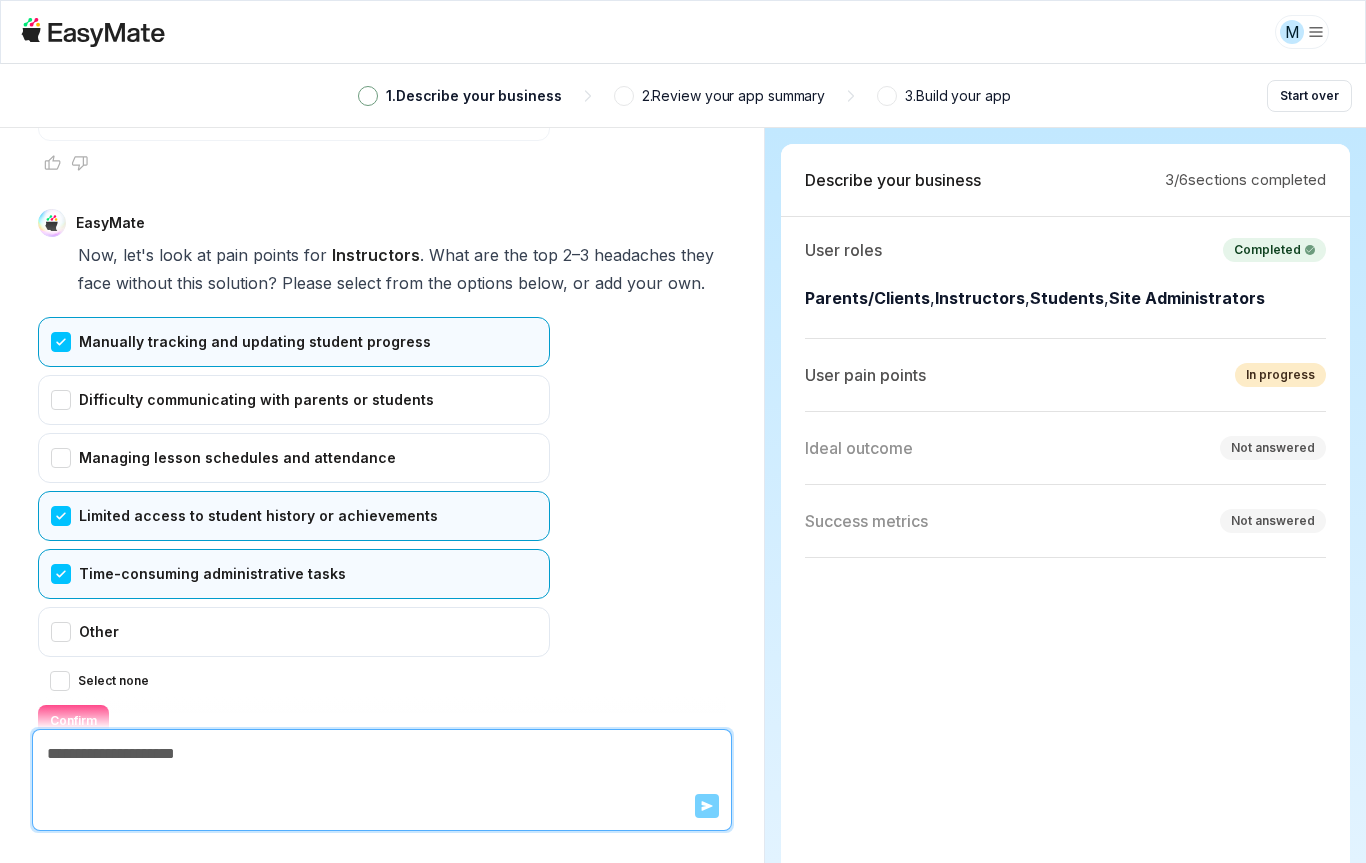 click on "Confirm" at bounding box center [73, 721] 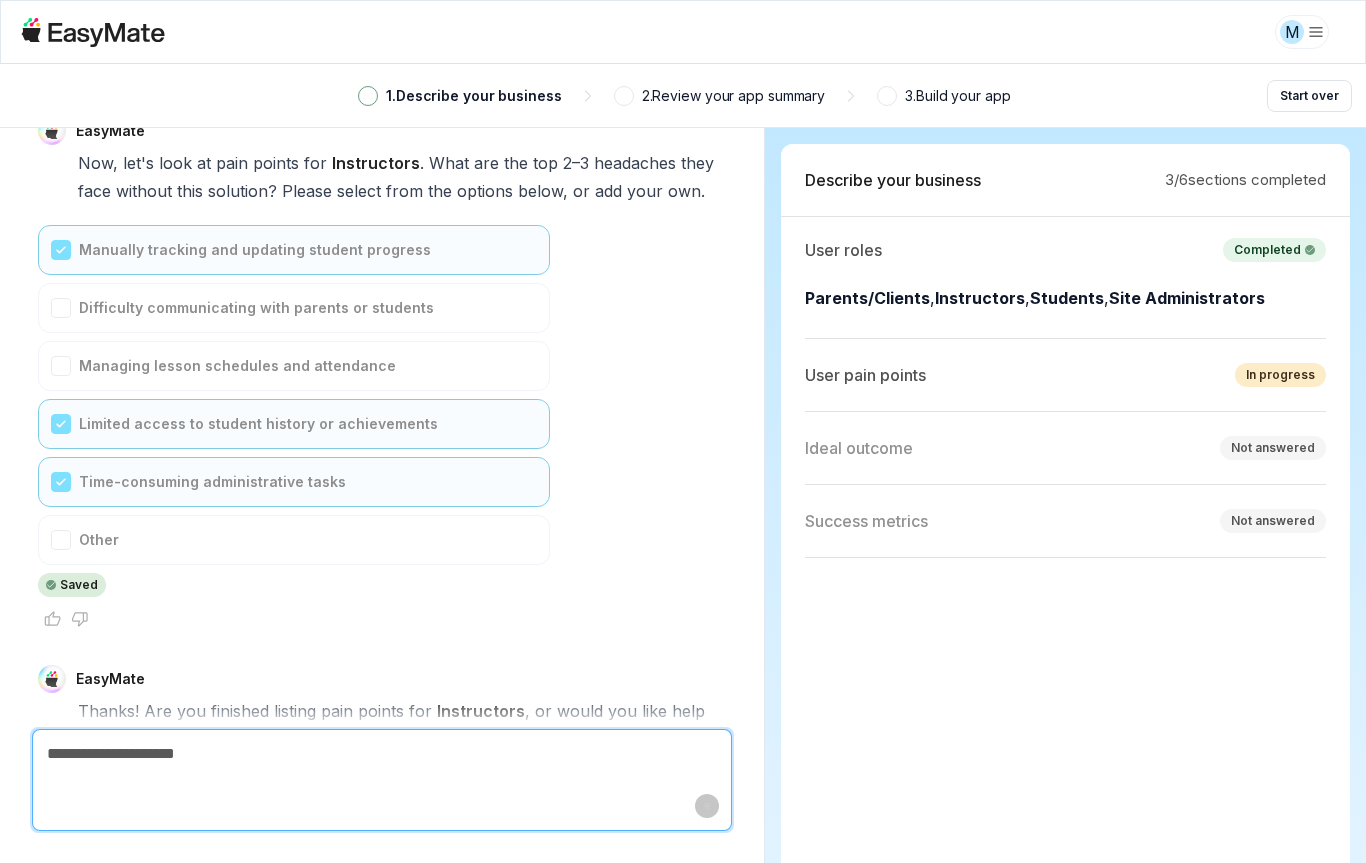 scroll, scrollTop: 4861, scrollLeft: 0, axis: vertical 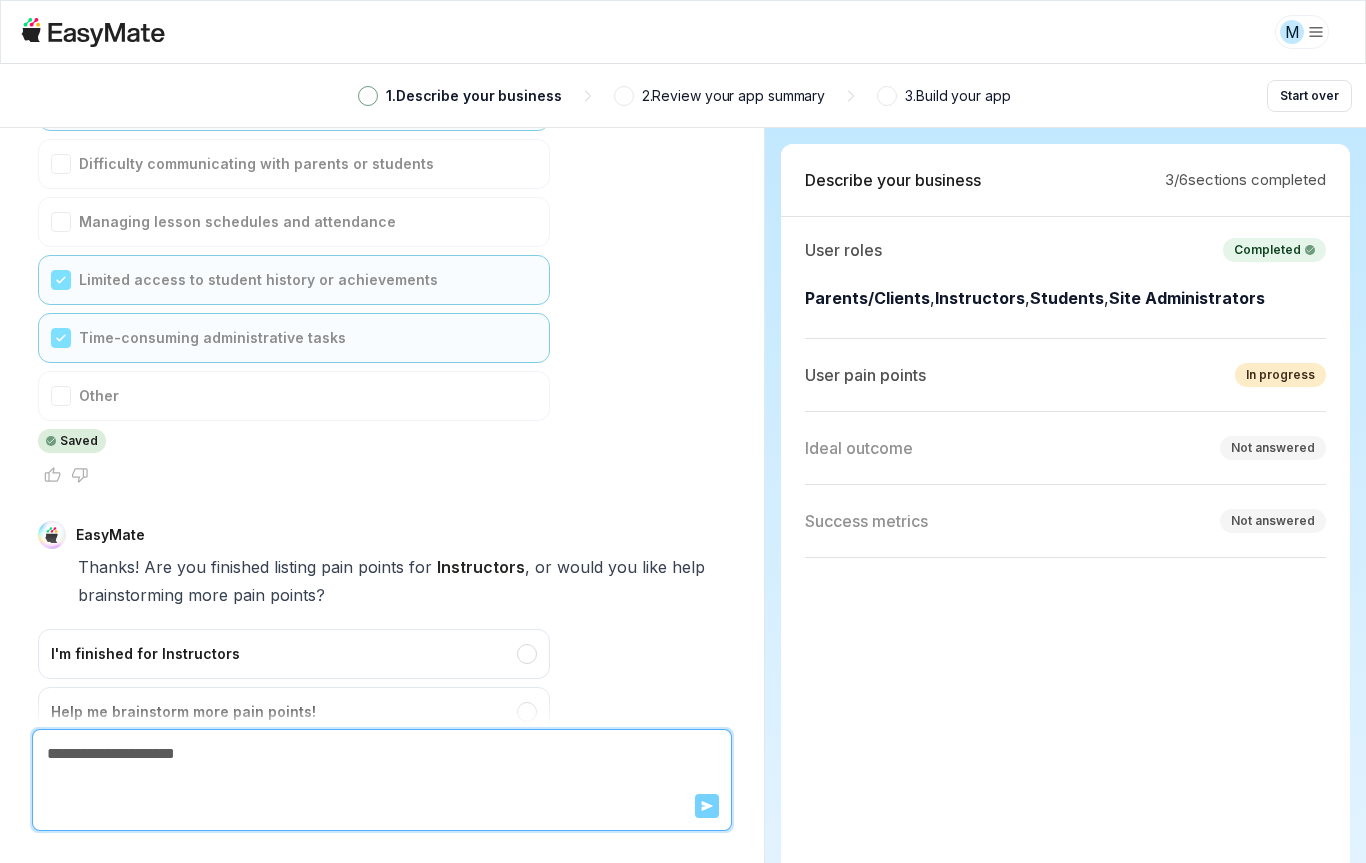 click on "I'm finished for Instructors" at bounding box center (294, 654) 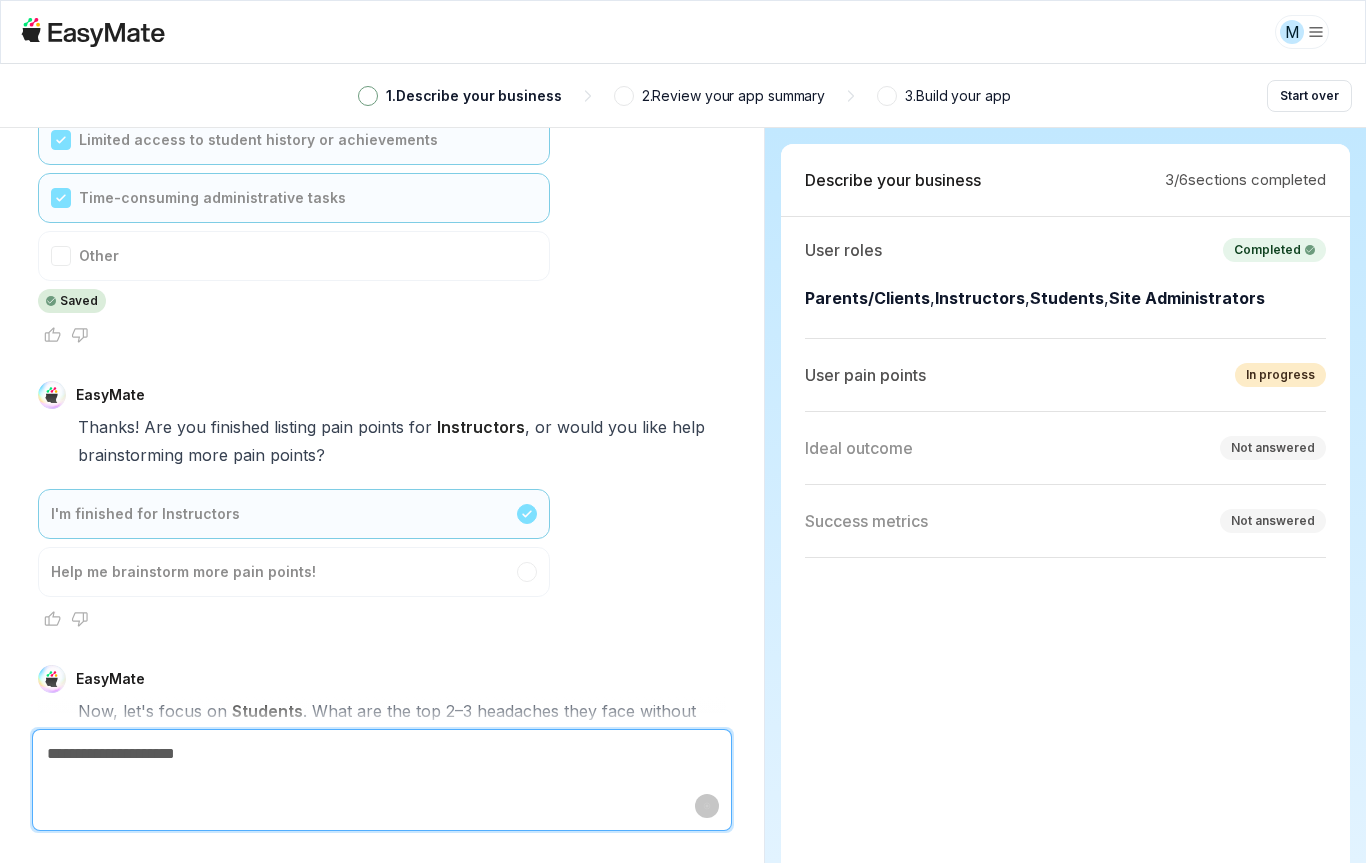 scroll, scrollTop: 5457, scrollLeft: 0, axis: vertical 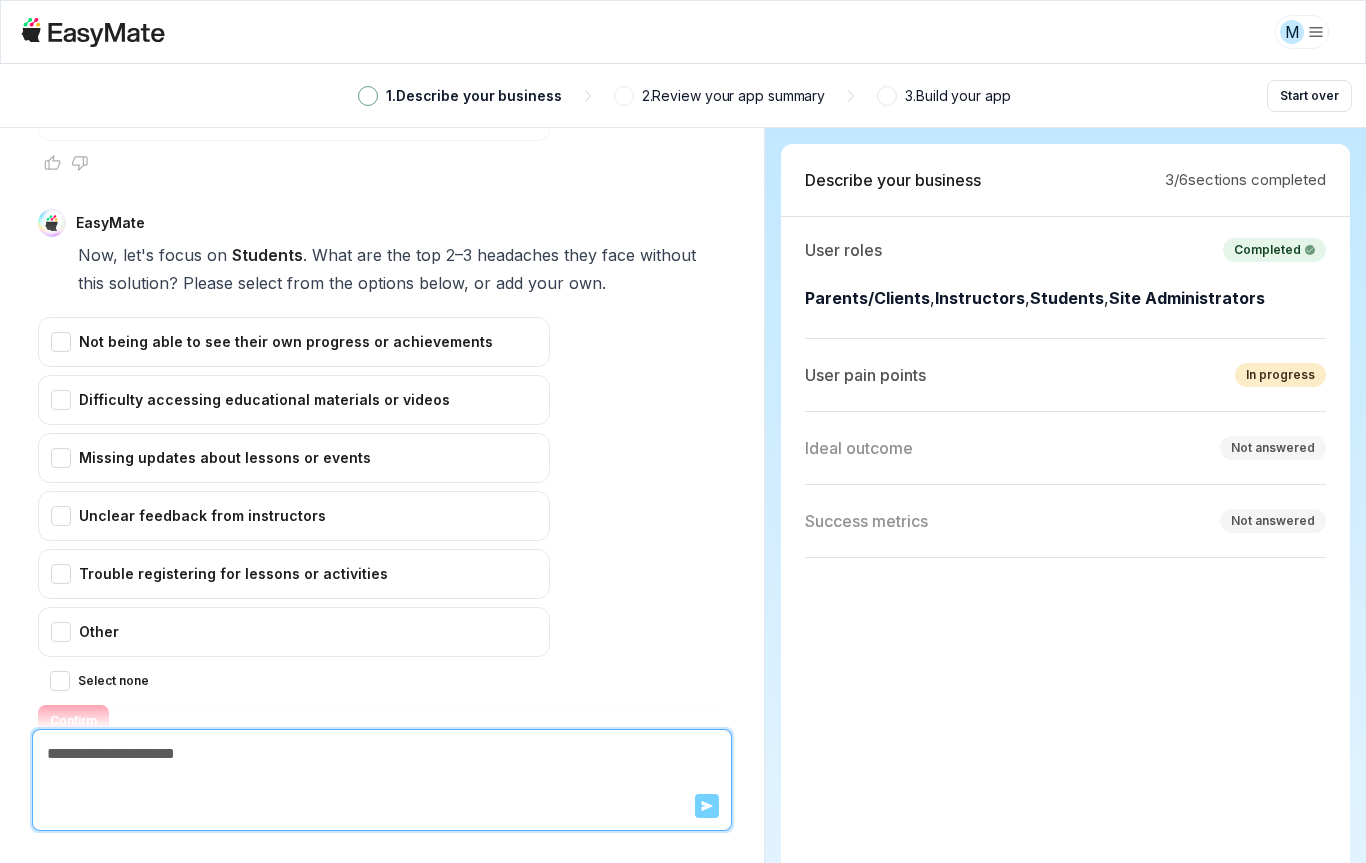 click on "Not being able to see their own progress or achievements" at bounding box center (294, 342) 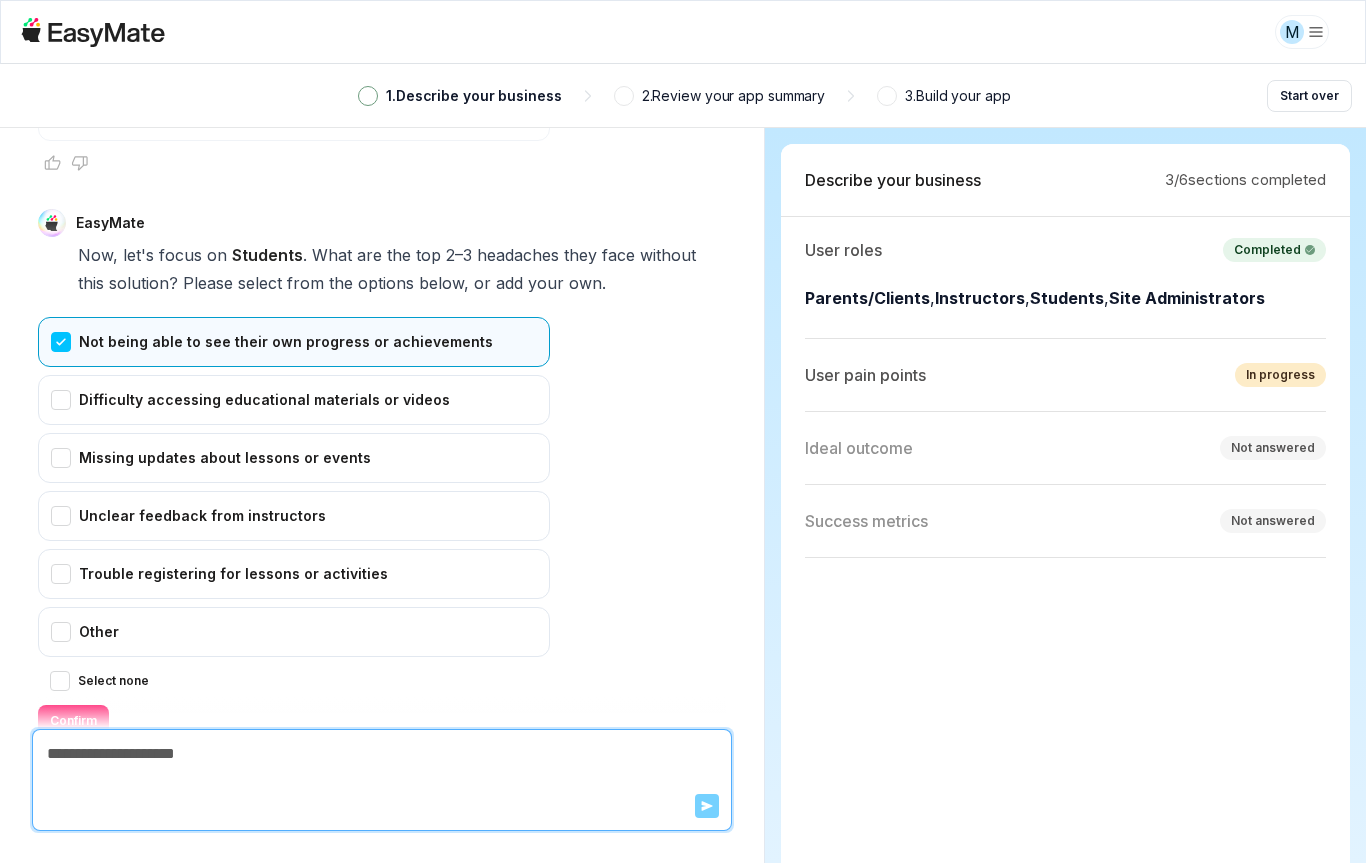 click on "Difficulty accessing educational materials or videos" at bounding box center (294, 400) 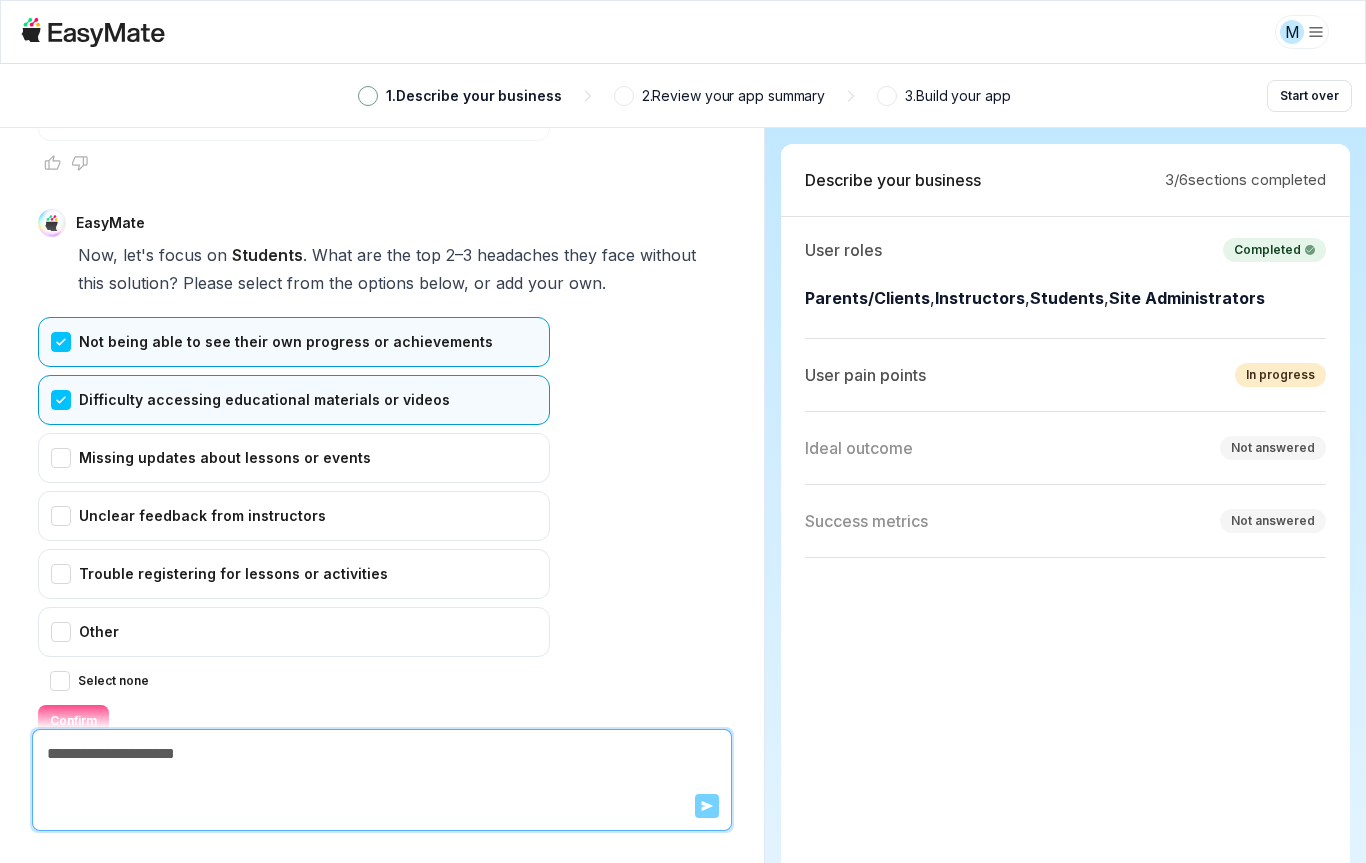 click on "Confirm" at bounding box center [73, 721] 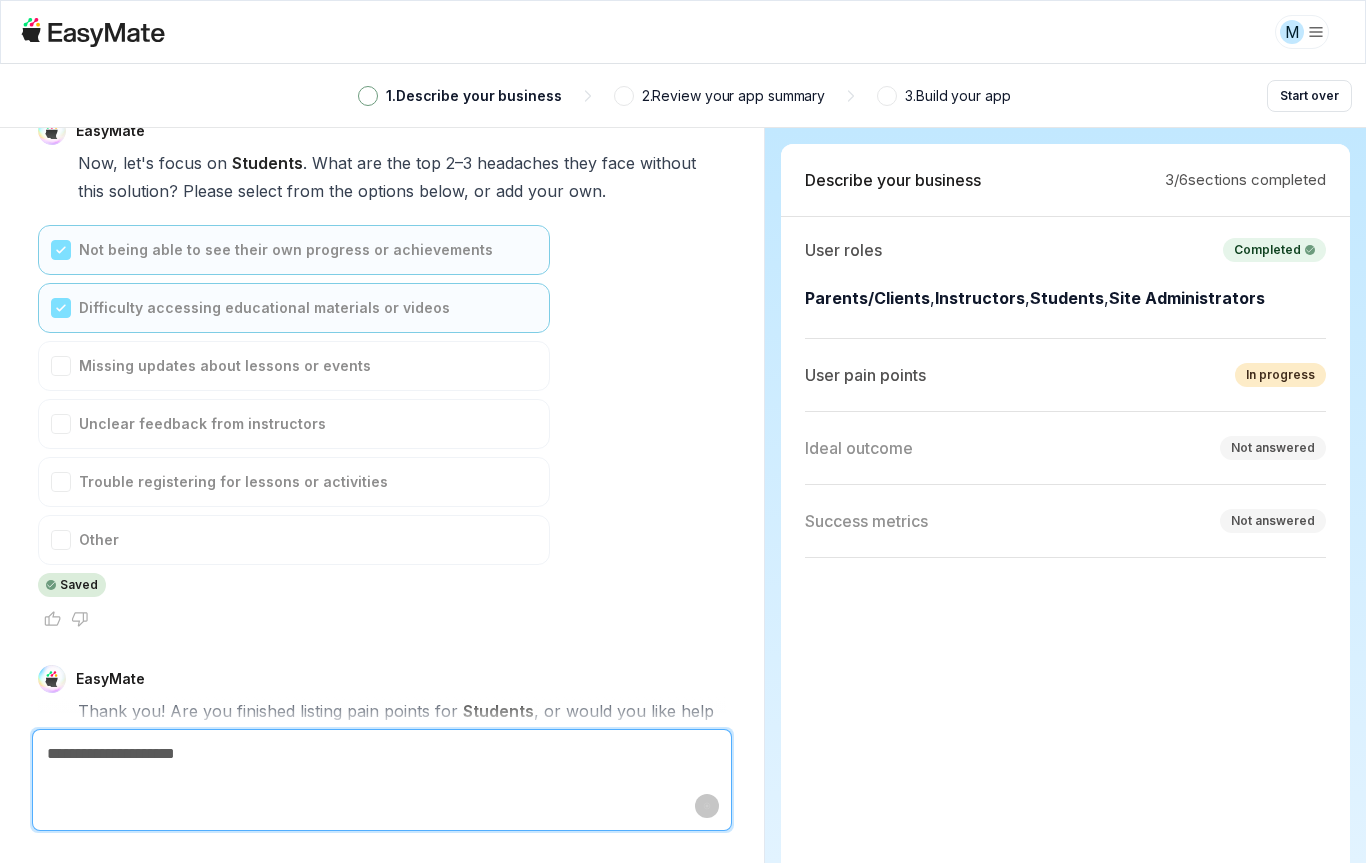 scroll, scrollTop: 5693, scrollLeft: 0, axis: vertical 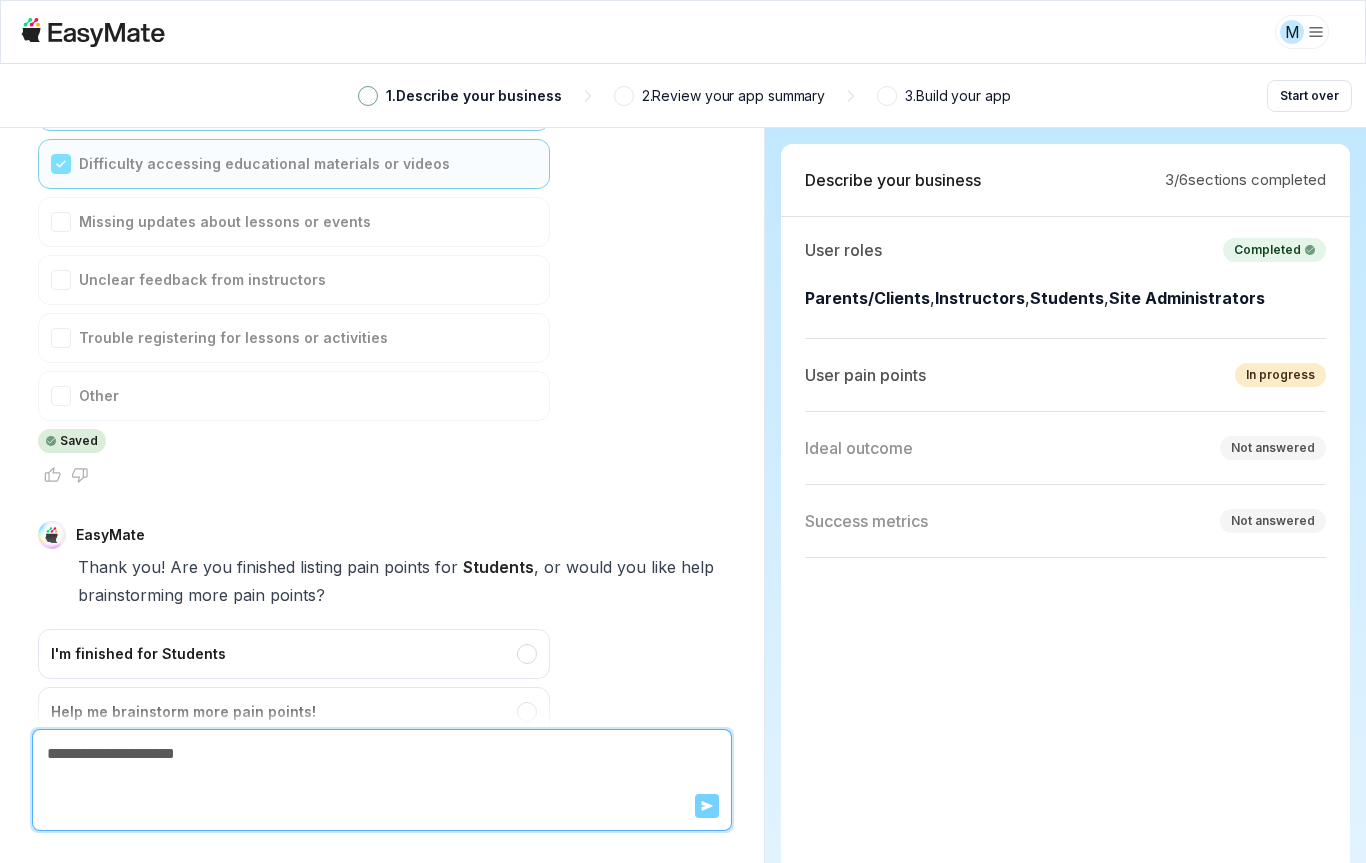 click on "I'm finished for Students" at bounding box center (294, 654) 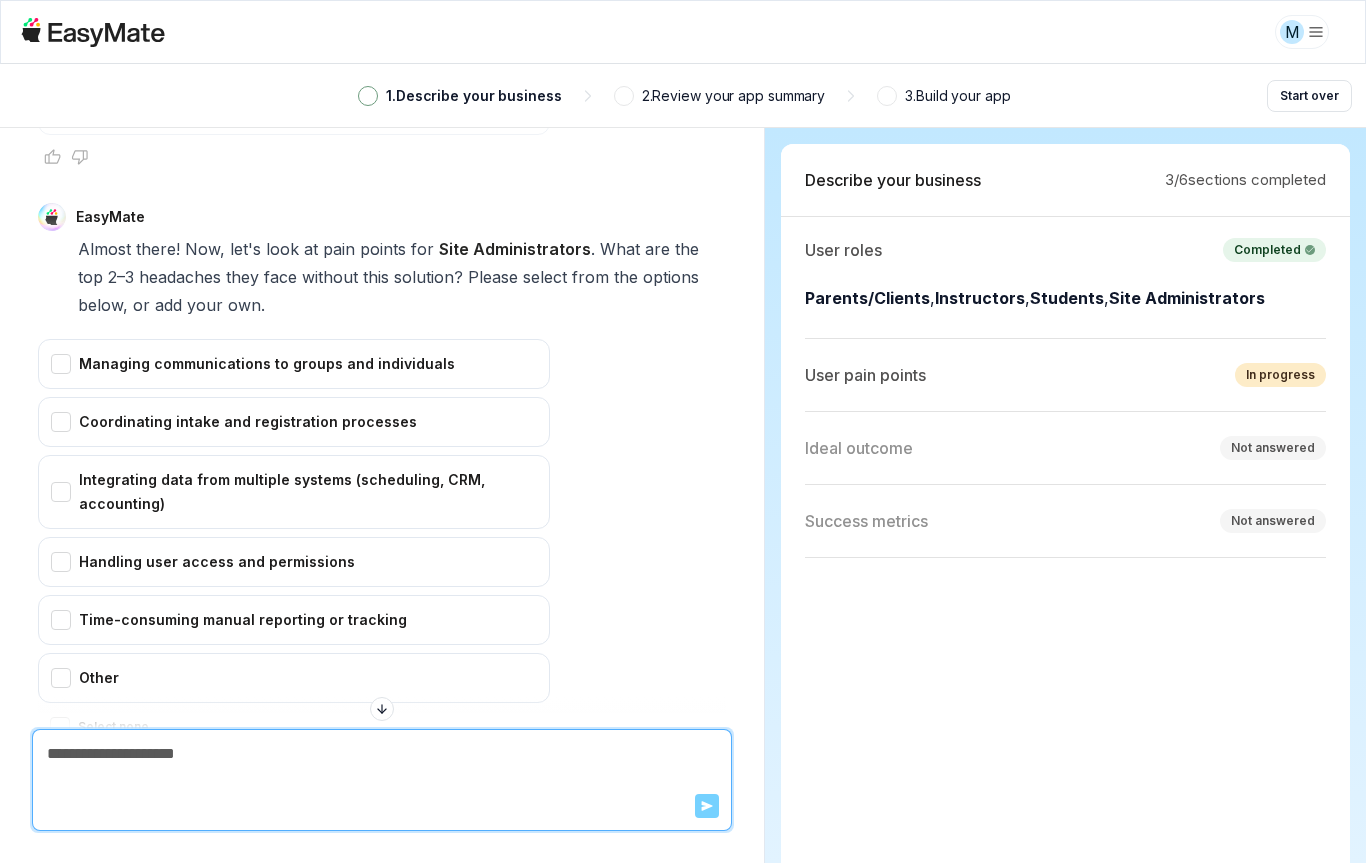 scroll, scrollTop: 6296, scrollLeft: 0, axis: vertical 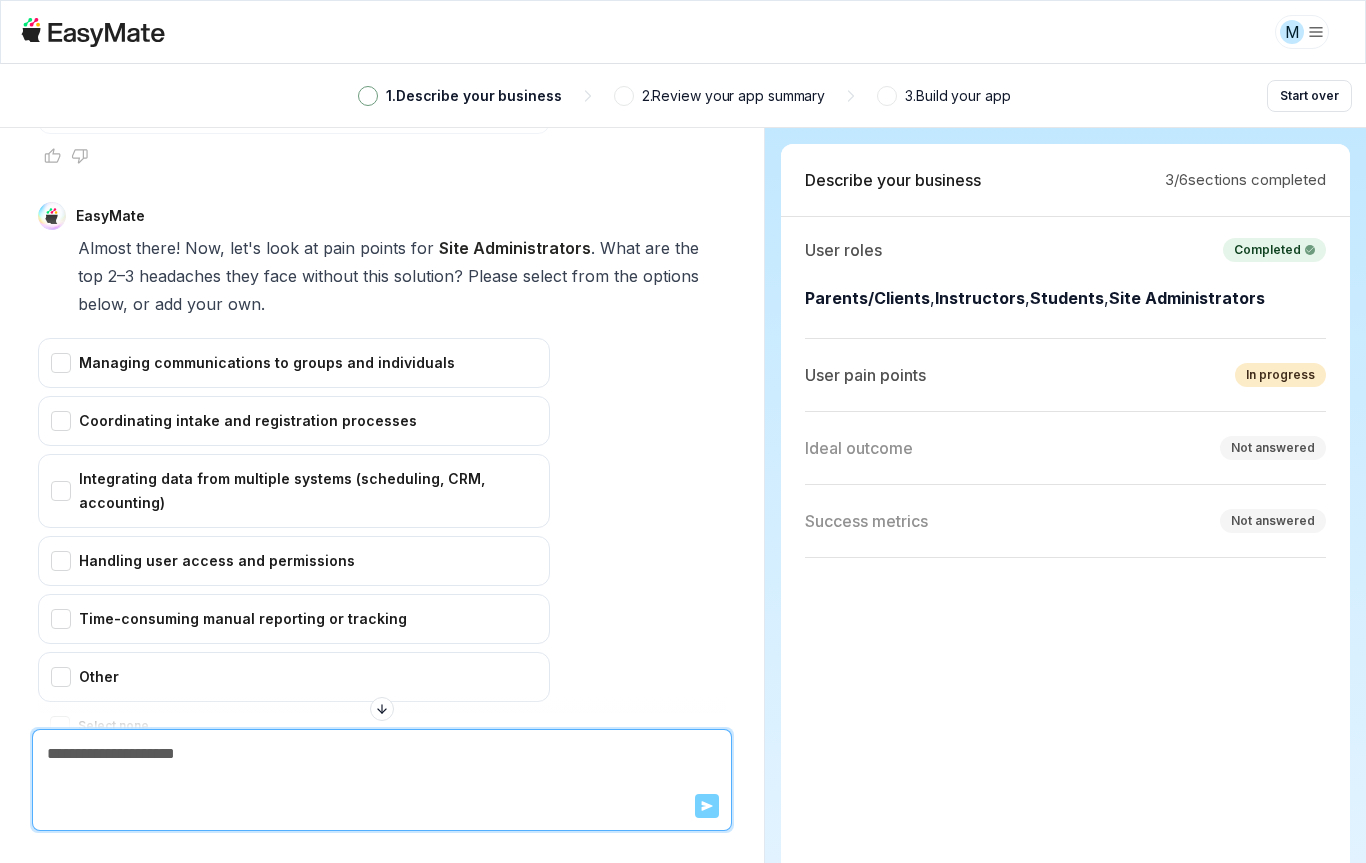 click on "Managing communications to groups and individuals" at bounding box center (294, 363) 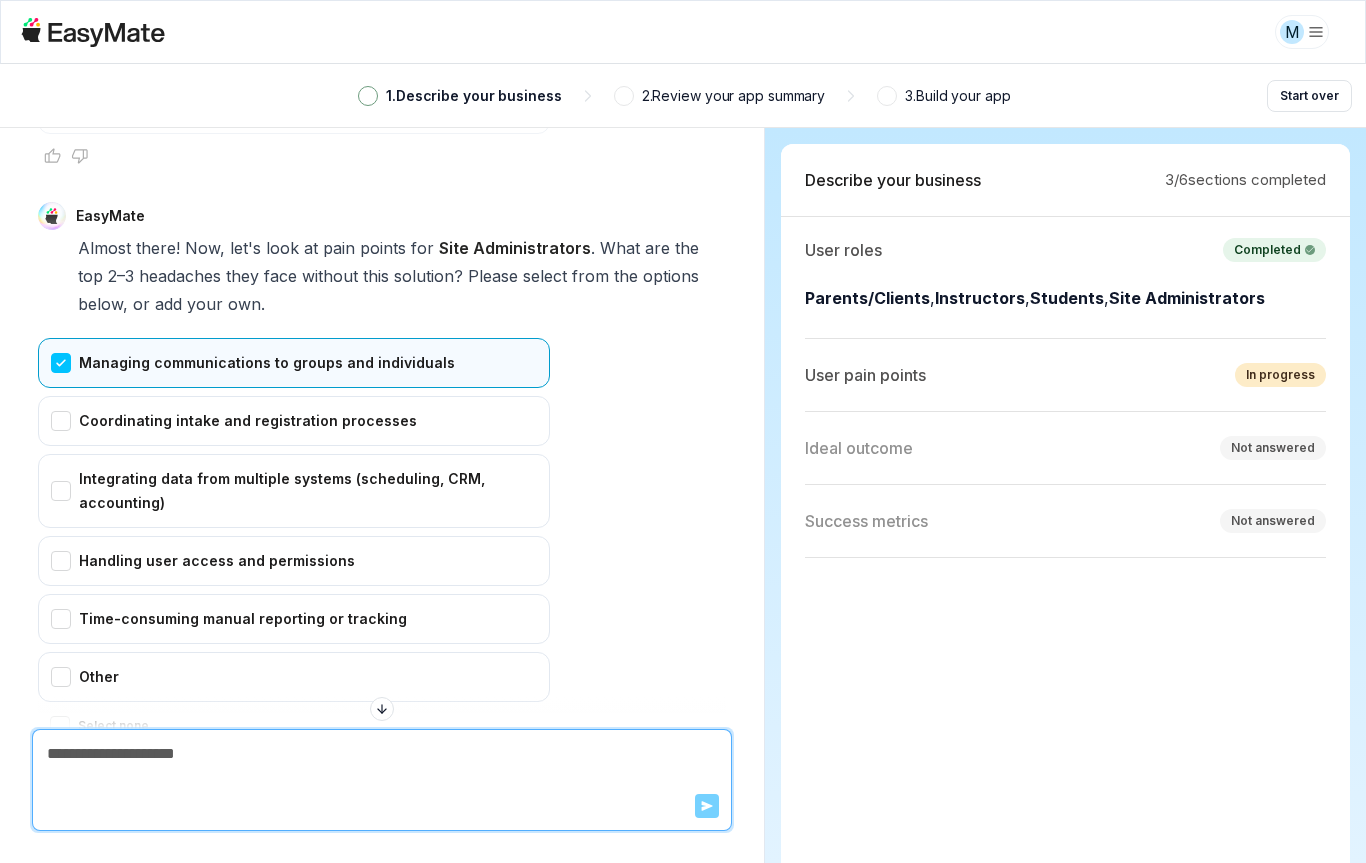 click on "Coordinating intake and registration processes" at bounding box center (294, 421) 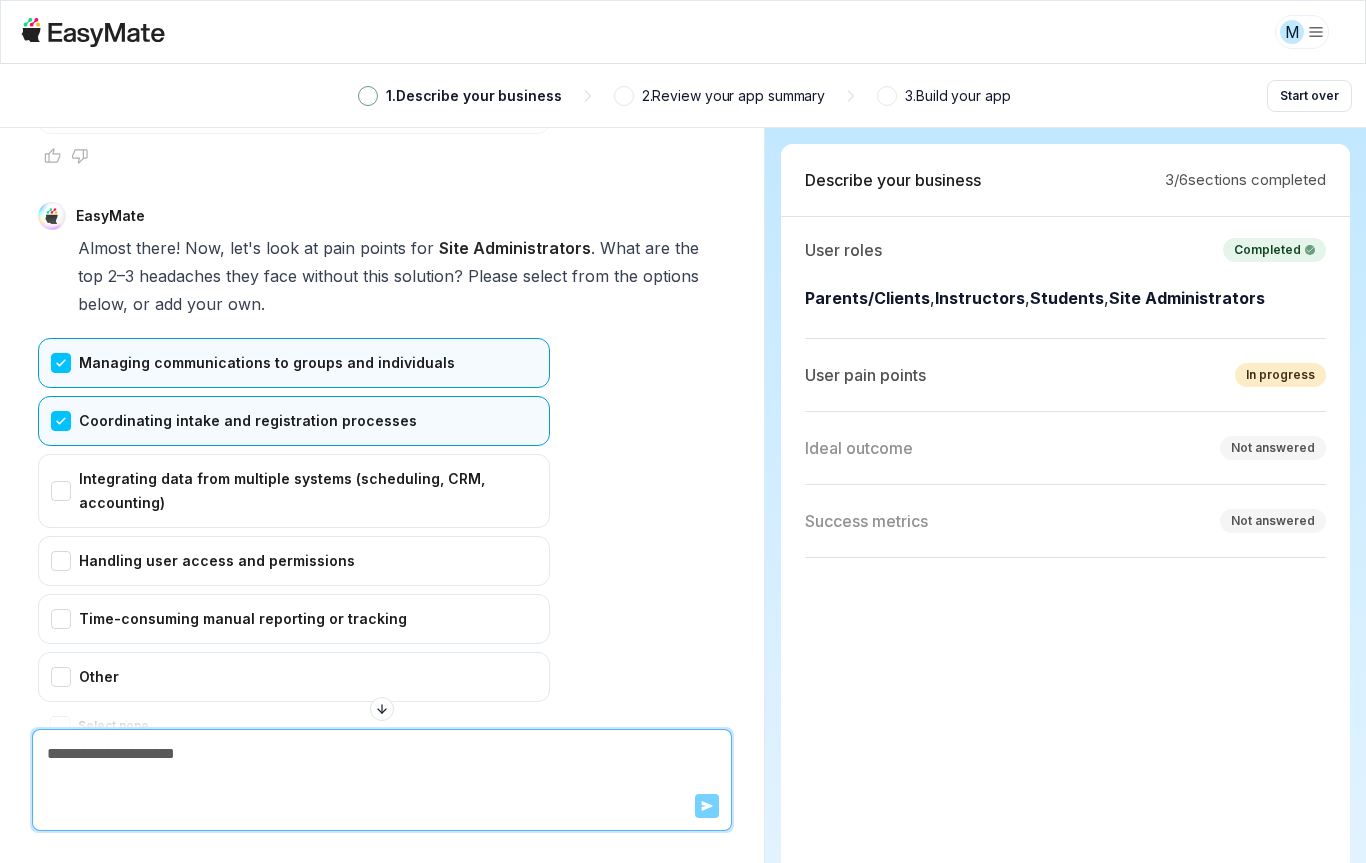 click on "Integrating data from multiple systems (scheduling, CRM, accounting)" at bounding box center [294, 491] 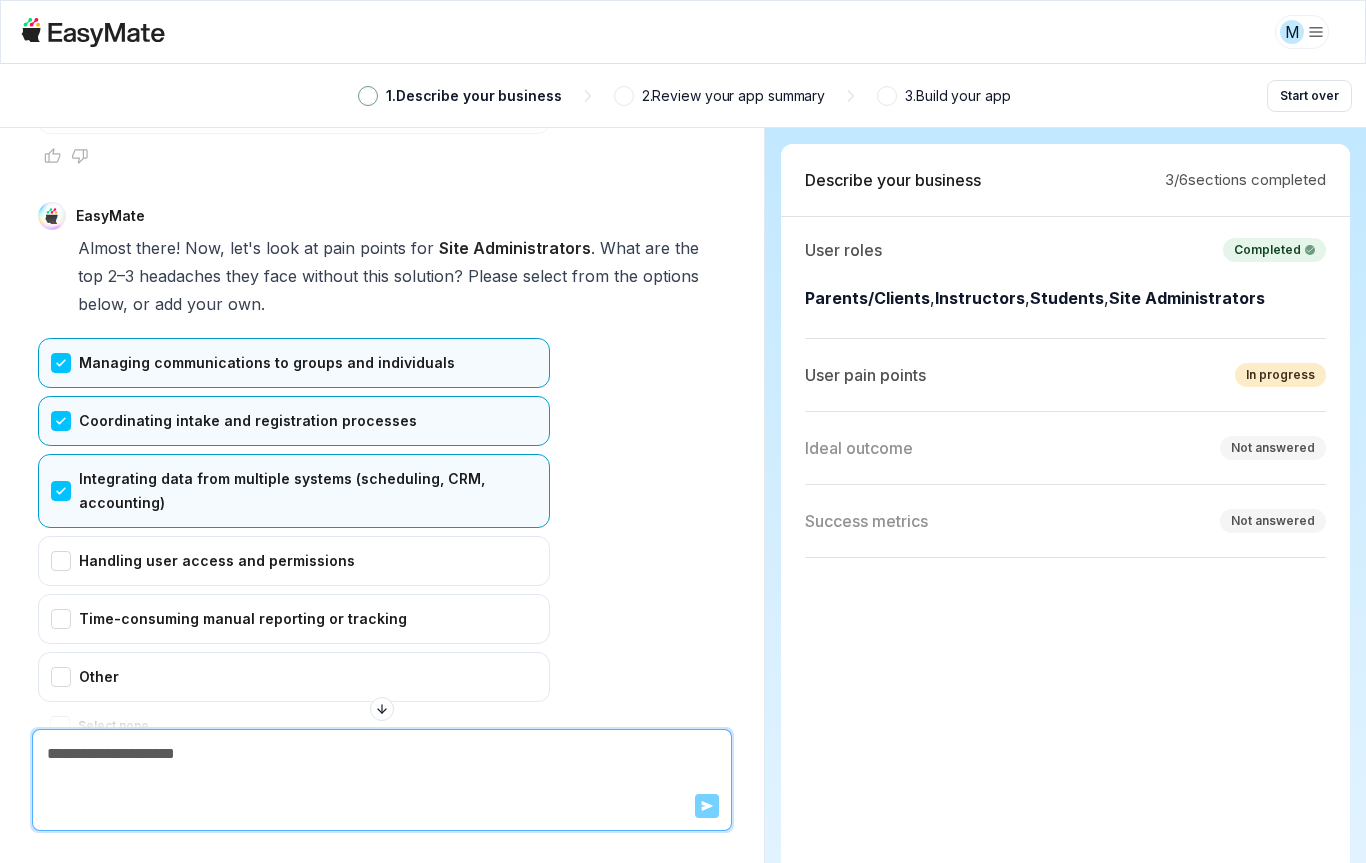 click on "Time-consuming manual reporting or tracking" at bounding box center (294, 619) 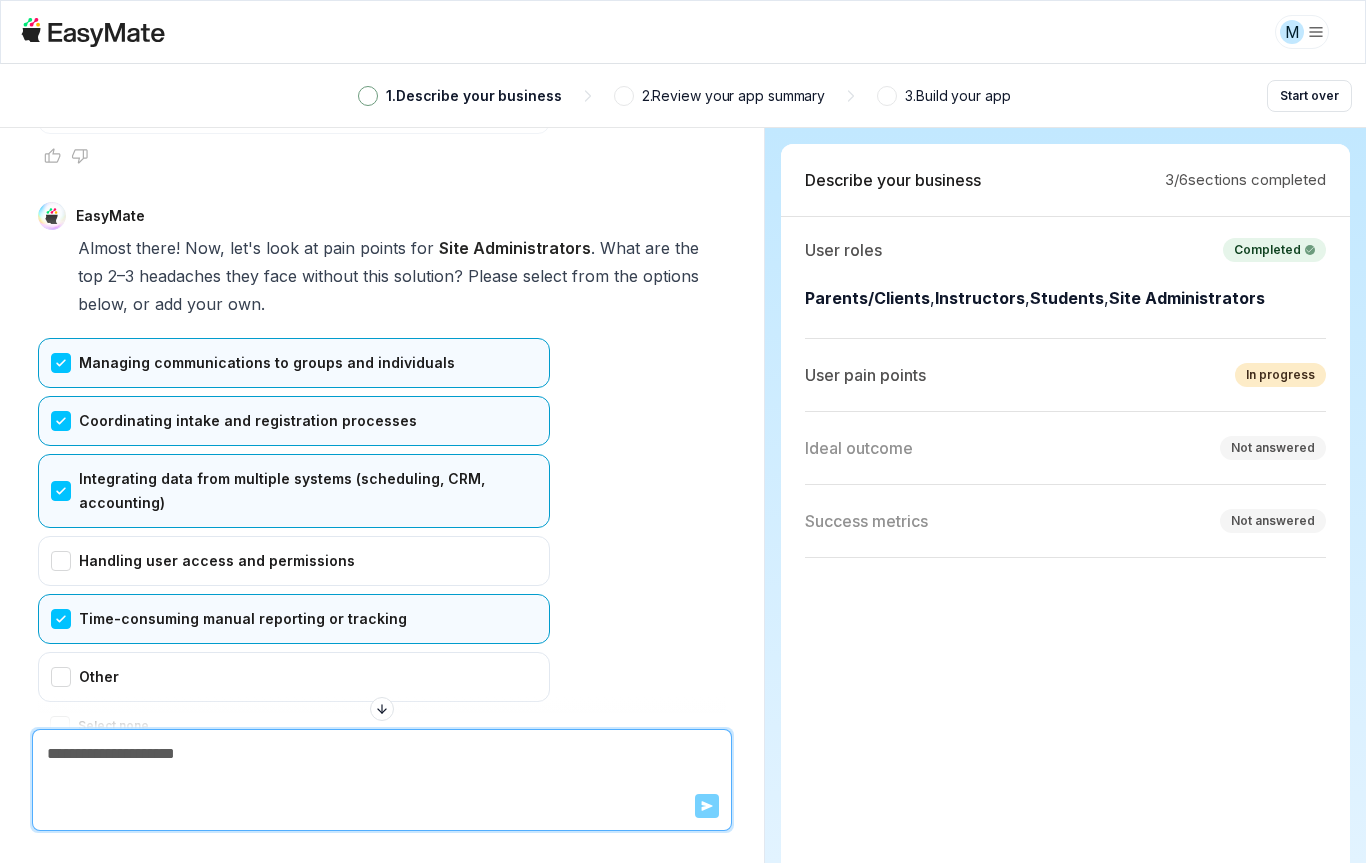 click on "Confirm" at bounding box center [73, 766] 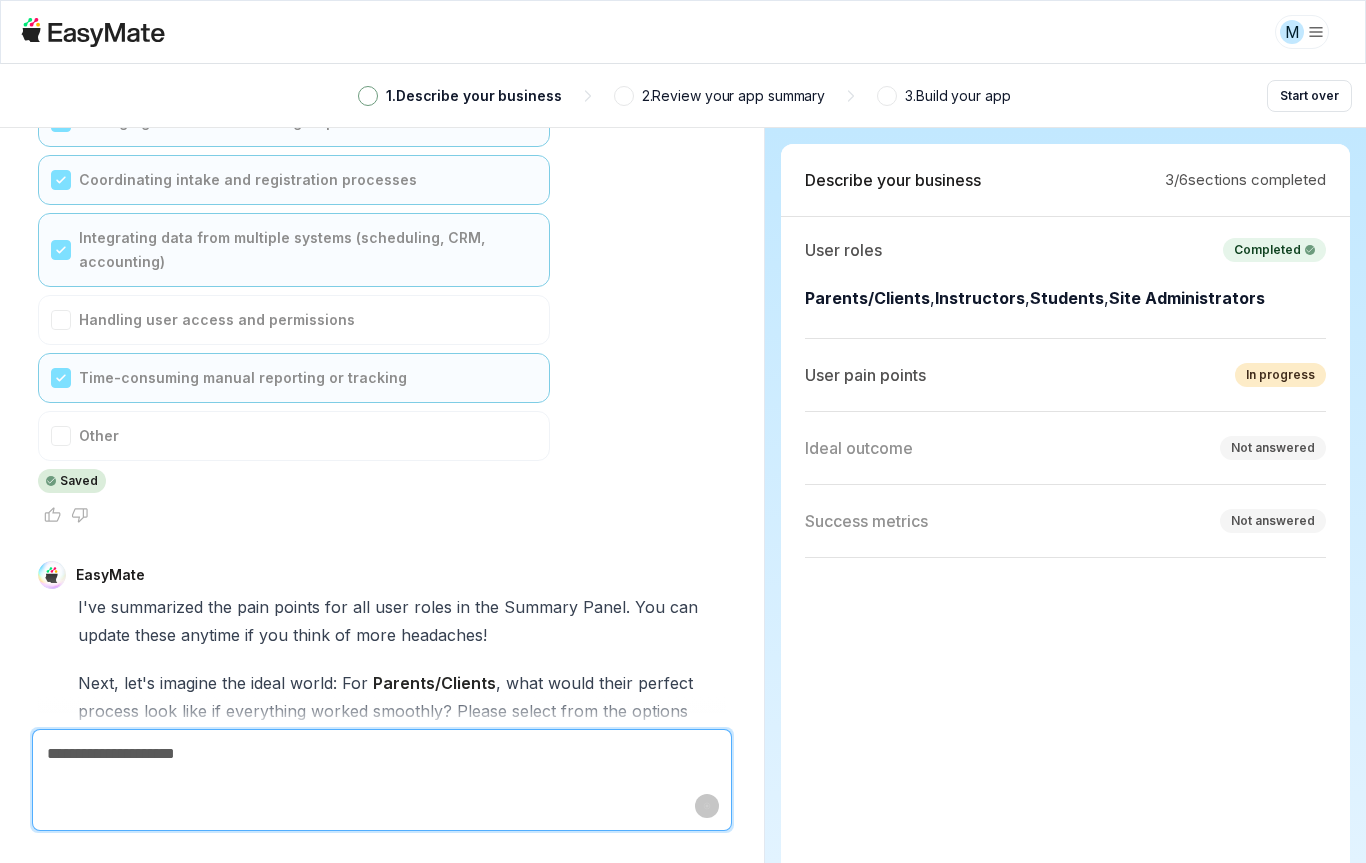 scroll, scrollTop: 6935, scrollLeft: 0, axis: vertical 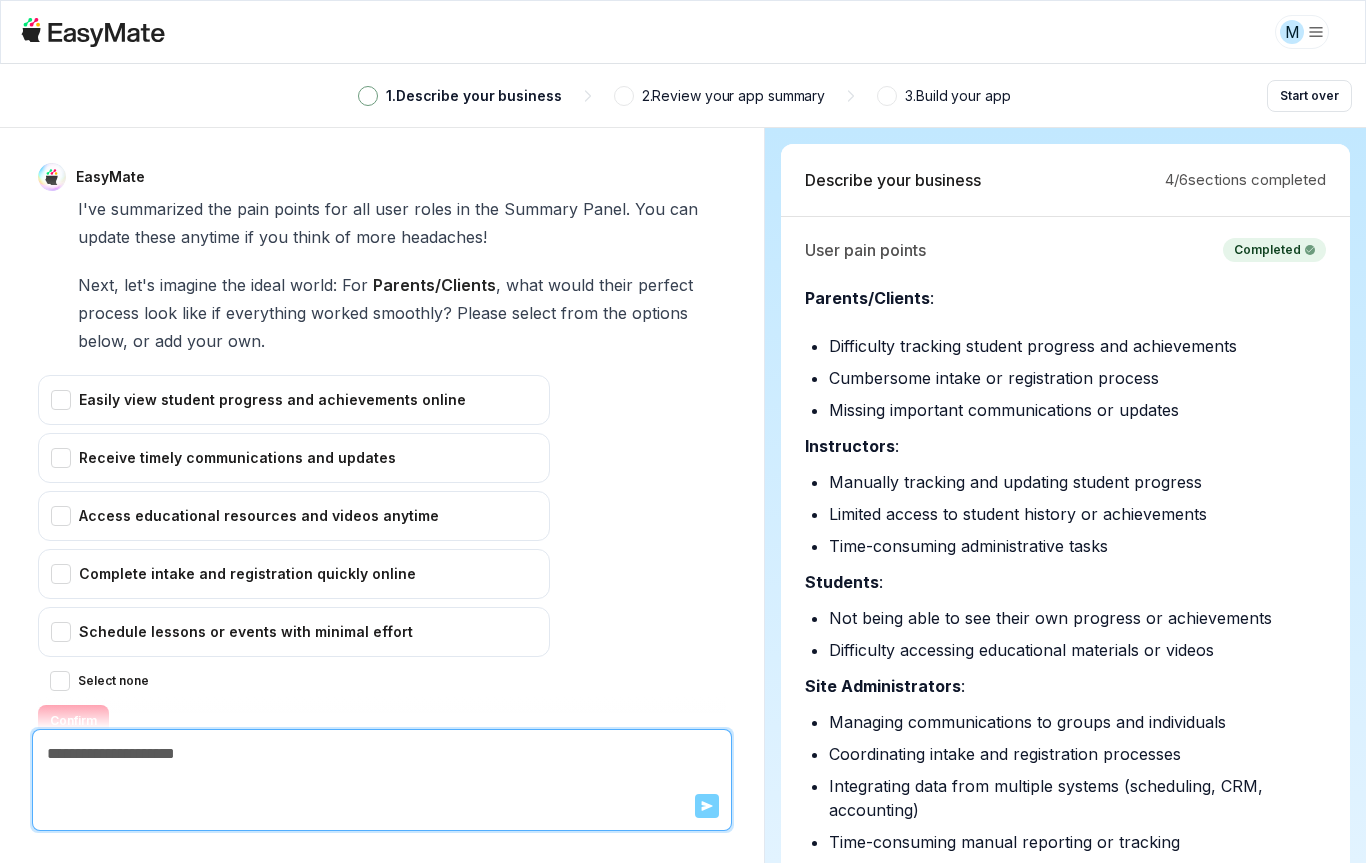 click on "Easily view student progress and achievements online" at bounding box center [294, 400] 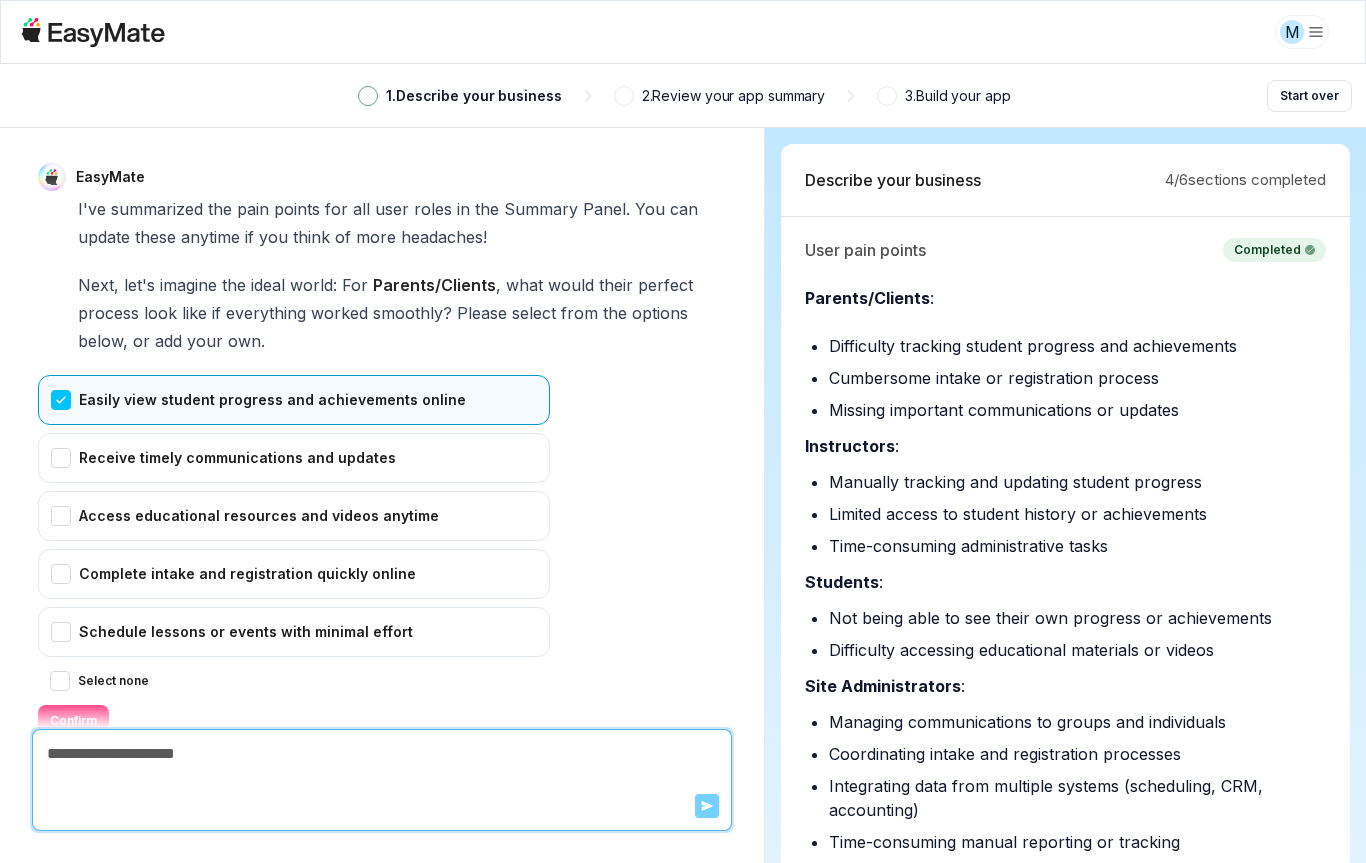 click on "Receive timely communications and updates" at bounding box center (294, 458) 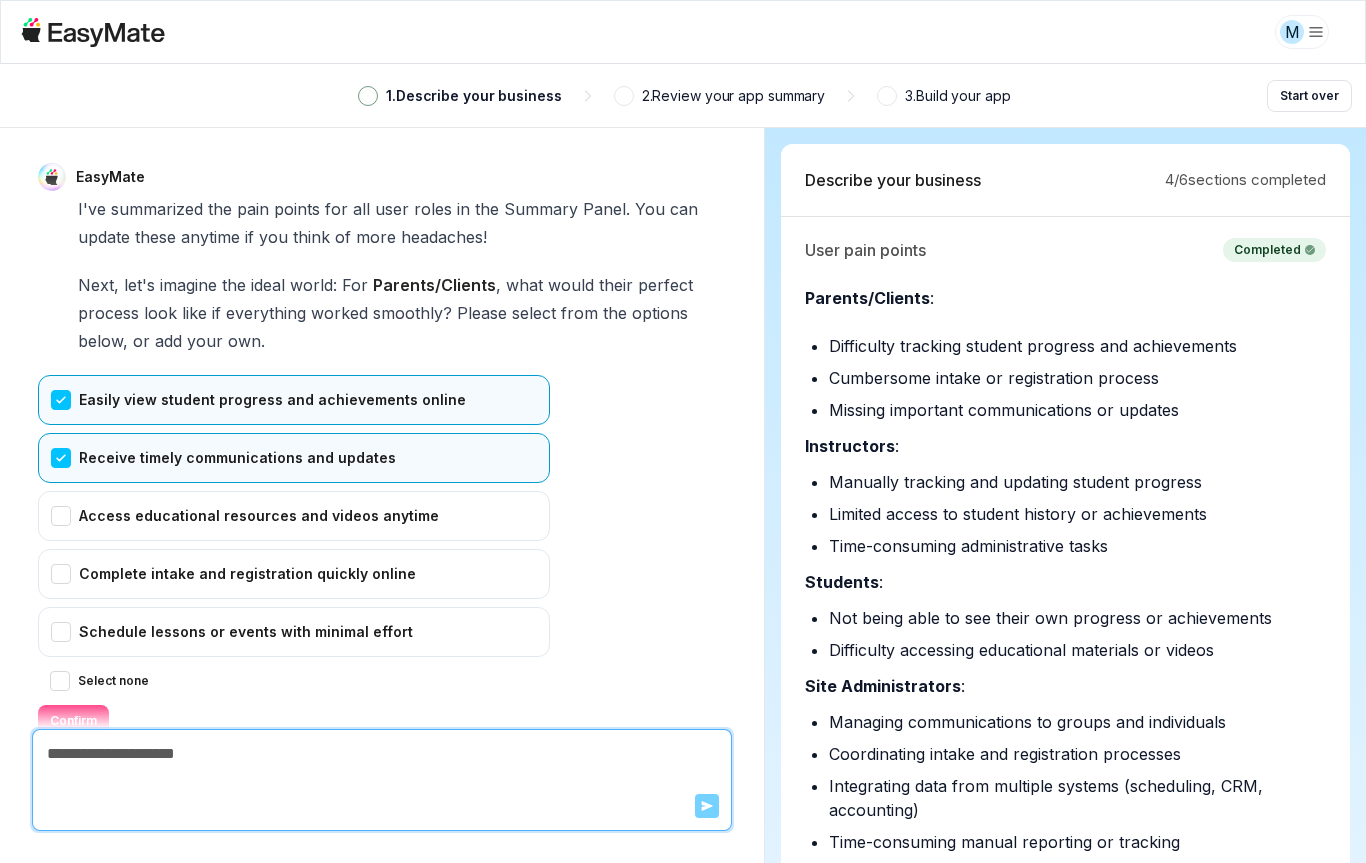 click on "Access educational resources and videos anytime" at bounding box center (294, 516) 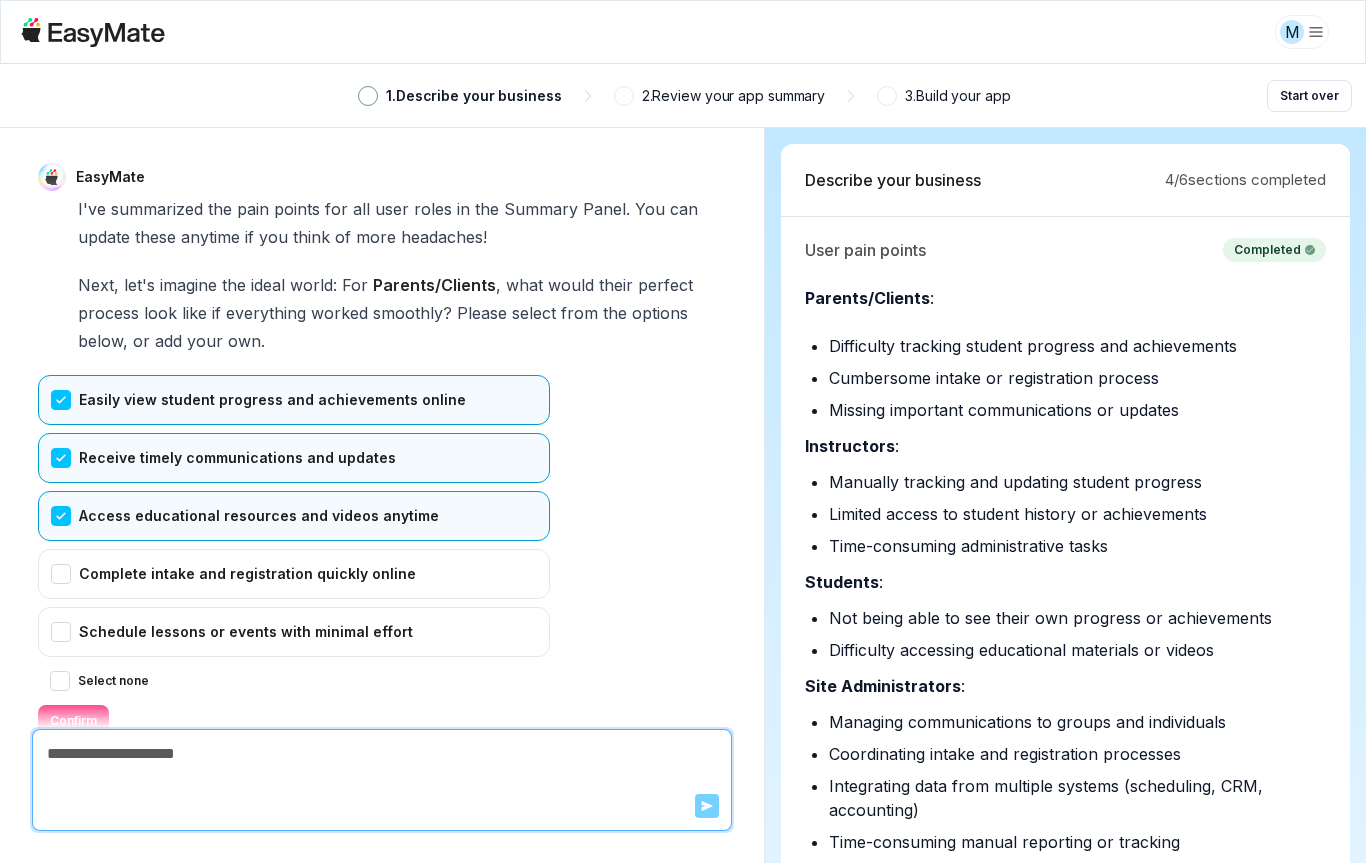 click on "Complete intake and registration quickly online" at bounding box center [294, 574] 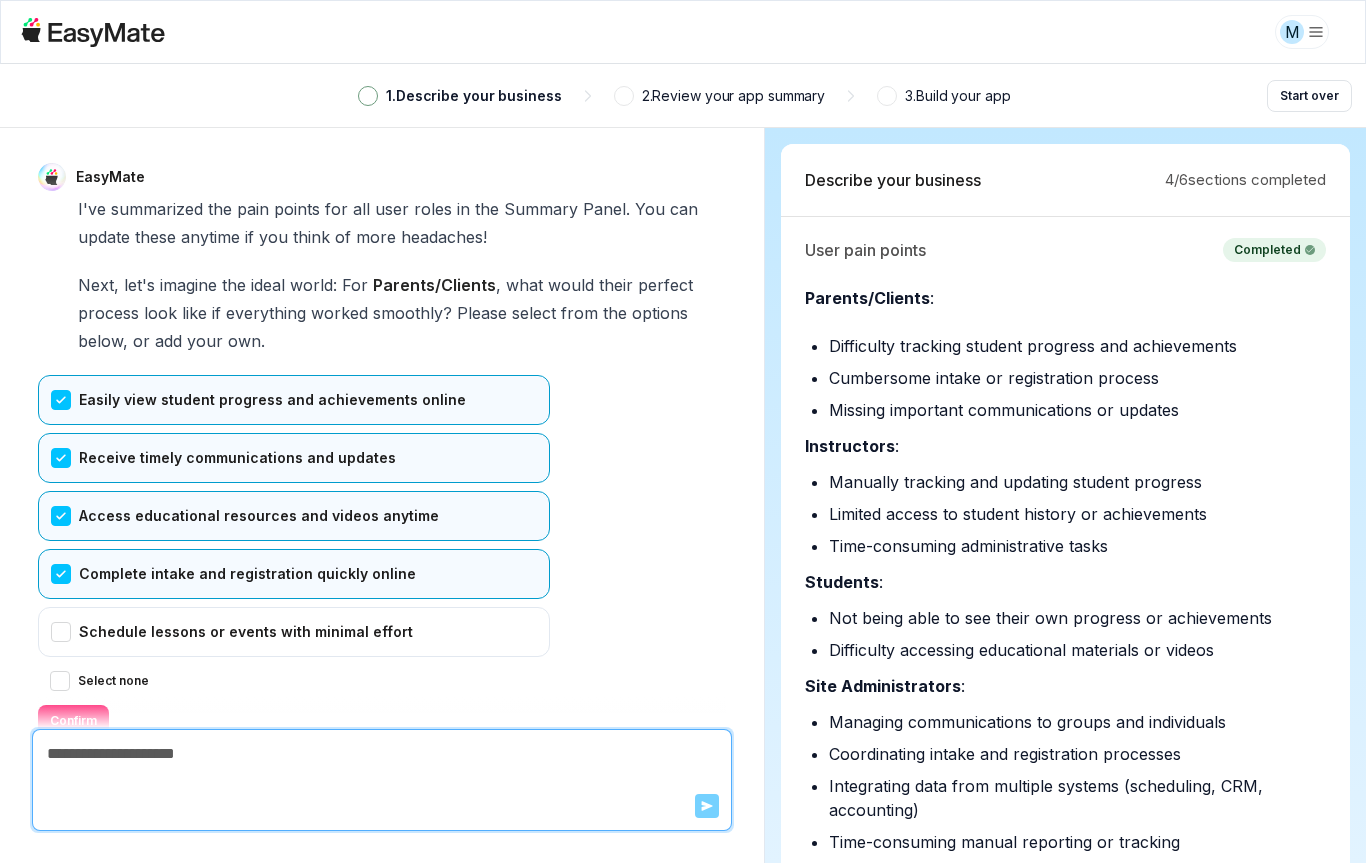click on "Confirm" at bounding box center [73, 721] 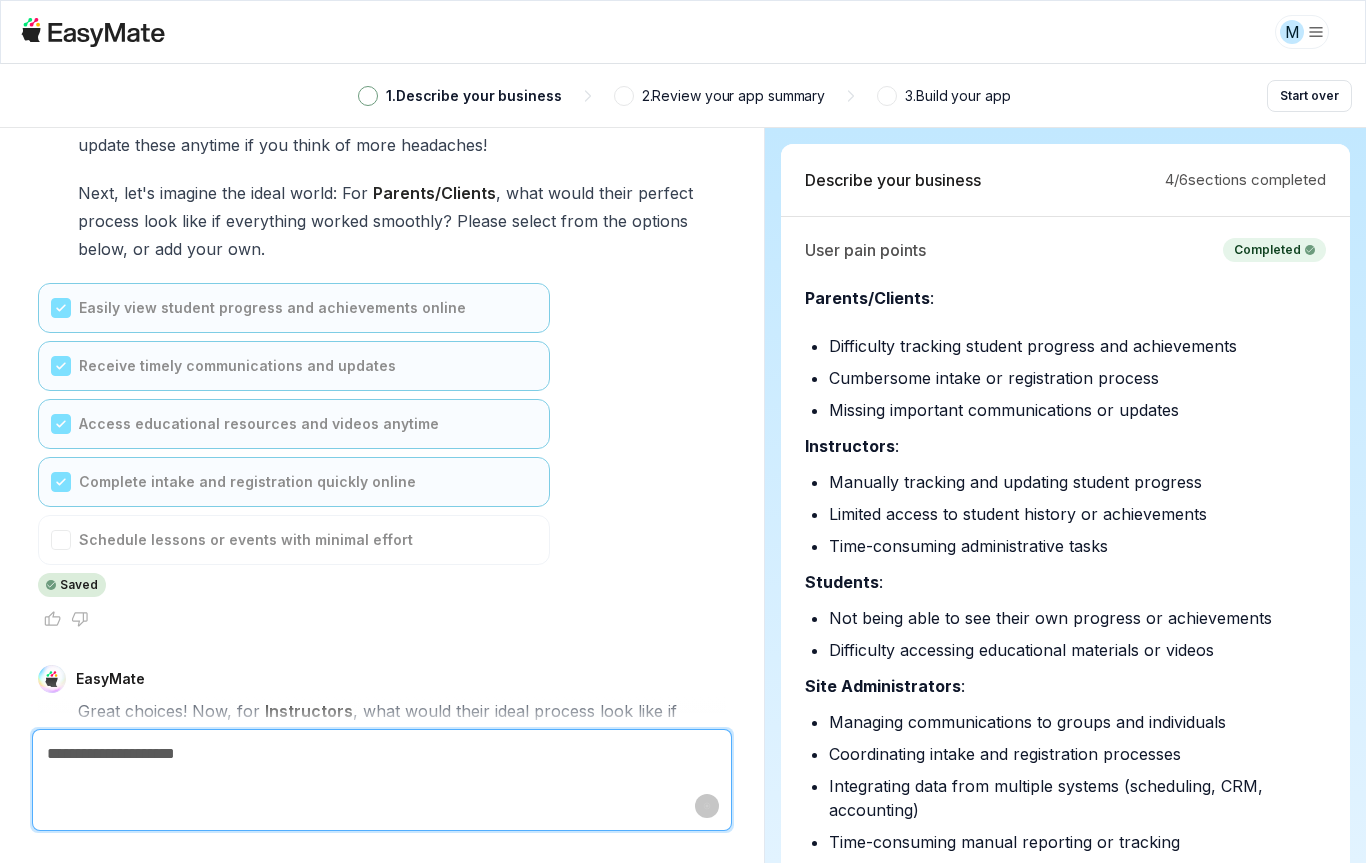 scroll, scrollTop: 7425, scrollLeft: 0, axis: vertical 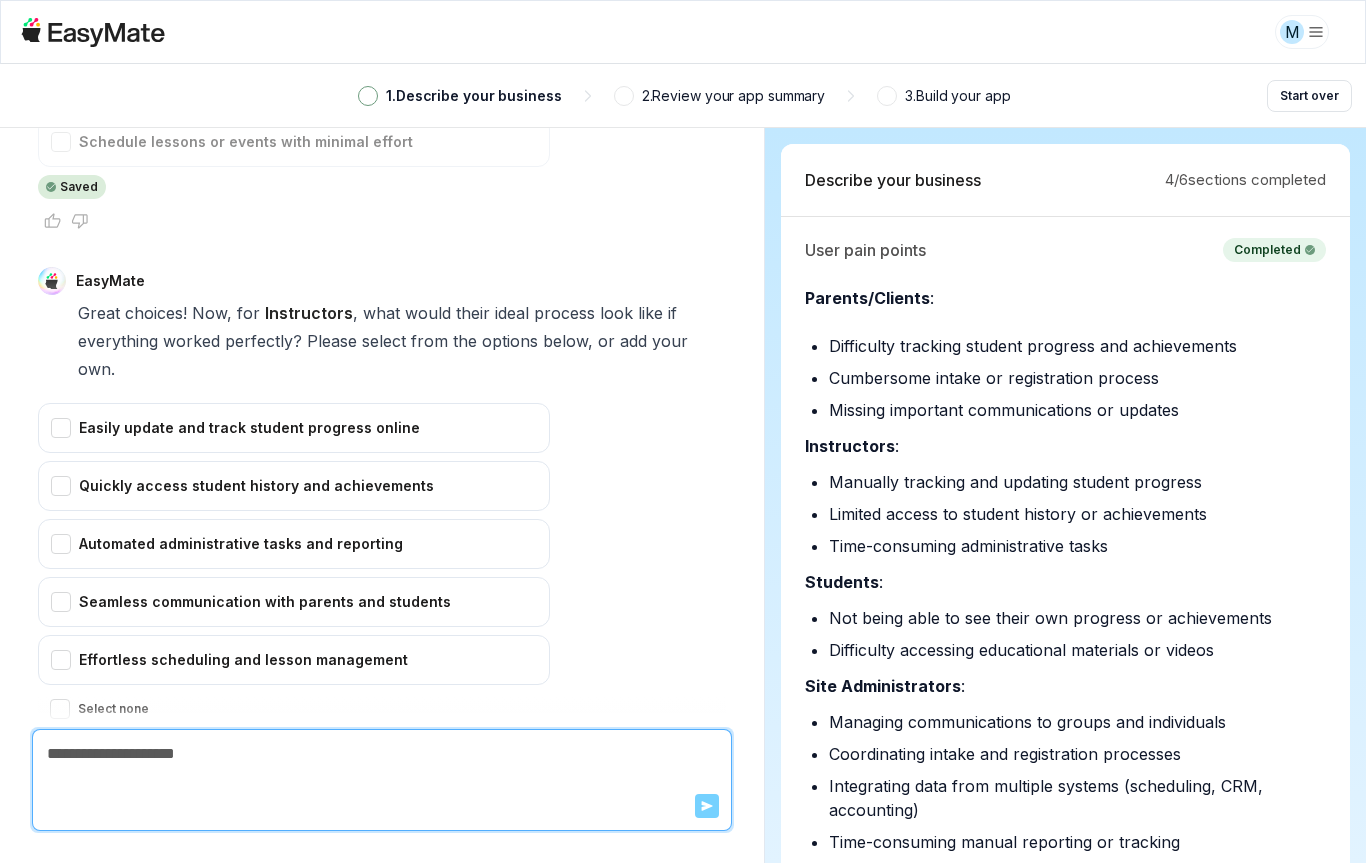 click on "Easily update and track student progress online" at bounding box center (294, 428) 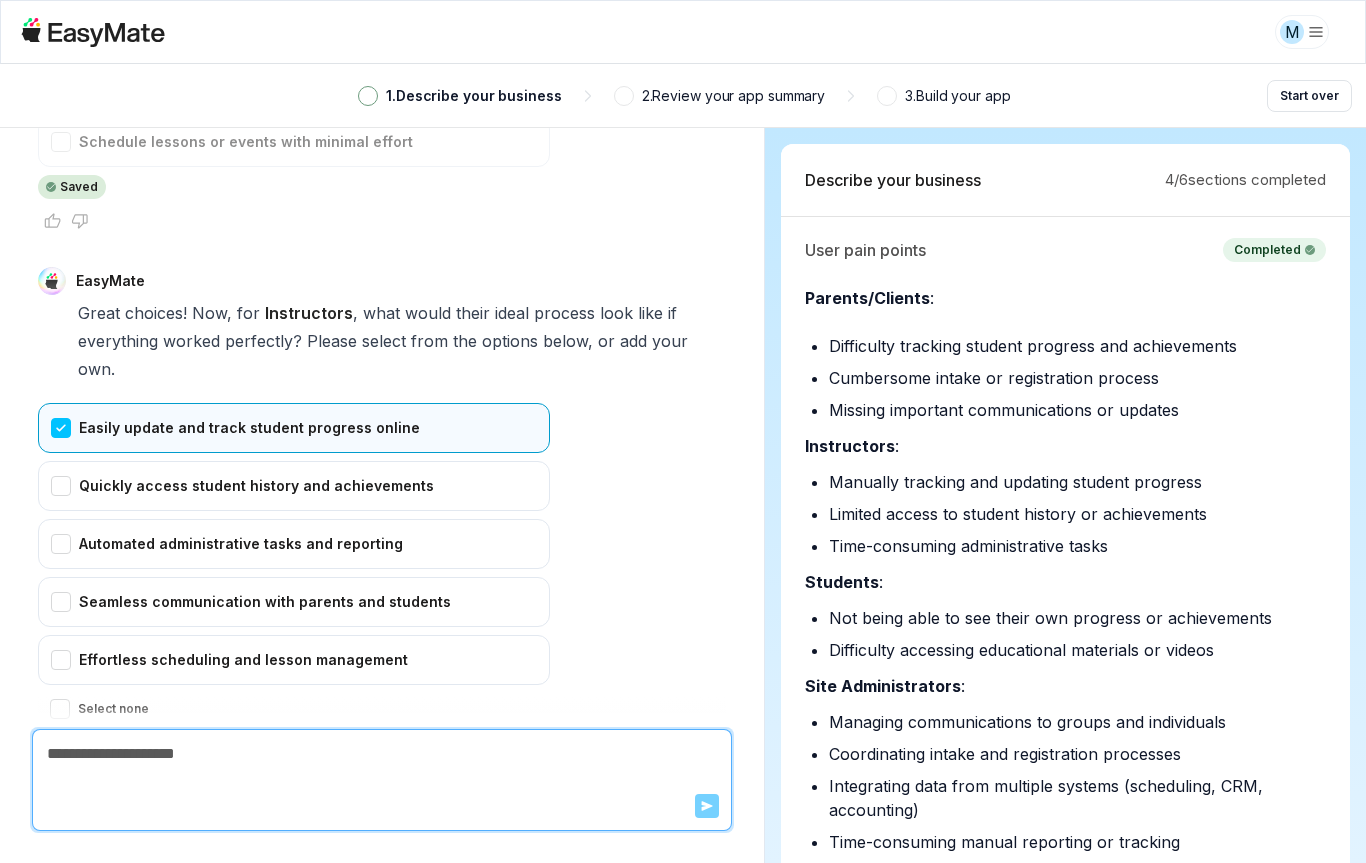 click on "Quickly access student history and achievements" at bounding box center [294, 486] 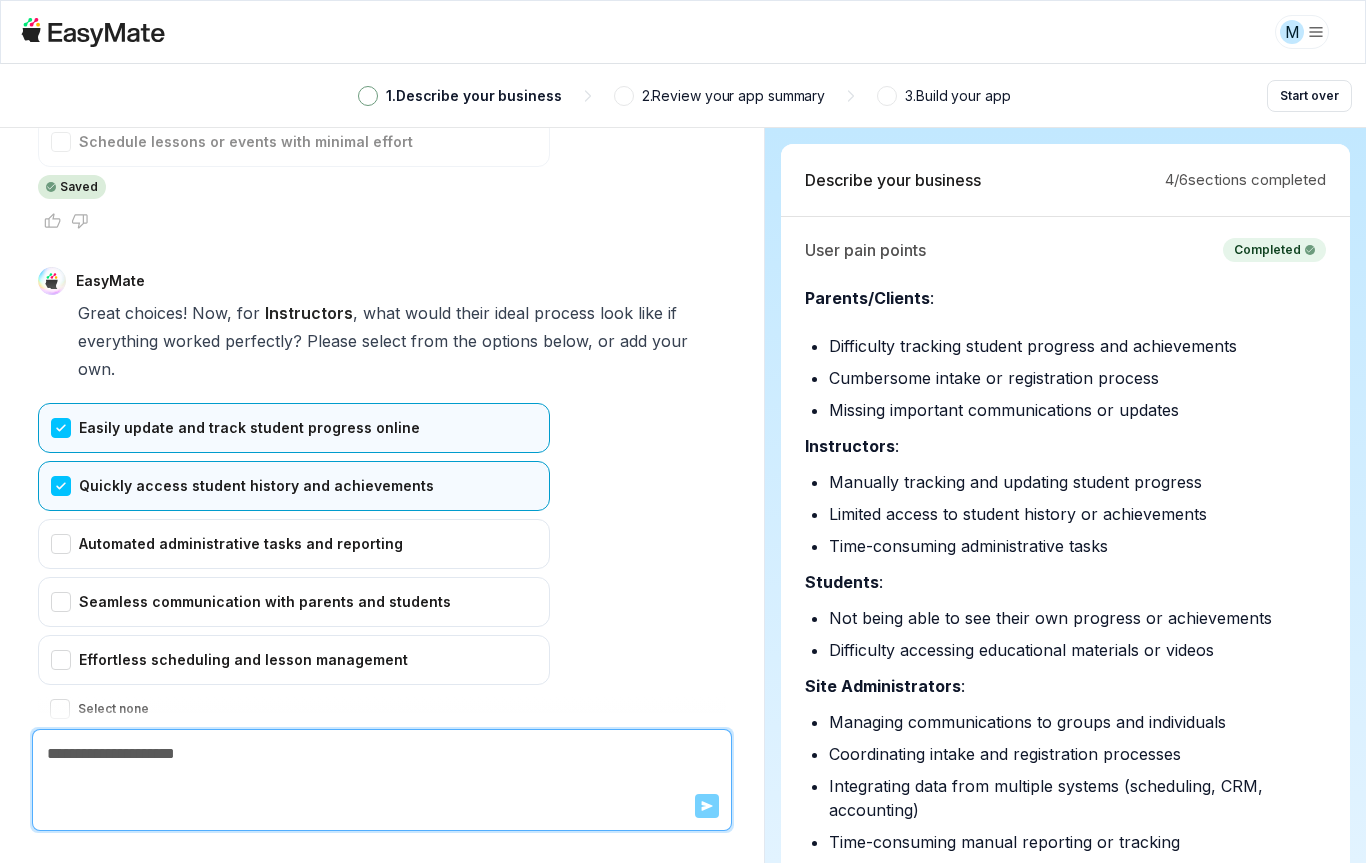 click on "Seamless communication with parents and students" at bounding box center (294, 602) 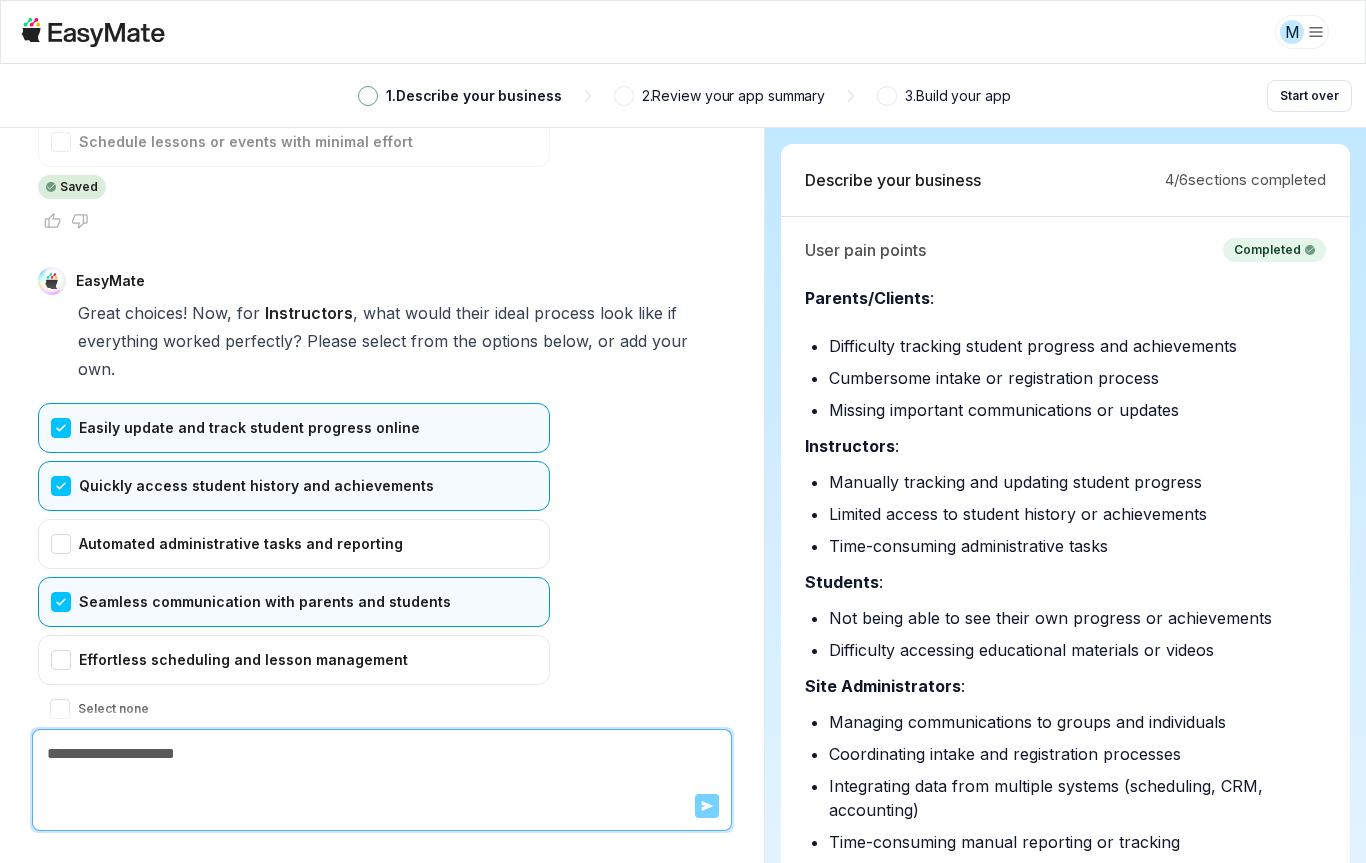 click on "Automated administrative tasks and reporting" at bounding box center (294, 544) 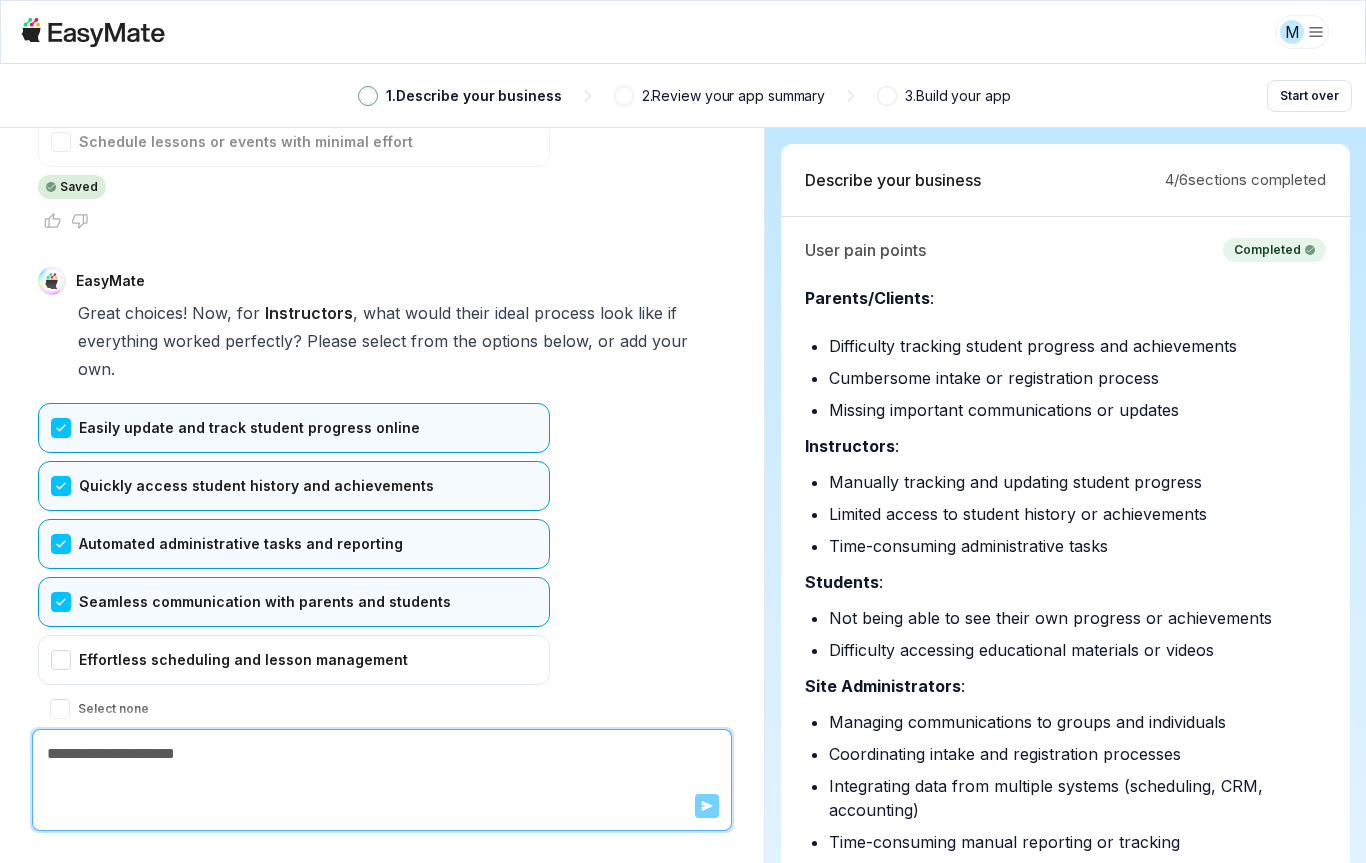 click on "Confirm" at bounding box center [73, 749] 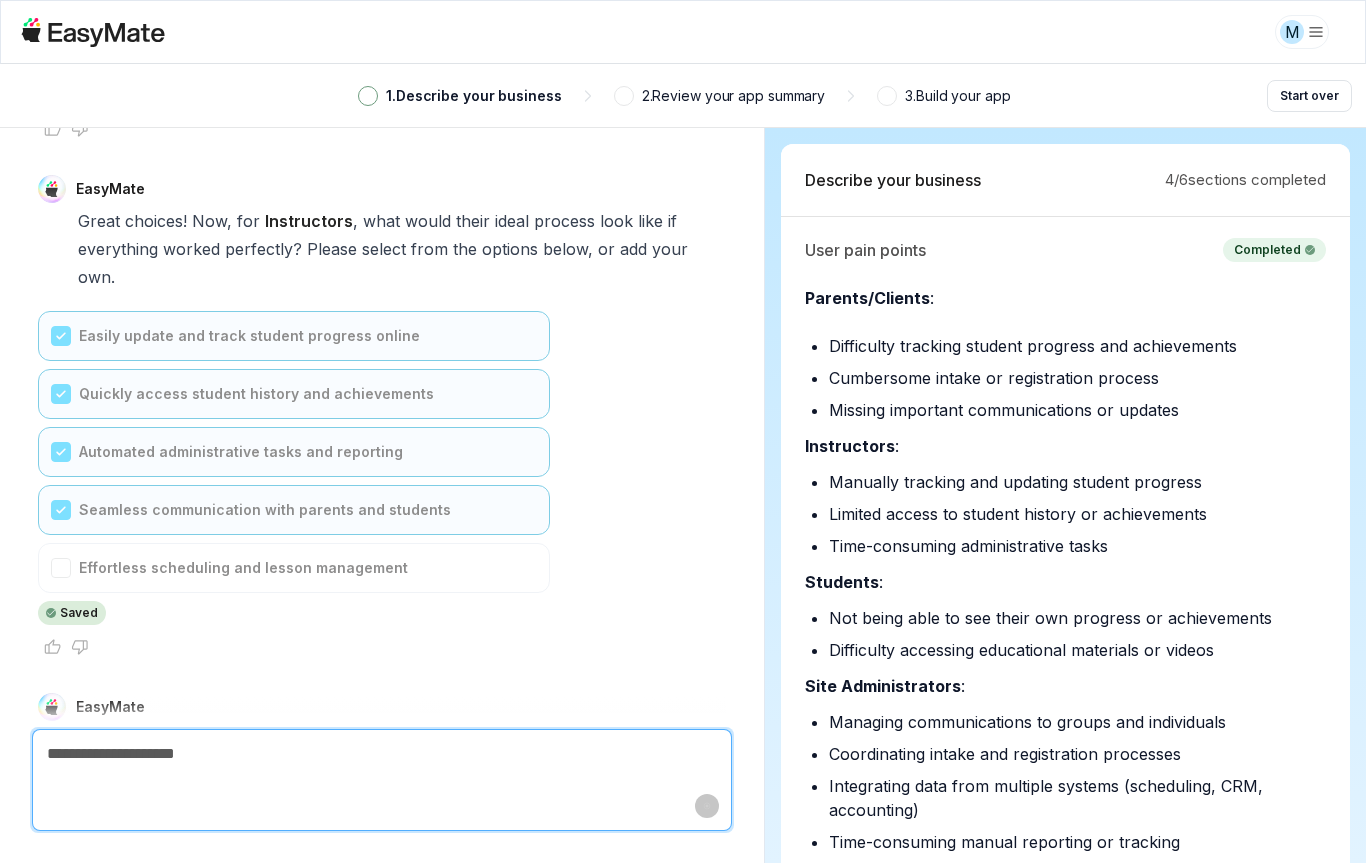 scroll, scrollTop: 7915, scrollLeft: 0, axis: vertical 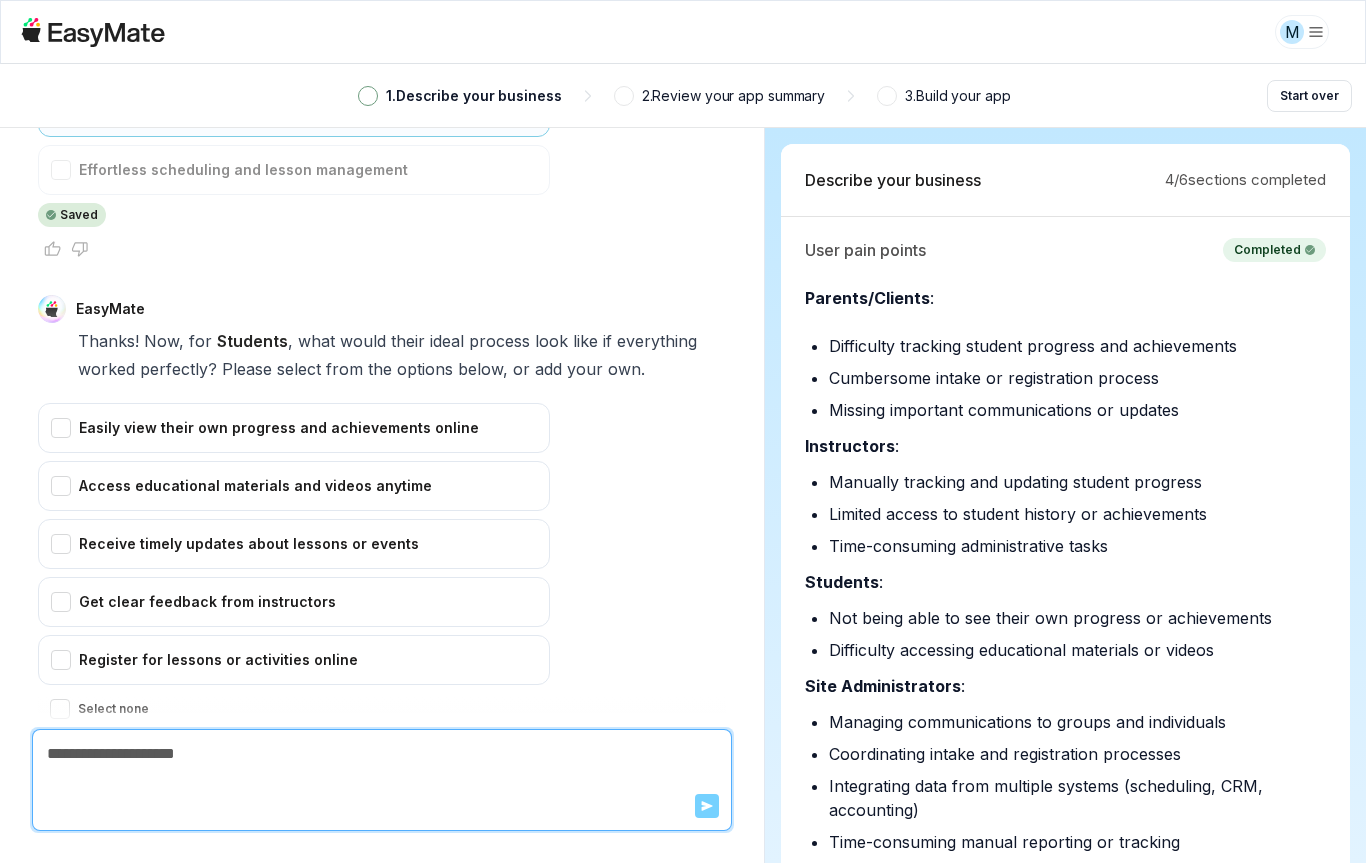 click on "Easily view their own progress and achievements online" at bounding box center (294, 428) 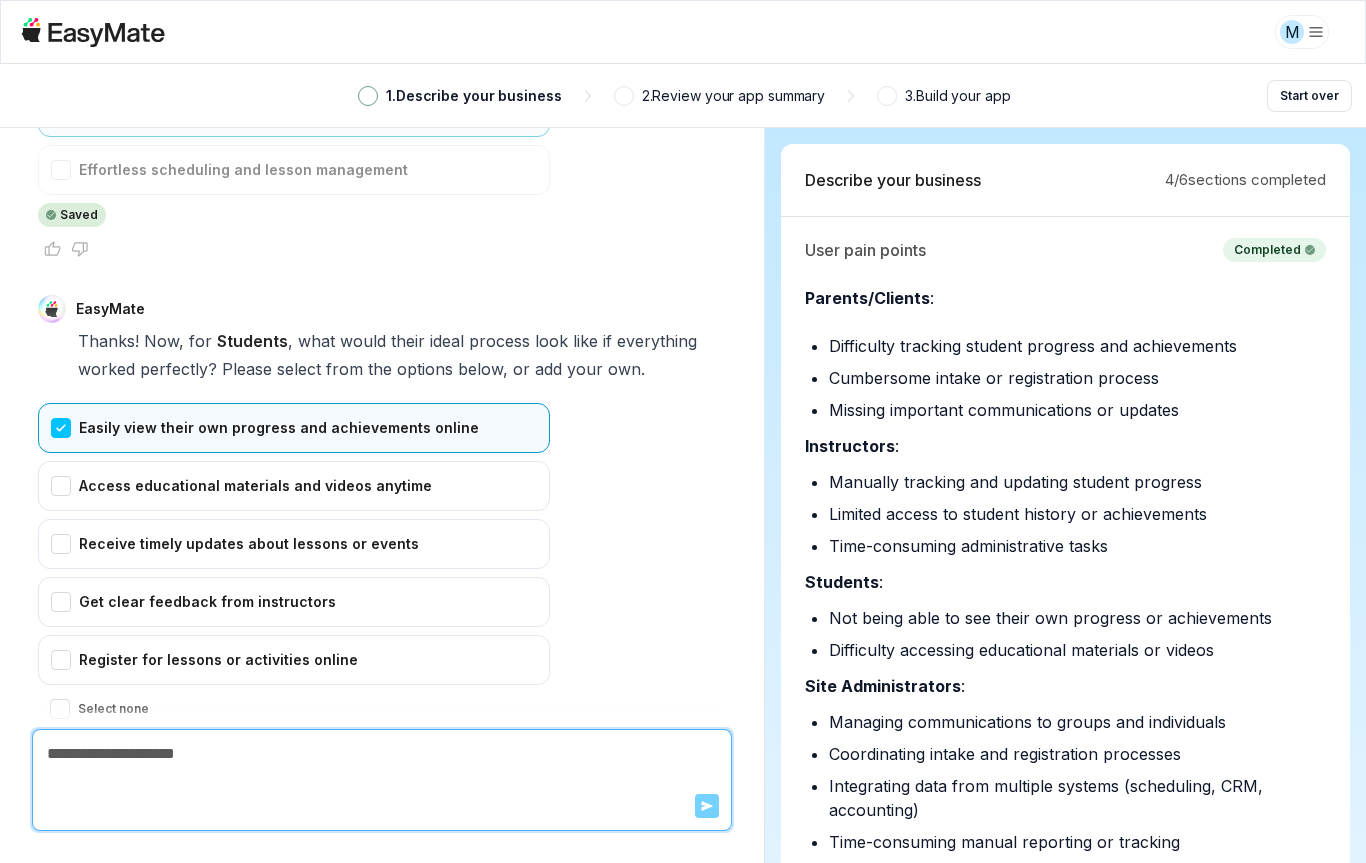 click on "Access educational materials and videos anytime" at bounding box center (294, 486) 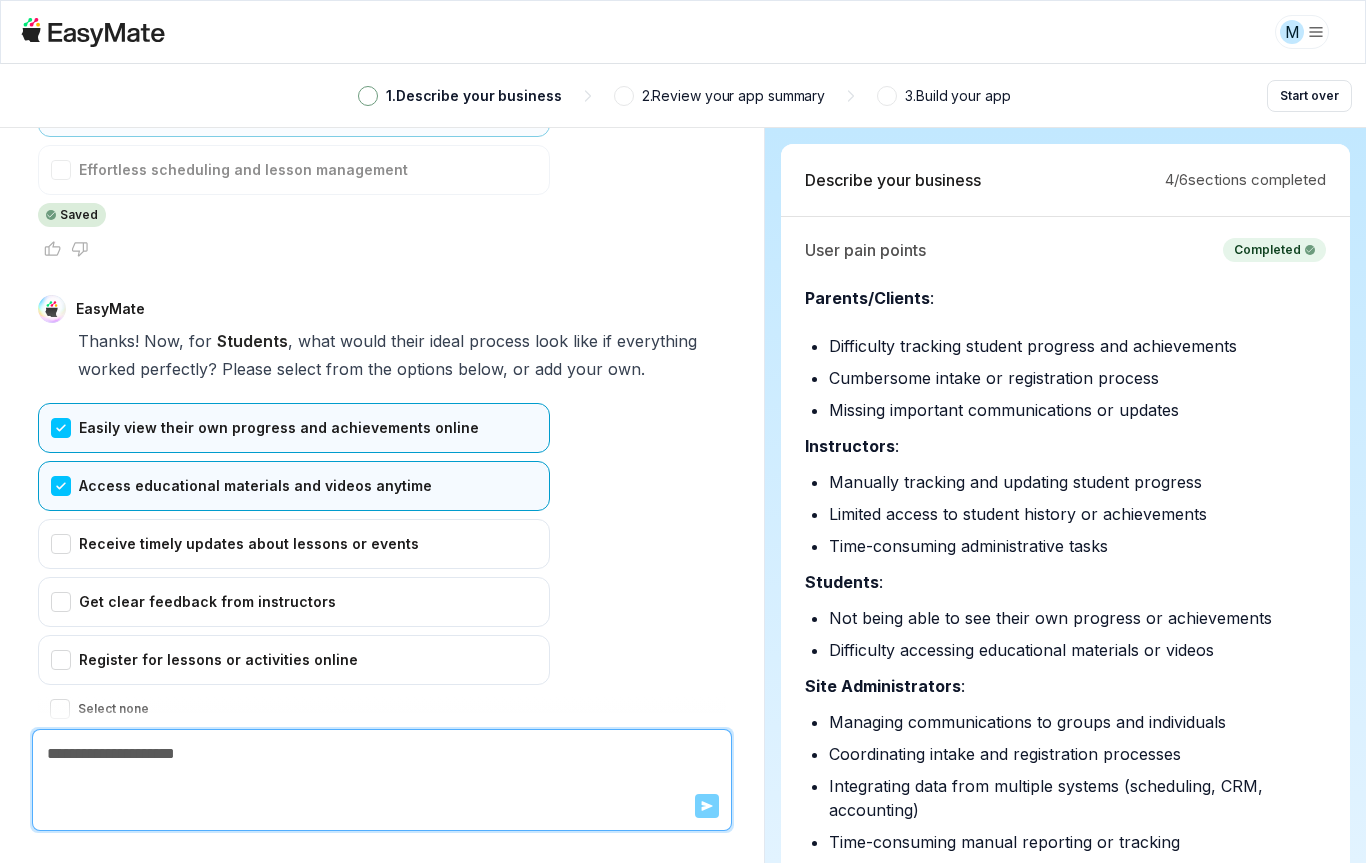 click on "Receive timely updates about lessons or events" at bounding box center (294, 544) 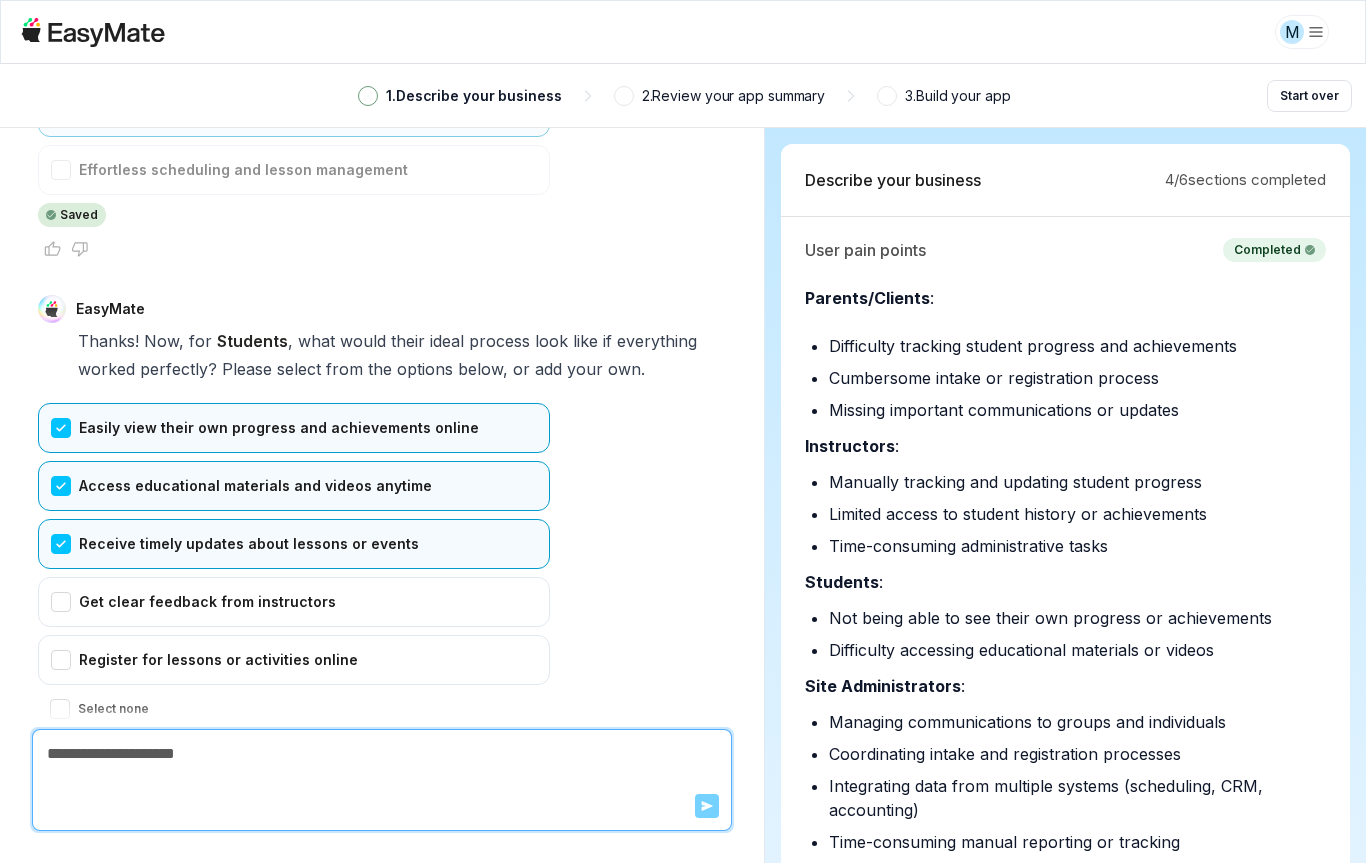 click on "Confirm" at bounding box center [73, 749] 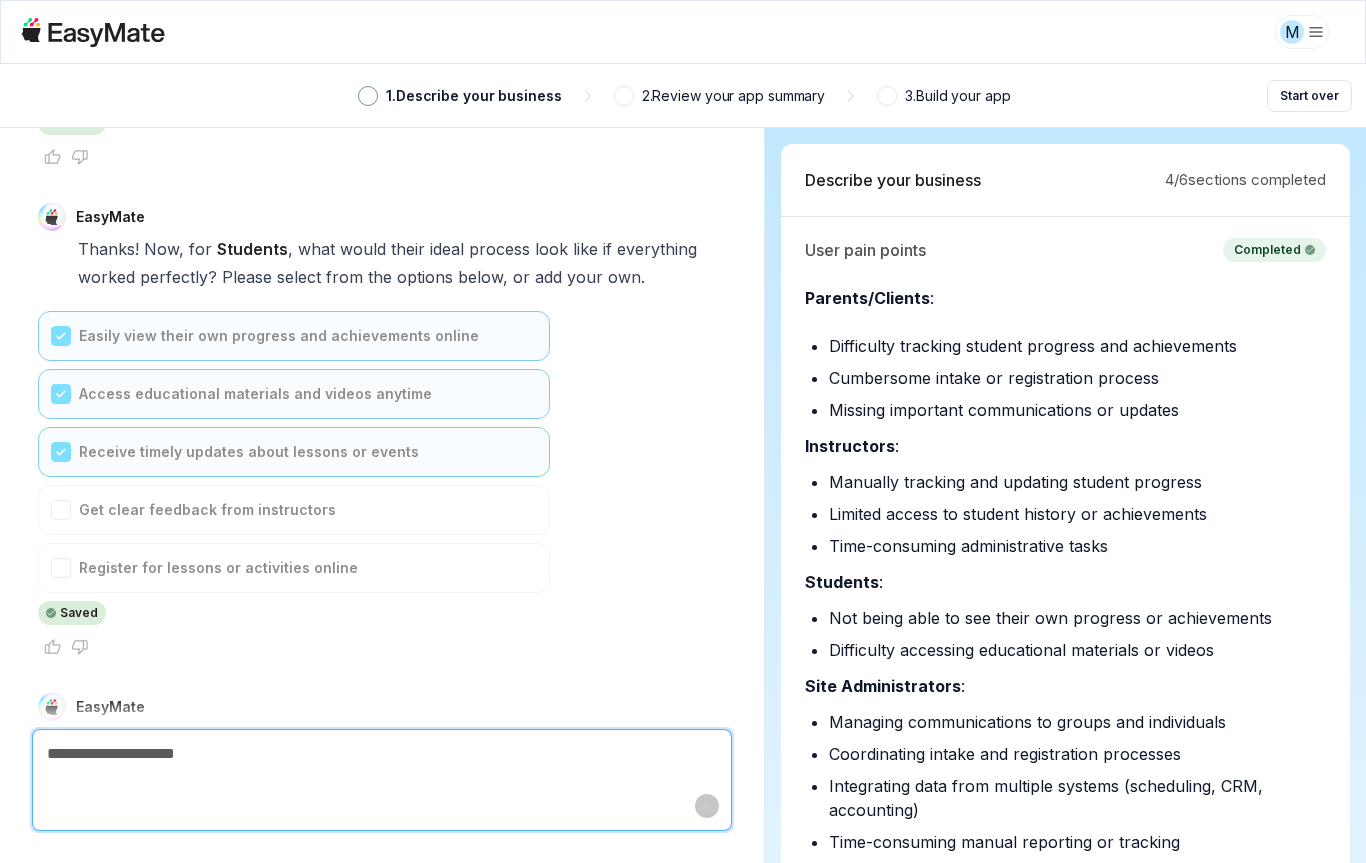 scroll, scrollTop: 8429, scrollLeft: 0, axis: vertical 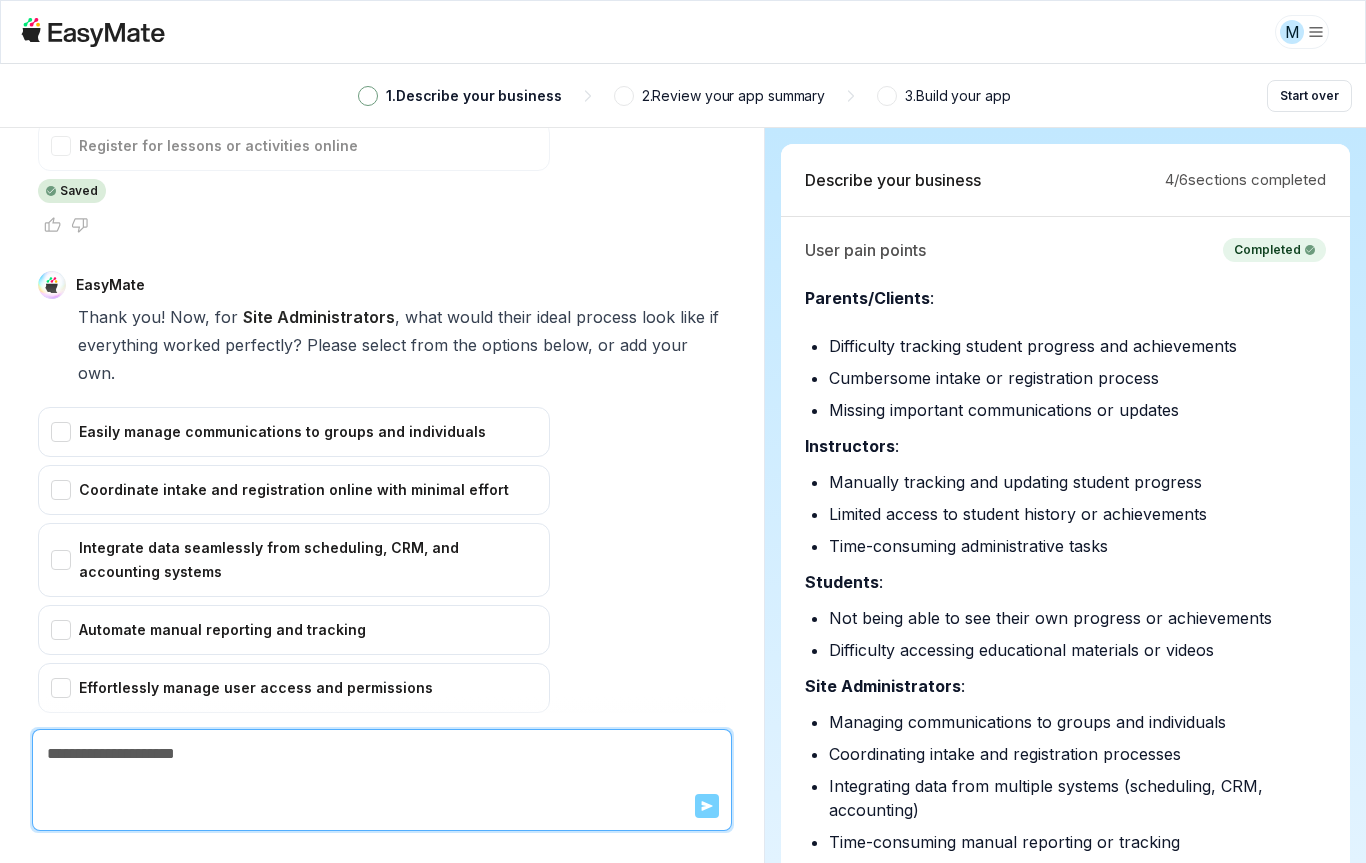 click on "Easily manage communications to groups and individuals" at bounding box center (294, 432) 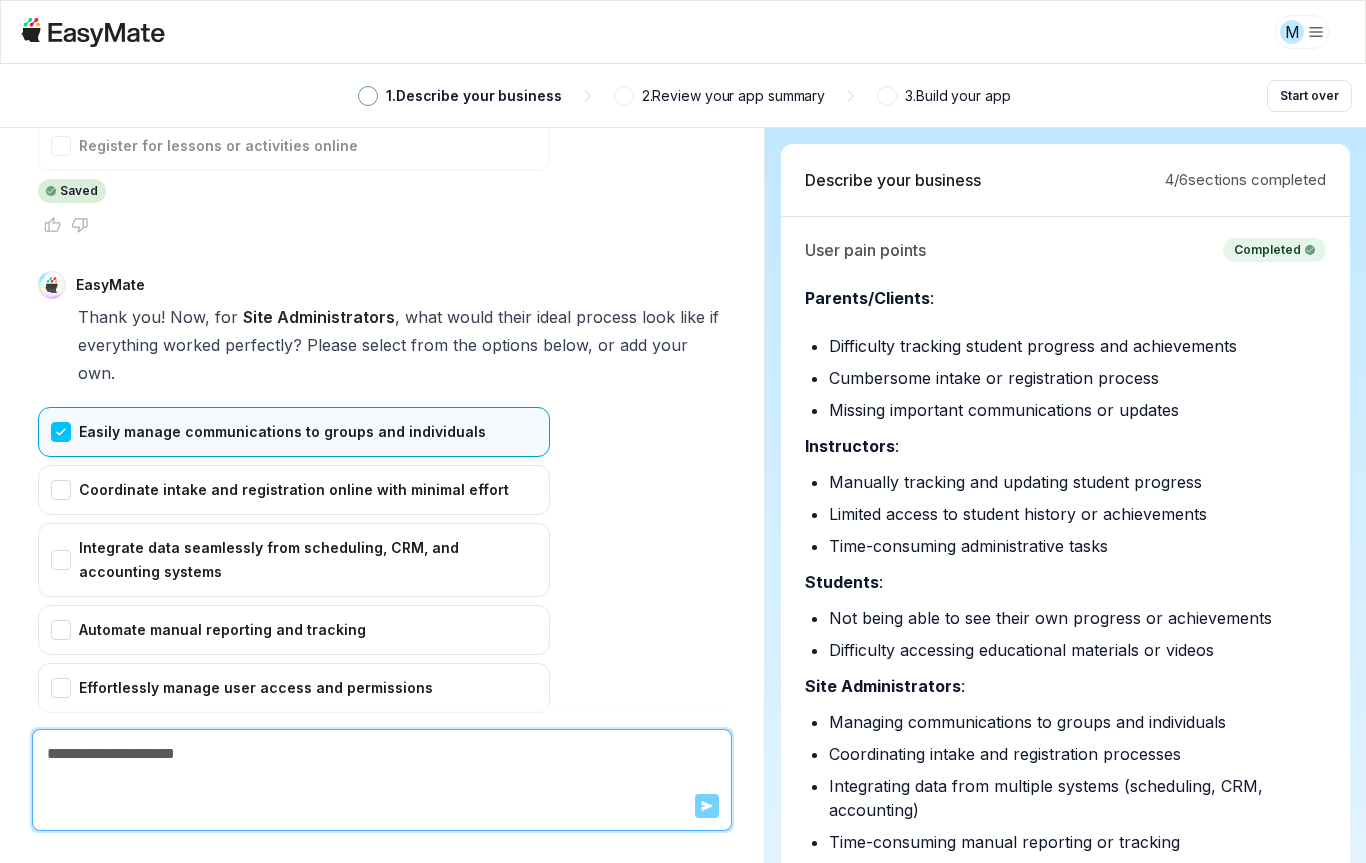 click on "Coordinate intake and registration online with minimal effort" at bounding box center [294, 490] 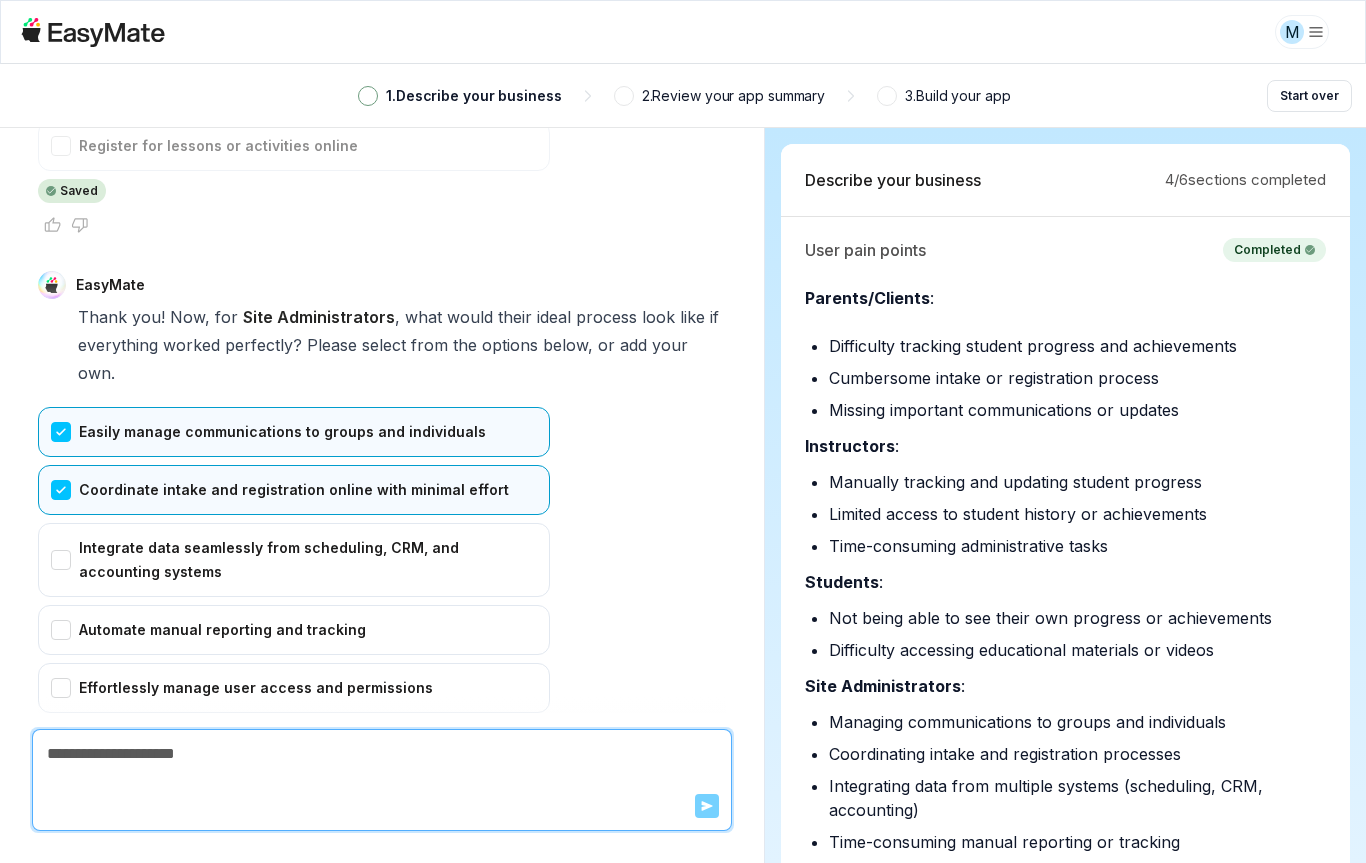 click on "Integrate data seamlessly from scheduling, CRM, and accounting systems" at bounding box center (294, 560) 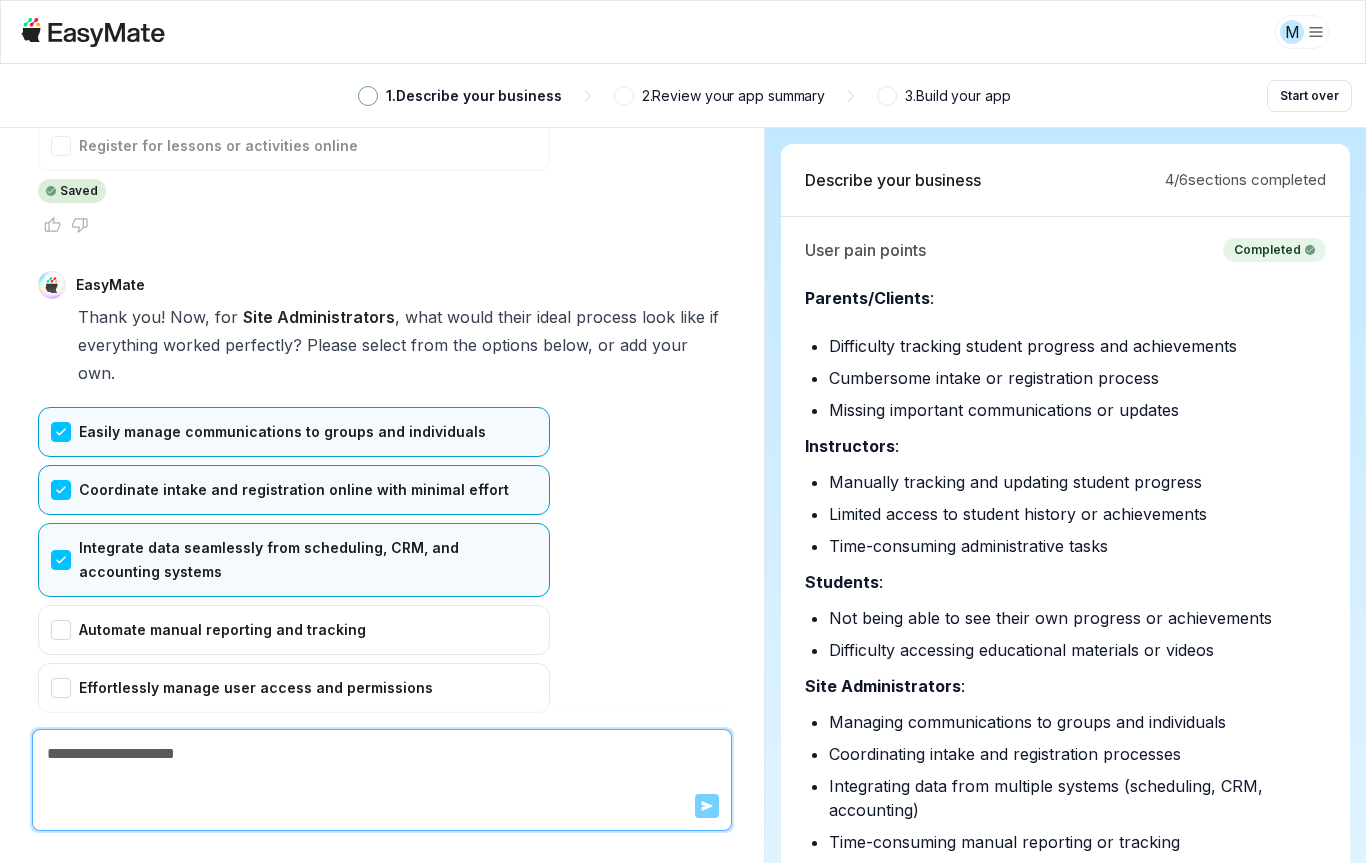 click on "Automate manual reporting and tracking" at bounding box center (294, 630) 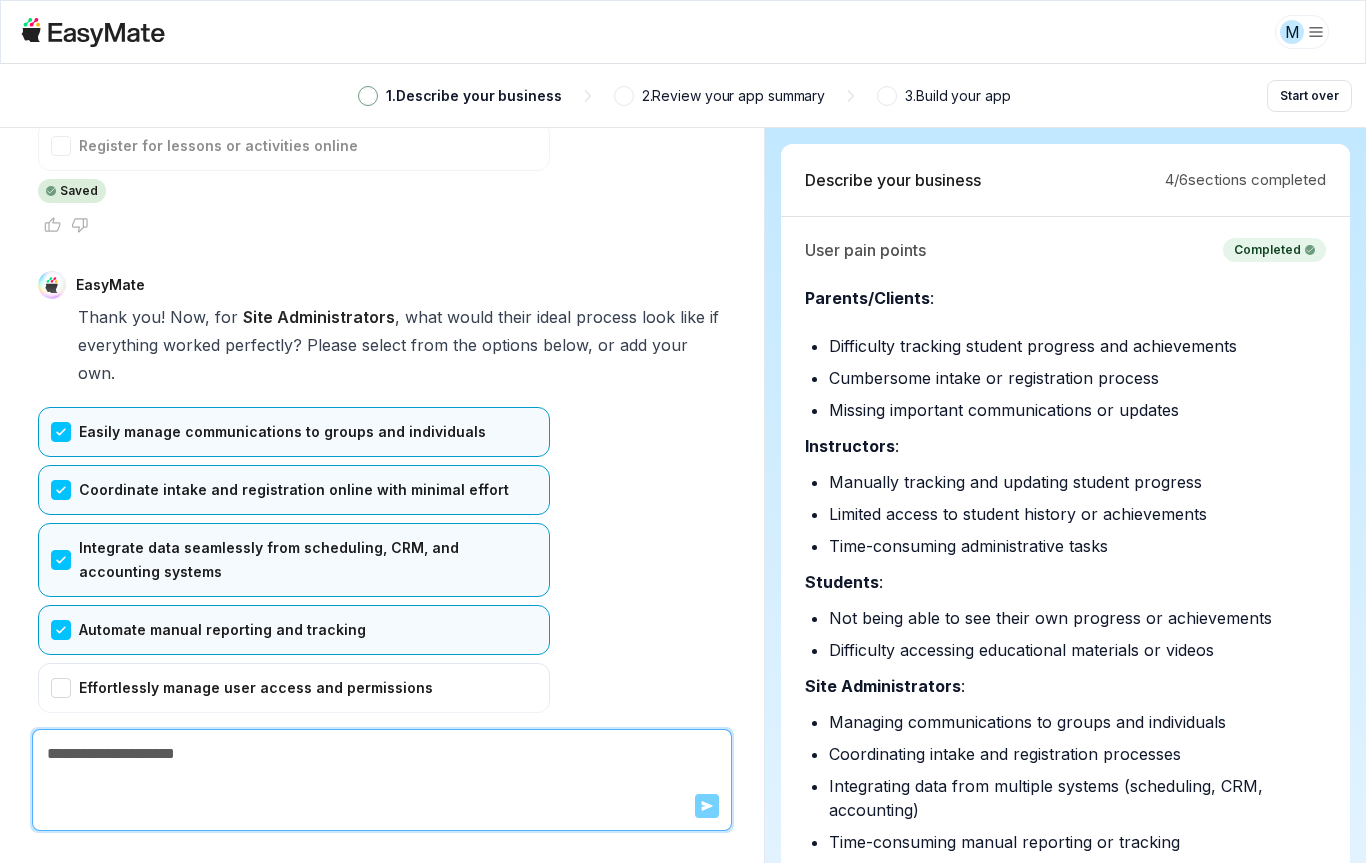 click on "Effortlessly manage user access and permissions" at bounding box center (294, 688) 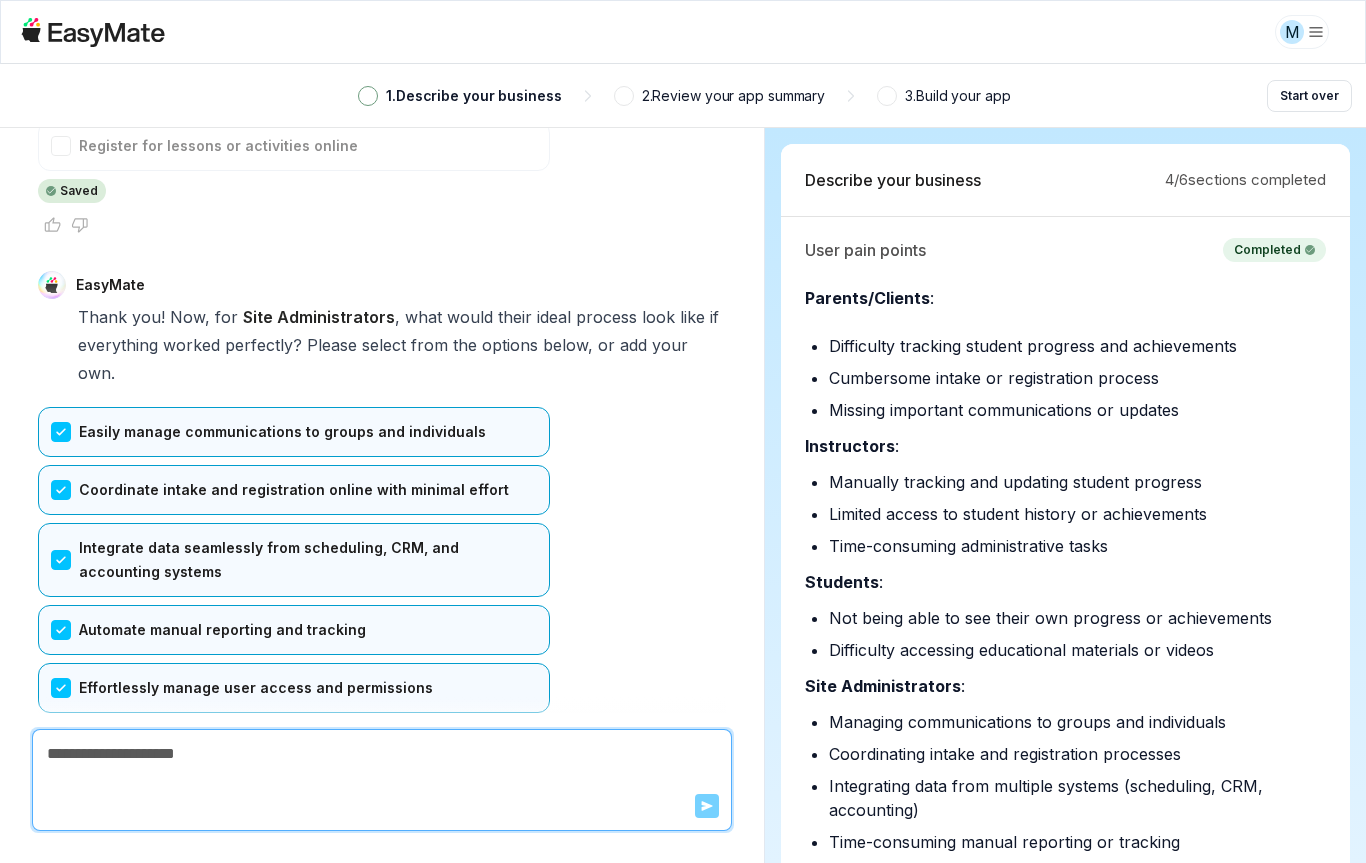 click on "Confirm" at bounding box center [73, 777] 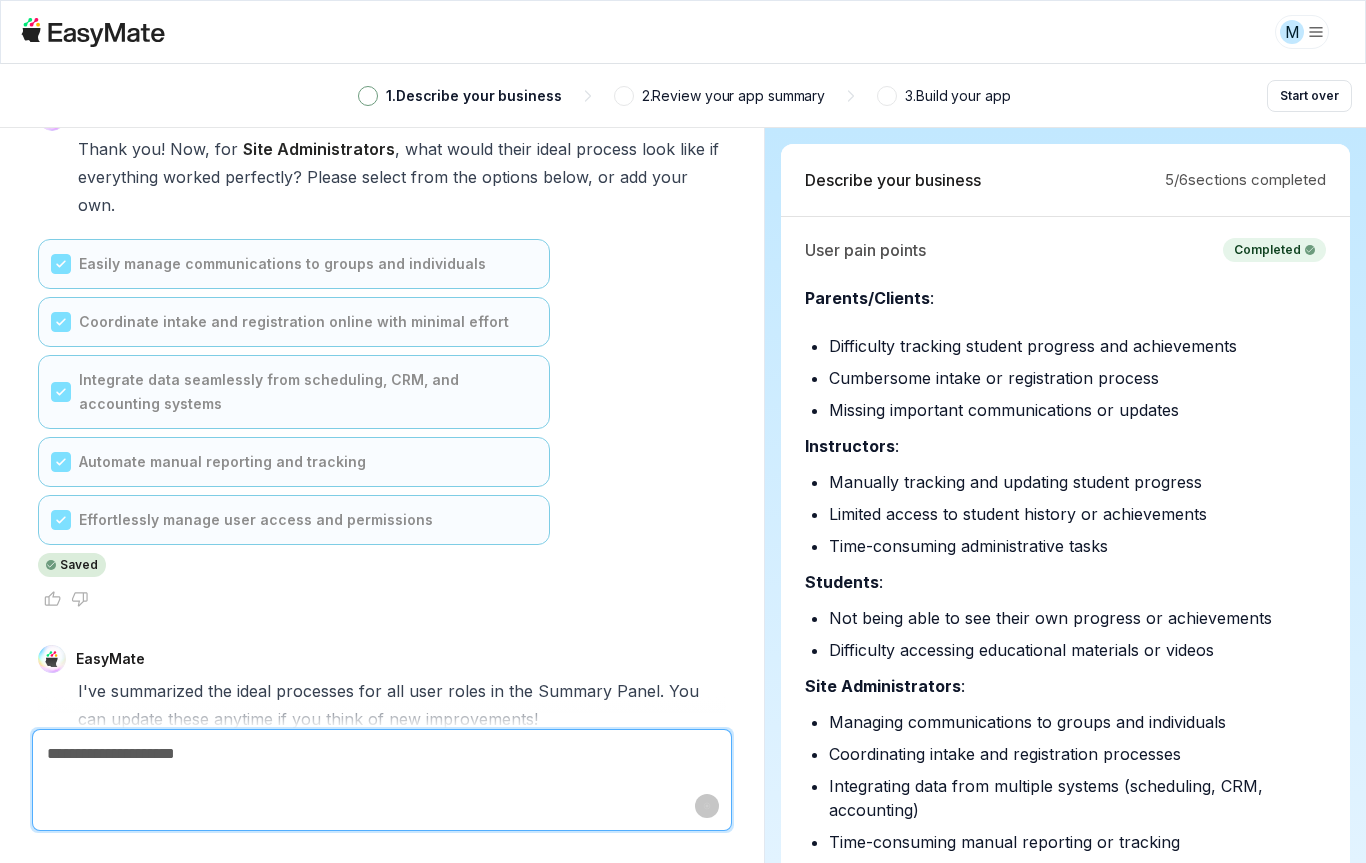 scroll, scrollTop: 9053, scrollLeft: 0, axis: vertical 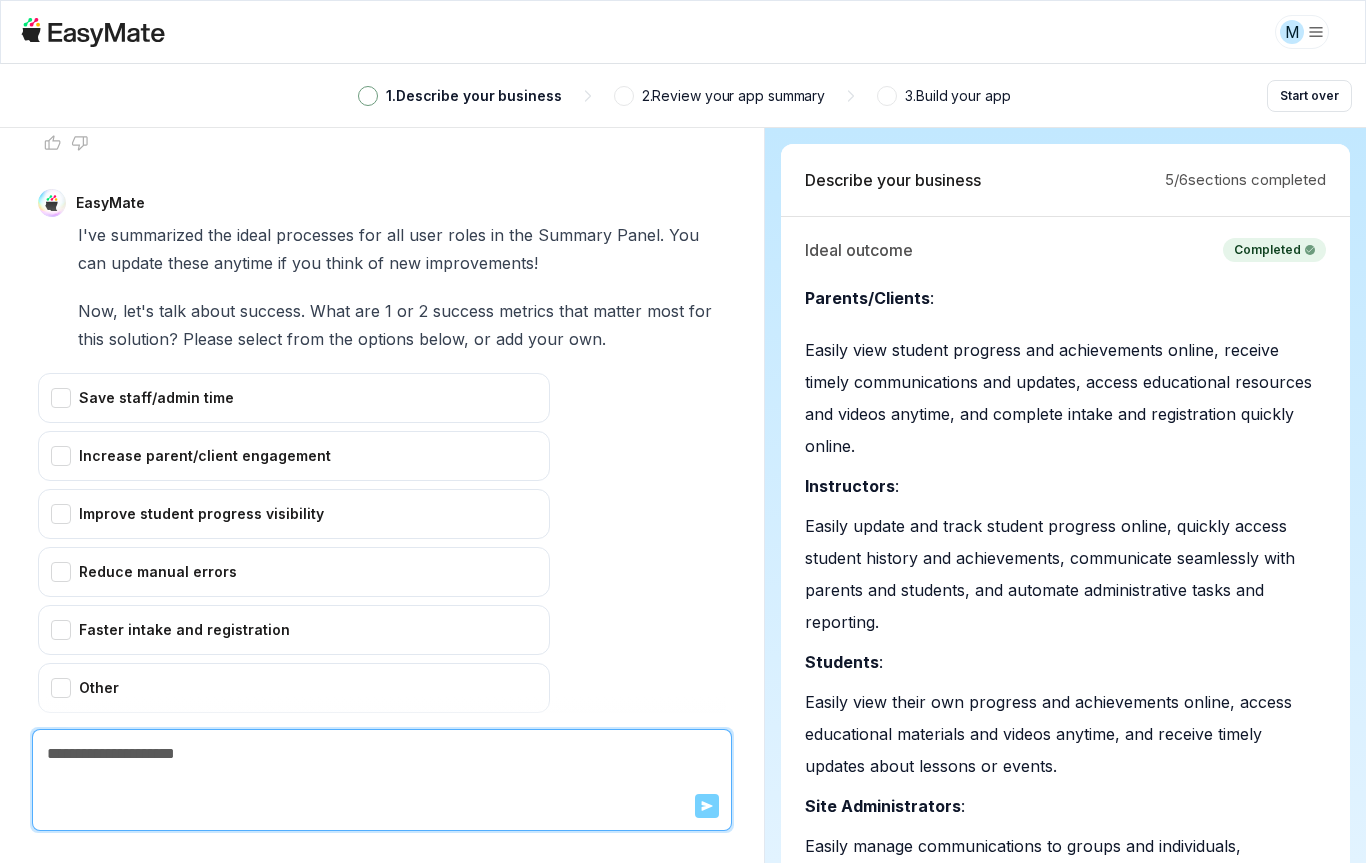 click on "Faster intake and registration" at bounding box center (294, 630) 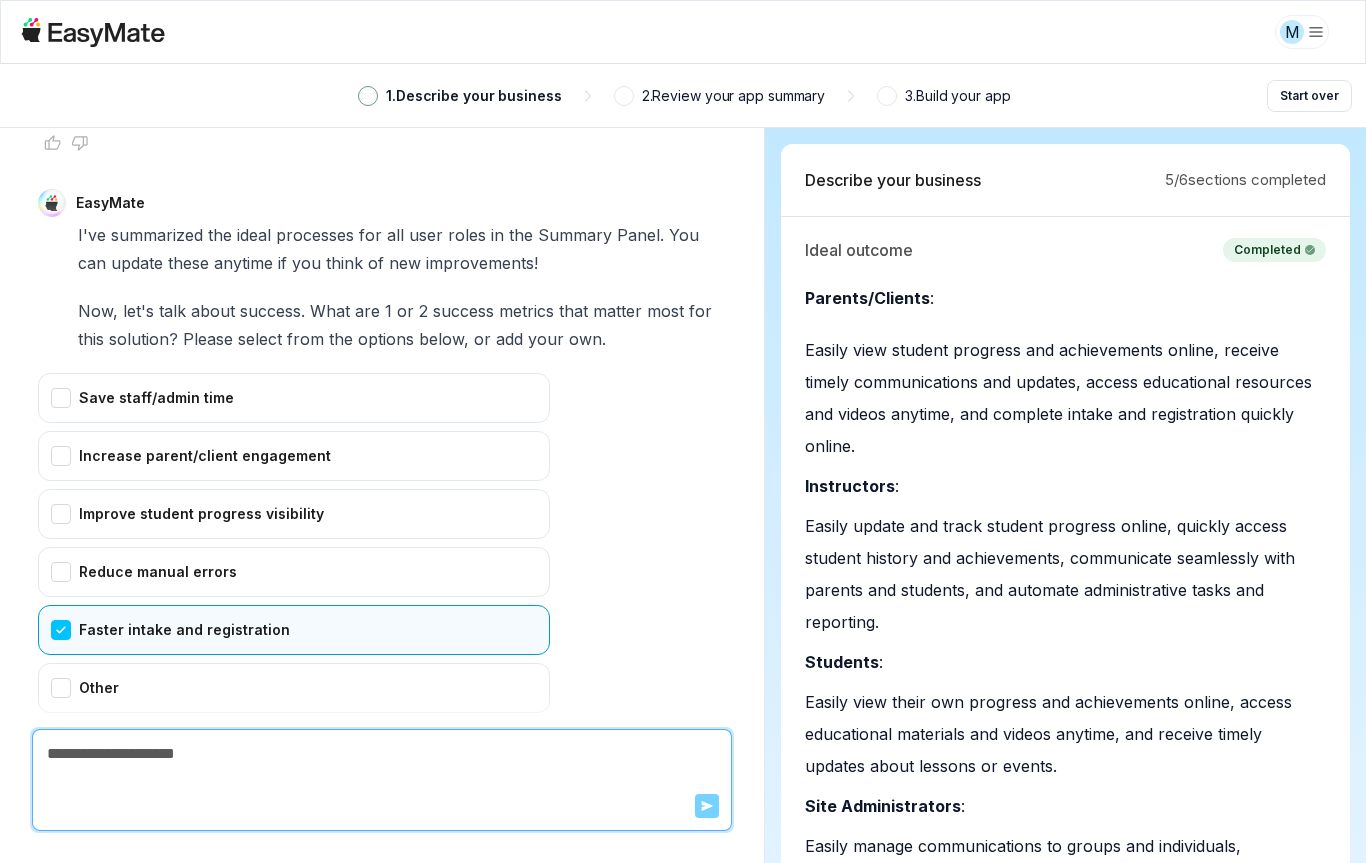 click on "Increase parent/client engagement" at bounding box center (294, 456) 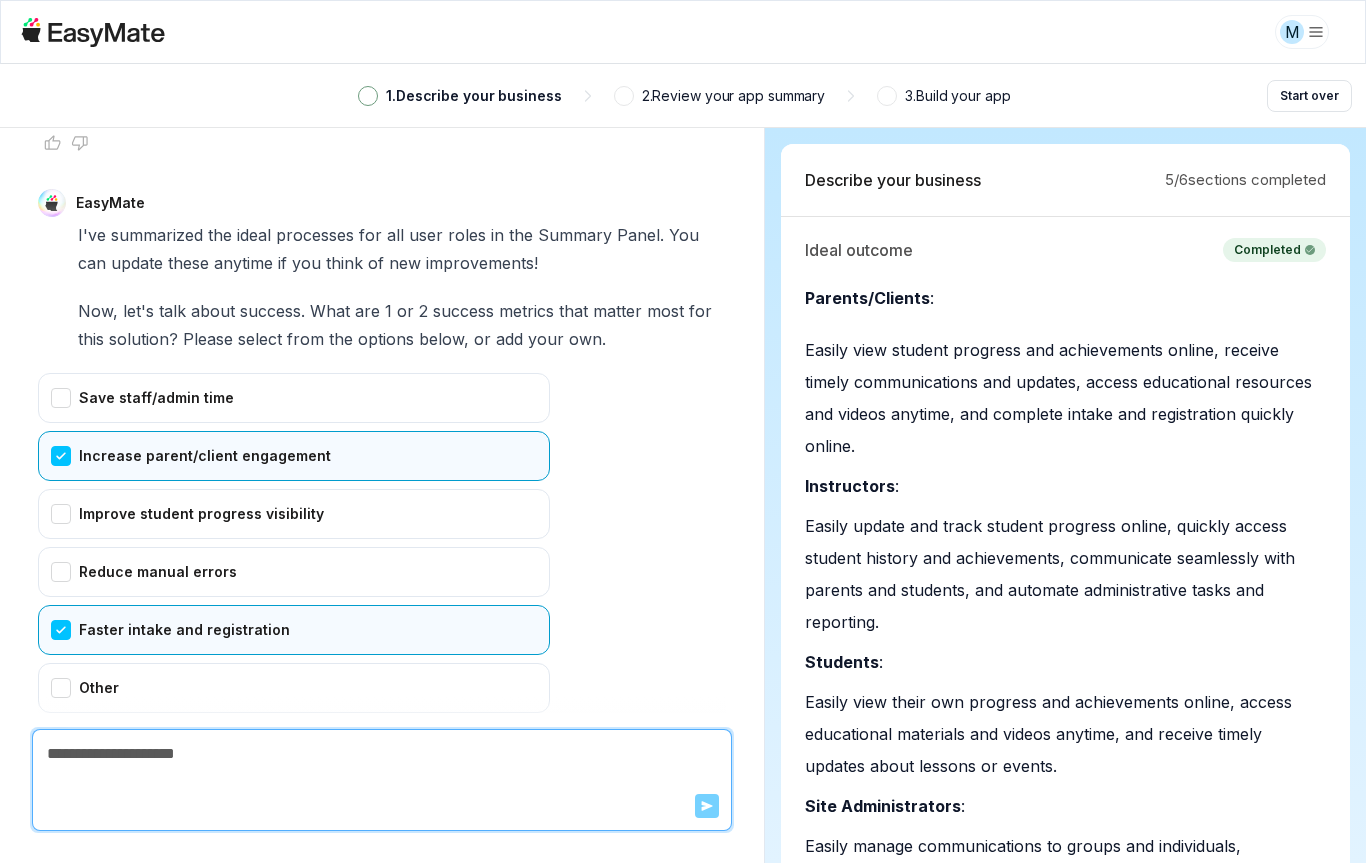 click on "Confirm" at bounding box center [73, 777] 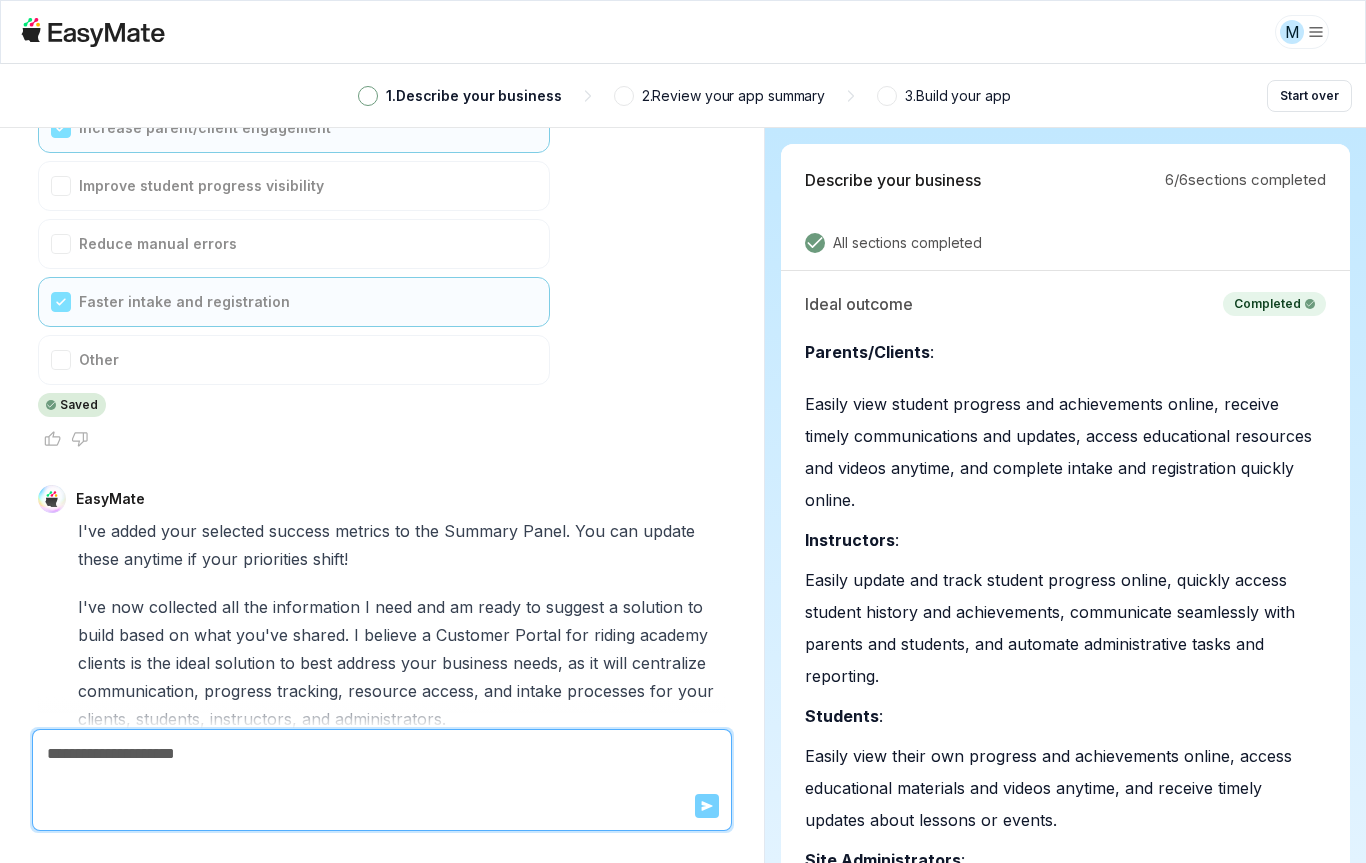 scroll, scrollTop: 9665, scrollLeft: 0, axis: vertical 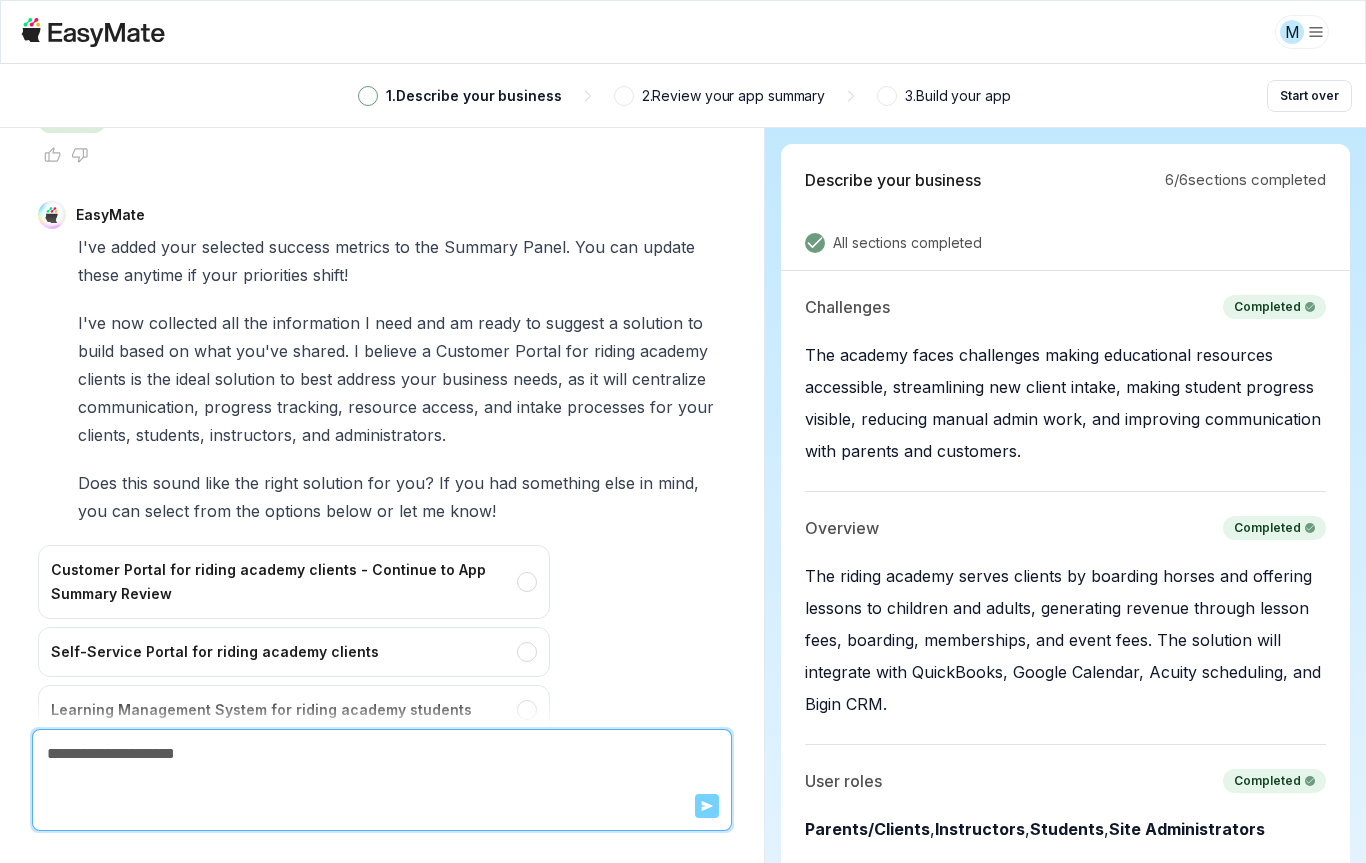 click on "Customer Portal for riding academy clients - Continue to App Summary Review" at bounding box center [294, 582] 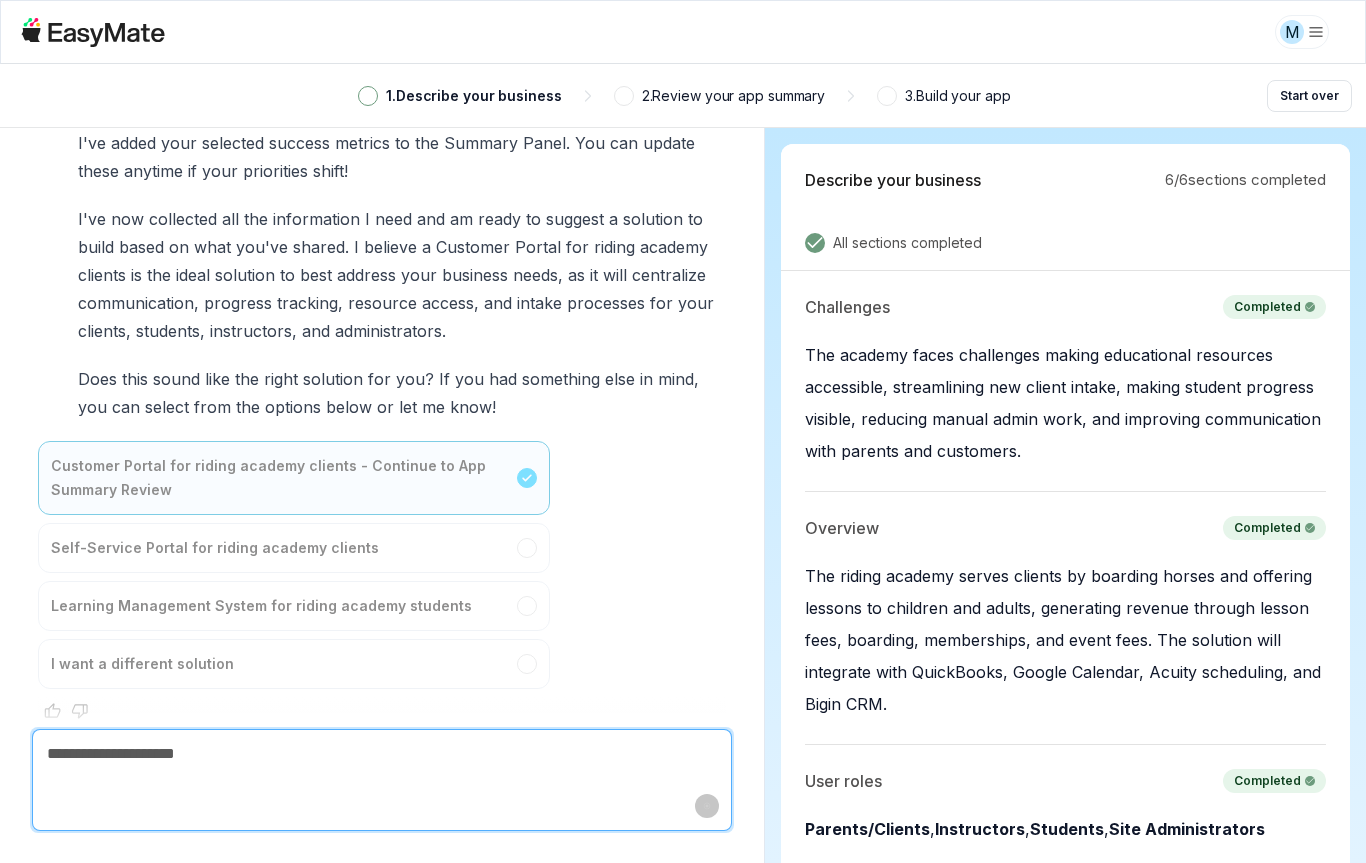 scroll, scrollTop: 9777, scrollLeft: 0, axis: vertical 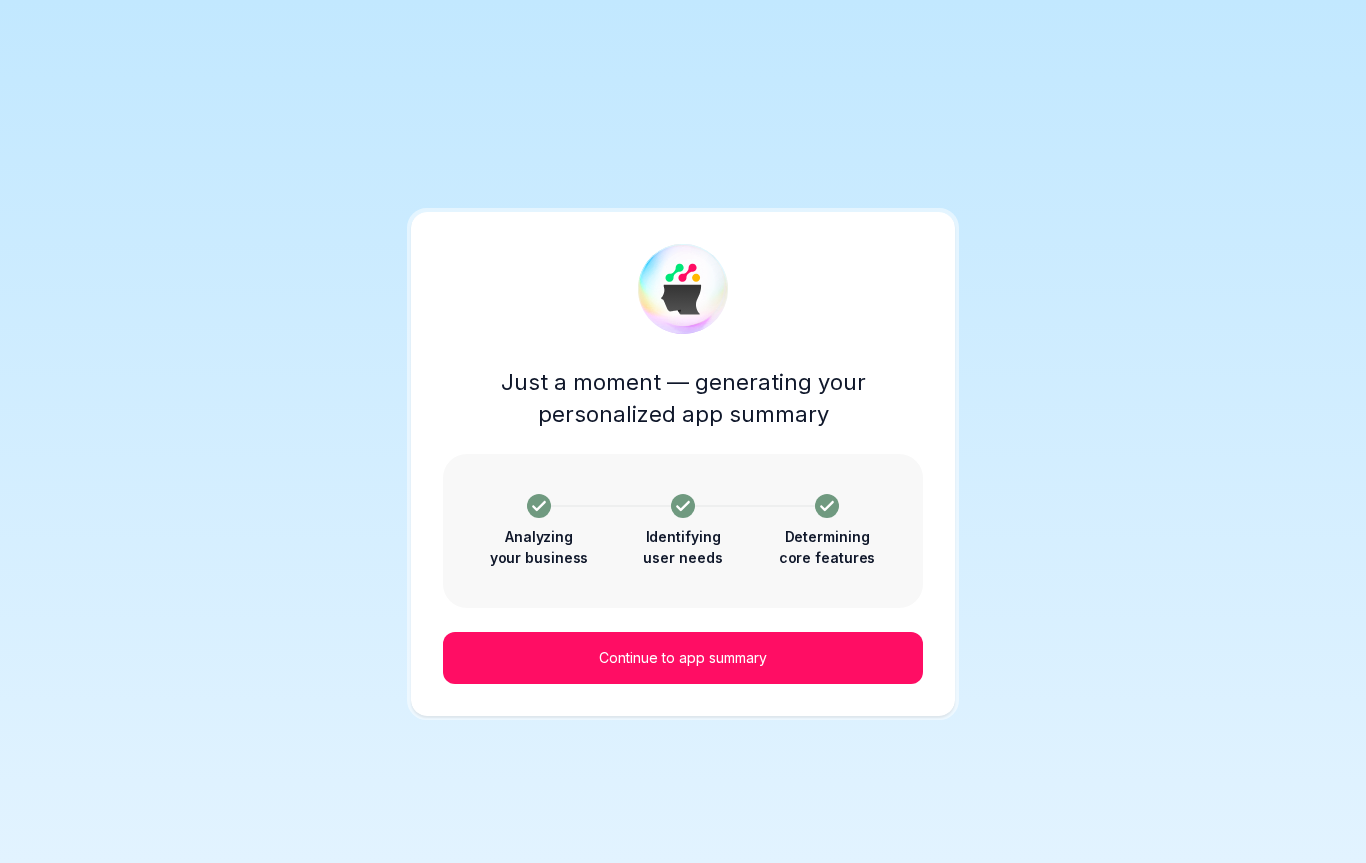click on "Continue to app summary" at bounding box center [683, 658] 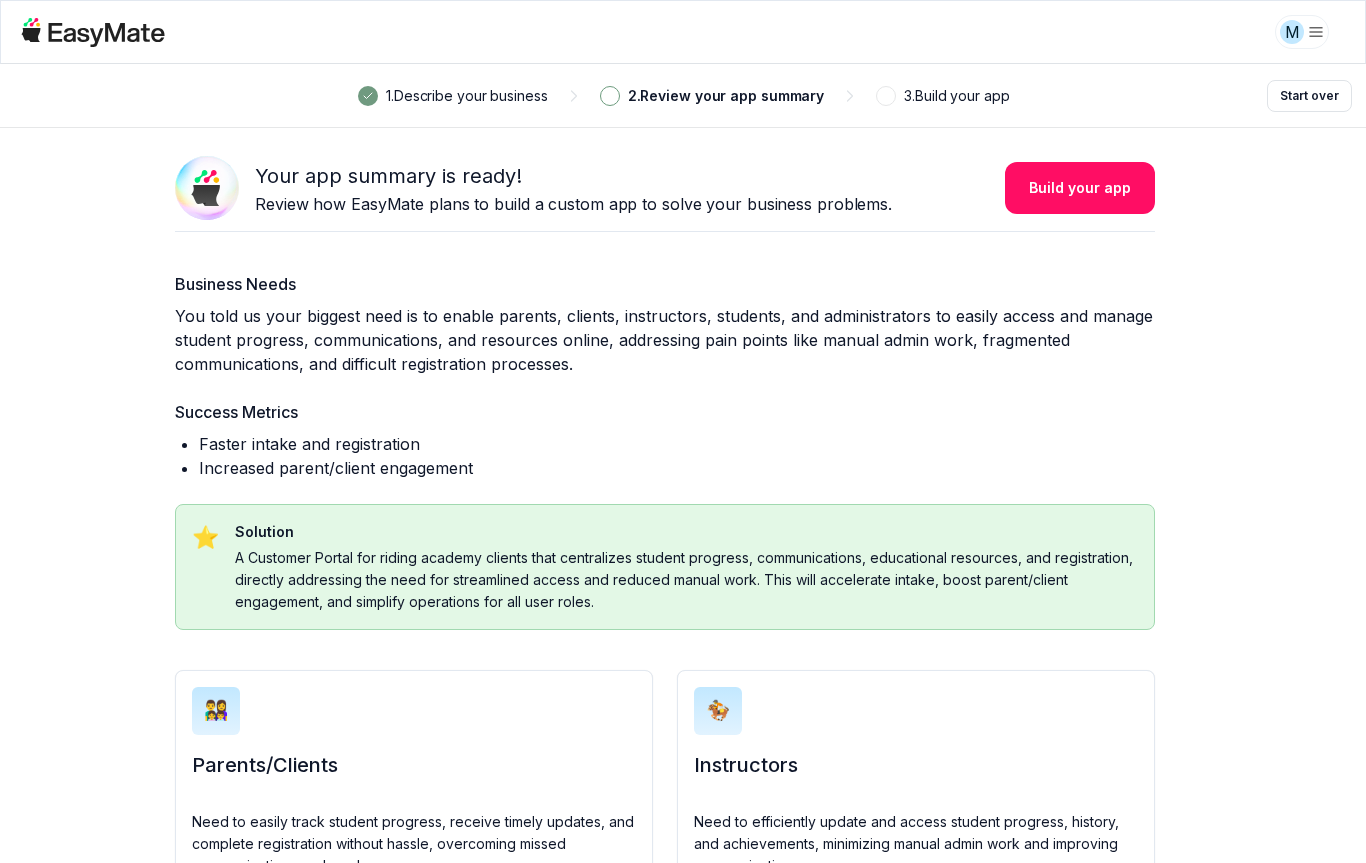 scroll, scrollTop: 0, scrollLeft: 18, axis: horizontal 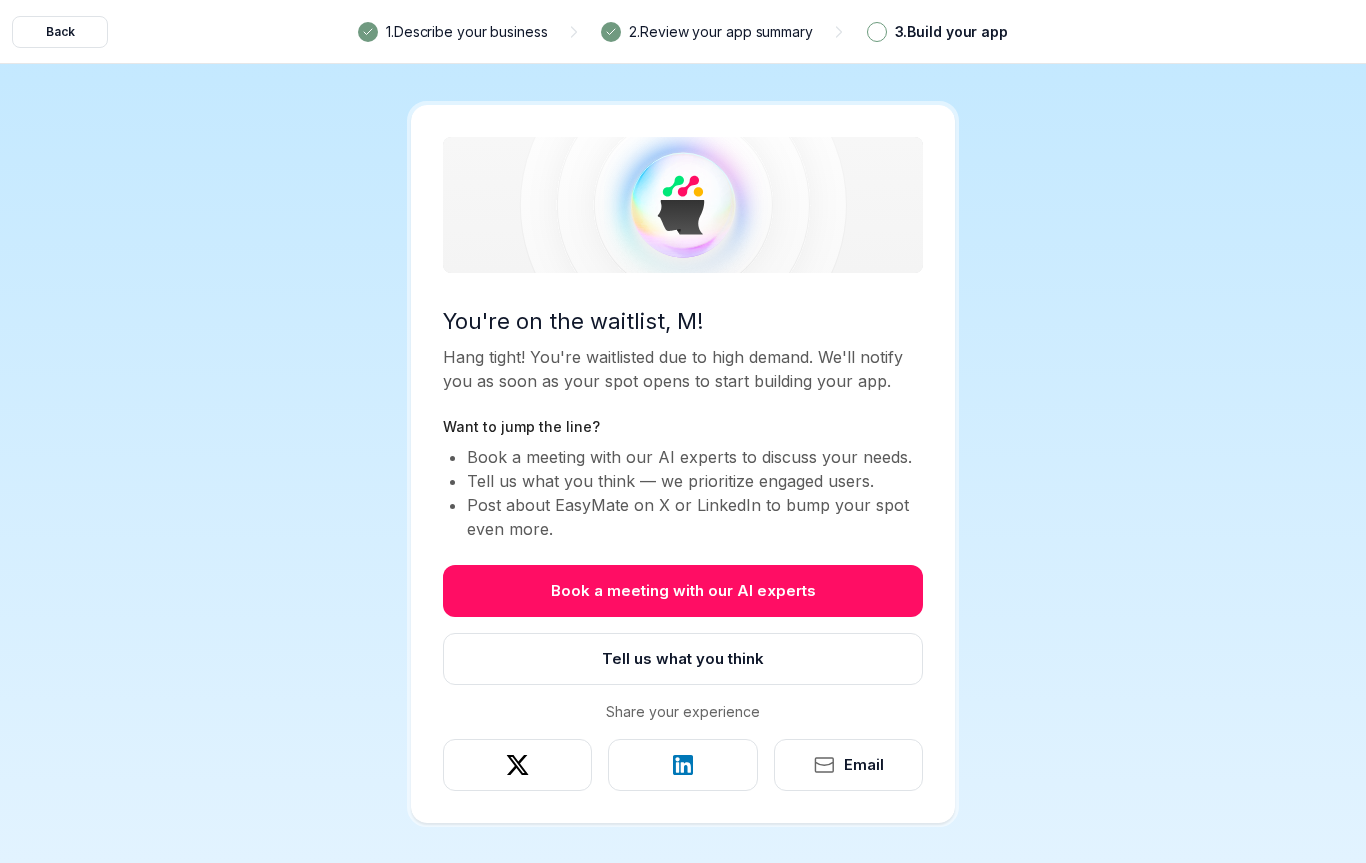 click 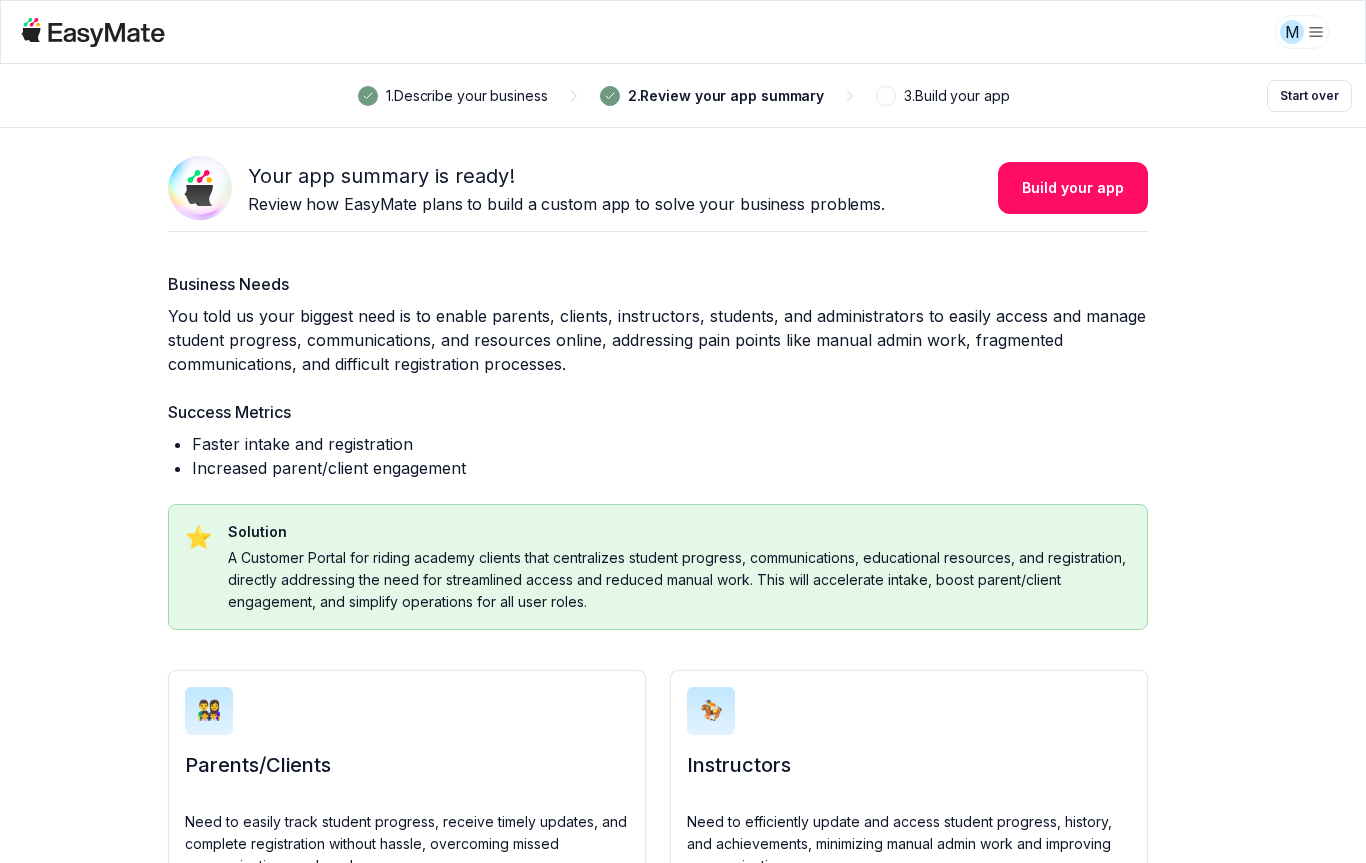 scroll, scrollTop: 0, scrollLeft: 25, axis: horizontal 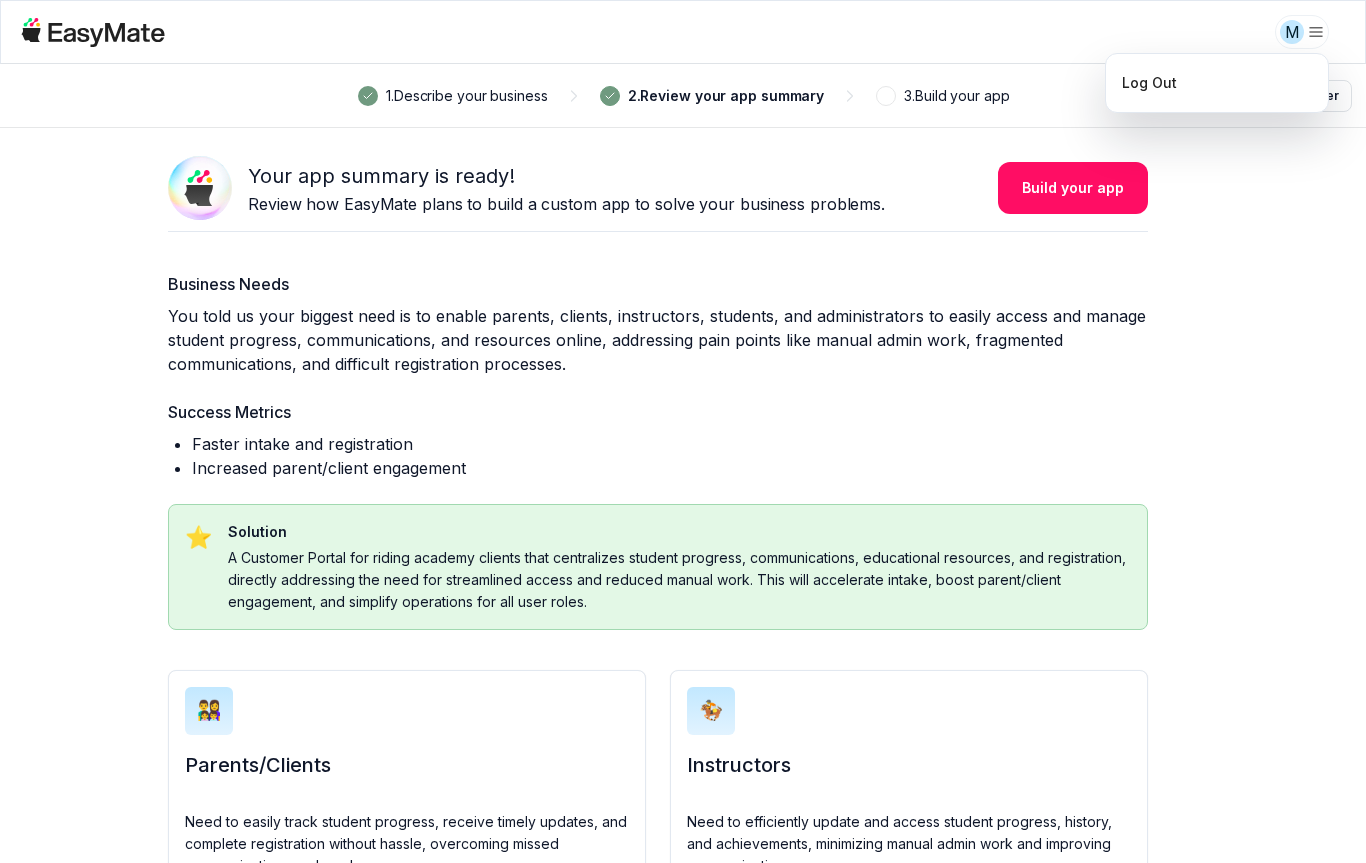 click on "M 1 .  Describe your business 2 .  Review your app summary 3 .  Build your app Start over Your app summary is ready! Review how EasyMate plans to build a custom app to solve your business problems. Build your app Business Needs You told us your biggest need is to enable parents, clients, instructors, students, and administrators to easily access and manage student progress, communications, and resources online, addressing pain points like manual admin work, fragmented communications, and difficult registration processes. Success Metrics
Faster intake and registration
Increased parent/client engagement
⭐️ Solution A Customer Portal for riding academy clients that centralizes student progress, communications, educational resources, and registration, directly addressing the need for streamlined access and reduced manual work. This will accelerate intake, boost parent/client engagement, and simplify operations for all user roles. 👨‍👩‍👧‍👦 Parents/Clients Why this matters 🏇 Students" at bounding box center (683, 431) 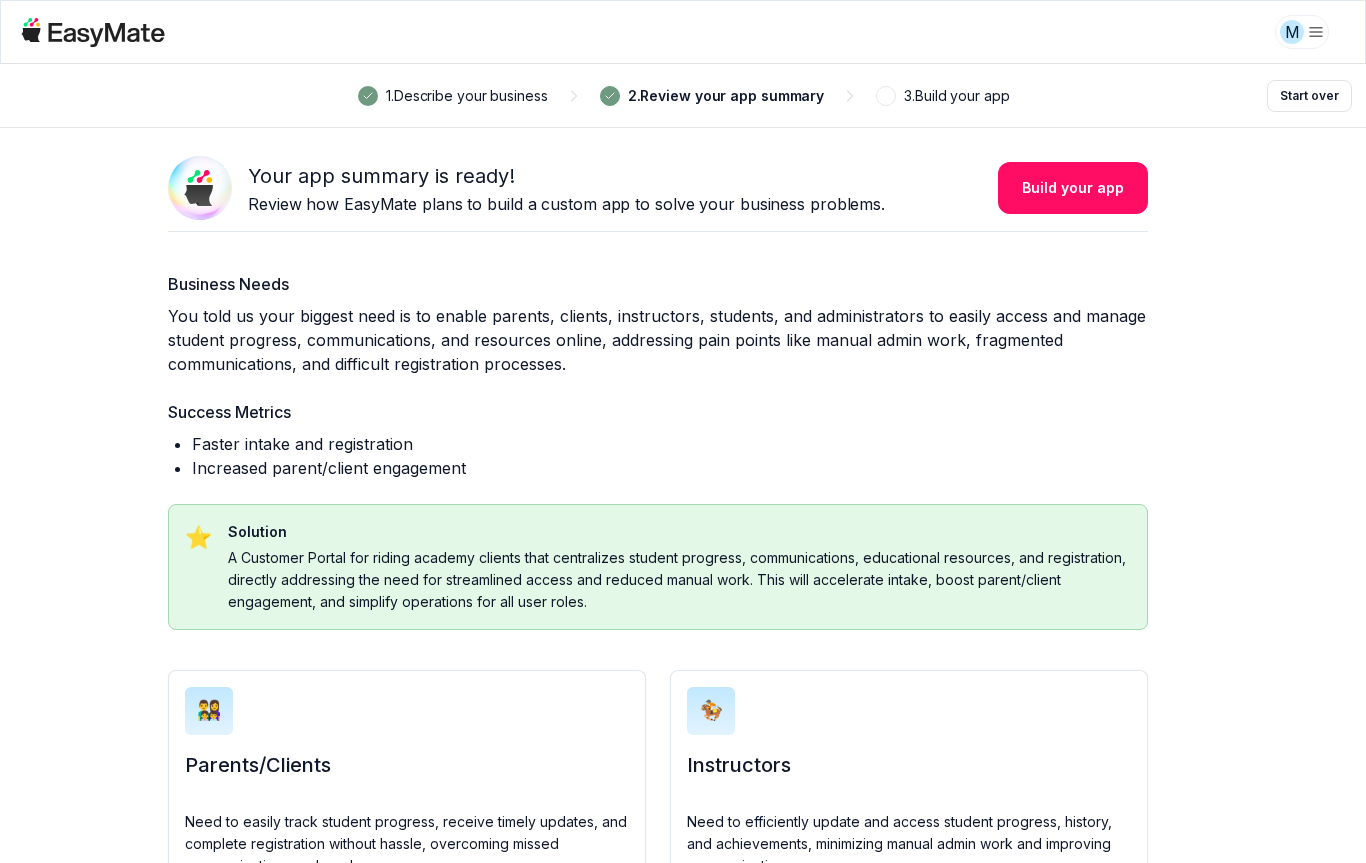 click on "Start over" at bounding box center (1309, 96) 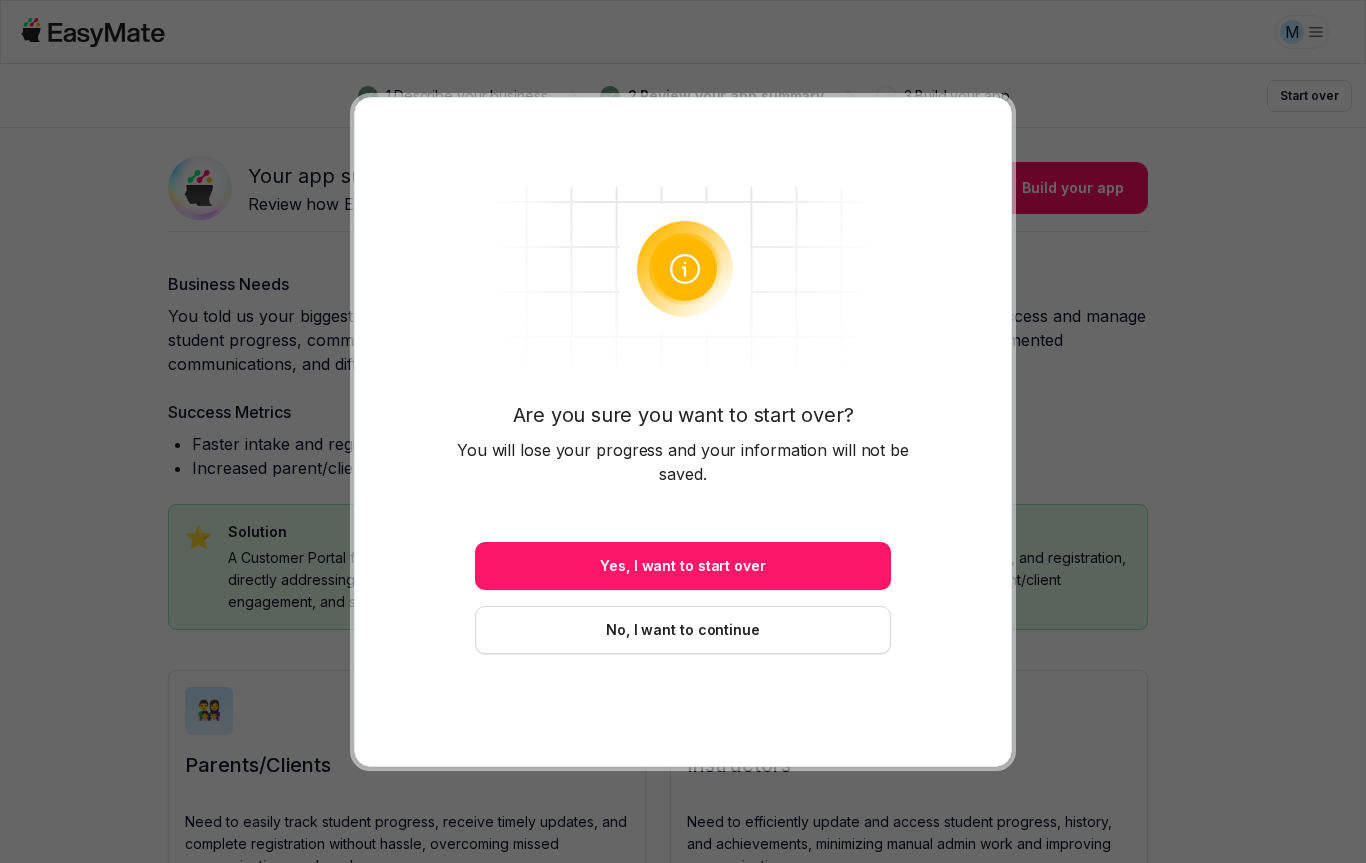 click on "No, I want to continue" at bounding box center (683, 630) 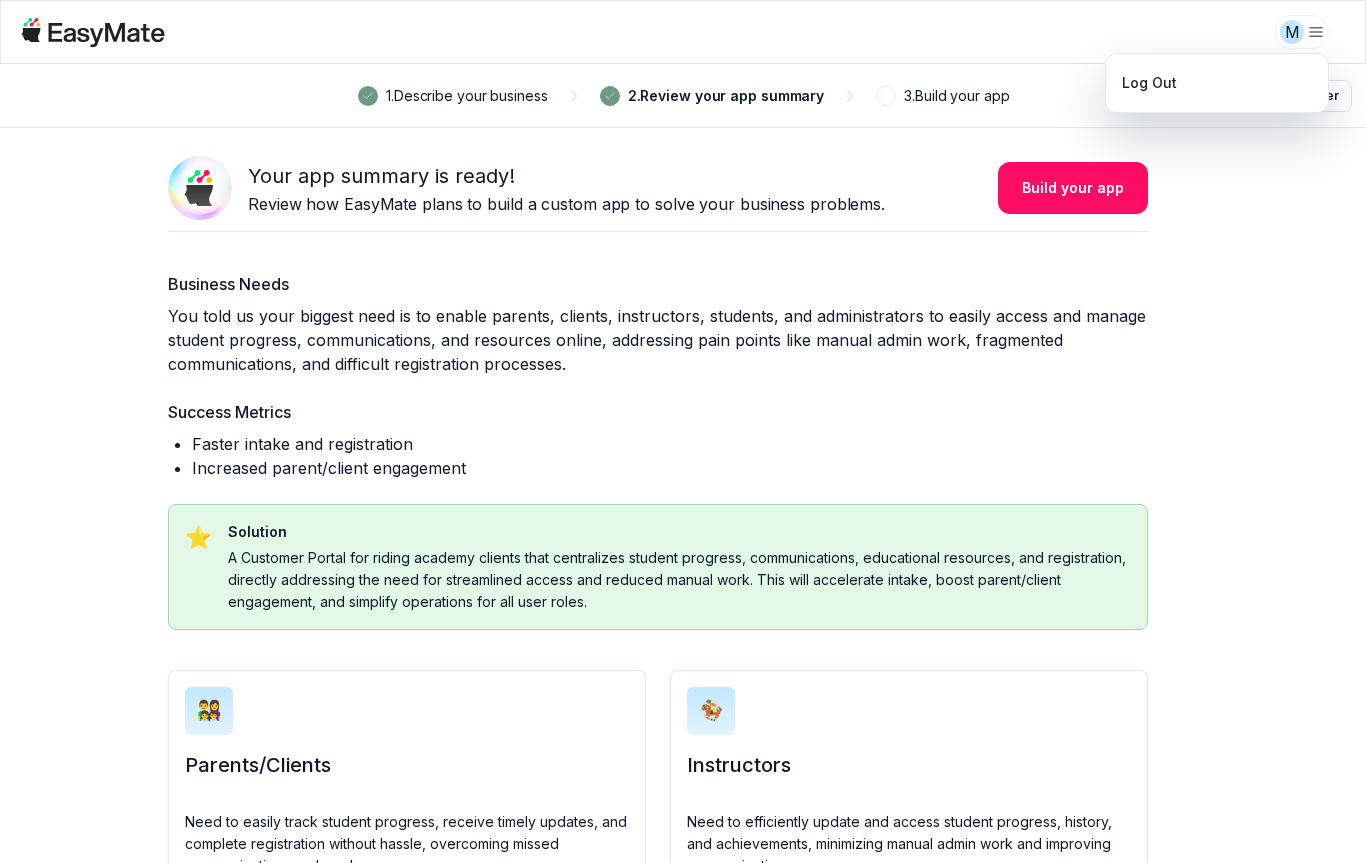click on "Log out" at bounding box center [1149, 83] 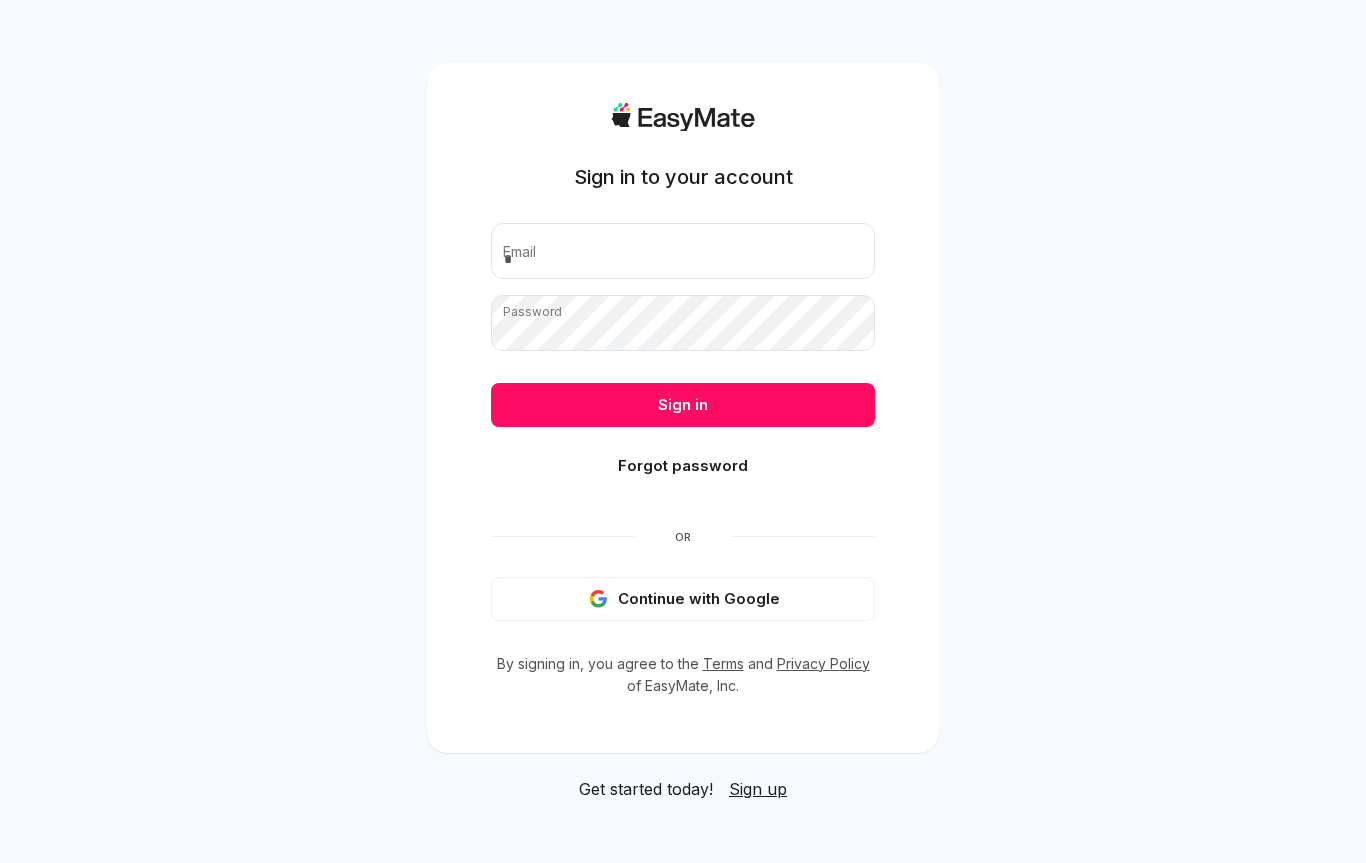 scroll, scrollTop: 0, scrollLeft: 0, axis: both 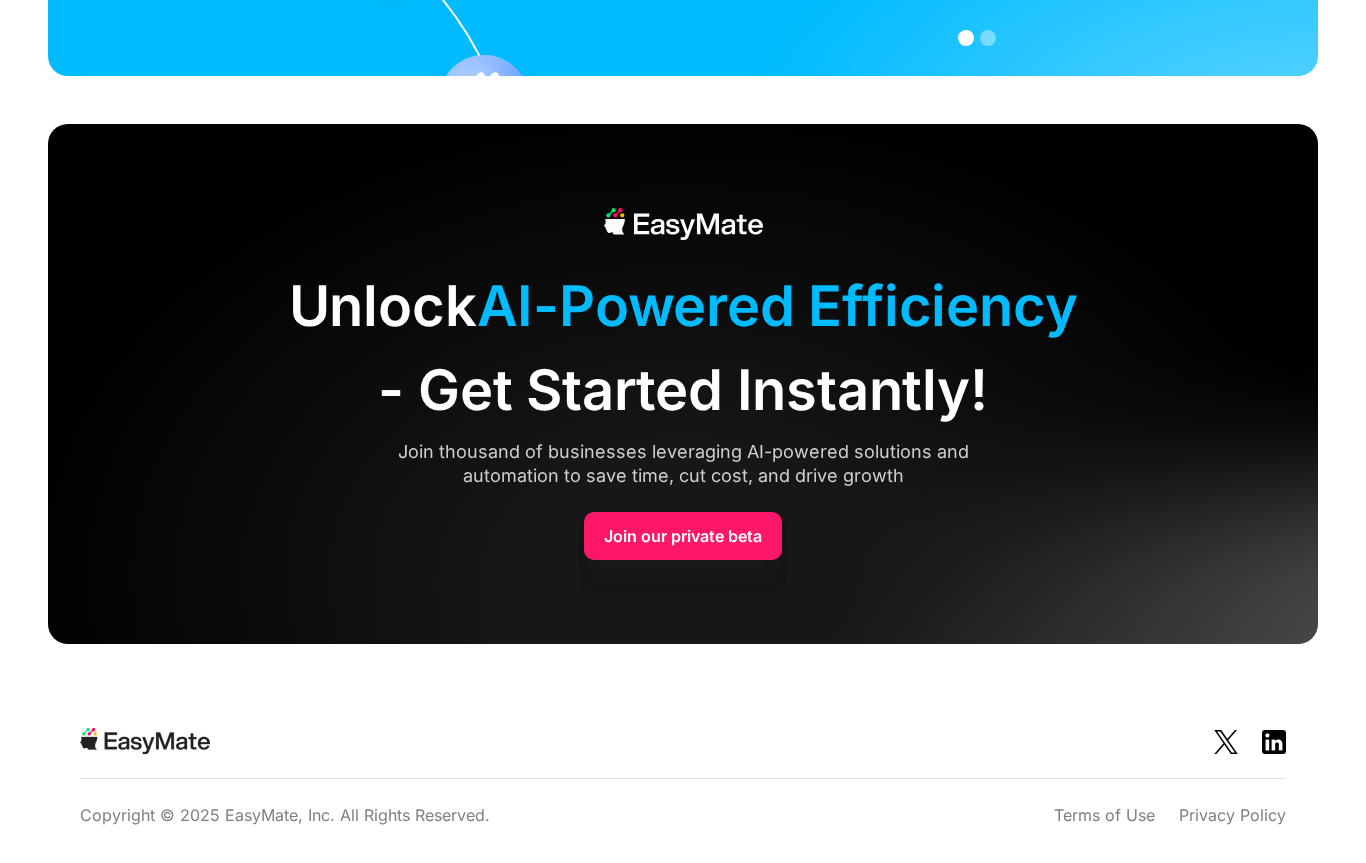 click on "Copyright © 2025 EasyMate, Inc. All Rights Reserved. Terms of Use Privacy Policy" at bounding box center [683, 815] 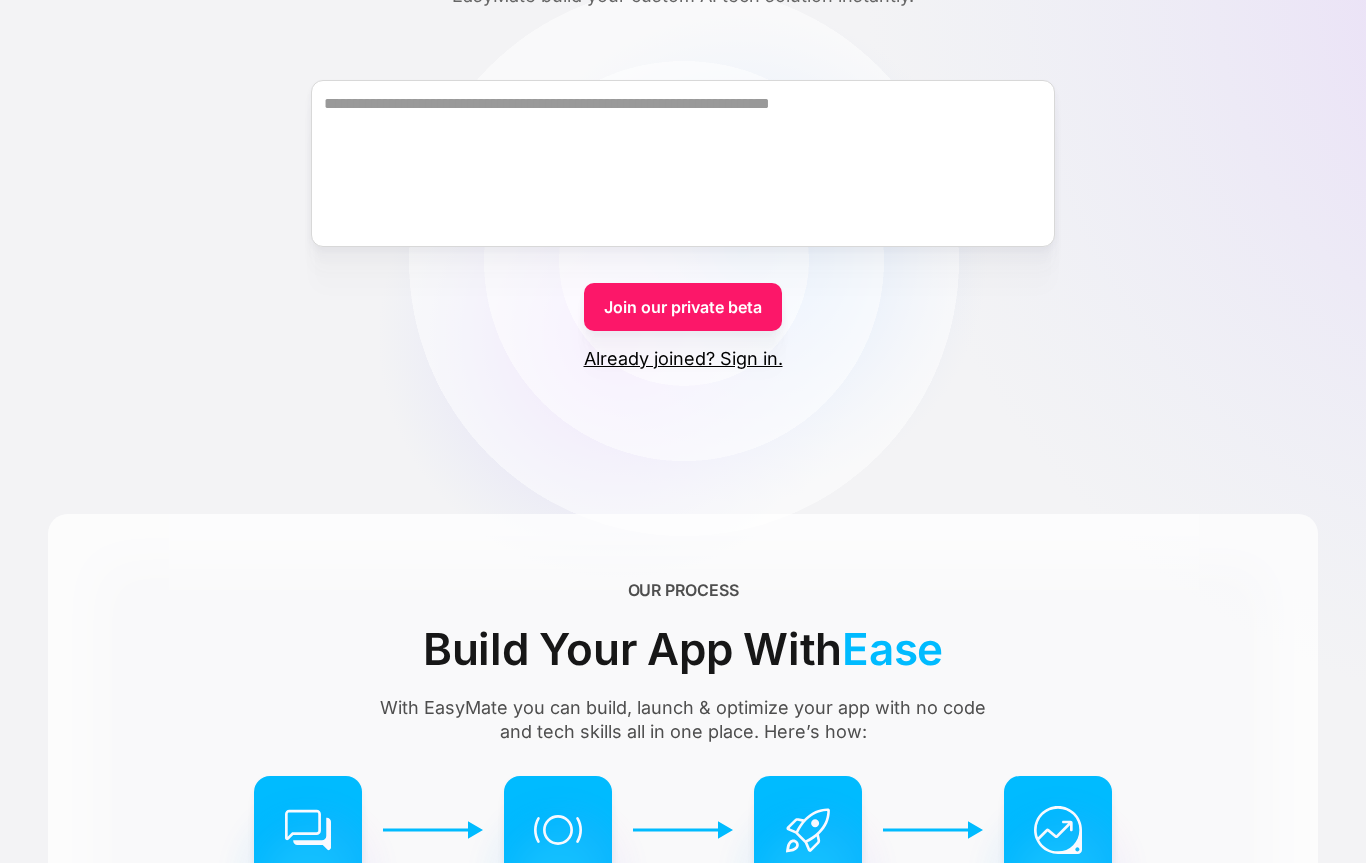 scroll, scrollTop: 0, scrollLeft: 0, axis: both 